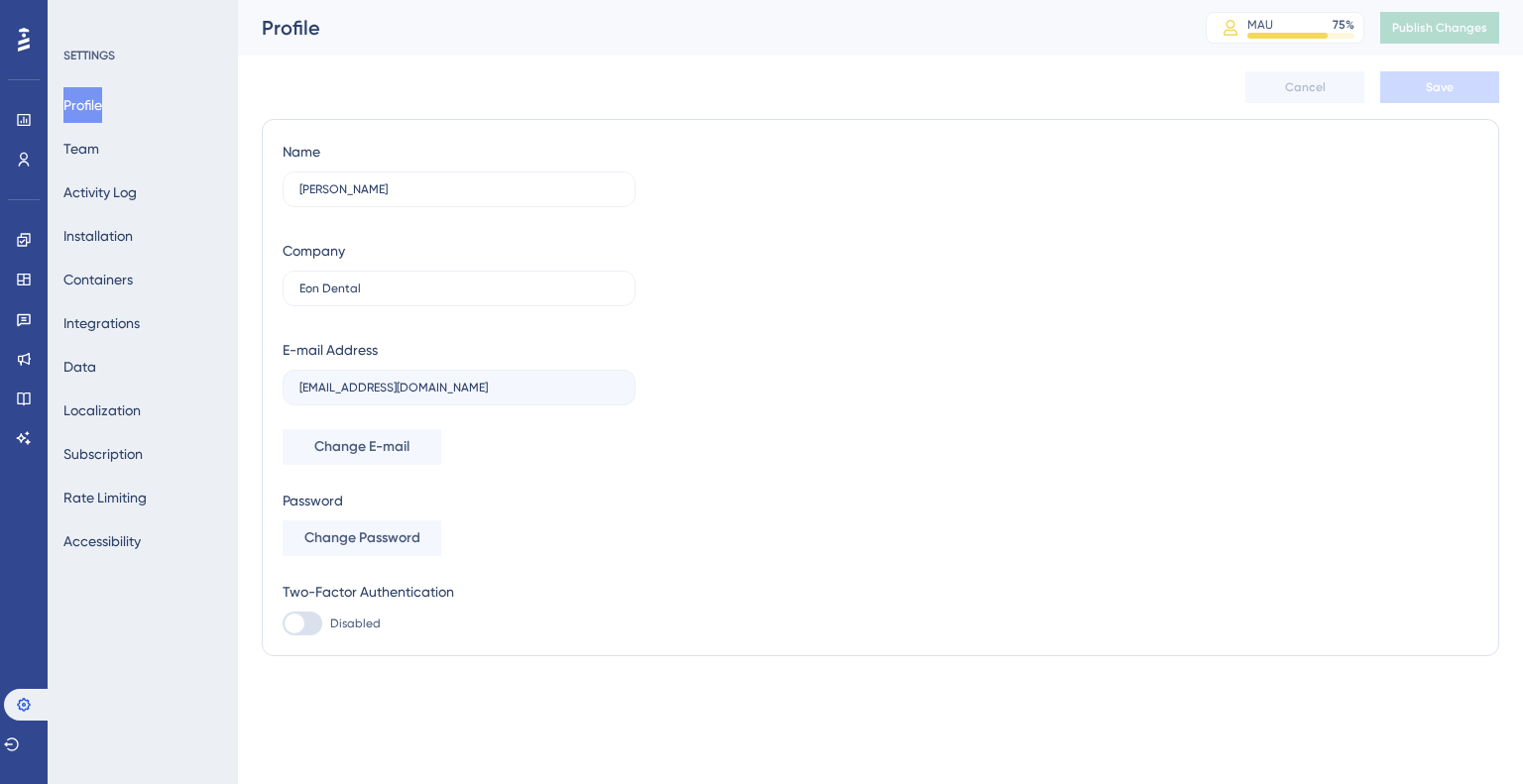 scroll, scrollTop: 0, scrollLeft: 0, axis: both 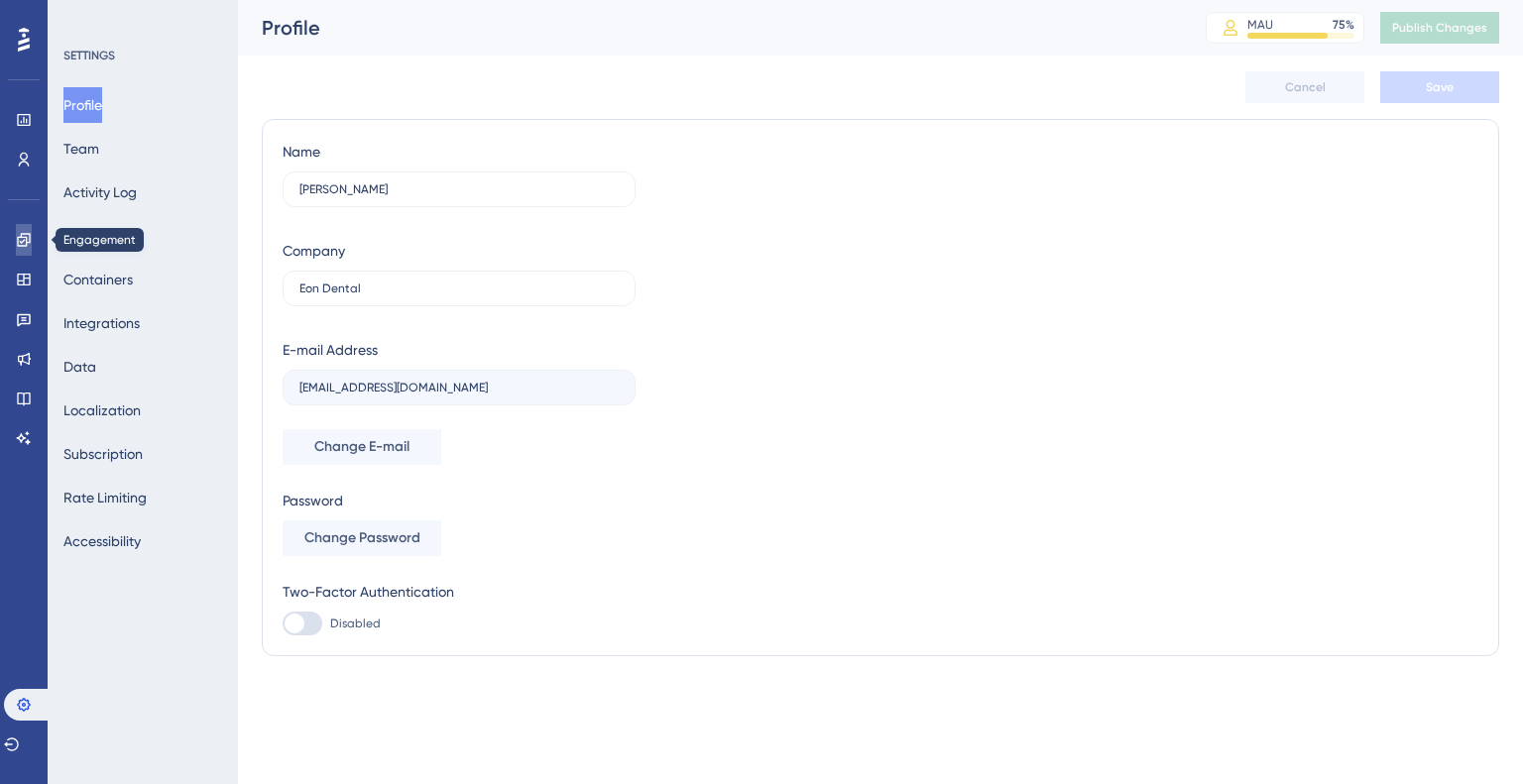 click at bounding box center (24, 240) 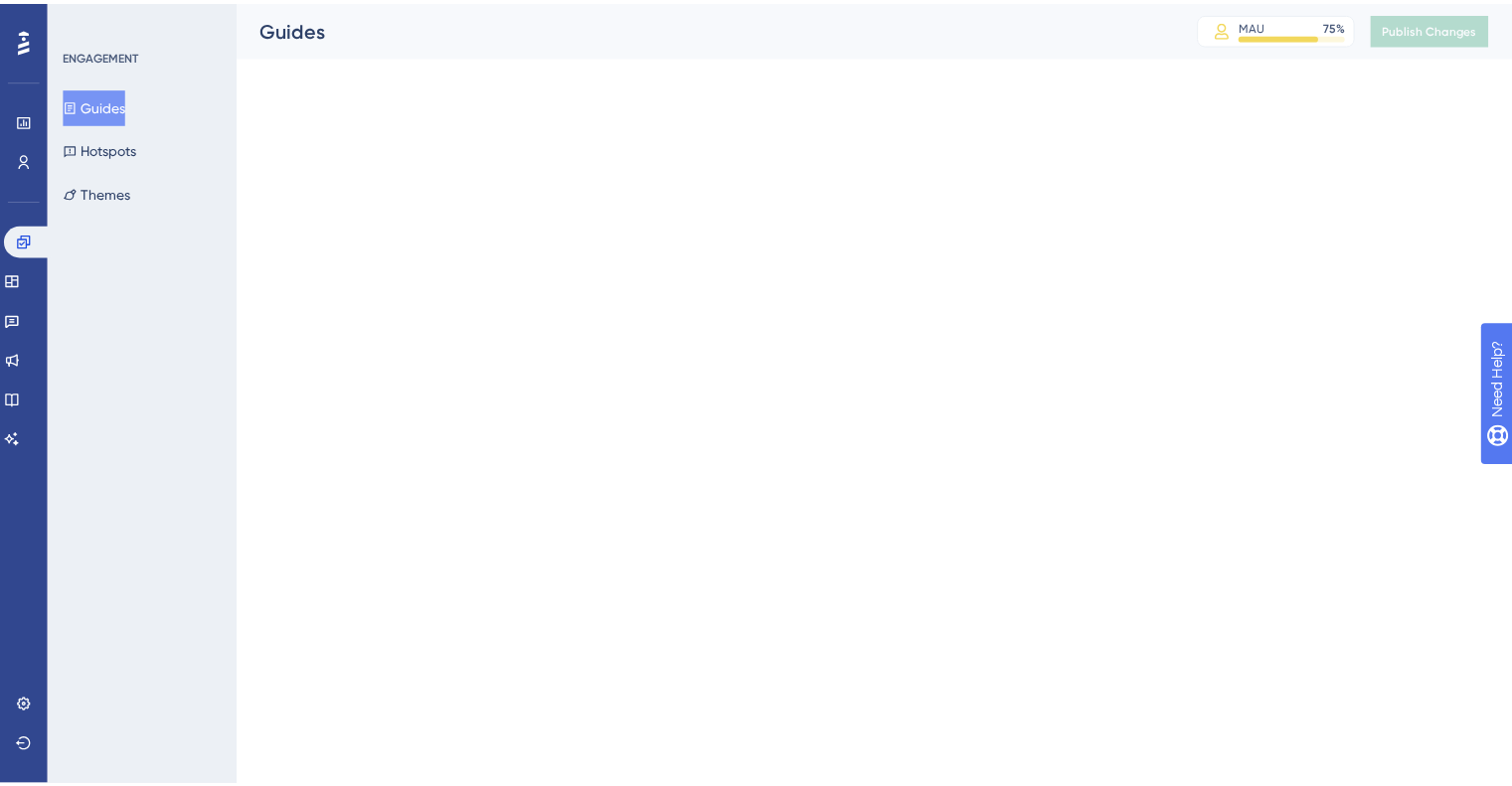 scroll, scrollTop: 0, scrollLeft: 0, axis: both 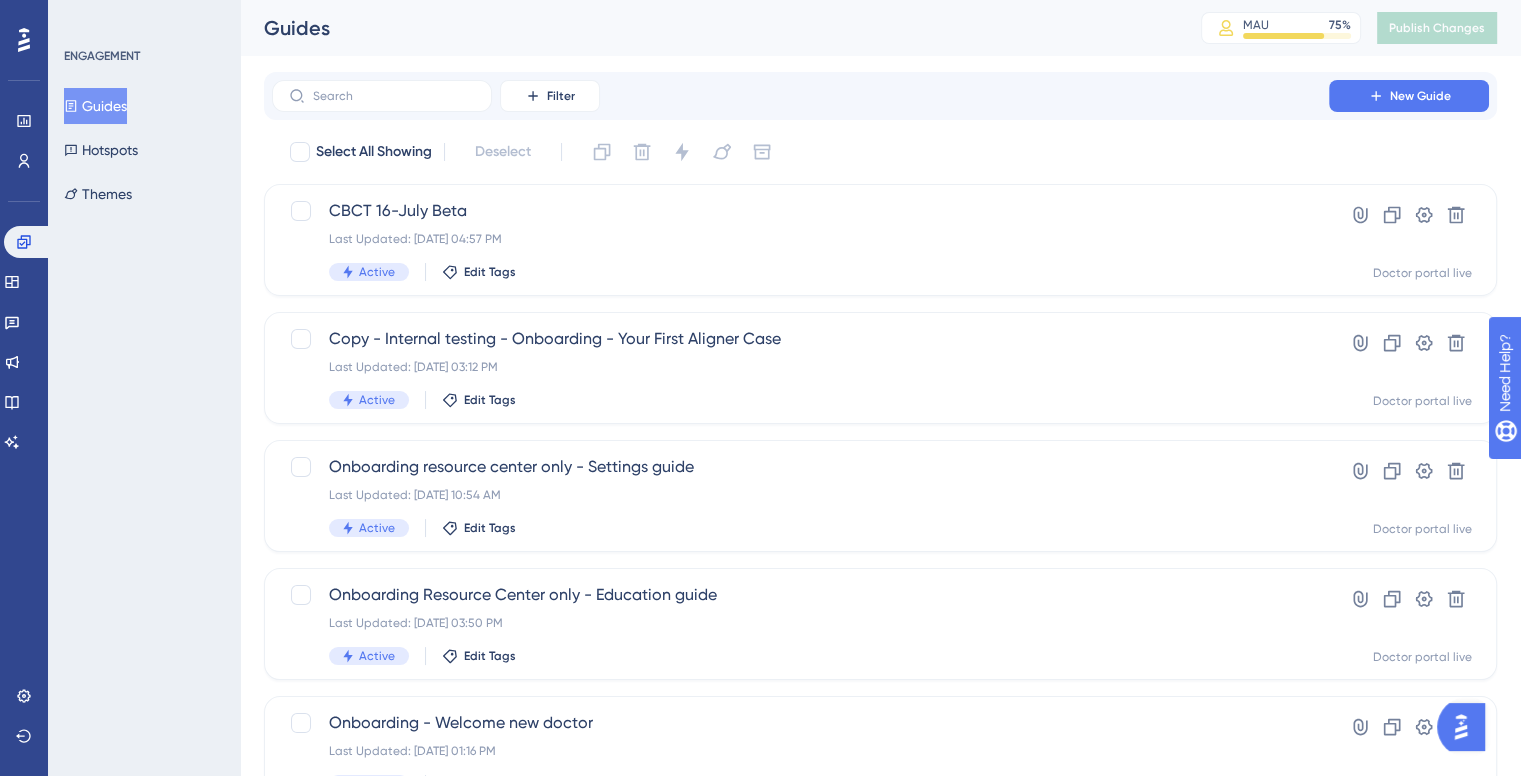 click 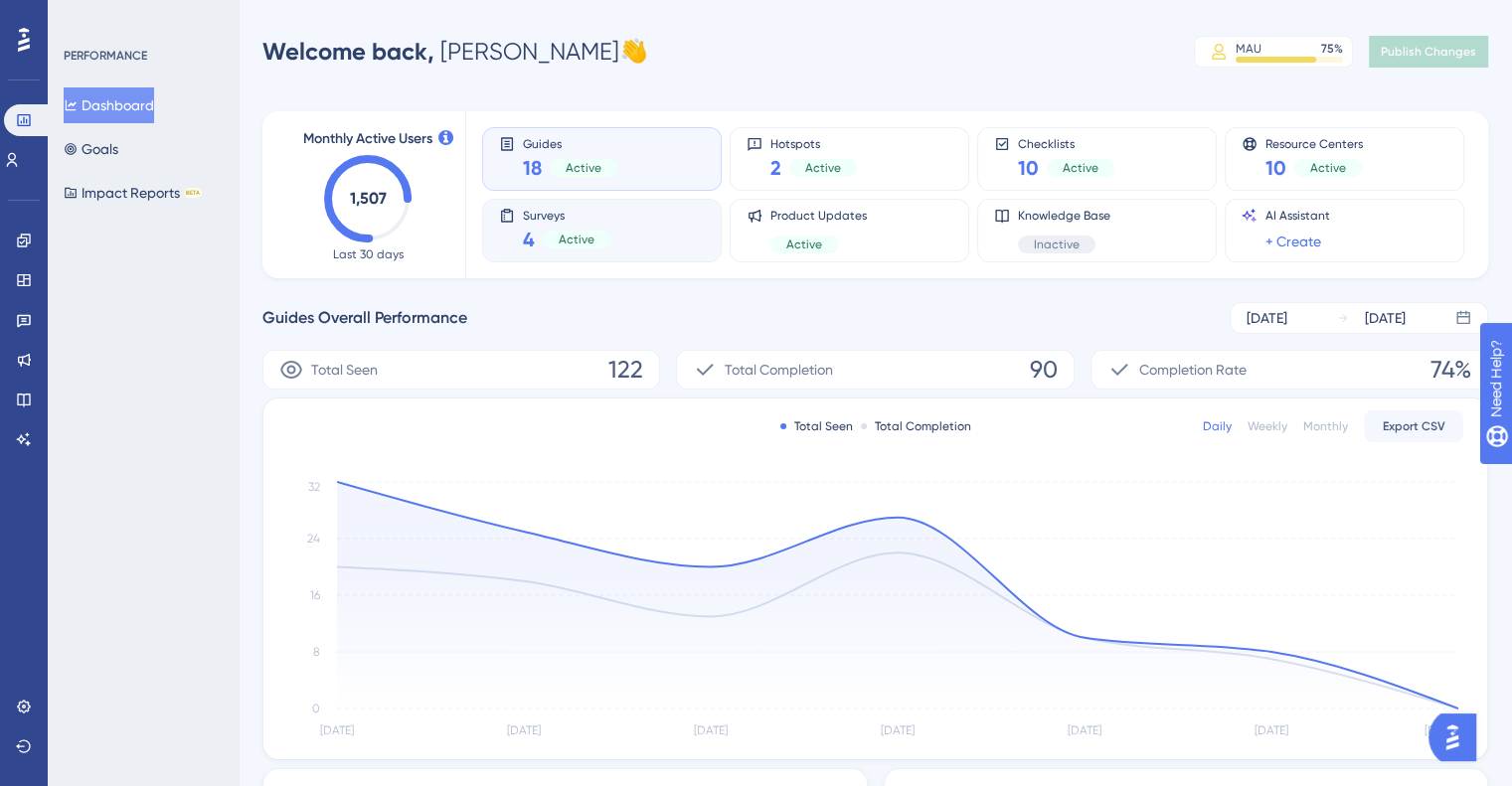 click on "Active" at bounding box center (577, 239) 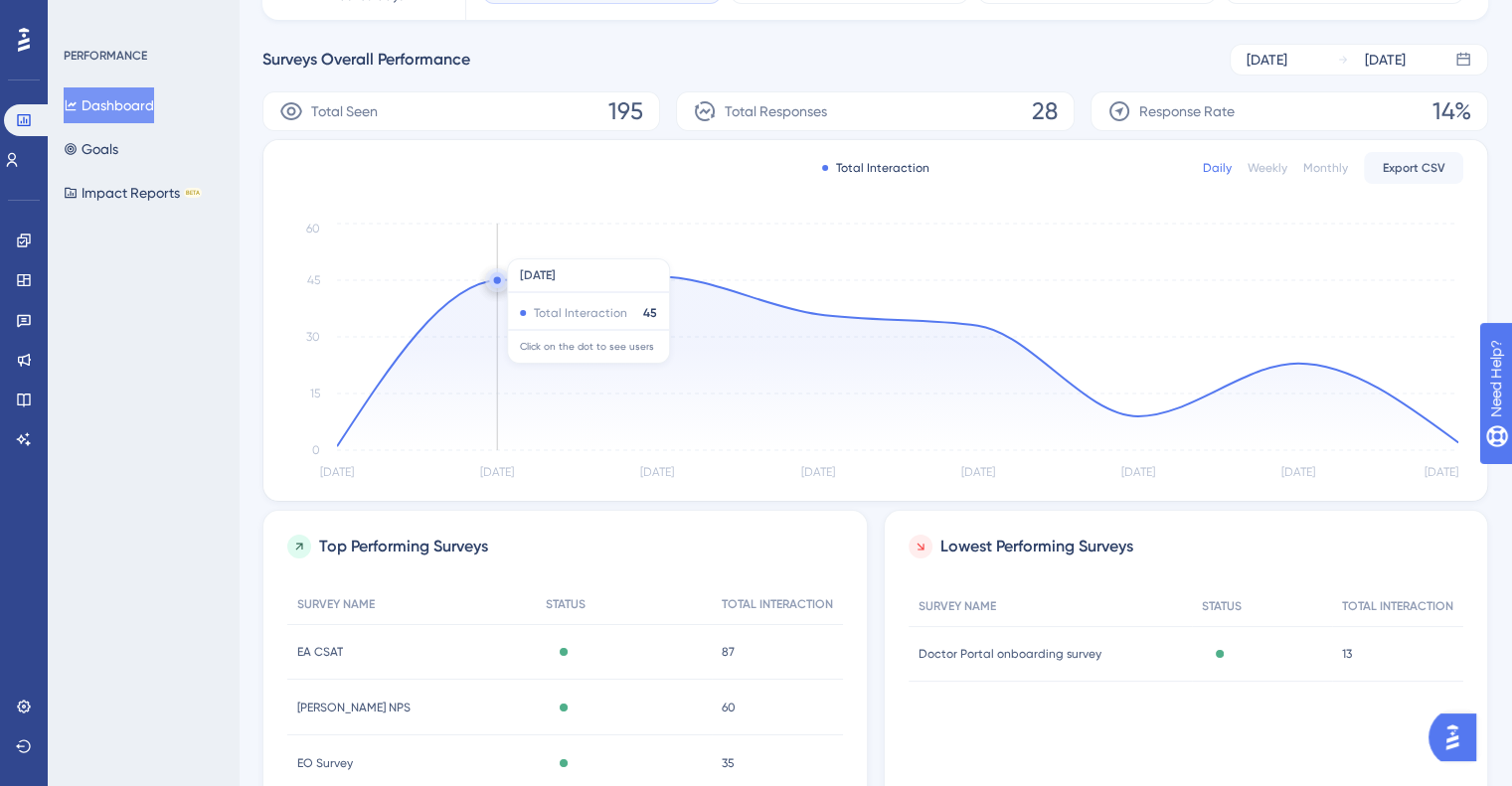 scroll, scrollTop: 366, scrollLeft: 0, axis: vertical 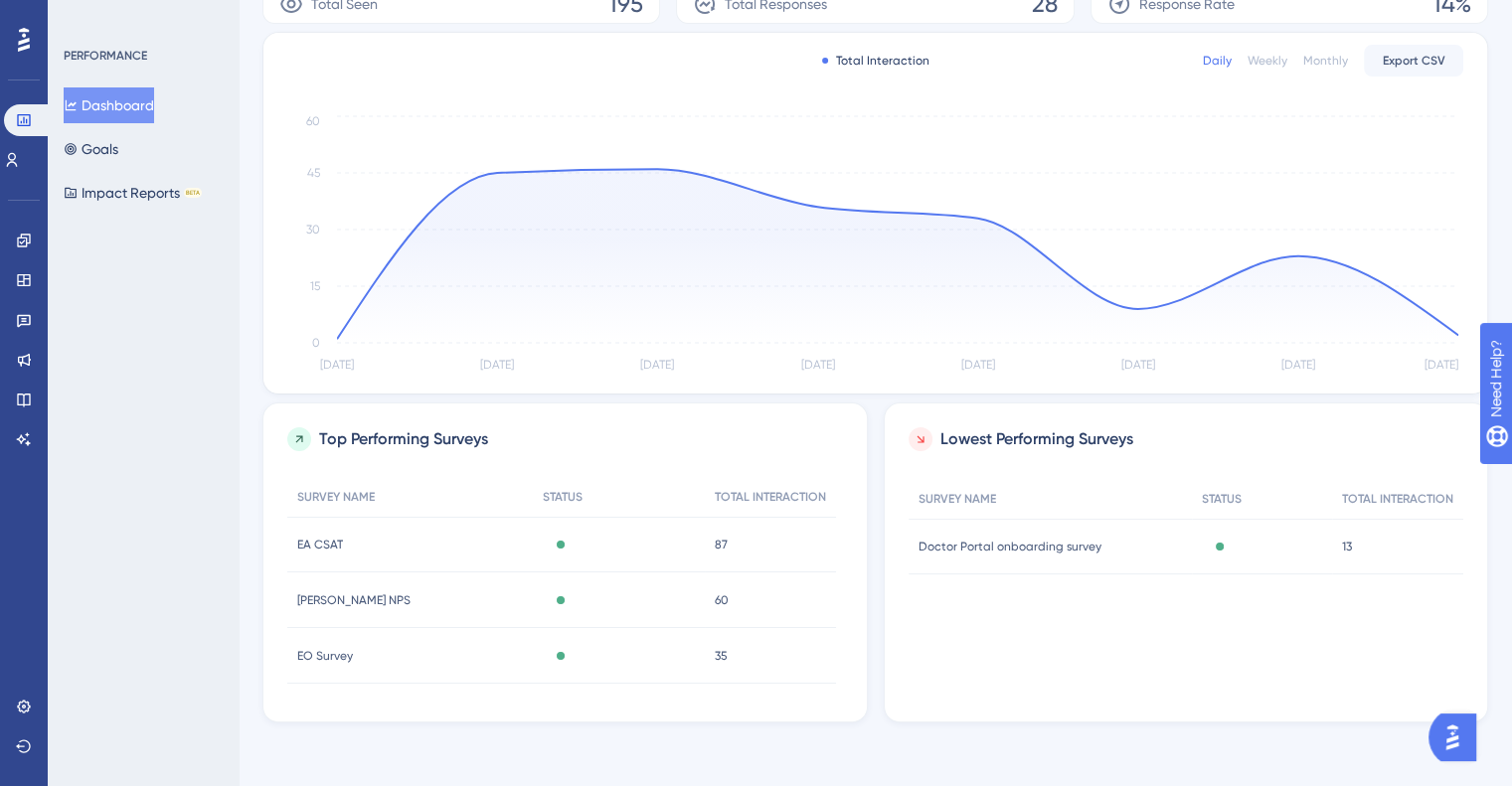 click on "Active" at bounding box center [618, 545] 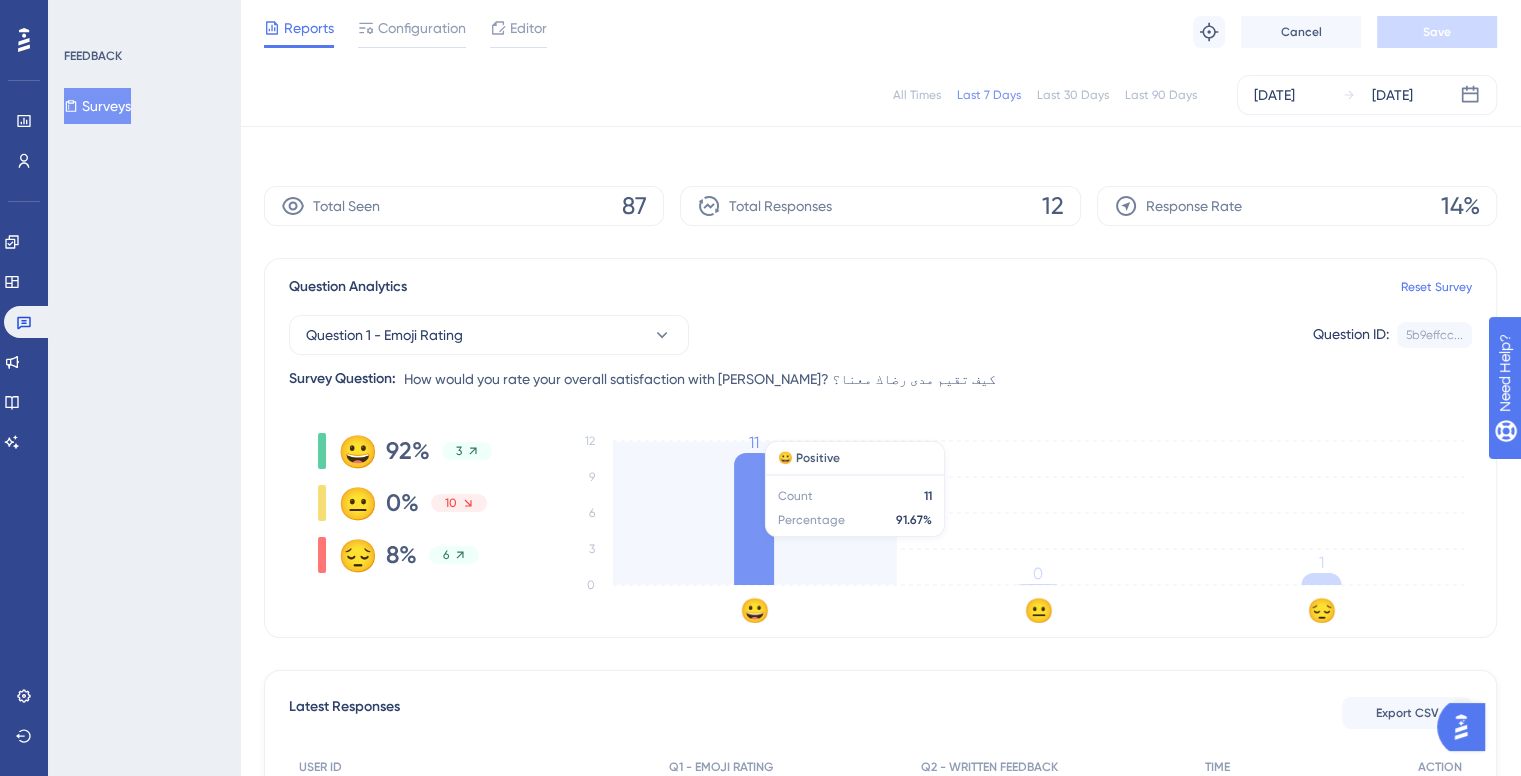 scroll, scrollTop: 0, scrollLeft: 0, axis: both 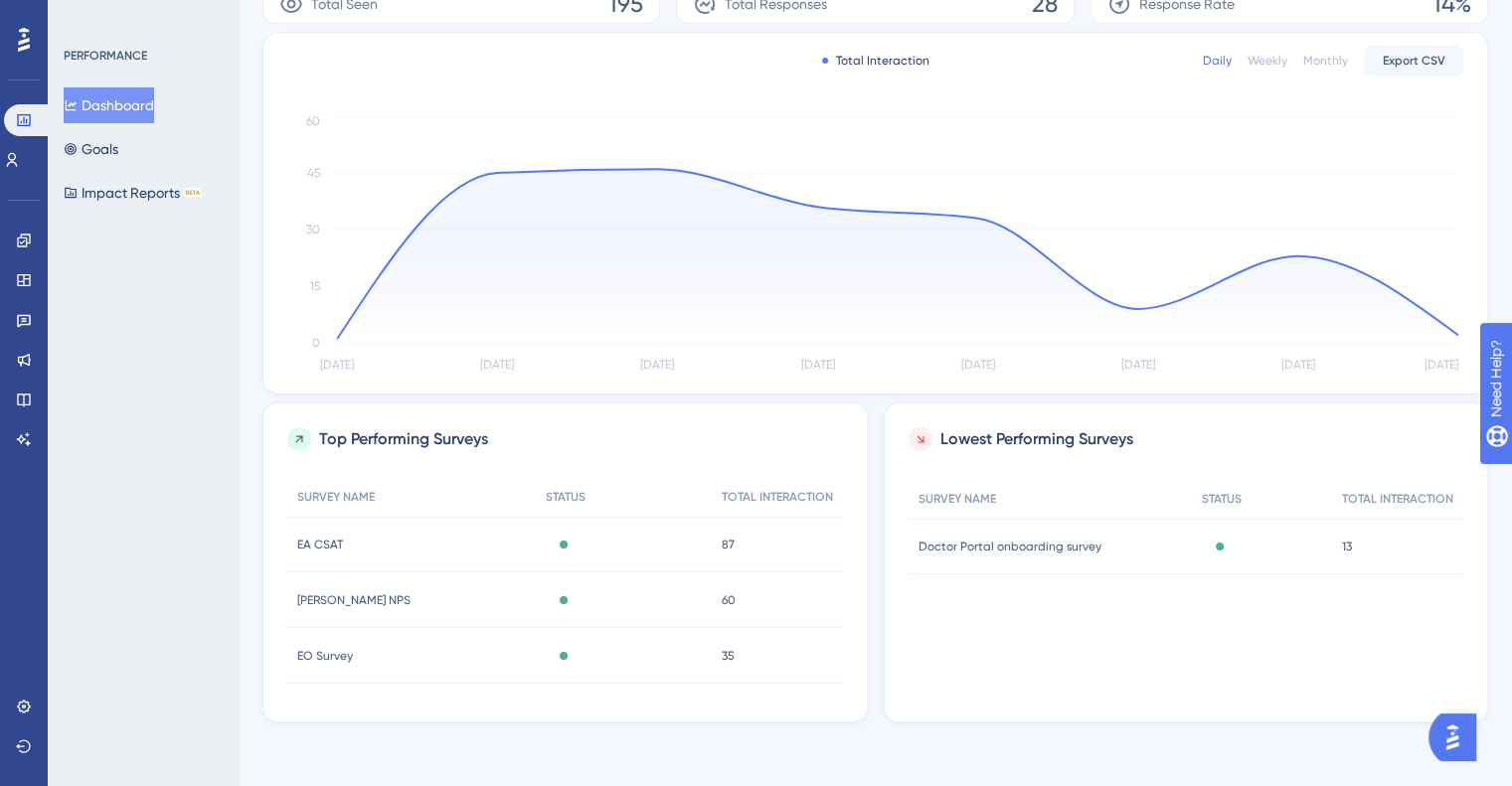click on "Eon Aligner NPS Eon Aligner NPS" at bounding box center [412, 600] 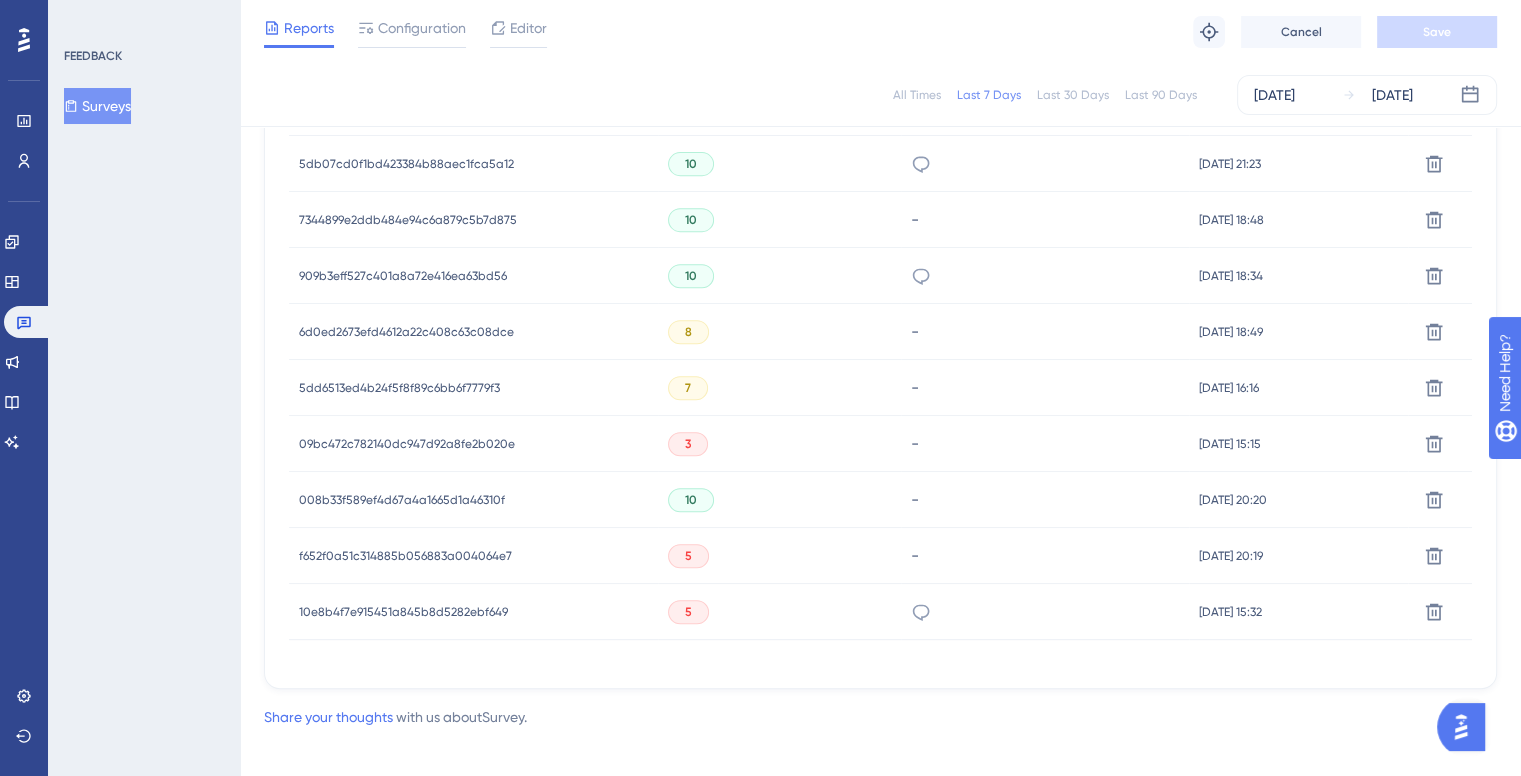 scroll, scrollTop: 801, scrollLeft: 0, axis: vertical 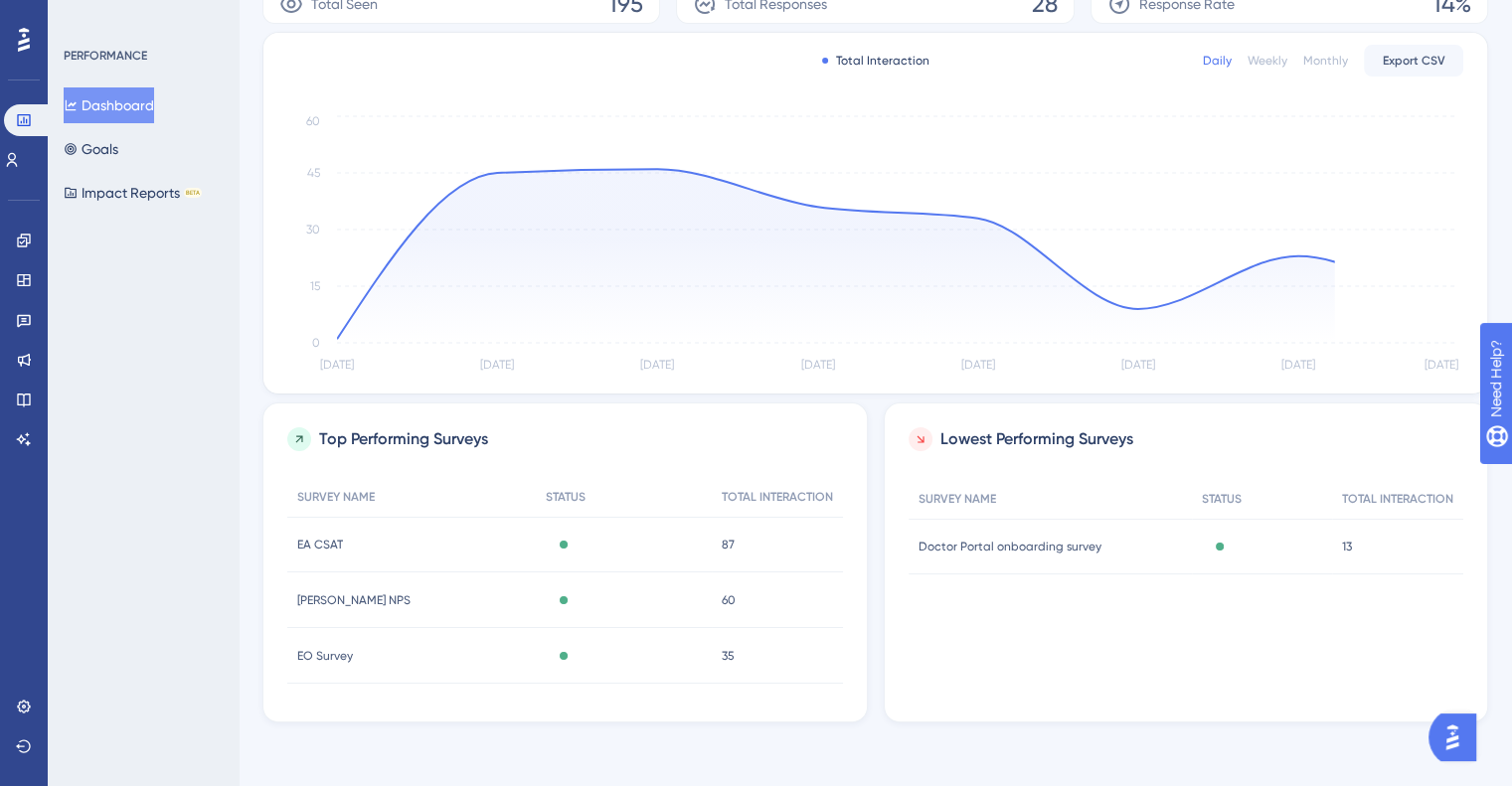 click on "EO Survey EO Survey" at bounding box center [412, 656] 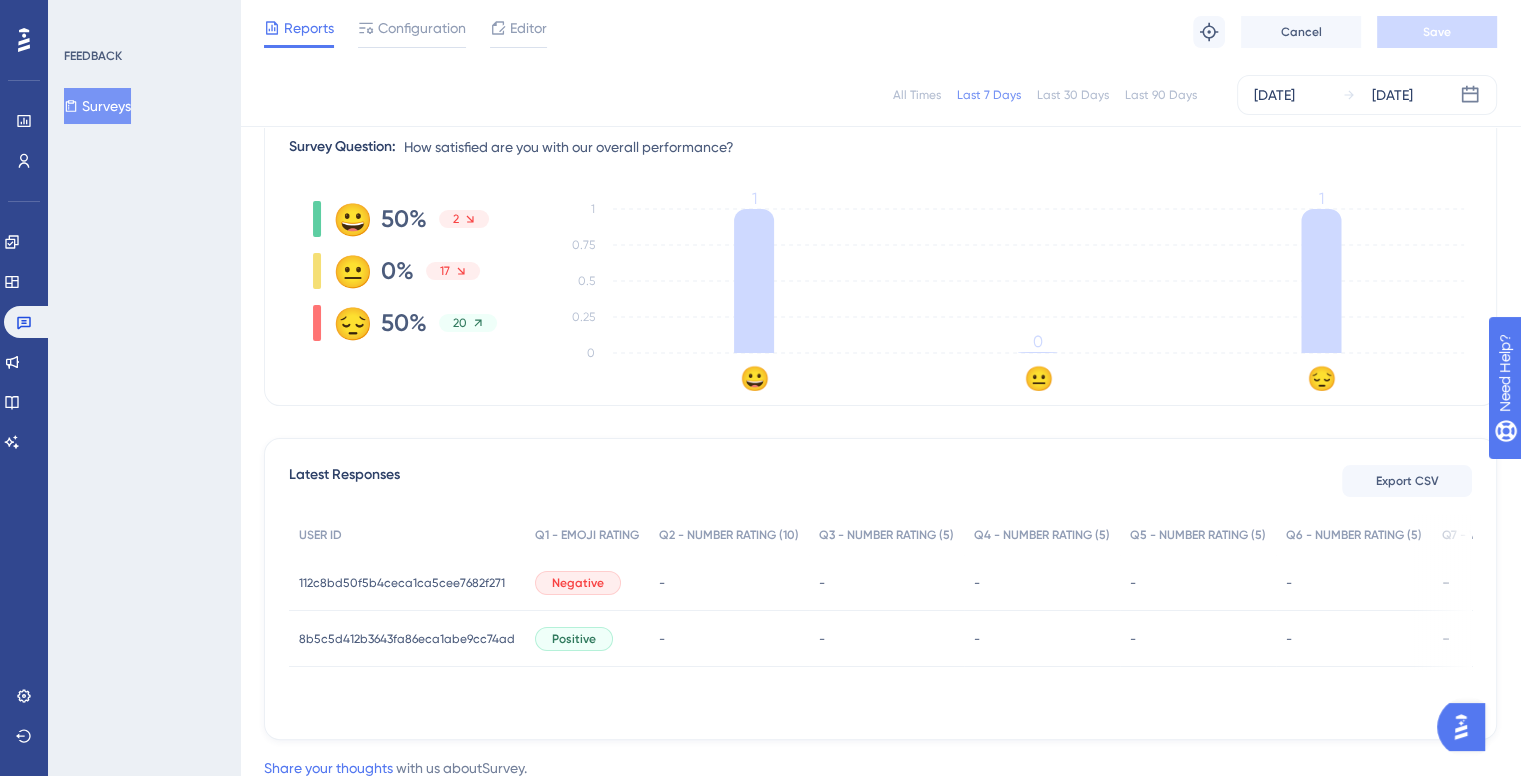 scroll, scrollTop: 321, scrollLeft: 0, axis: vertical 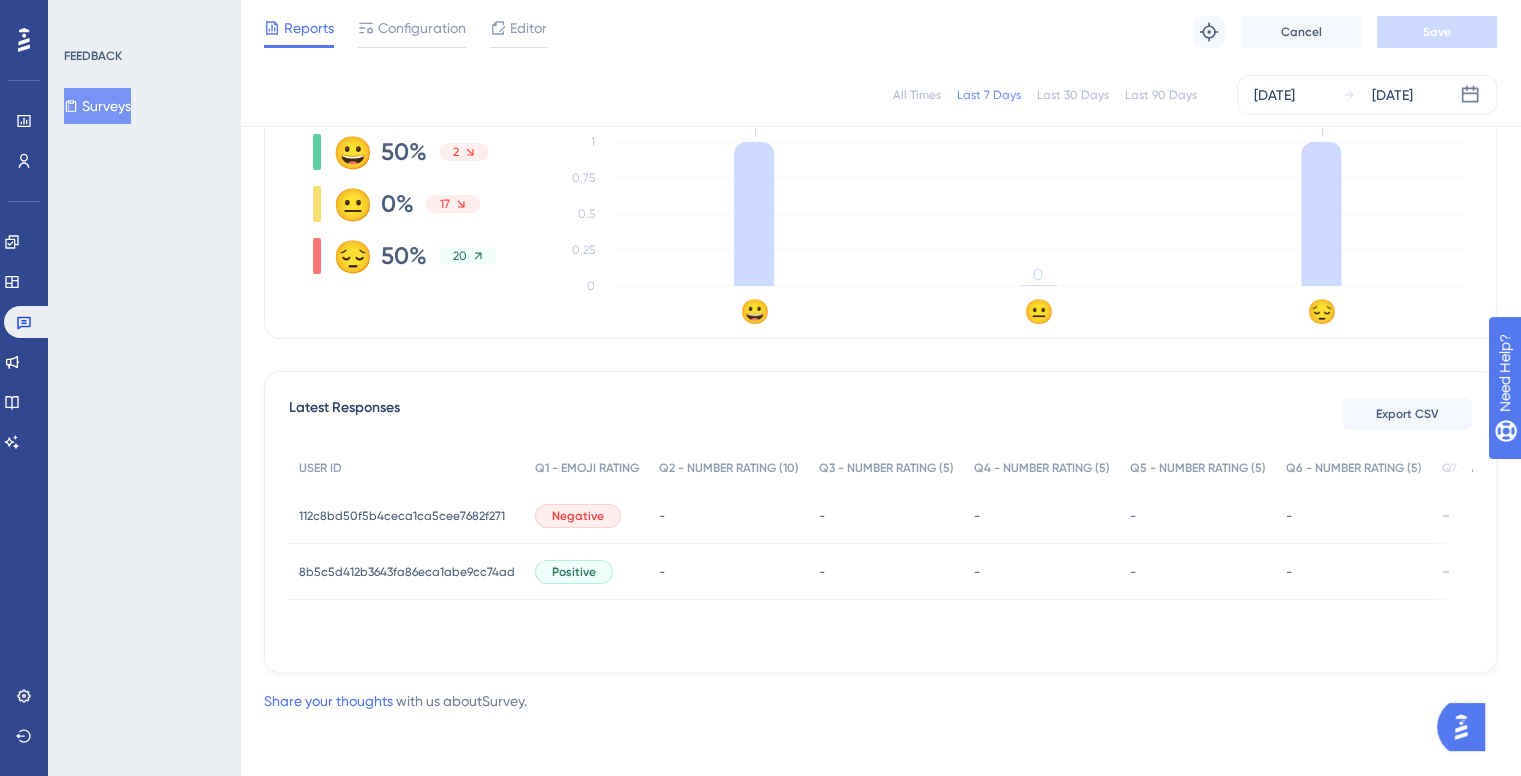 click on "Latest Responses Export CSV USER ID Q1 - EMOJI RATING Q2 - NUMBER RATING (10) Q3 - NUMBER RATING (5) Q4 - NUMBER RATING (5) Q5 - NUMBER RATING (5) Q6 - NUMBER RATING (5) Q7 - WRITTEN FEEDBACK Q8 - WRITTEN FEEDBACK Q9 - WRITTEN FEEDBACK Q10 - WRITTEN FEEDBACK TIME ACTION 112c8bd50f5b4ceca1ca5cee7682f271 112c8bd50f5b4ceca1ca5cee7682f271 Negative - - - - - - - - - 17 Jul 2025, 18:09 17 Jul 2025, 18:09 Delete 8b5c5d412b3643fa86eca1abe9cc74ad 8b5c5d412b3643fa86eca1abe9cc74ad Positive - - - - - - - - - 14 Jul 2025, 16:51 14 Jul 2025, 16:51 Delete" at bounding box center [880, 522] 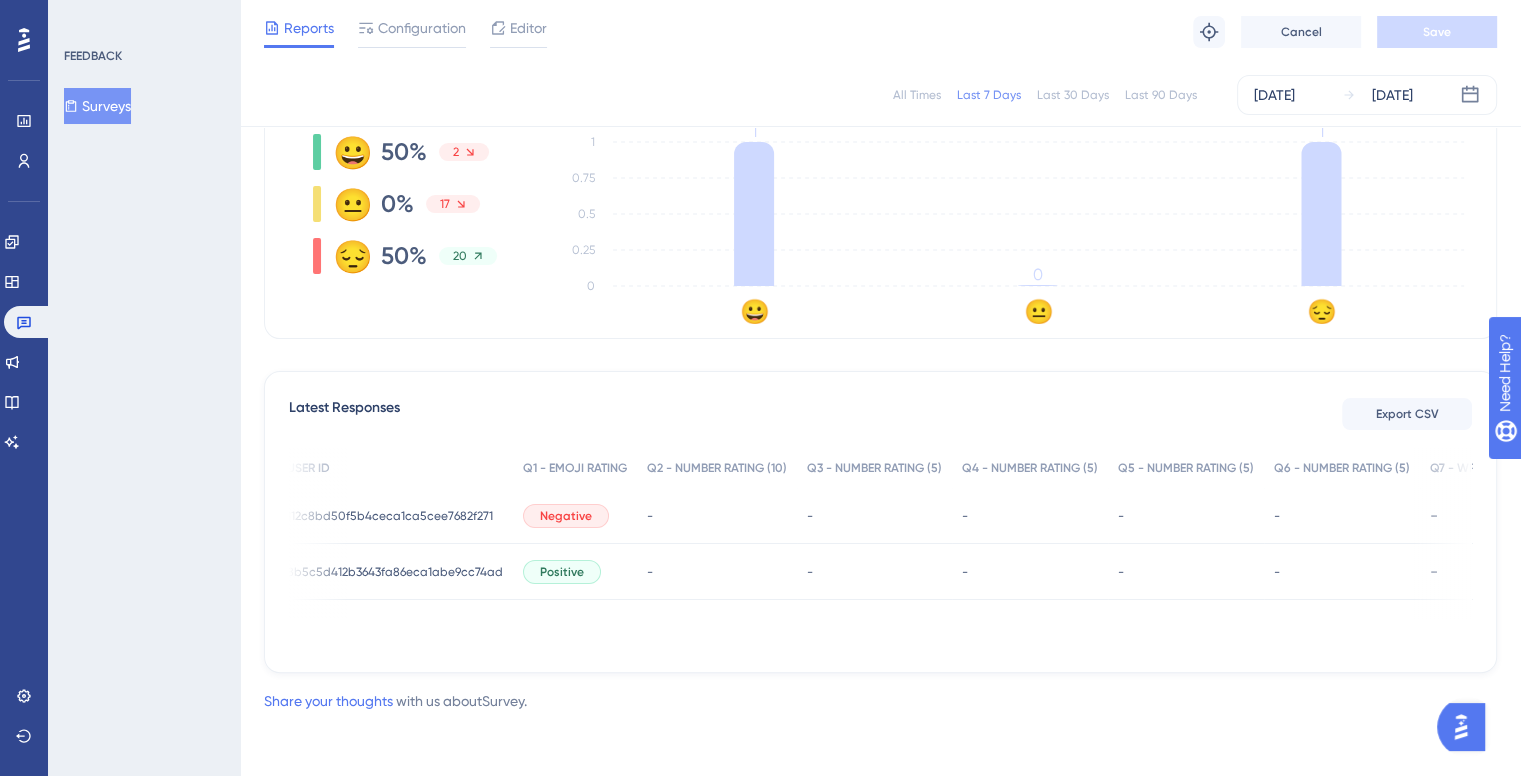 scroll, scrollTop: 0, scrollLeft: 0, axis: both 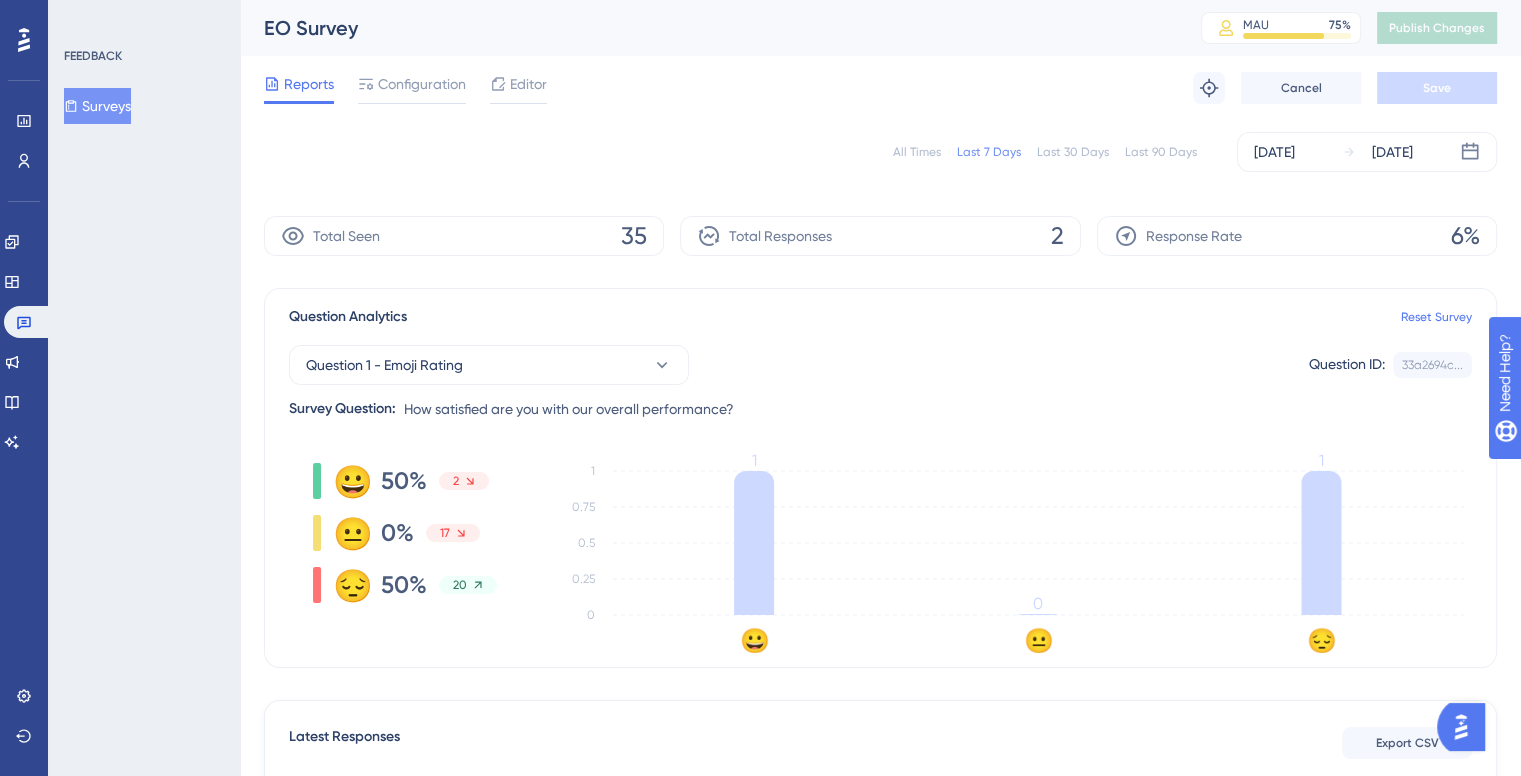 click on "Surveys" at bounding box center [97, 106] 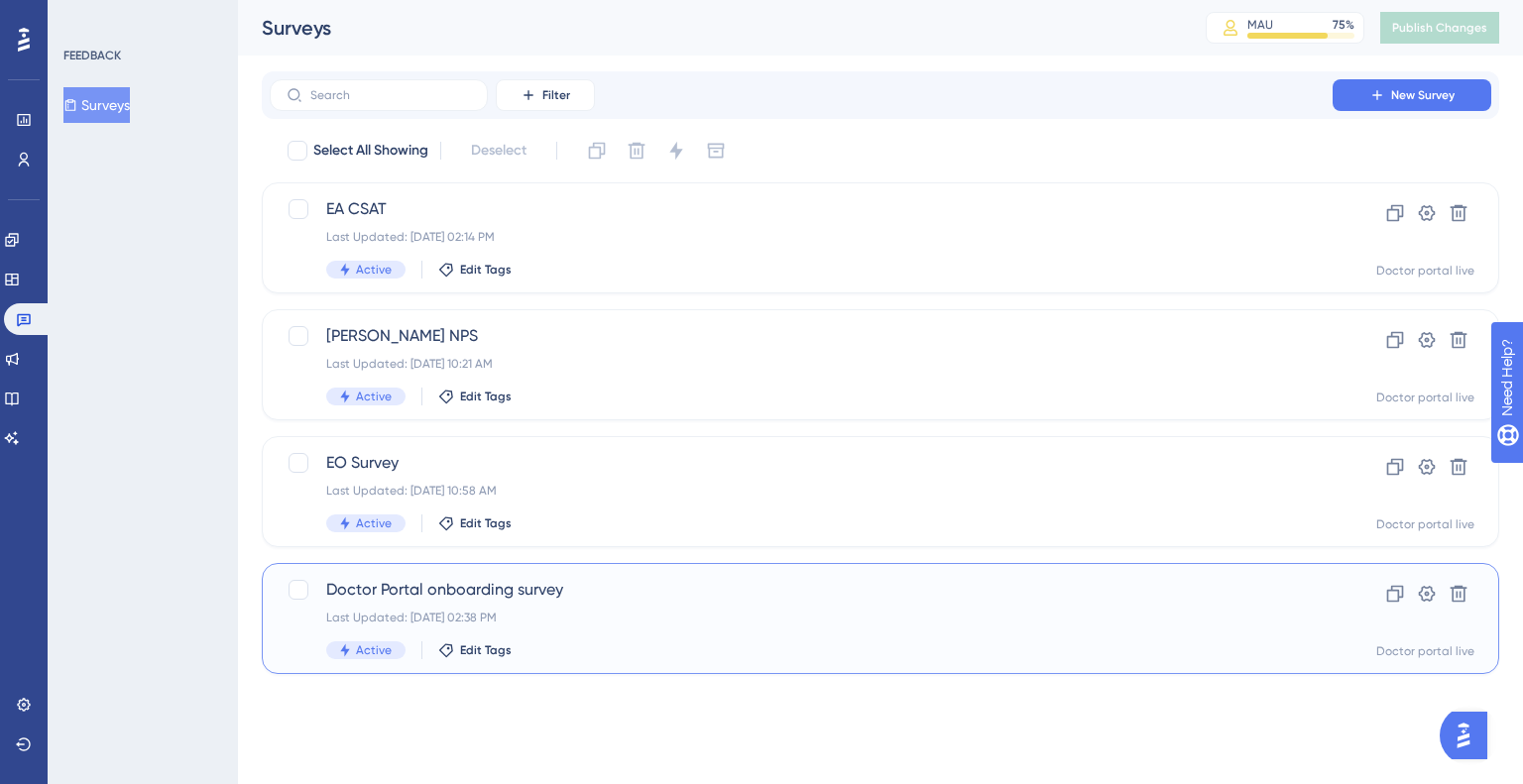 drag, startPoint x: 456, startPoint y: 599, endPoint x: 492, endPoint y: 583, distance: 39.39543 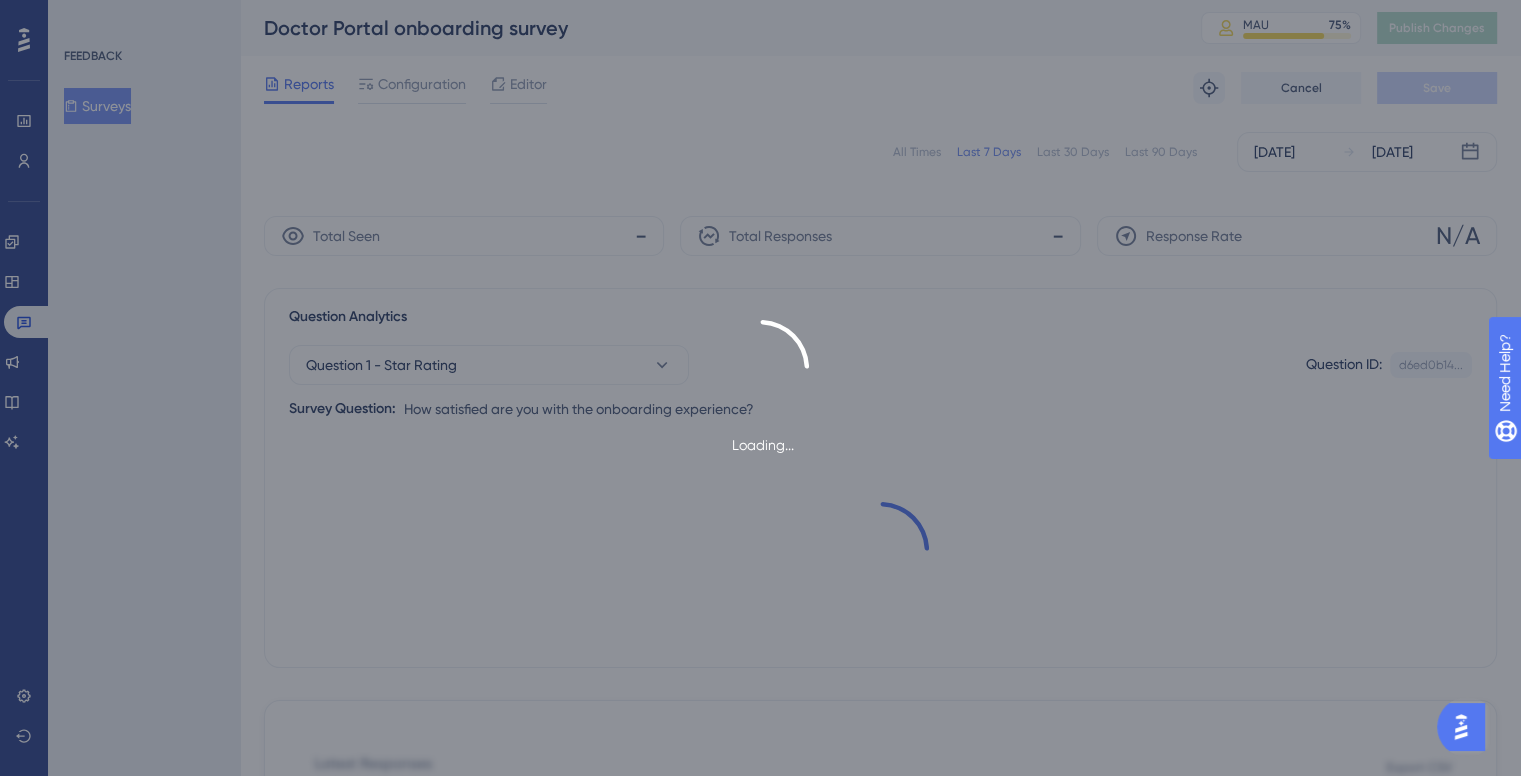 click on "Loading..." at bounding box center [760, 388] 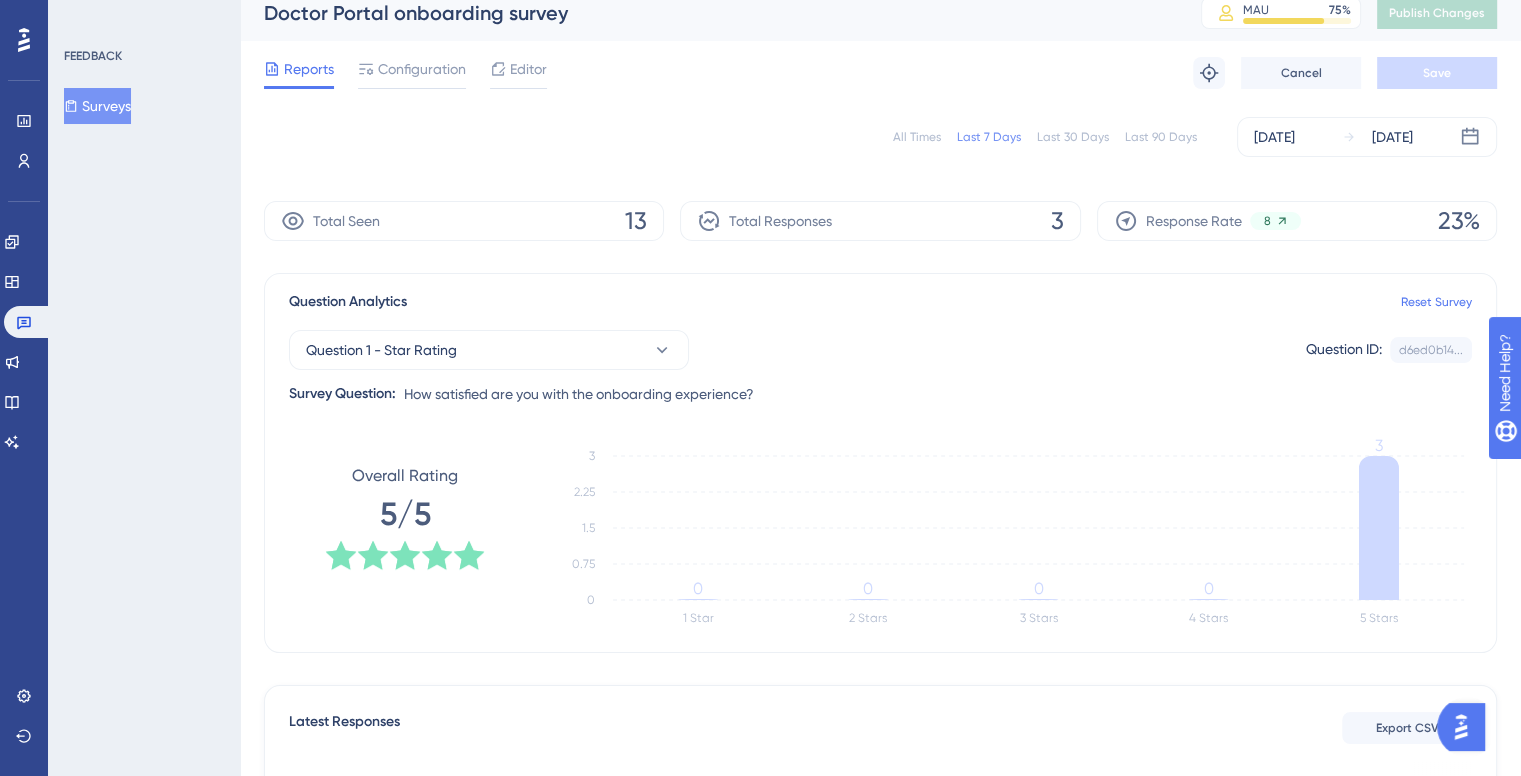 scroll, scrollTop: 0, scrollLeft: 0, axis: both 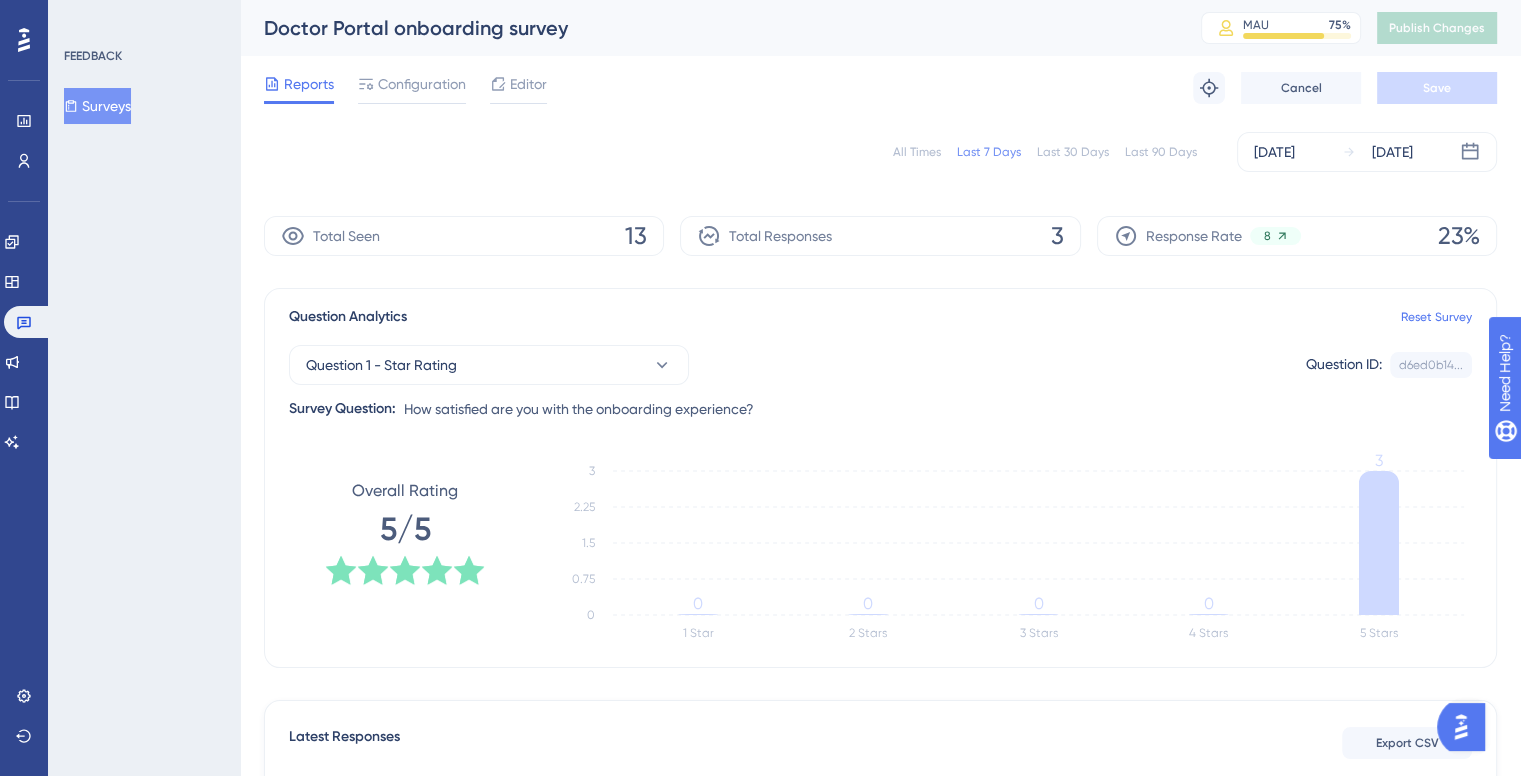 click on "Users" at bounding box center [24, 161] 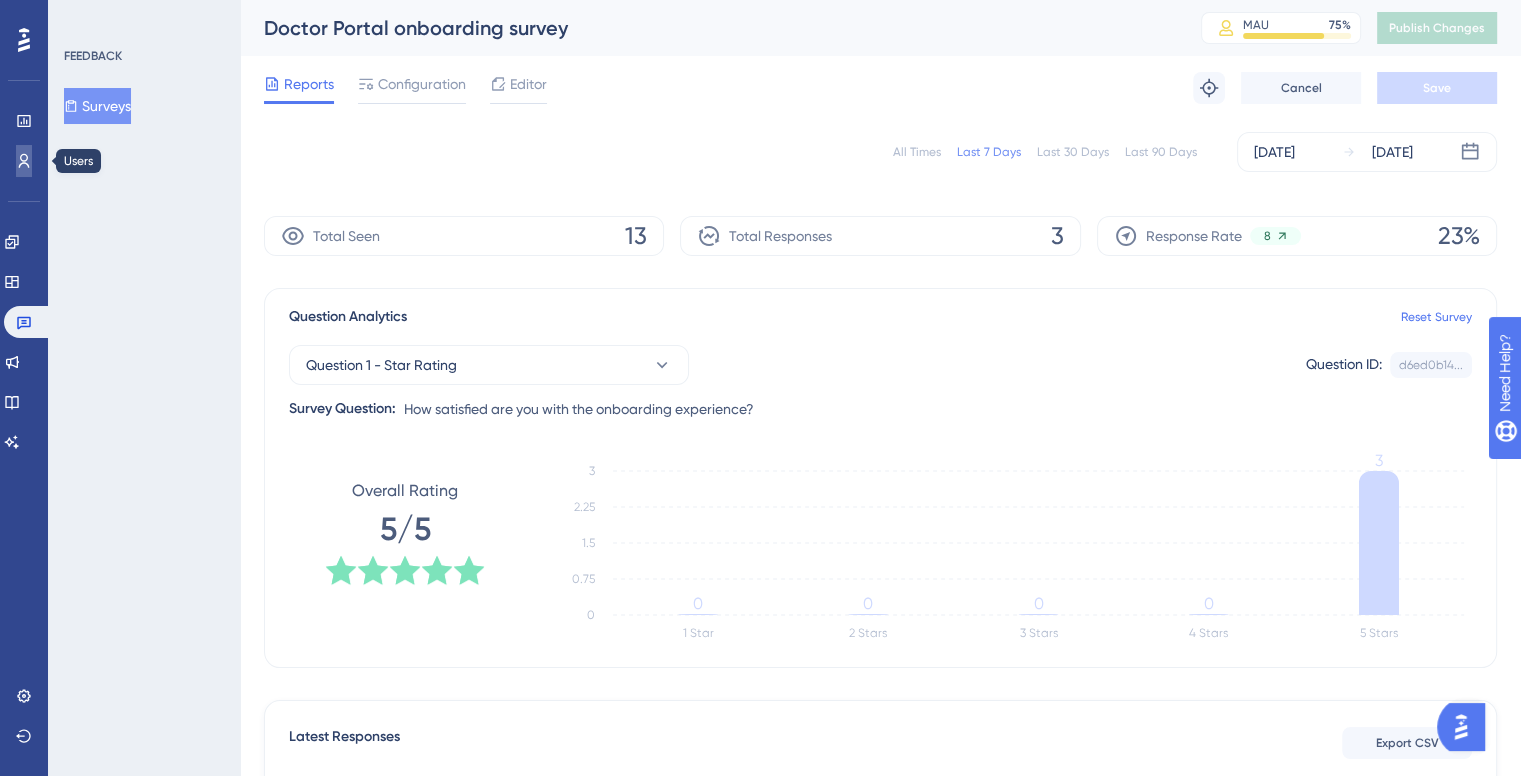 click at bounding box center [24, 161] 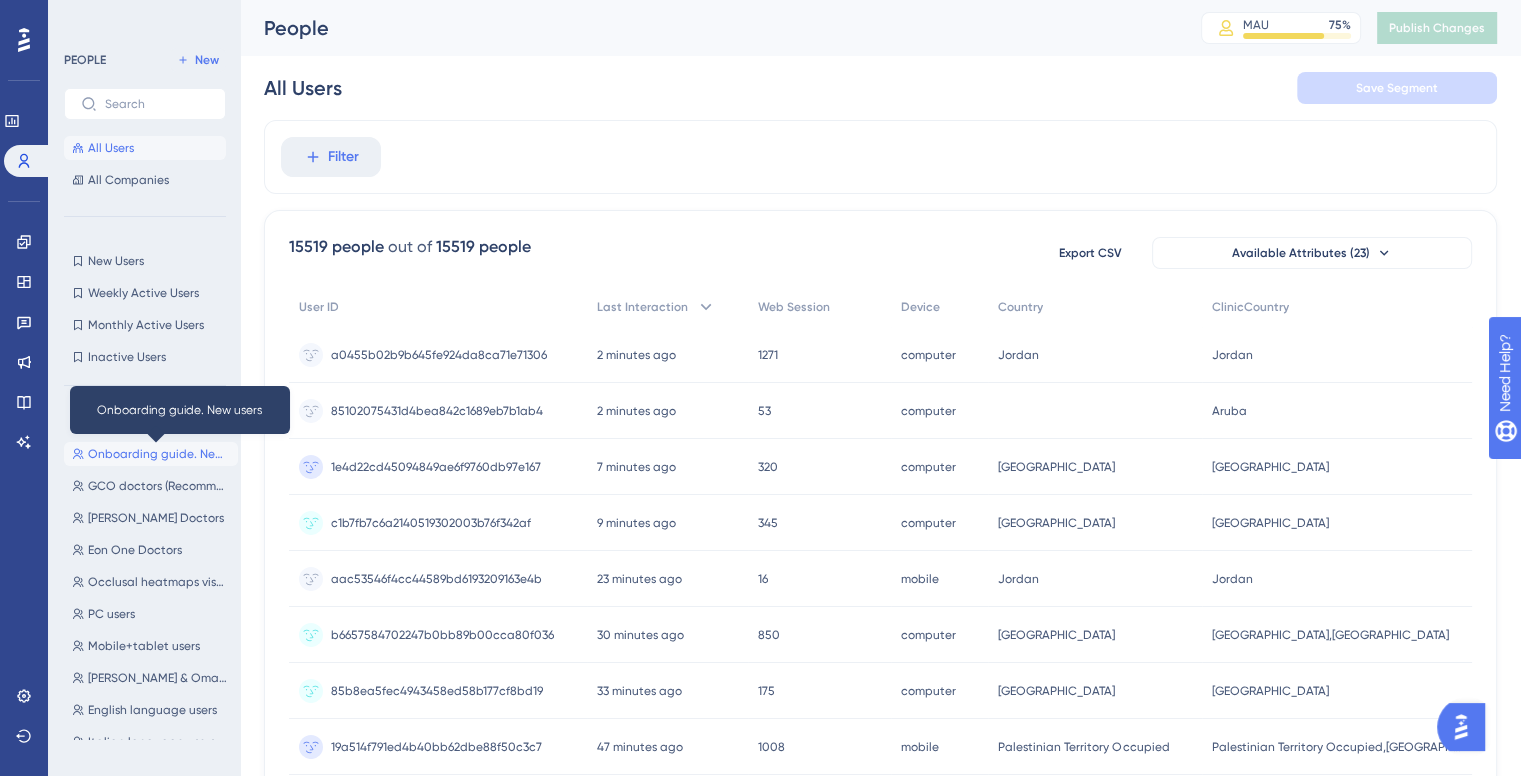 click on "Onboarding guide. New users" at bounding box center [159, 454] 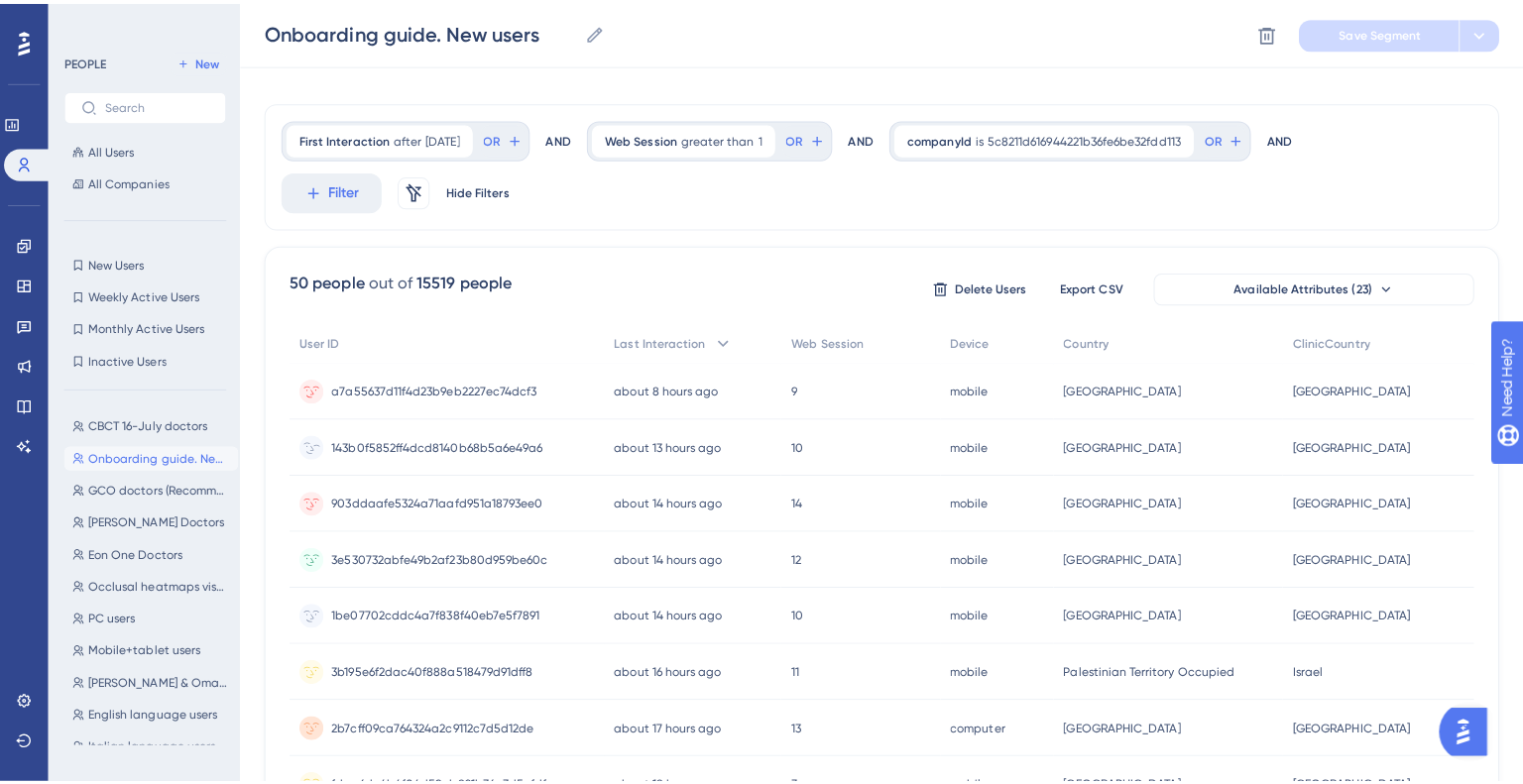 scroll, scrollTop: 0, scrollLeft: 0, axis: both 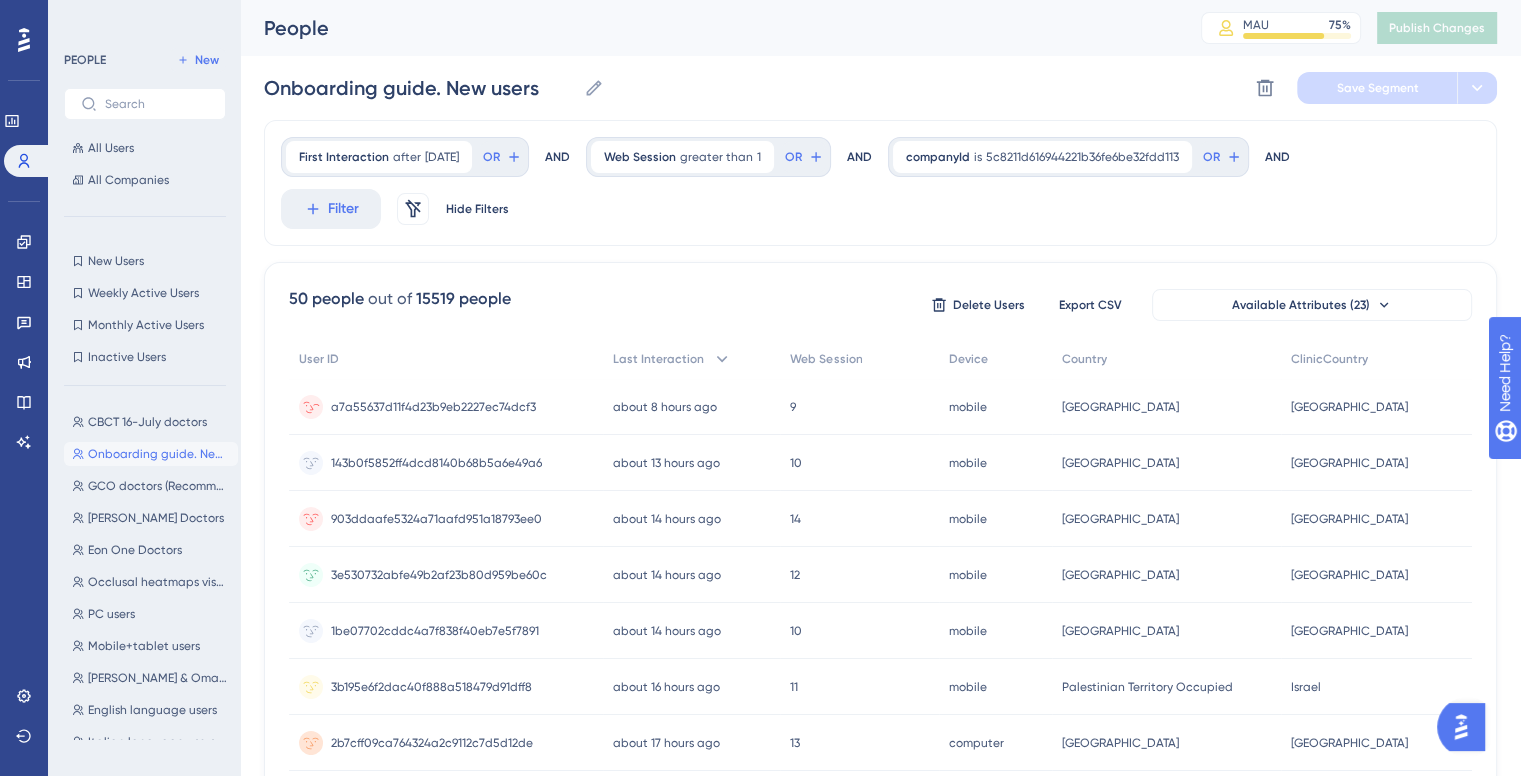 click on "Saudi Arabia" at bounding box center [1120, 407] 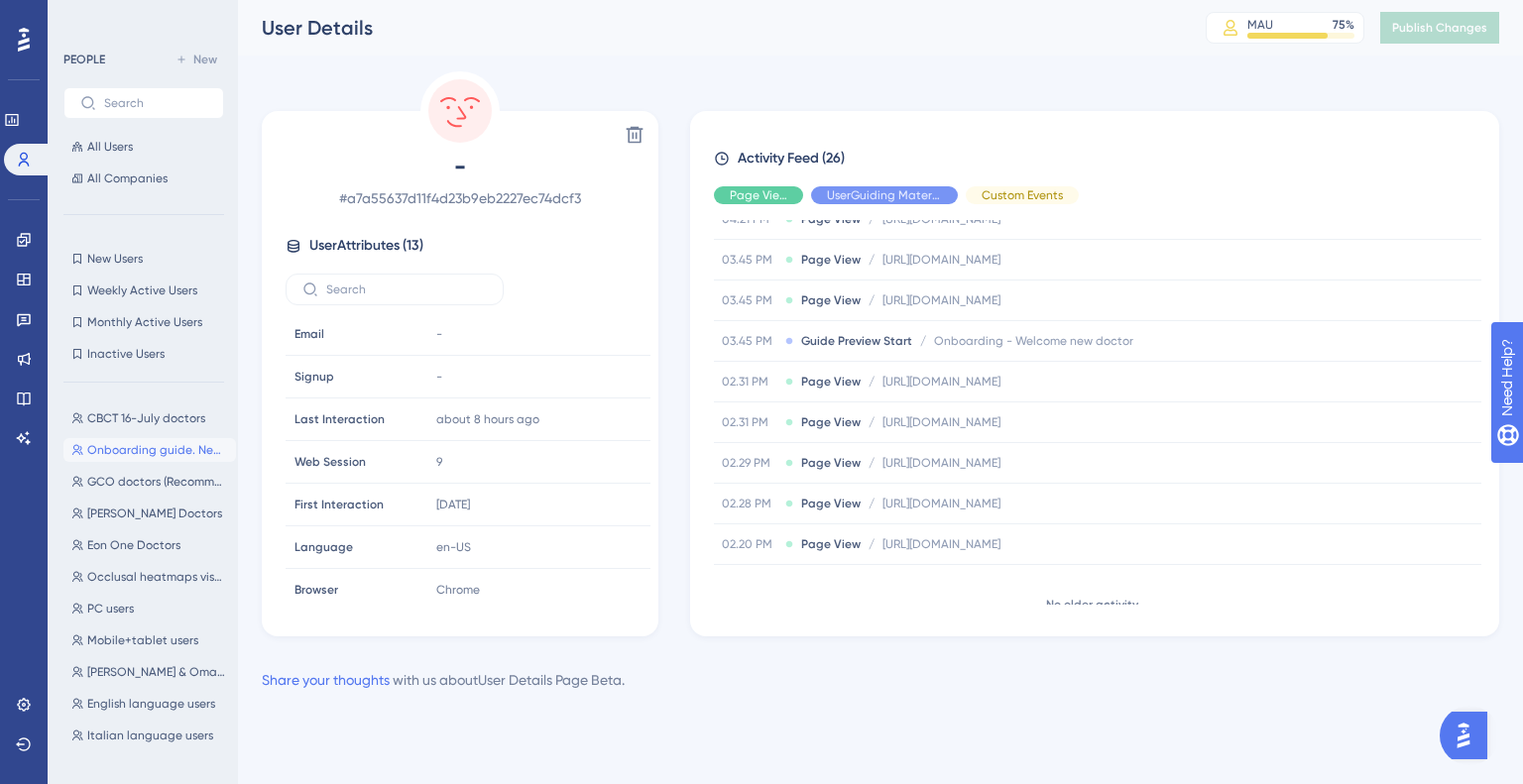 scroll, scrollTop: 904, scrollLeft: 0, axis: vertical 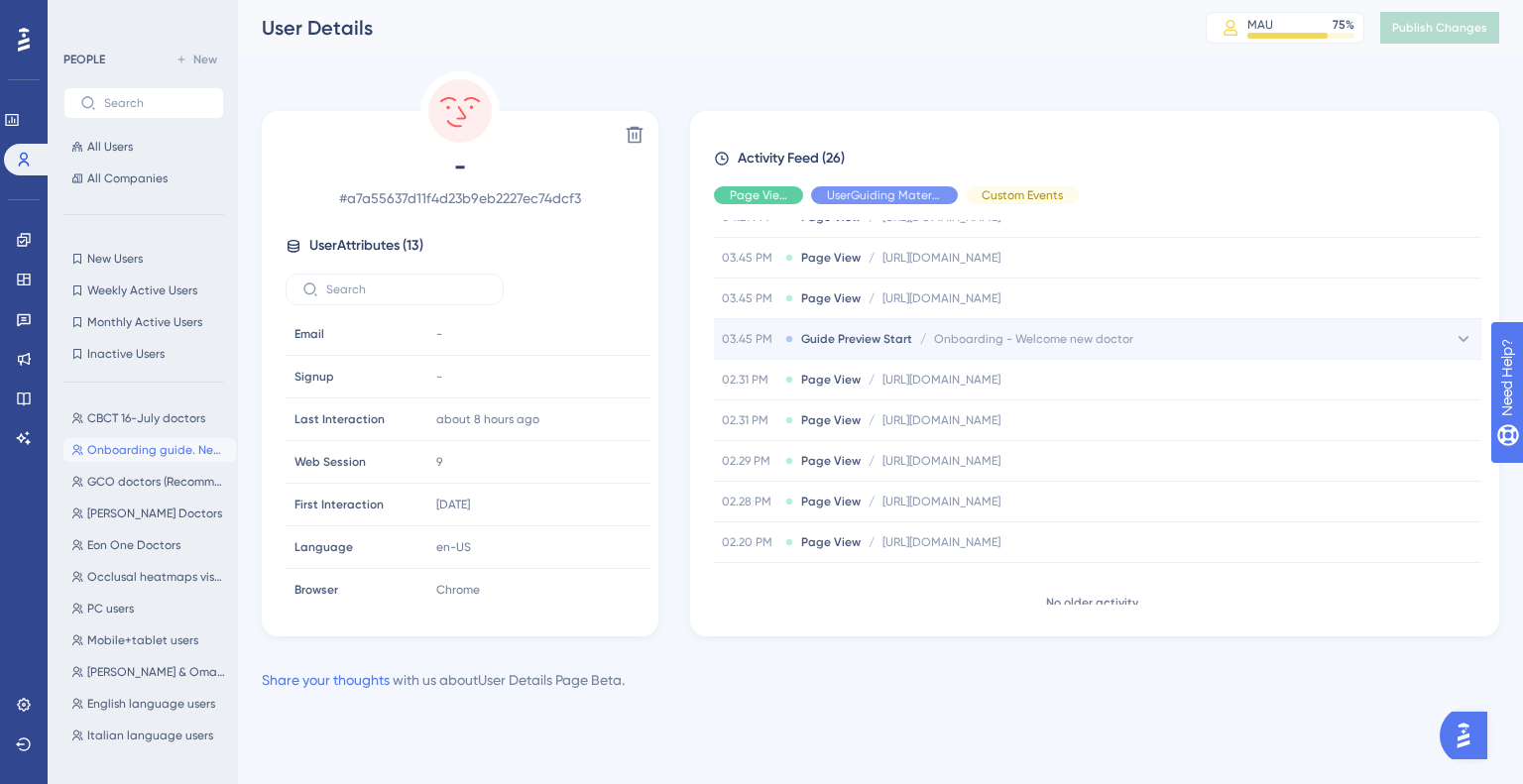 click 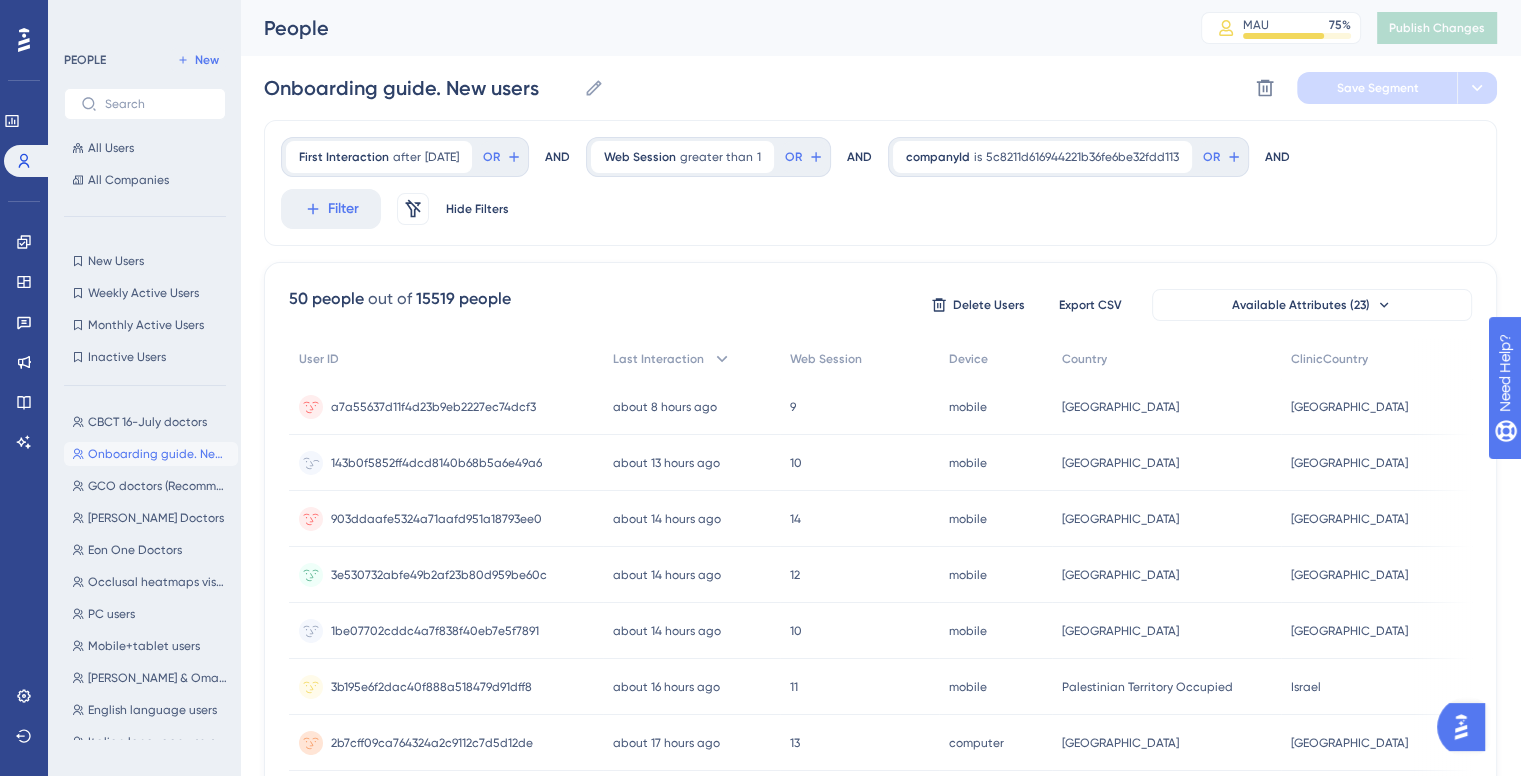 click on "10 10" at bounding box center (859, 463) 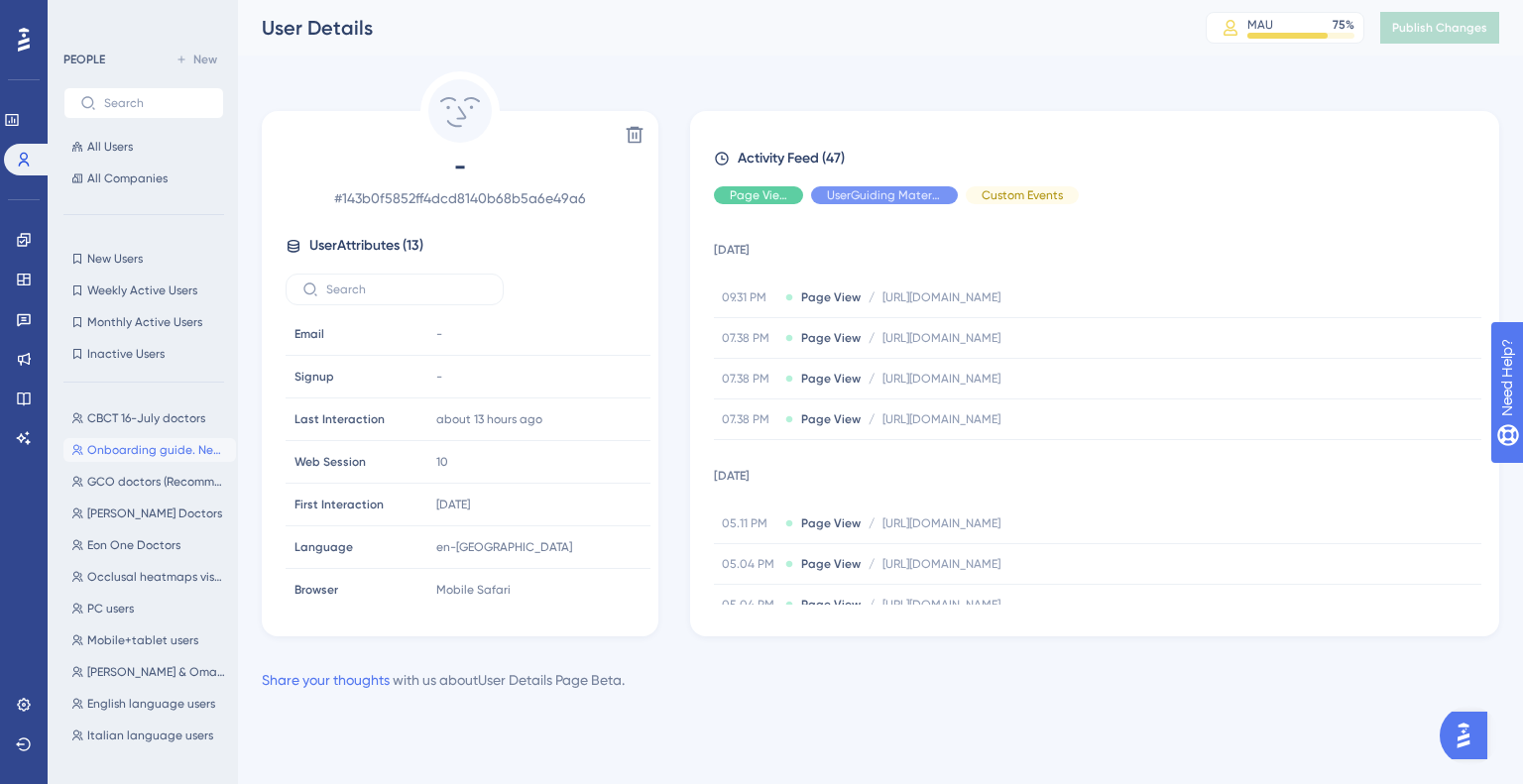 scroll, scrollTop: 0, scrollLeft: 0, axis: both 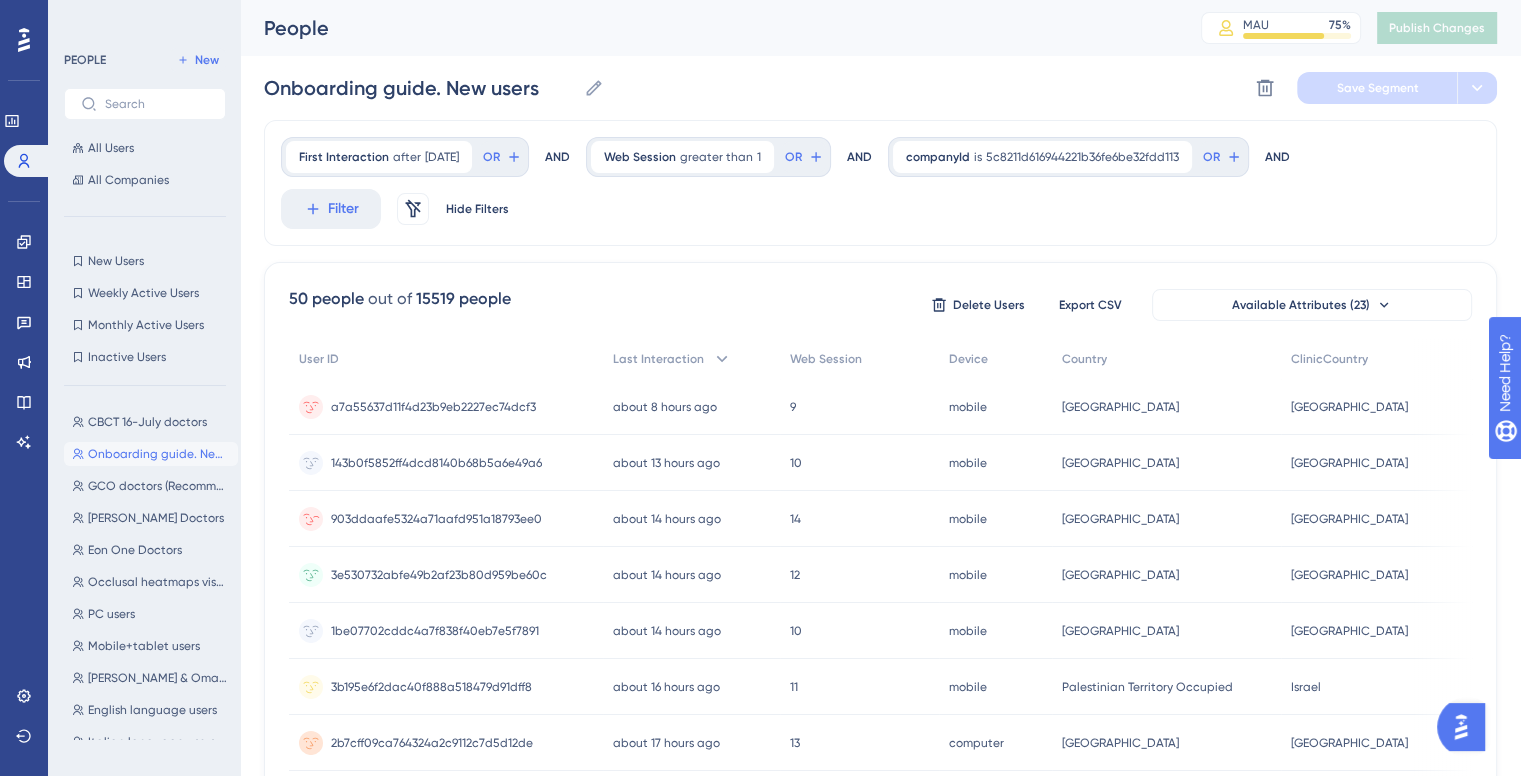 click on "about 14 hours ago 19 Jul 2025, 20:07" at bounding box center (691, 519) 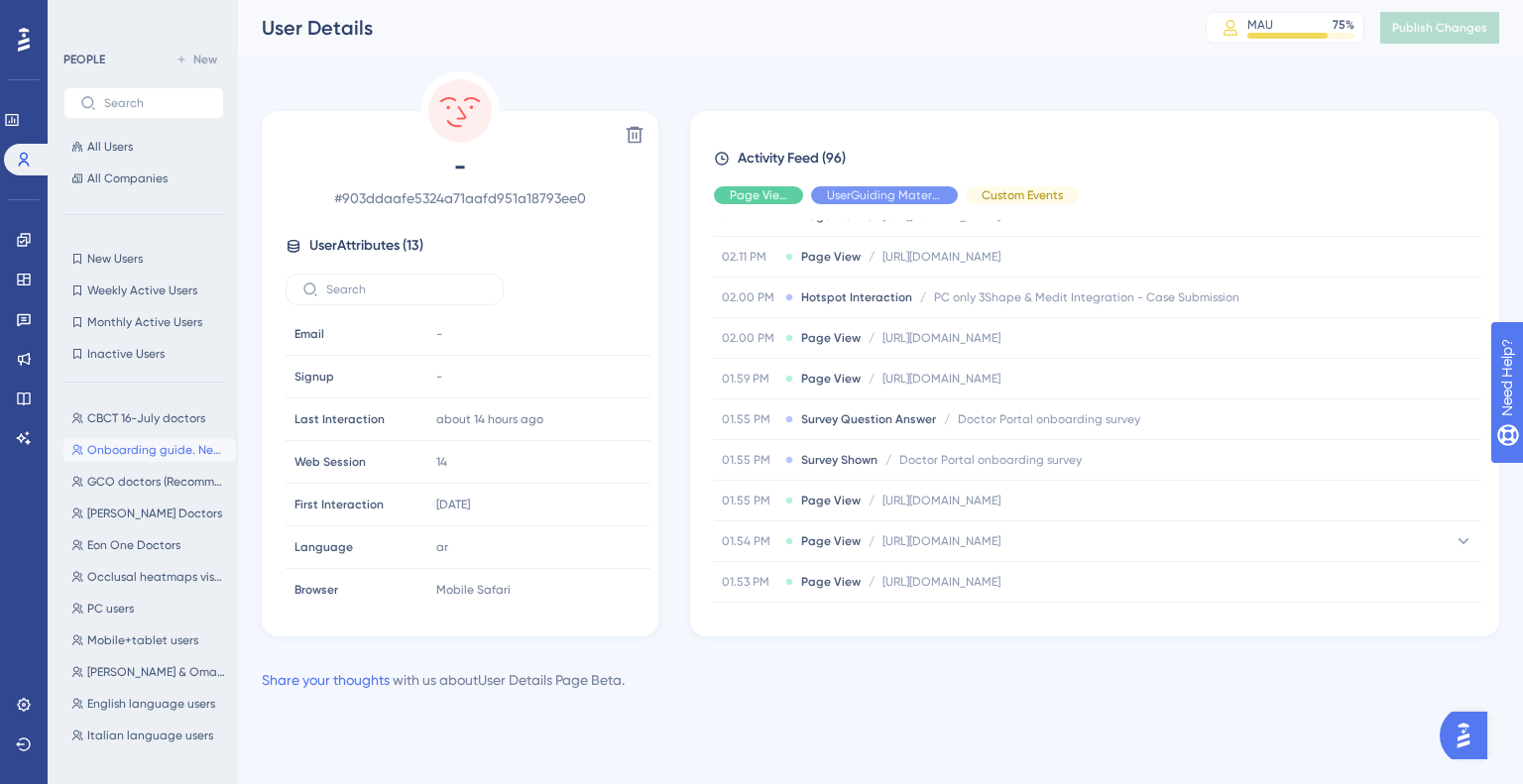scroll, scrollTop: 3203, scrollLeft: 0, axis: vertical 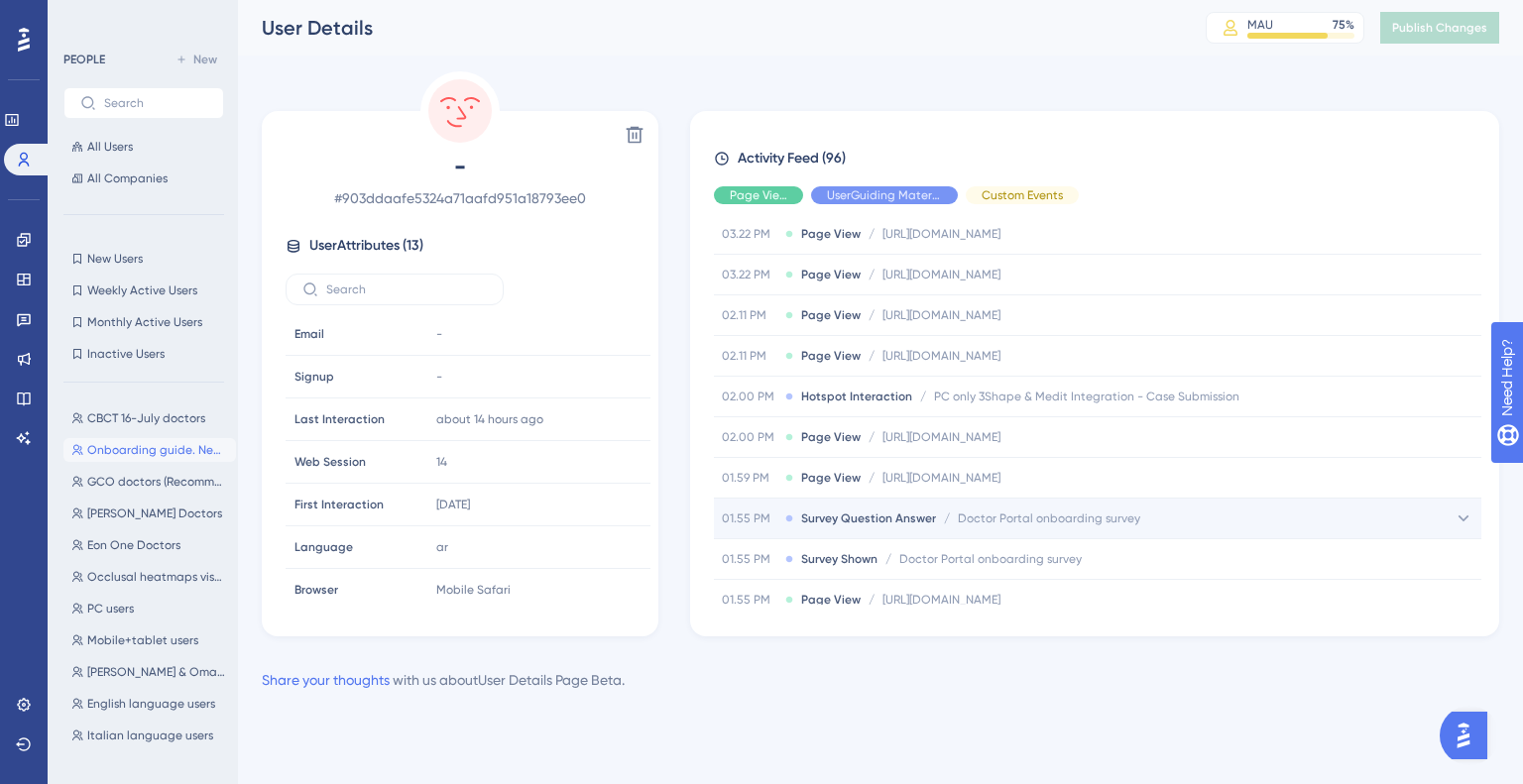 click on "Survey Question Answer" at bounding box center (869, 518) 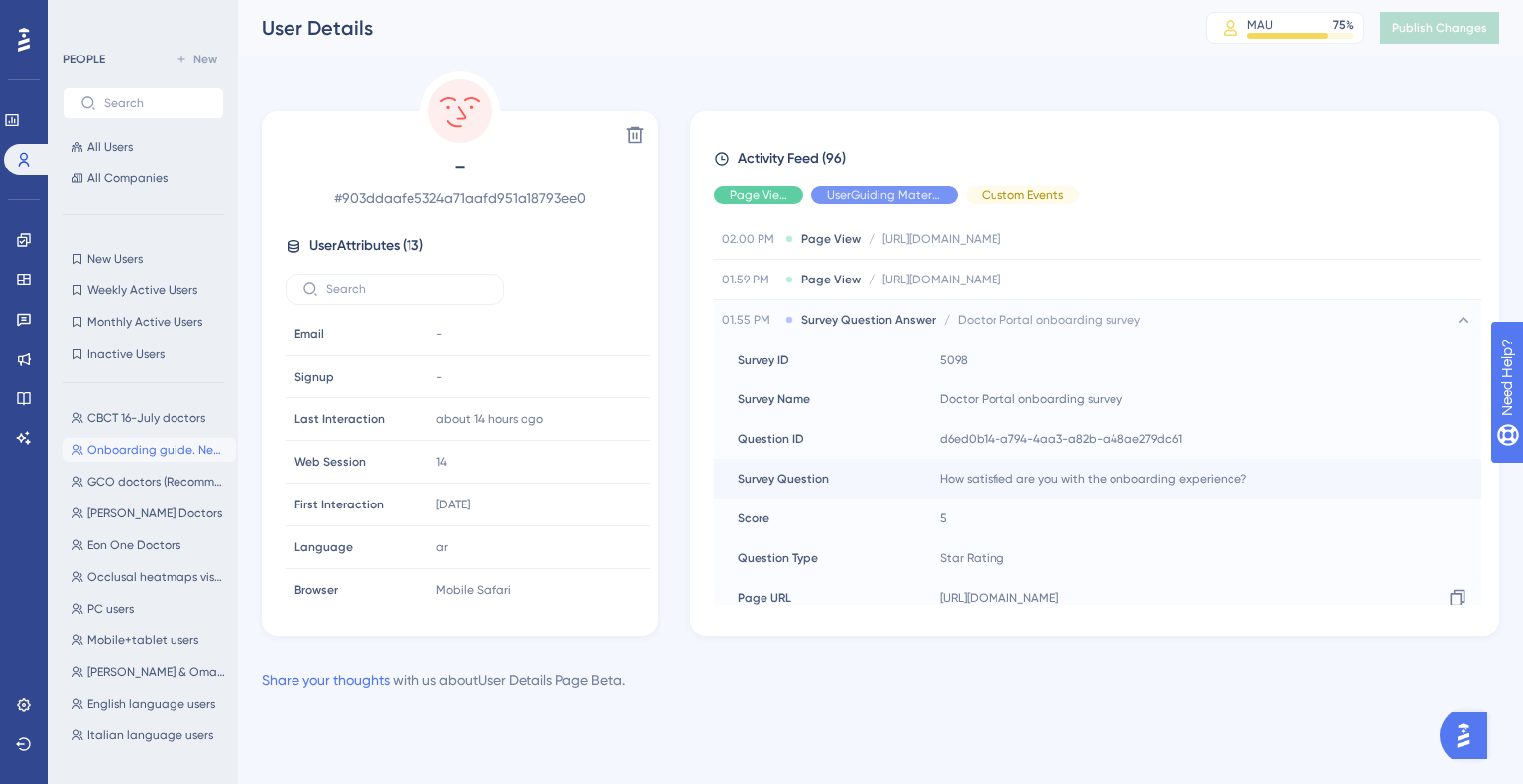 scroll, scrollTop: 3501, scrollLeft: 0, axis: vertical 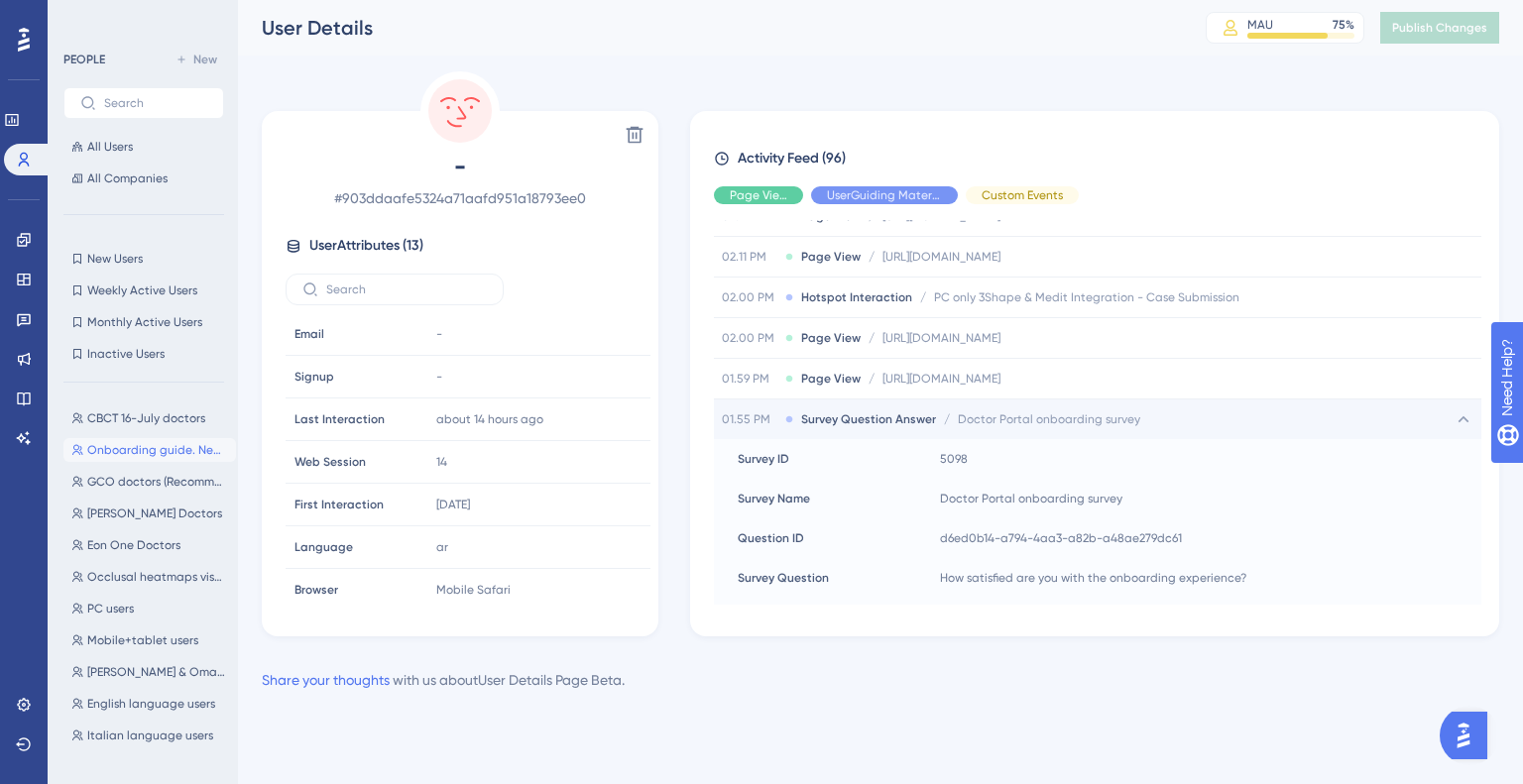 click on "Survey Question Answer" at bounding box center [869, 419] 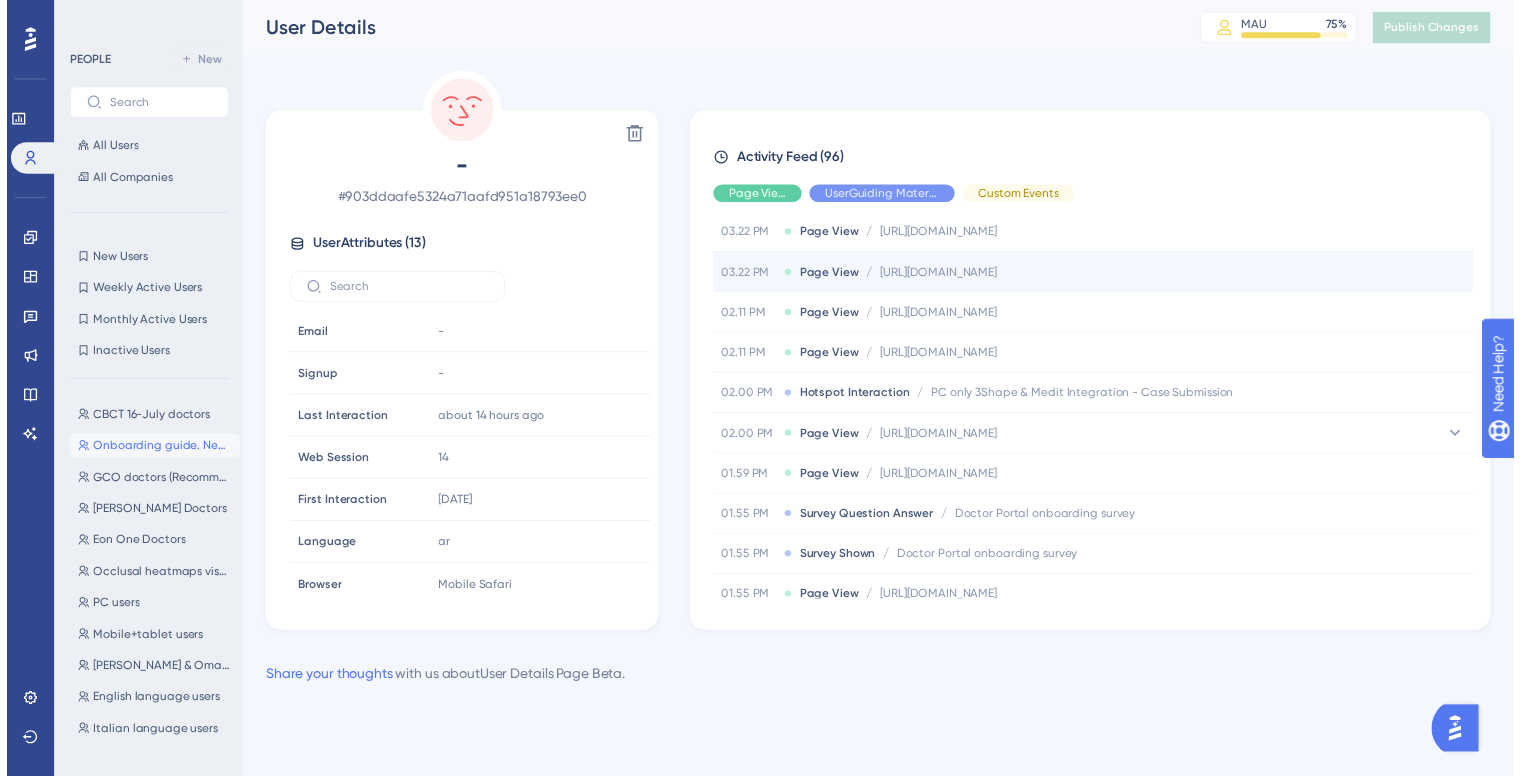 scroll, scrollTop: 3032, scrollLeft: 0, axis: vertical 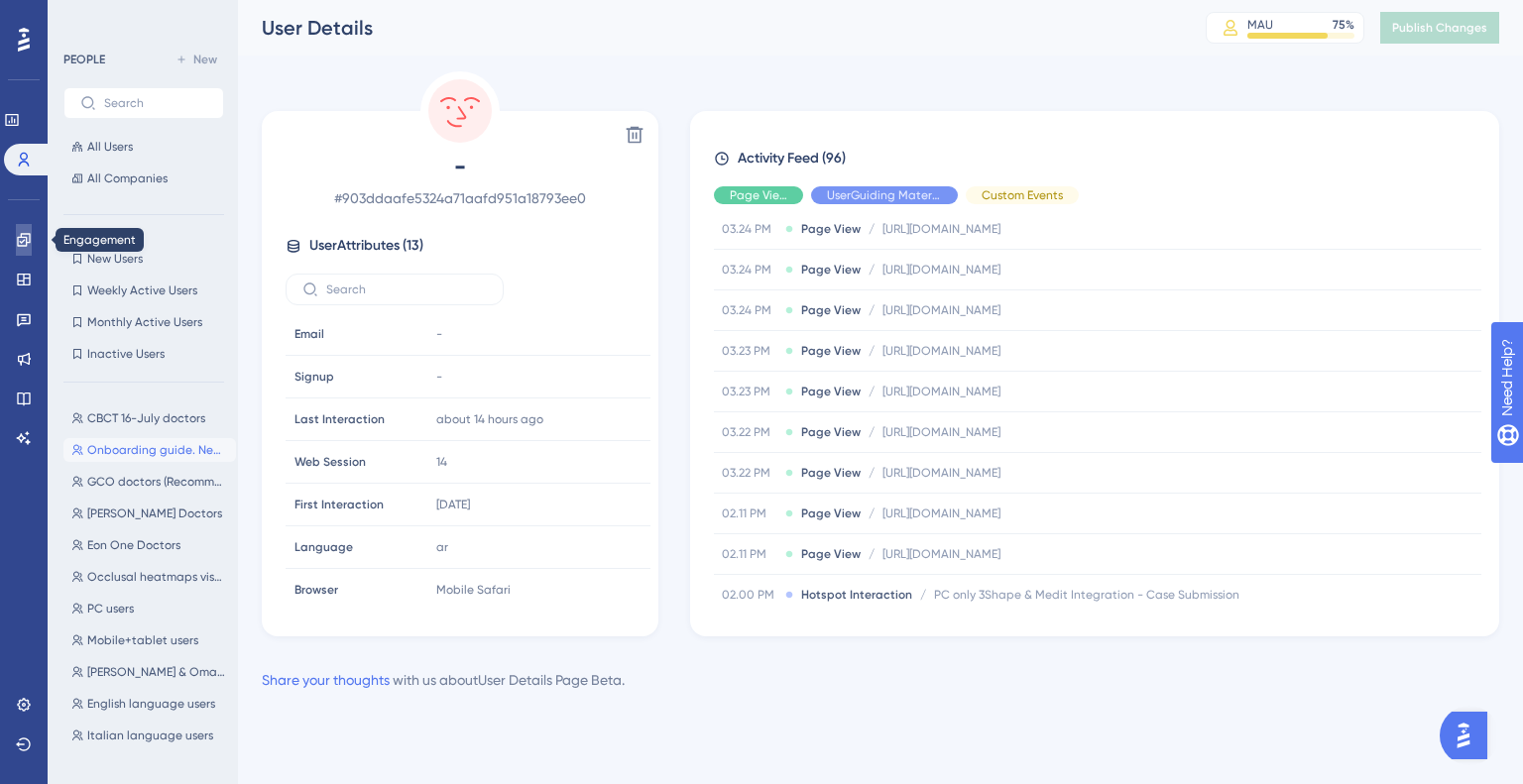 click 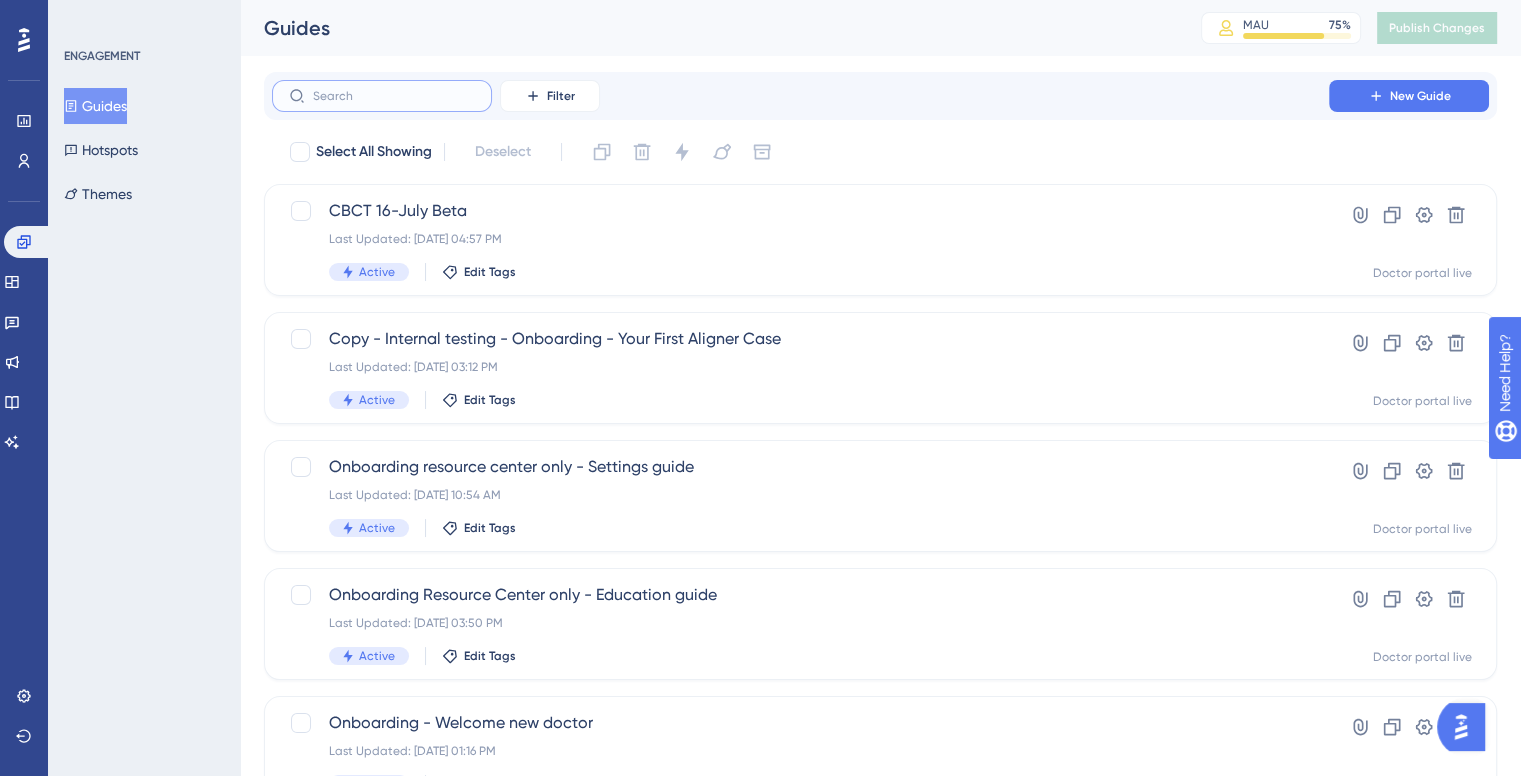 click at bounding box center [394, 96] 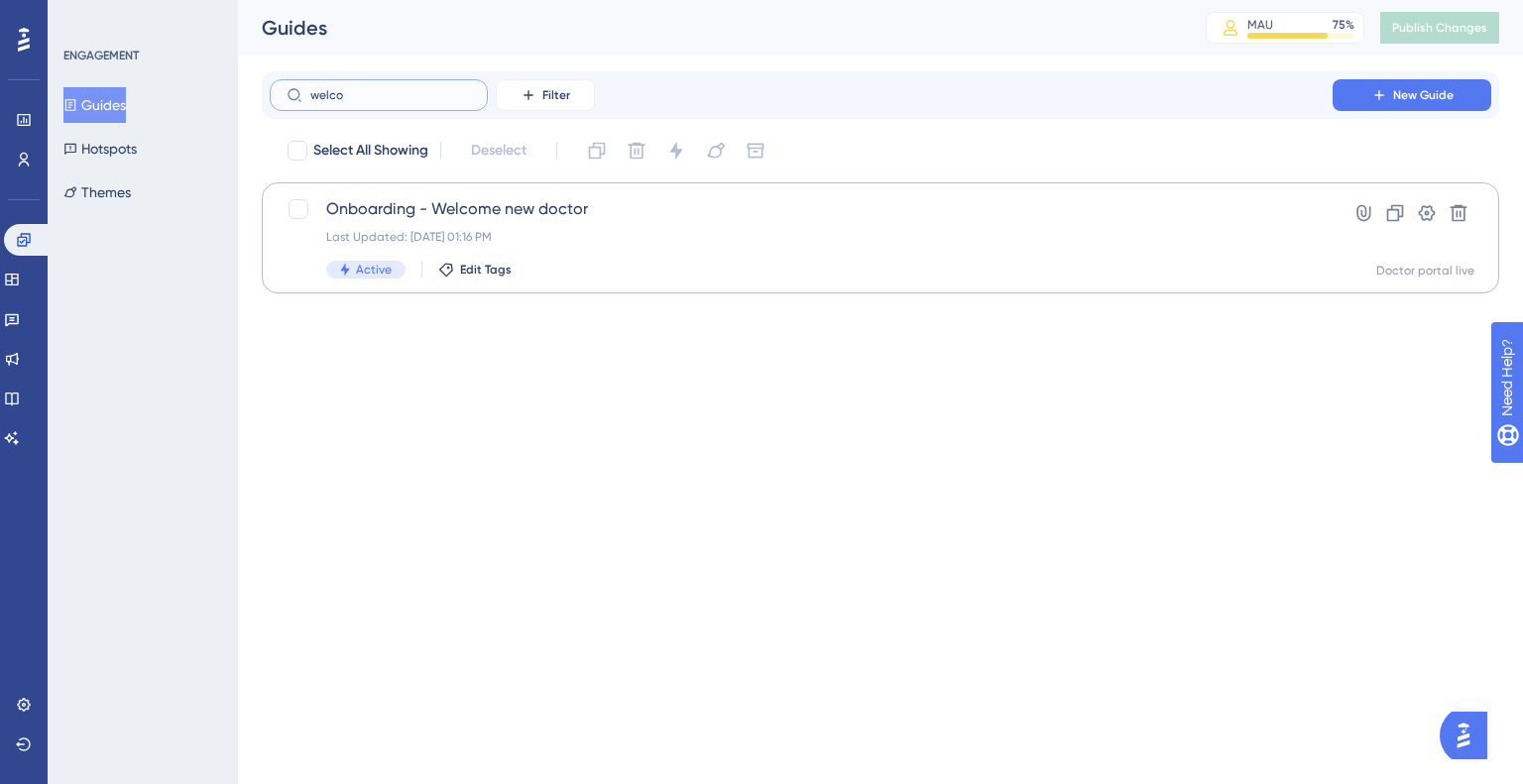 type on "welco" 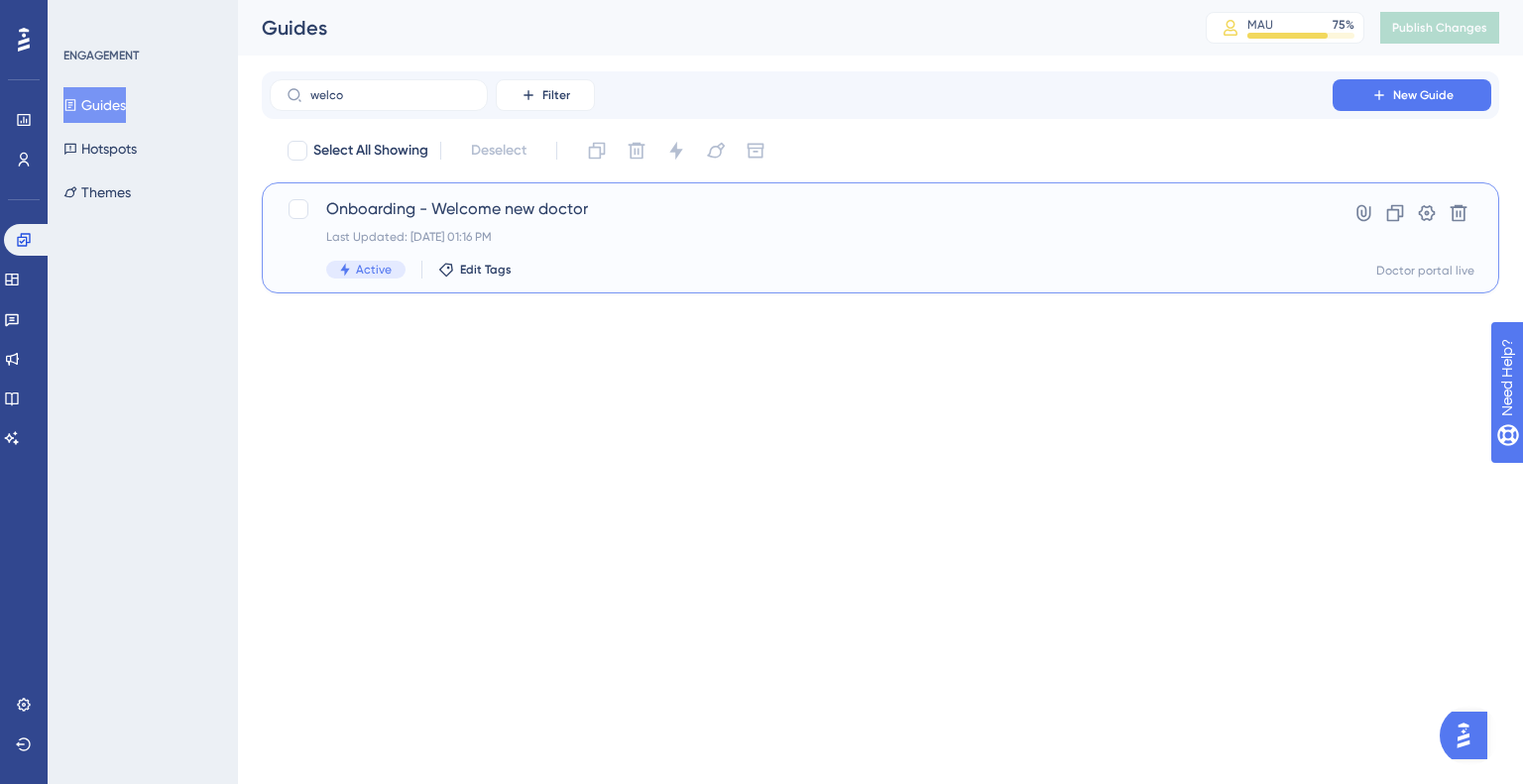 click on "Onboarding - Welcome new doctor" at bounding box center (801, 209) 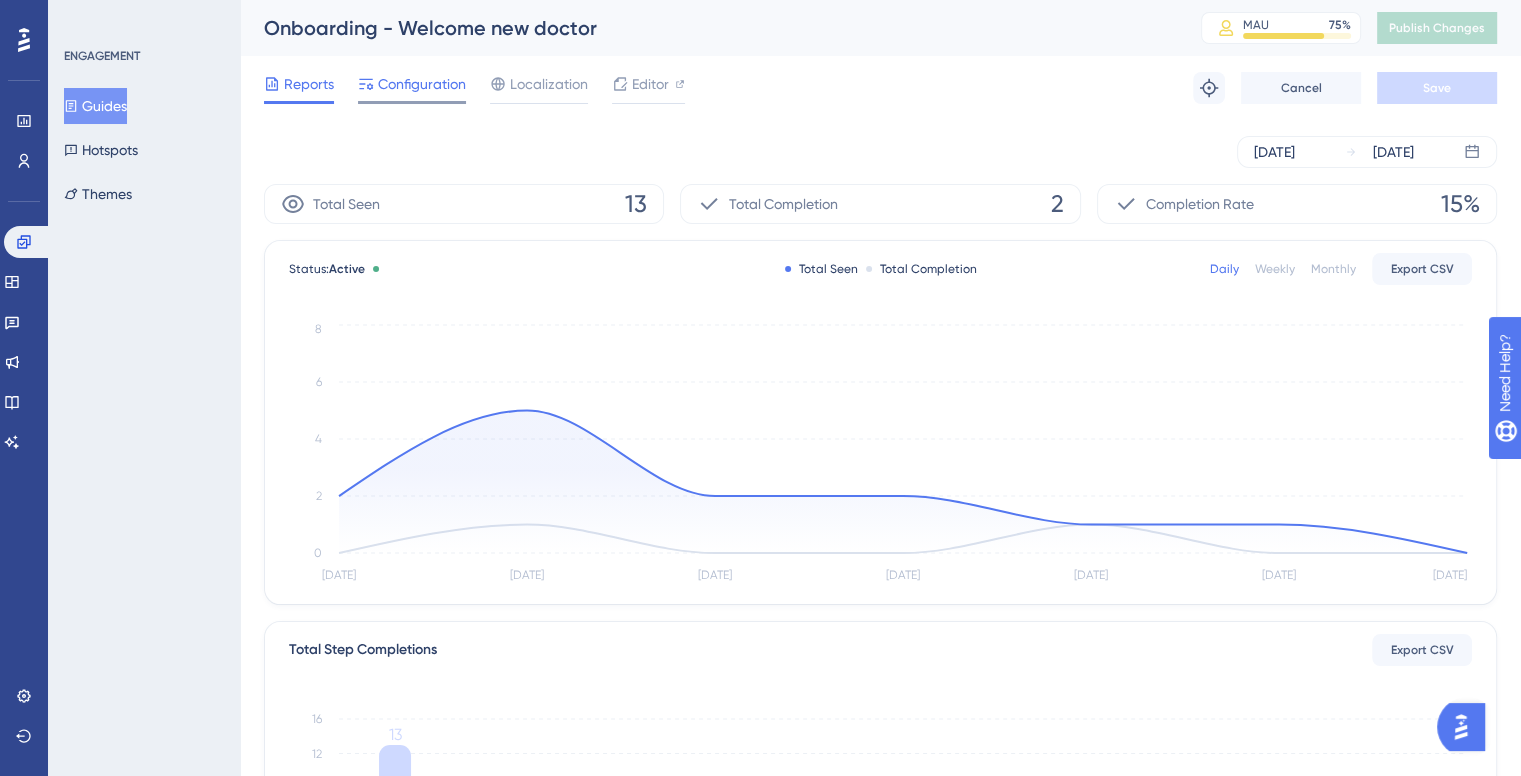 click on "Configuration" at bounding box center [422, 84] 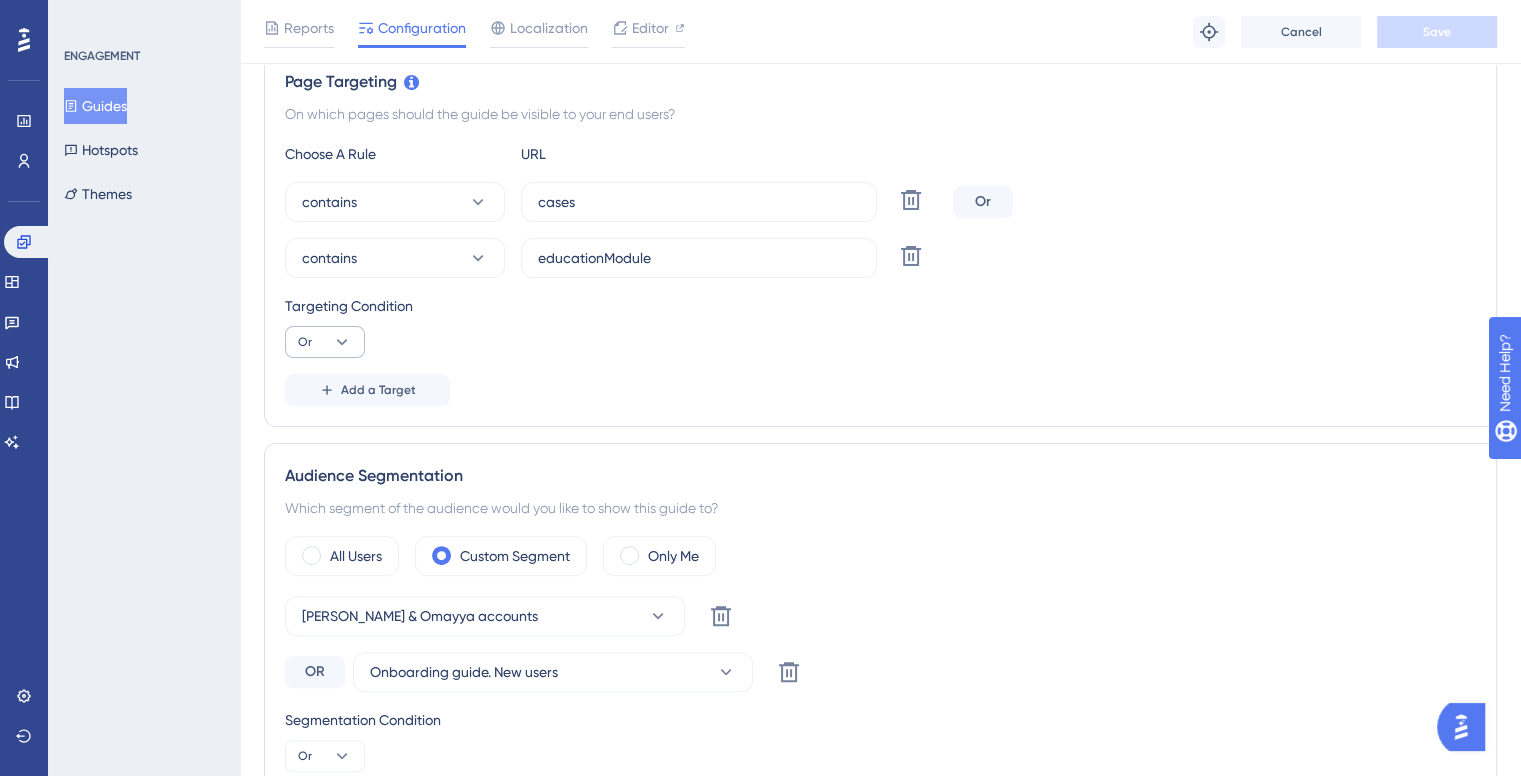 scroll, scrollTop: 494, scrollLeft: 0, axis: vertical 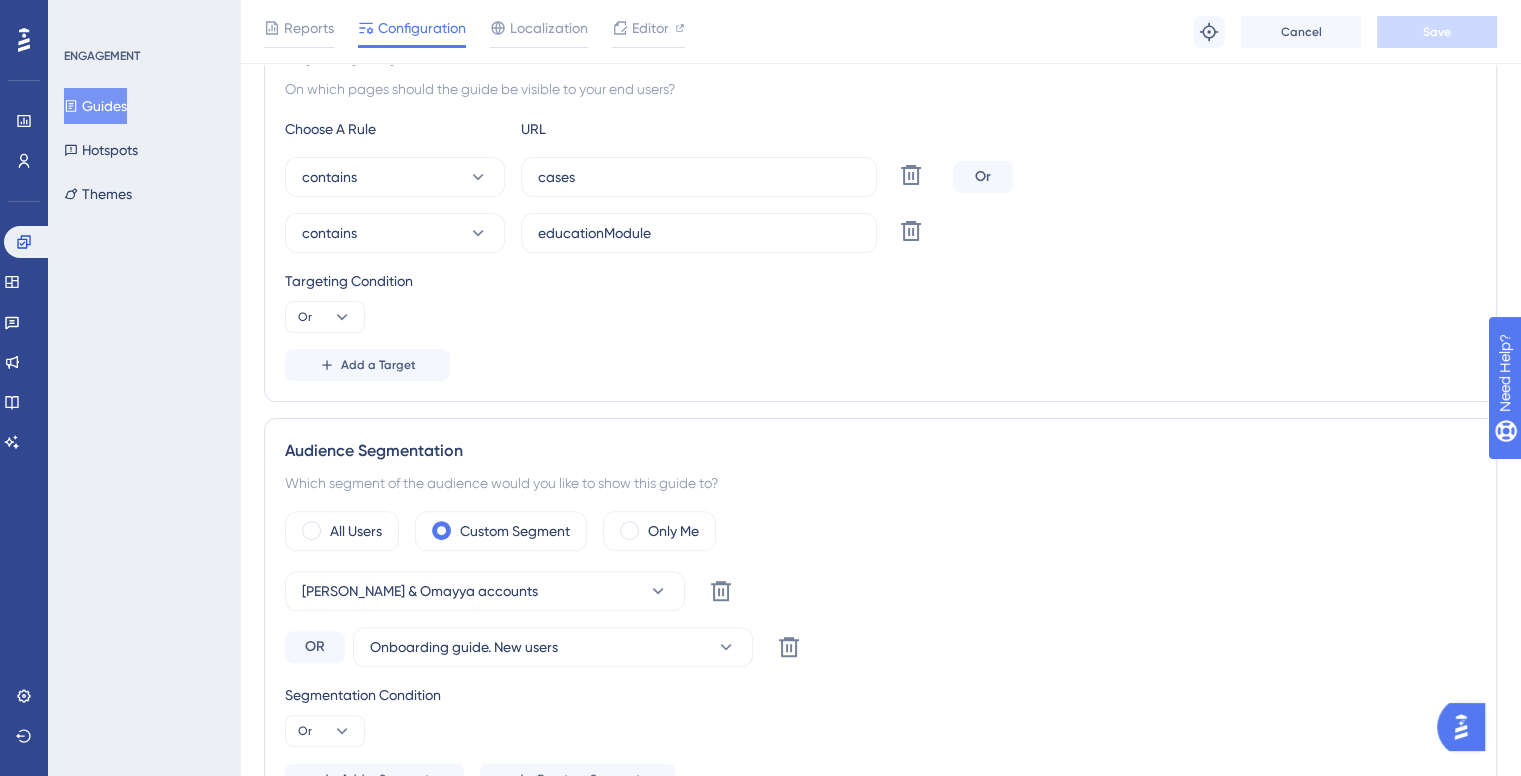 click on "Engagement Widgets Feedback Product Updates Knowledge Base AI Assistant" at bounding box center (24, 317) 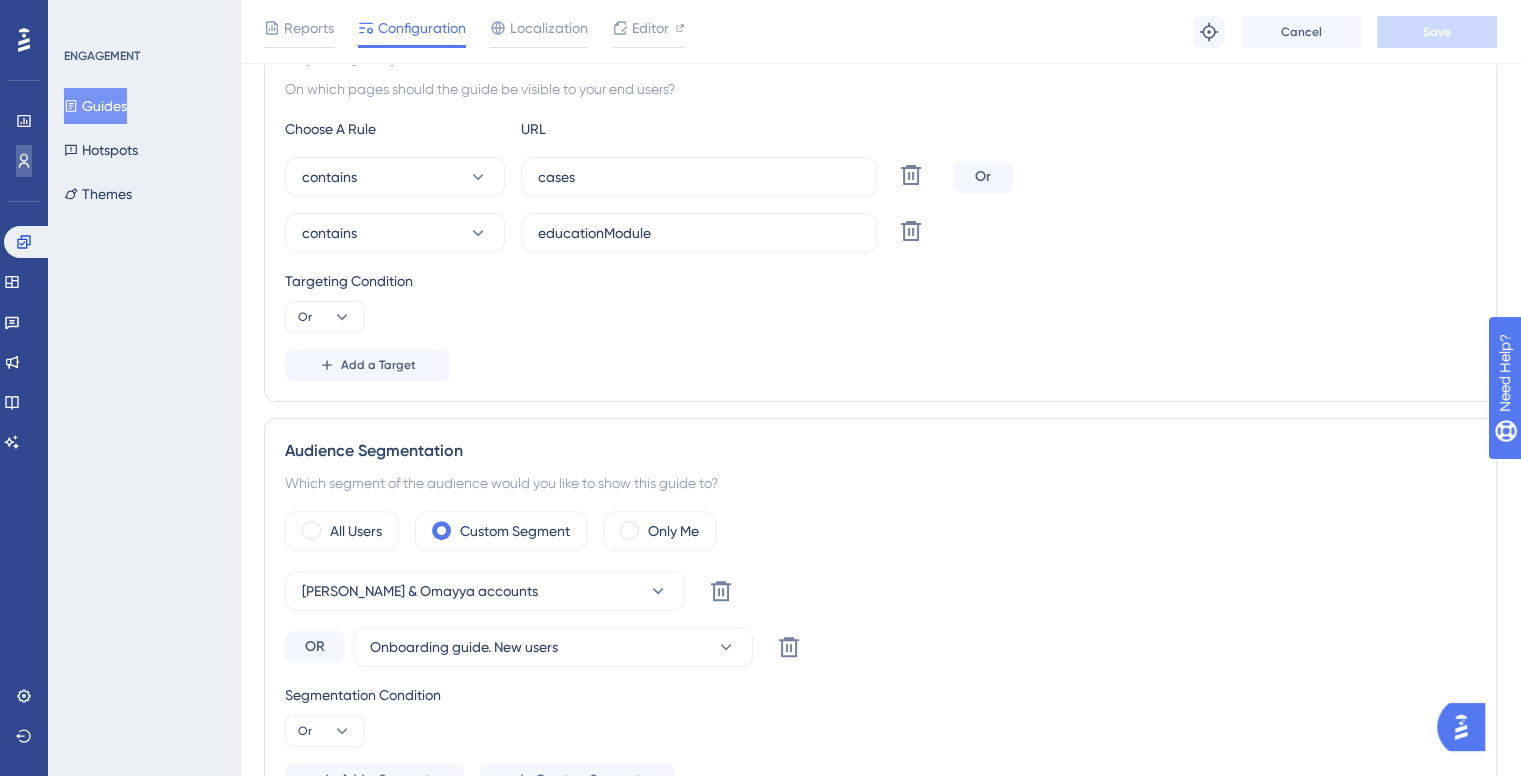 click 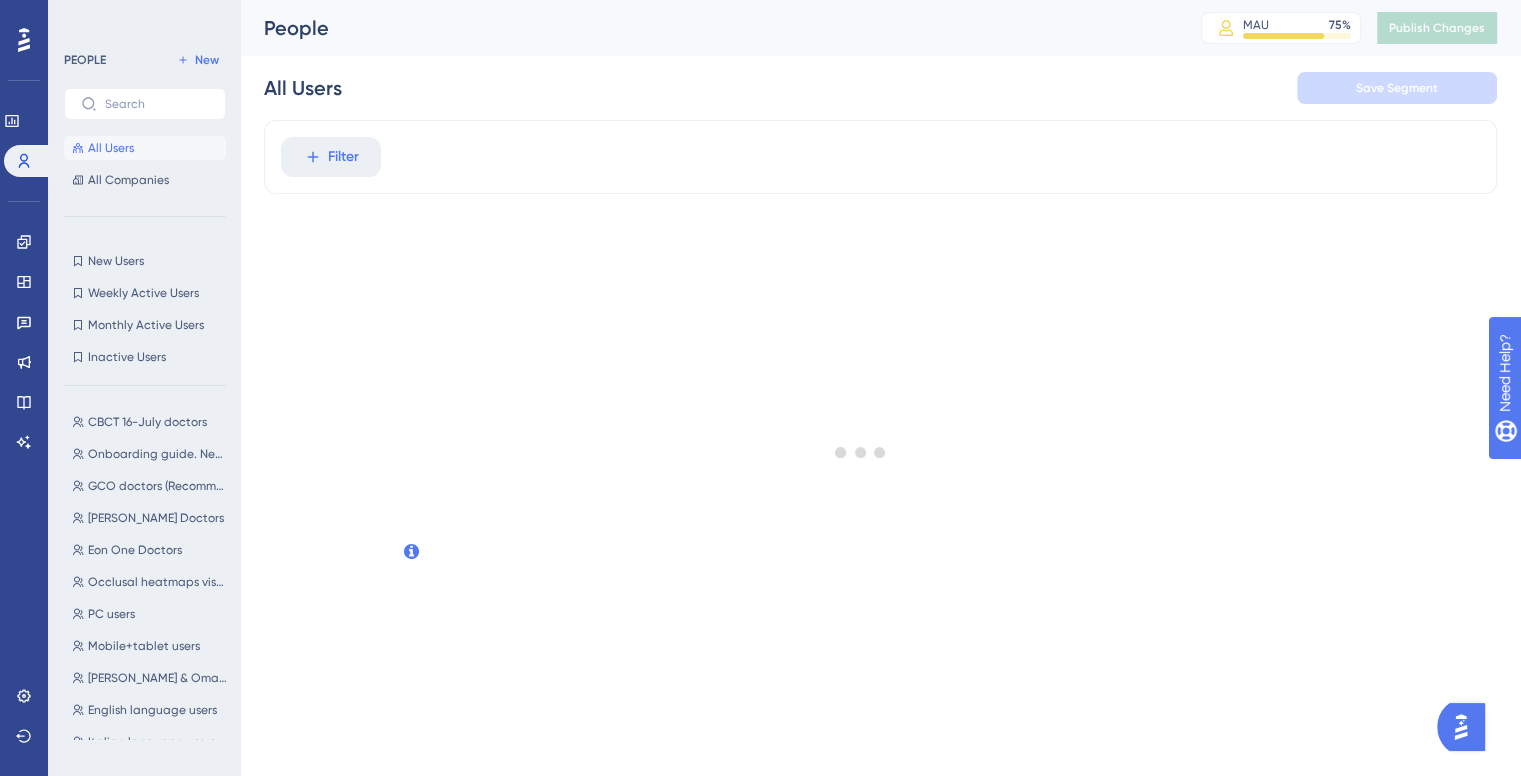 scroll, scrollTop: 0, scrollLeft: 0, axis: both 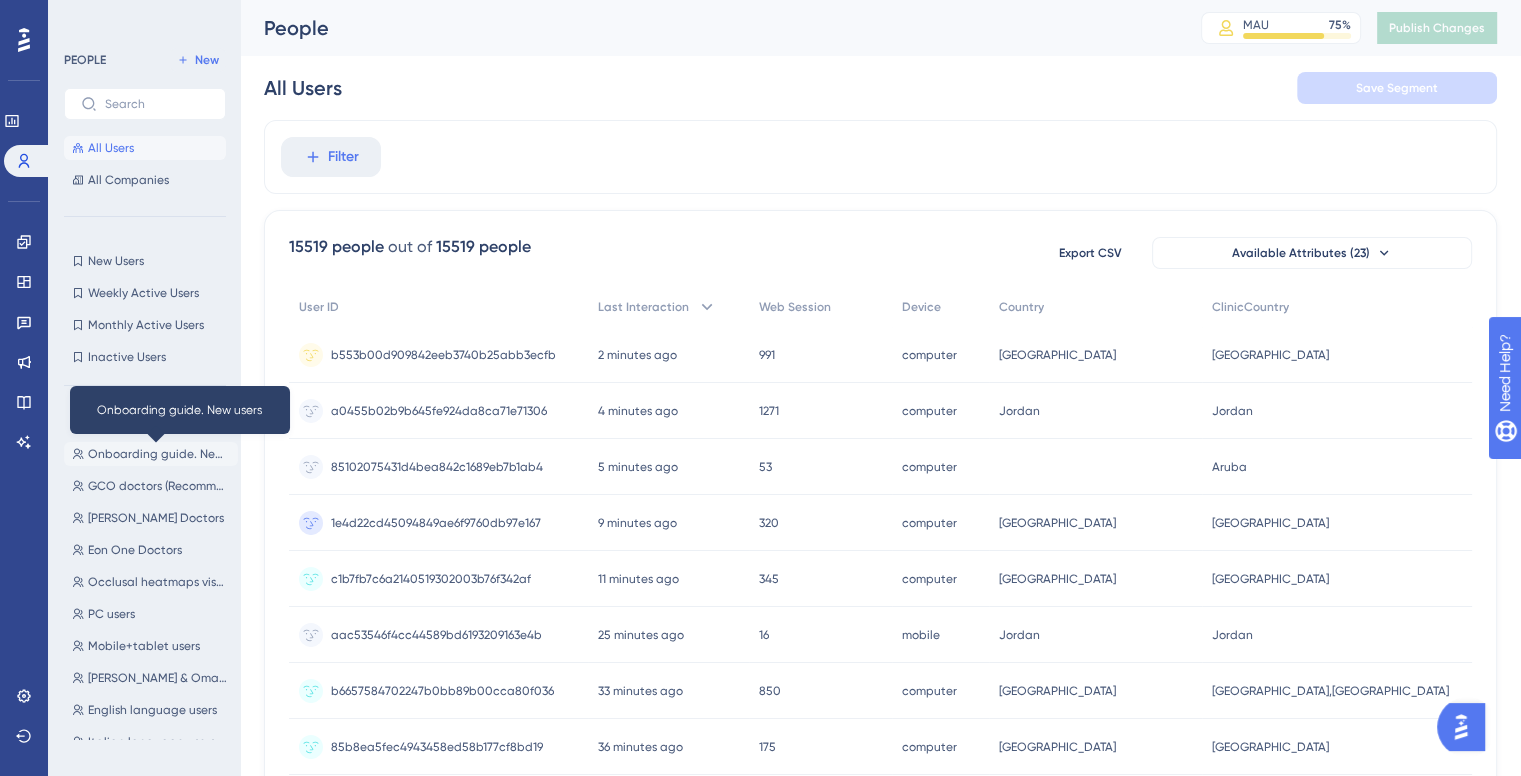 click on "Onboarding guide. New users" at bounding box center [159, 454] 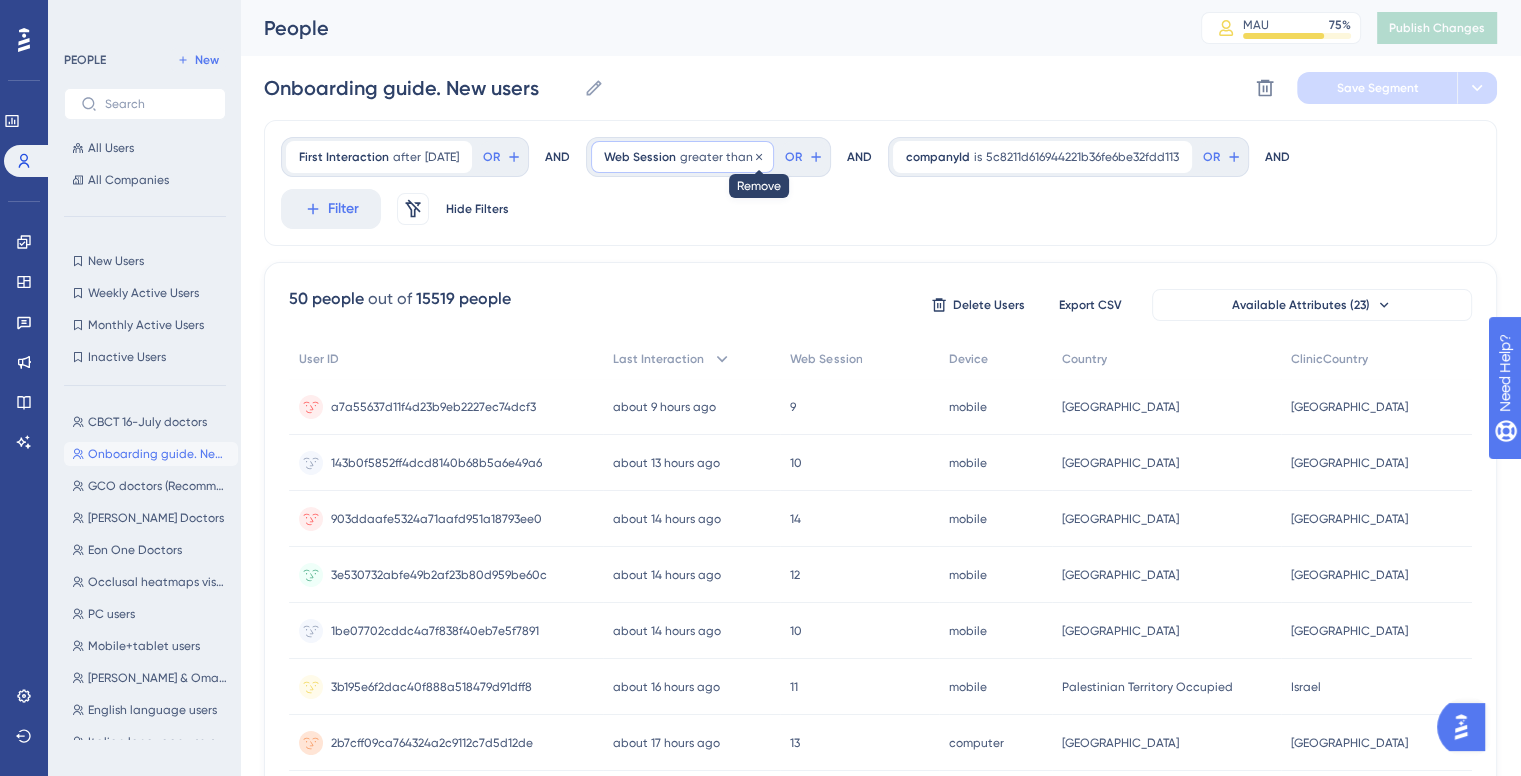 click 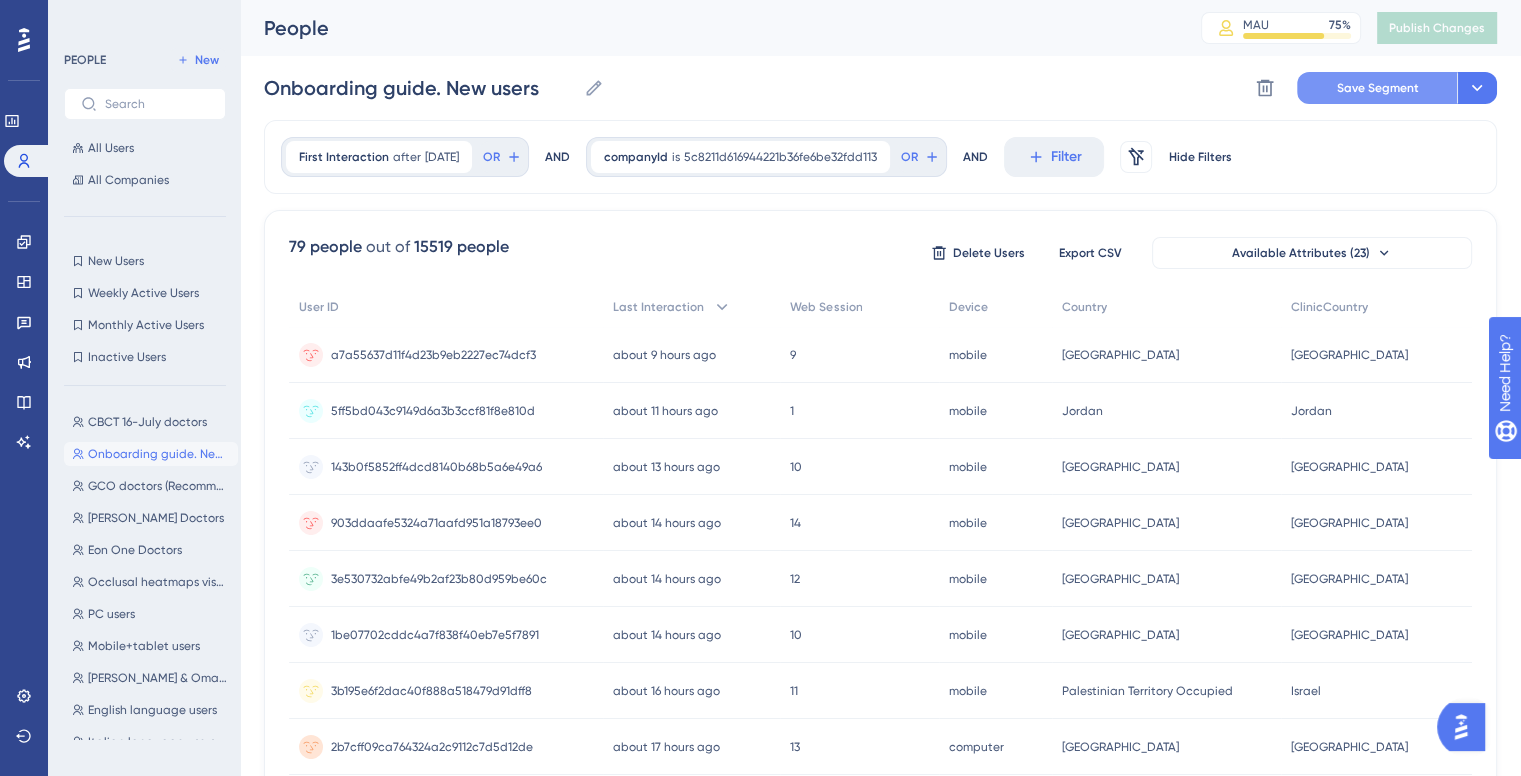 click on "Save Segment" at bounding box center (1377, 88) 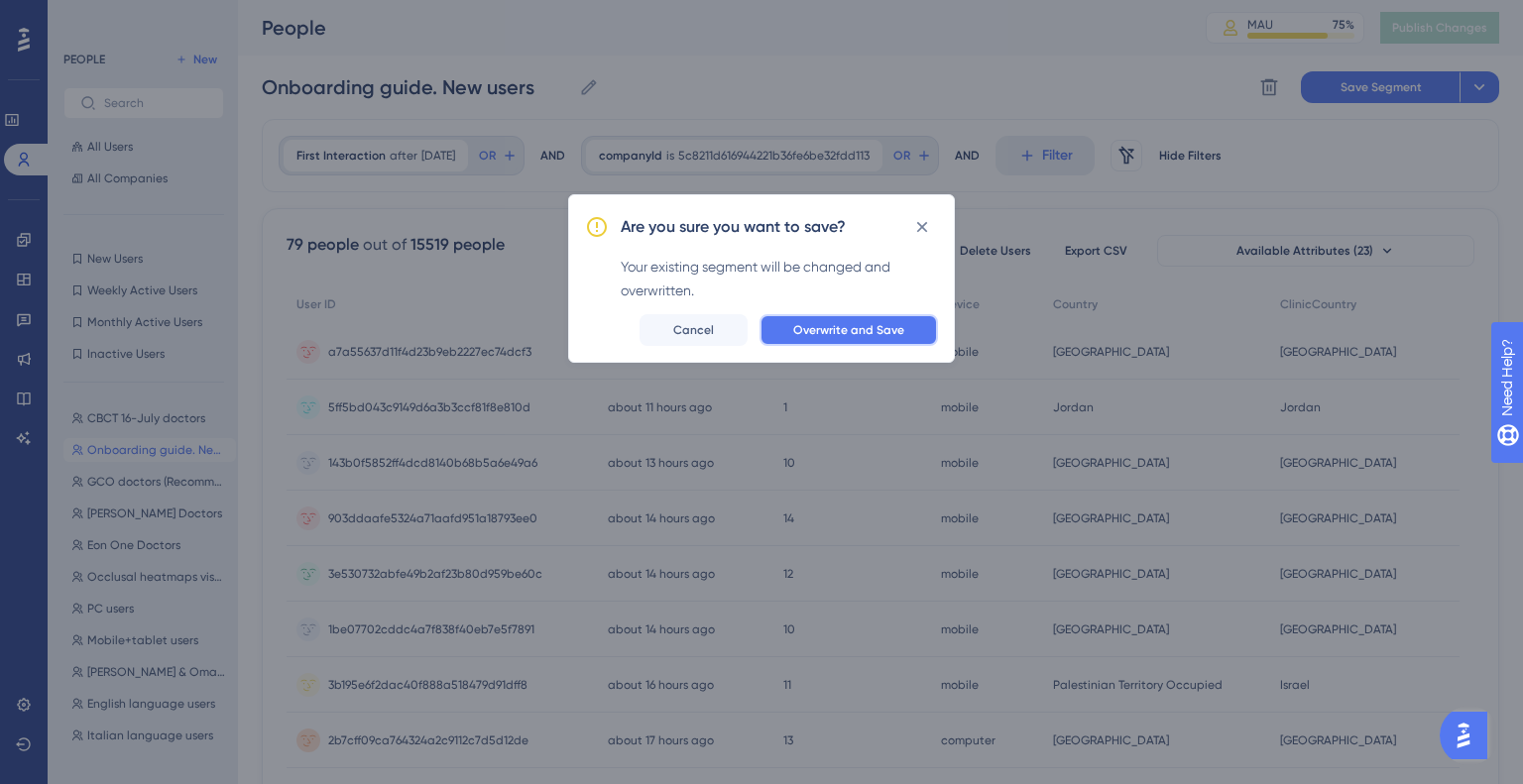 click on "Overwrite and Save" at bounding box center (849, 330) 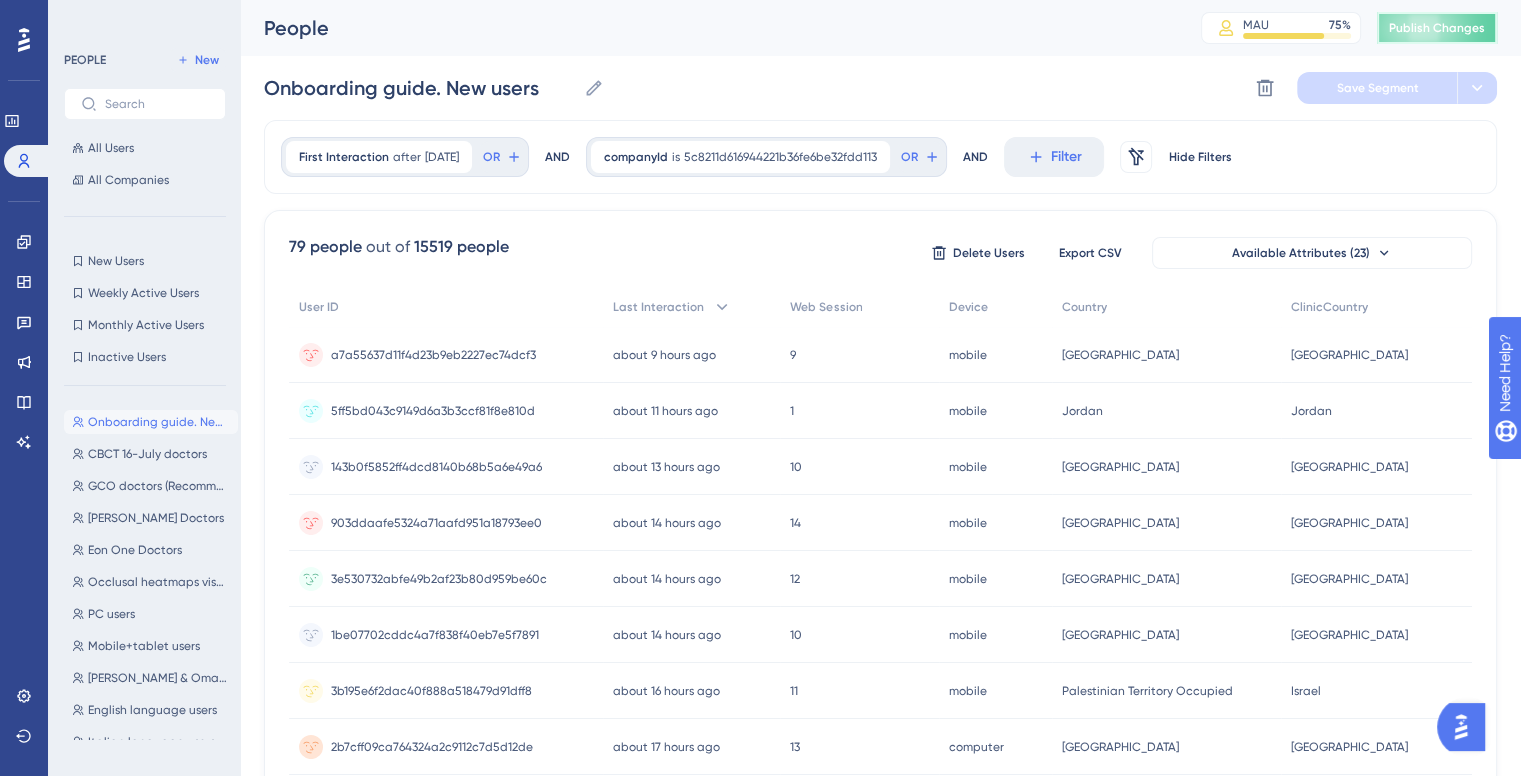 click on "Publish Changes" at bounding box center [1437, 28] 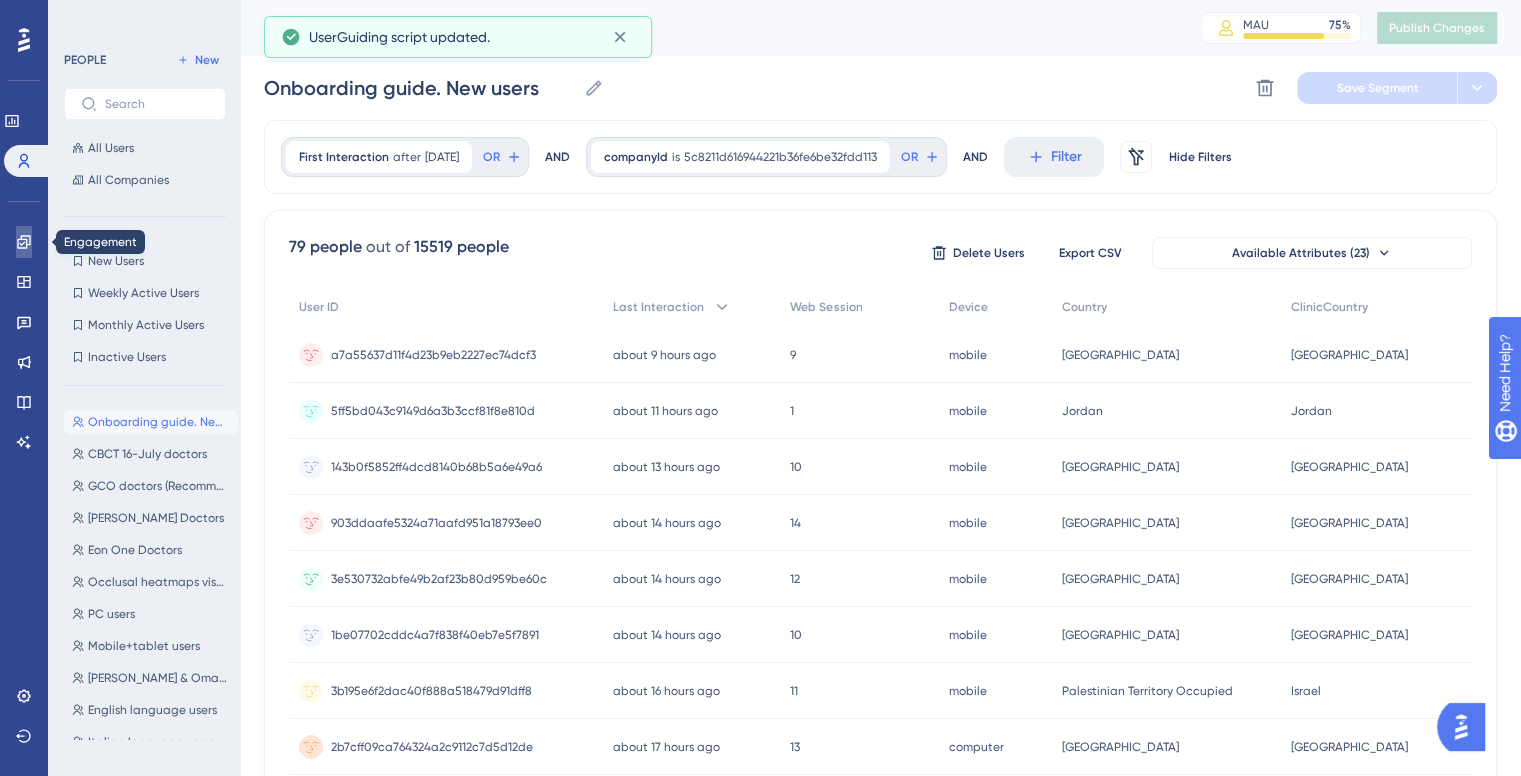 click 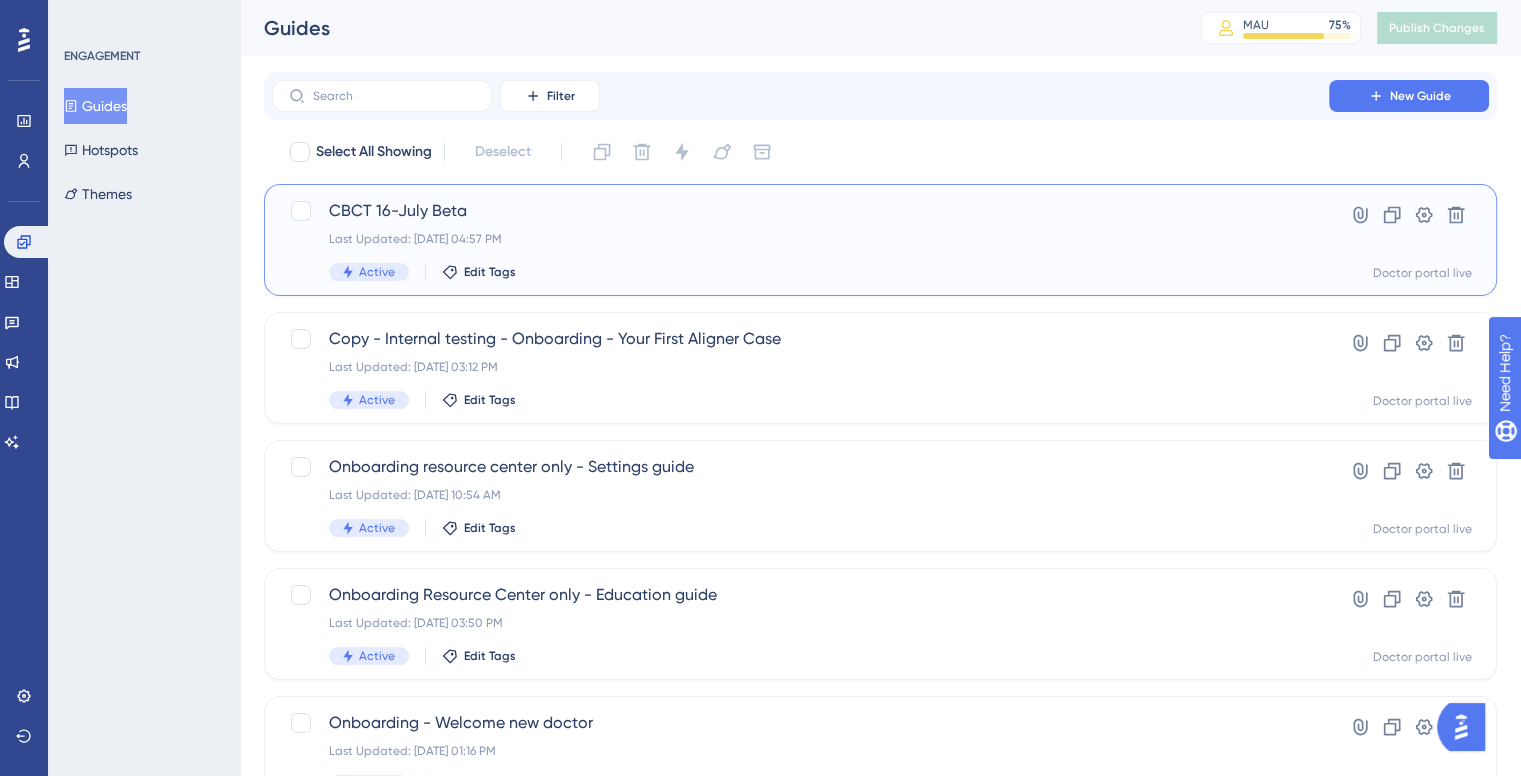 click on "CBCT 16-July Beta" at bounding box center [800, 211] 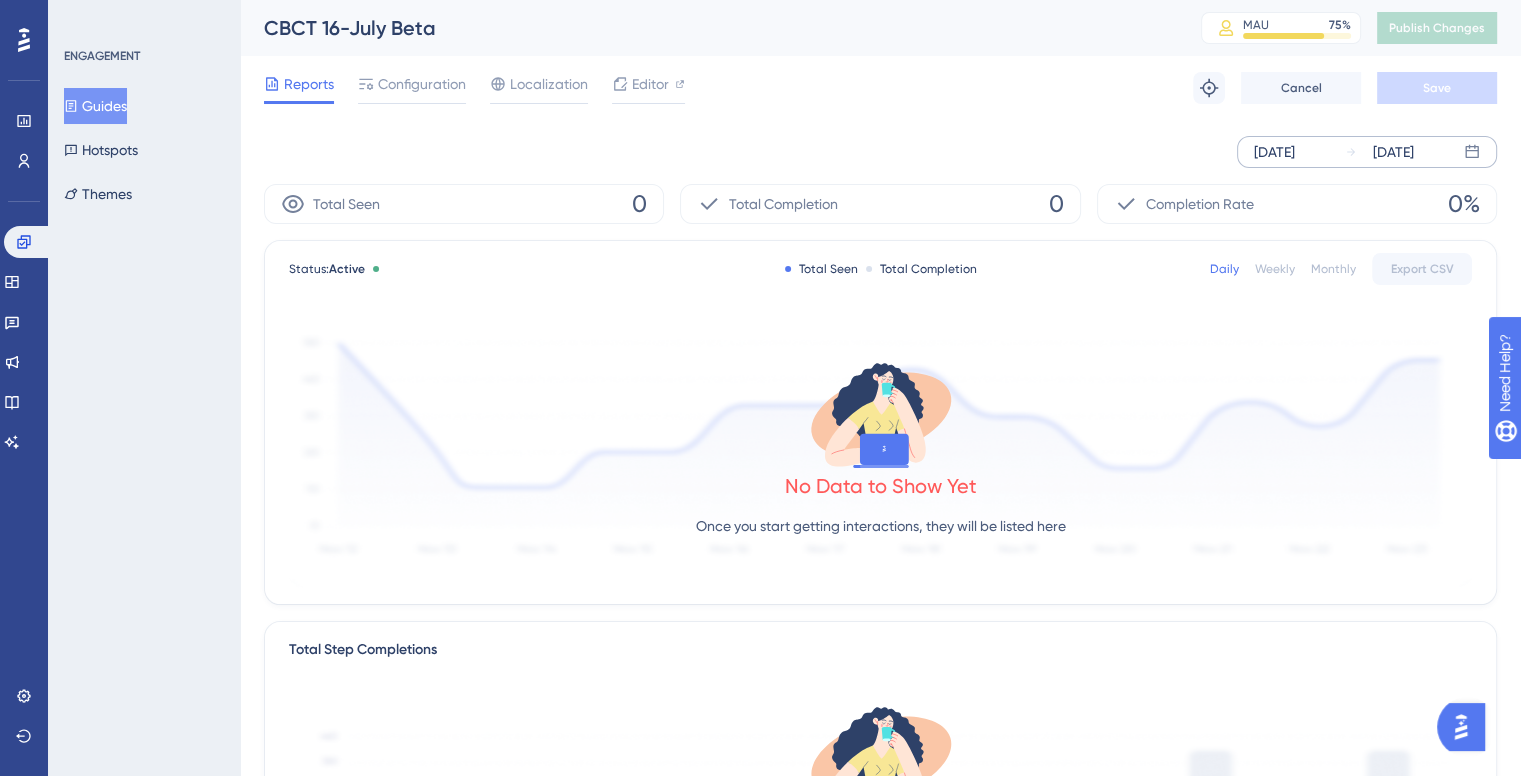 click on "Jul 17 2025" at bounding box center [1274, 152] 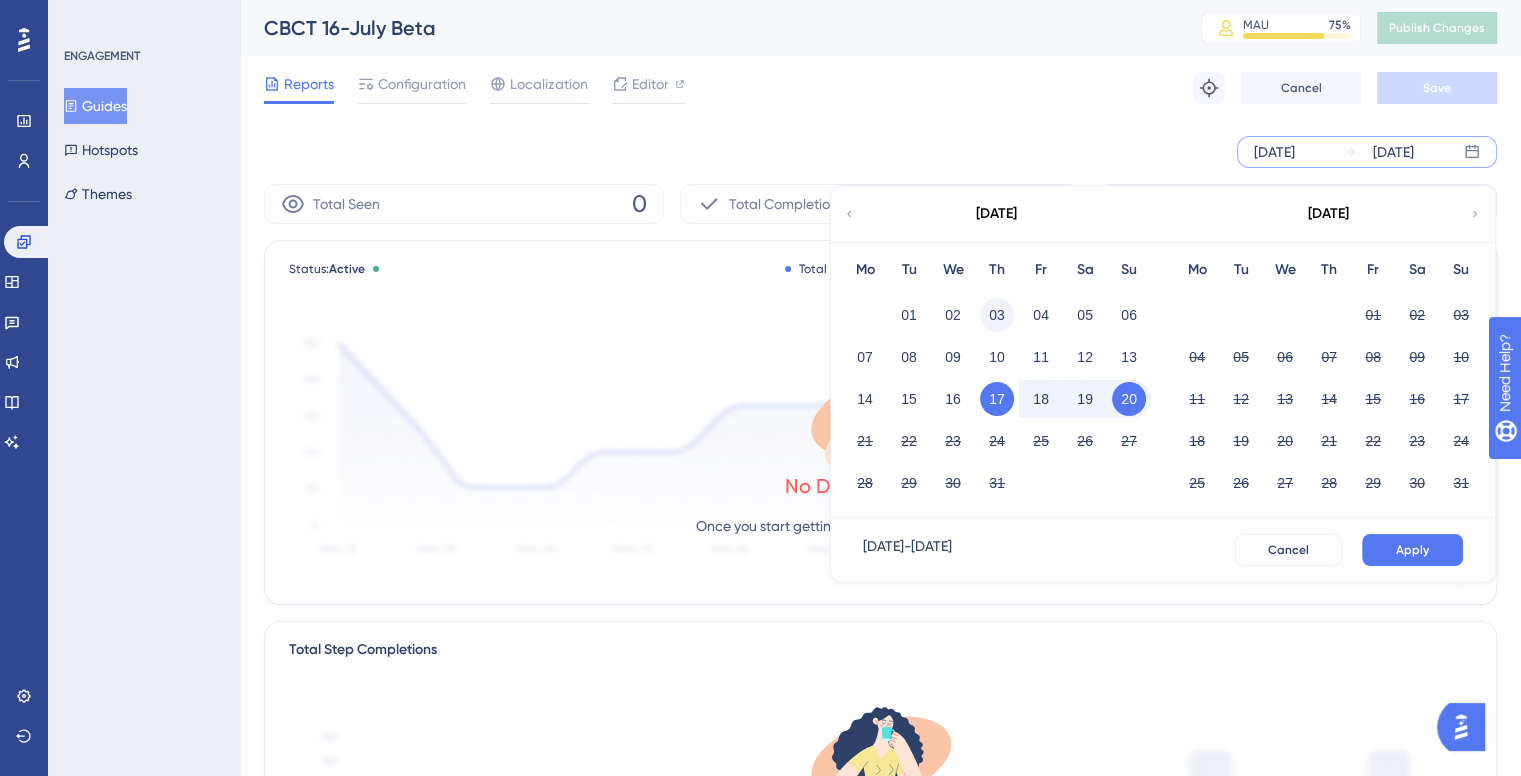 click on "03" at bounding box center [997, 315] 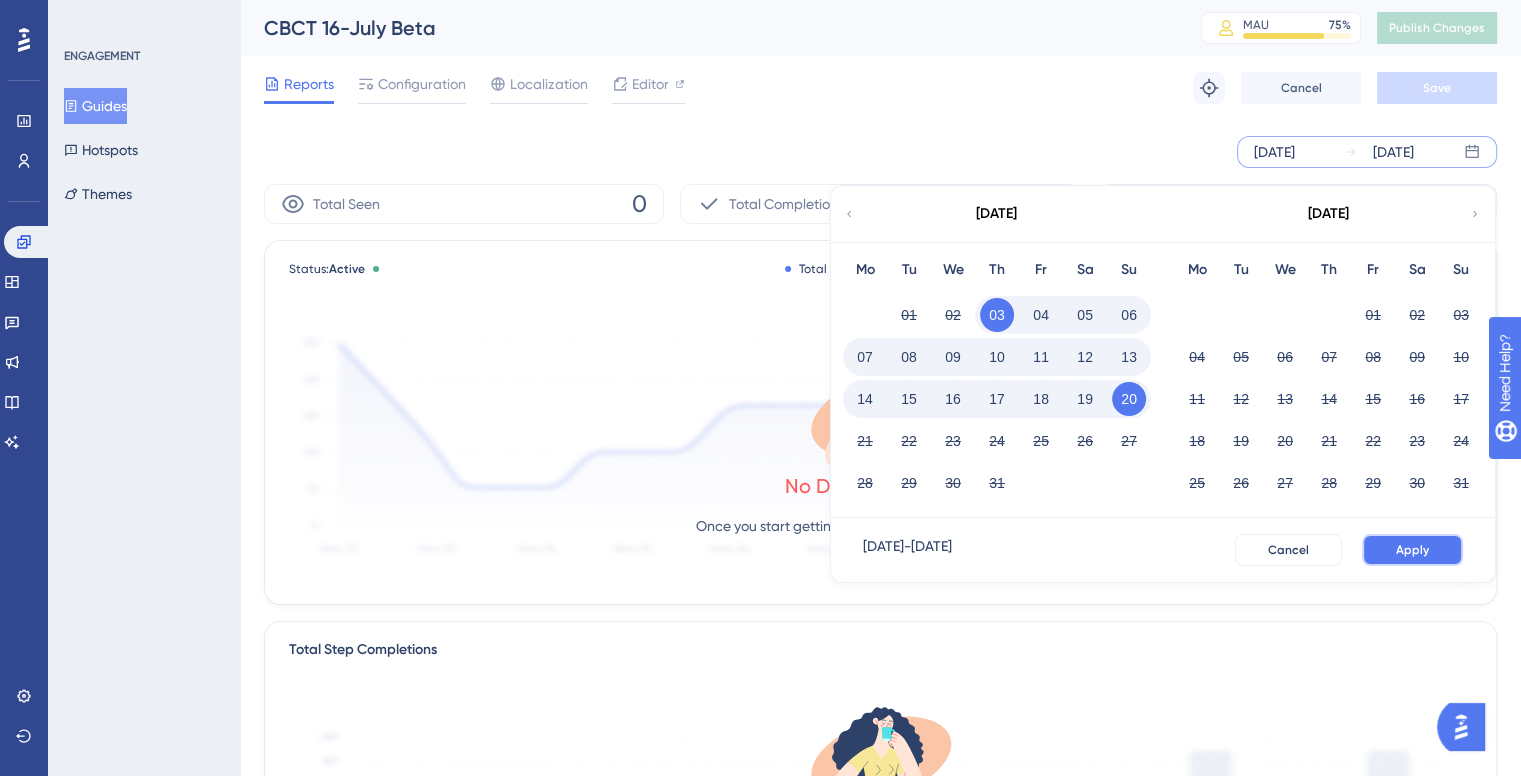 click on "Apply" at bounding box center (1412, 550) 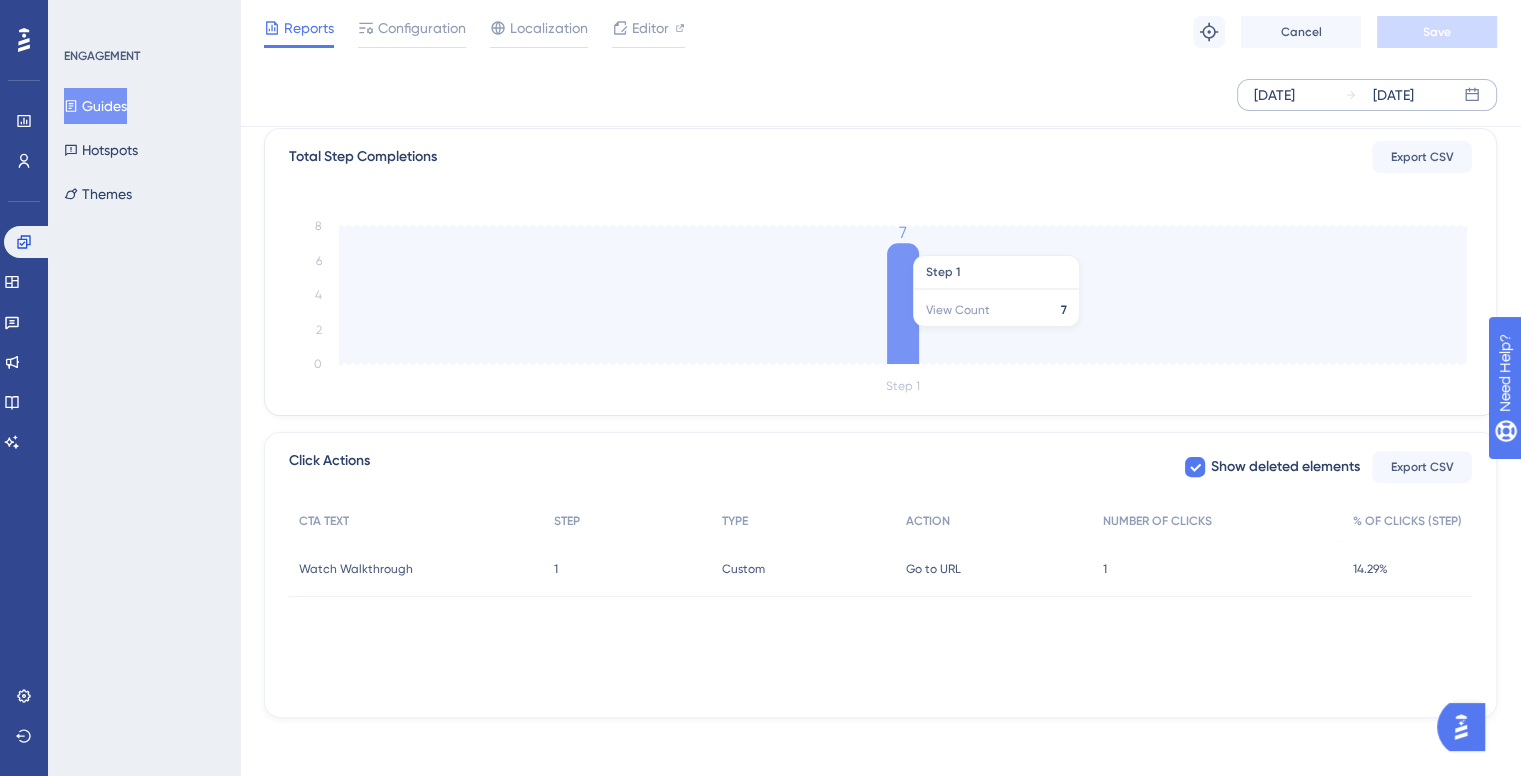 scroll, scrollTop: 490, scrollLeft: 0, axis: vertical 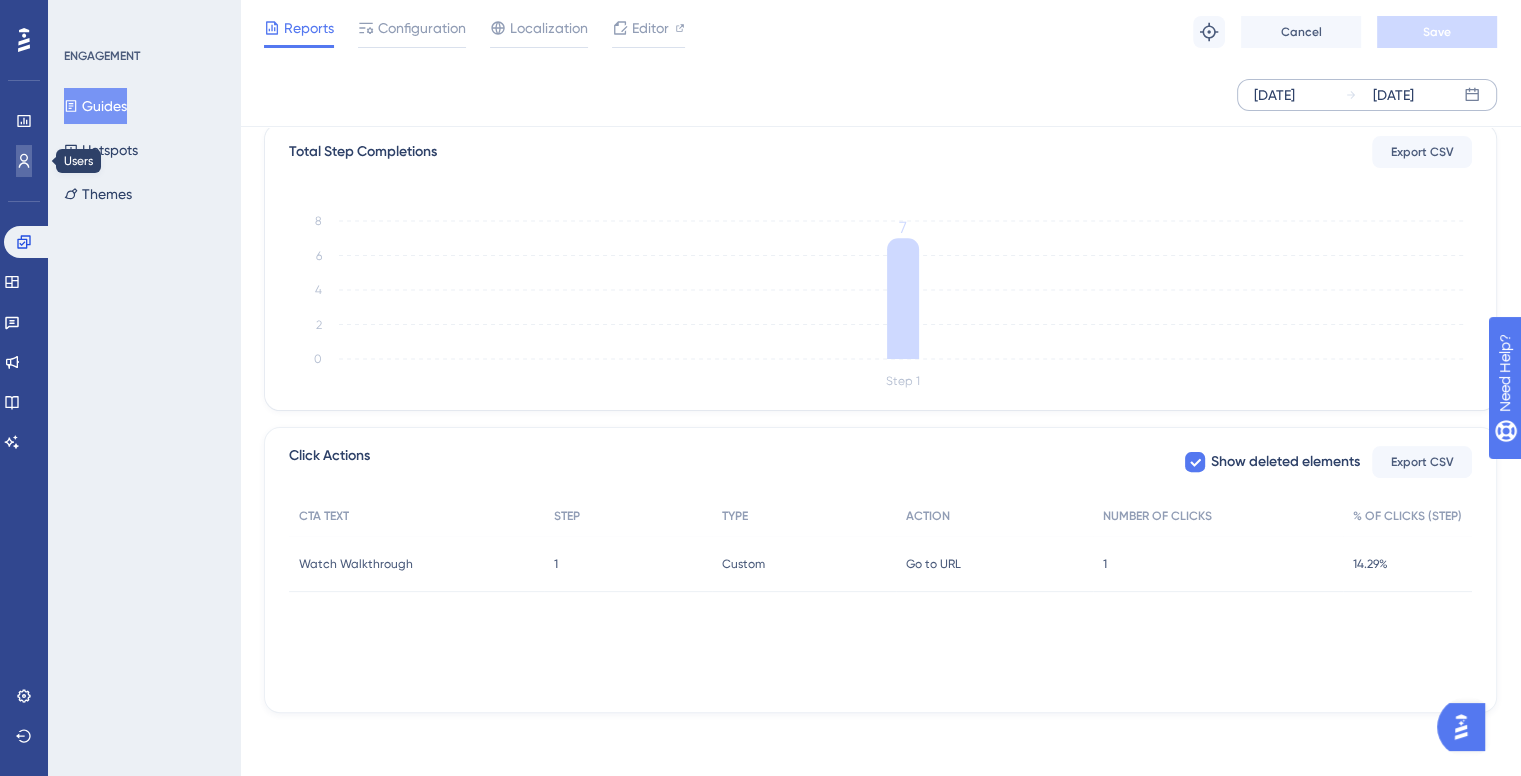 click at bounding box center (24, 161) 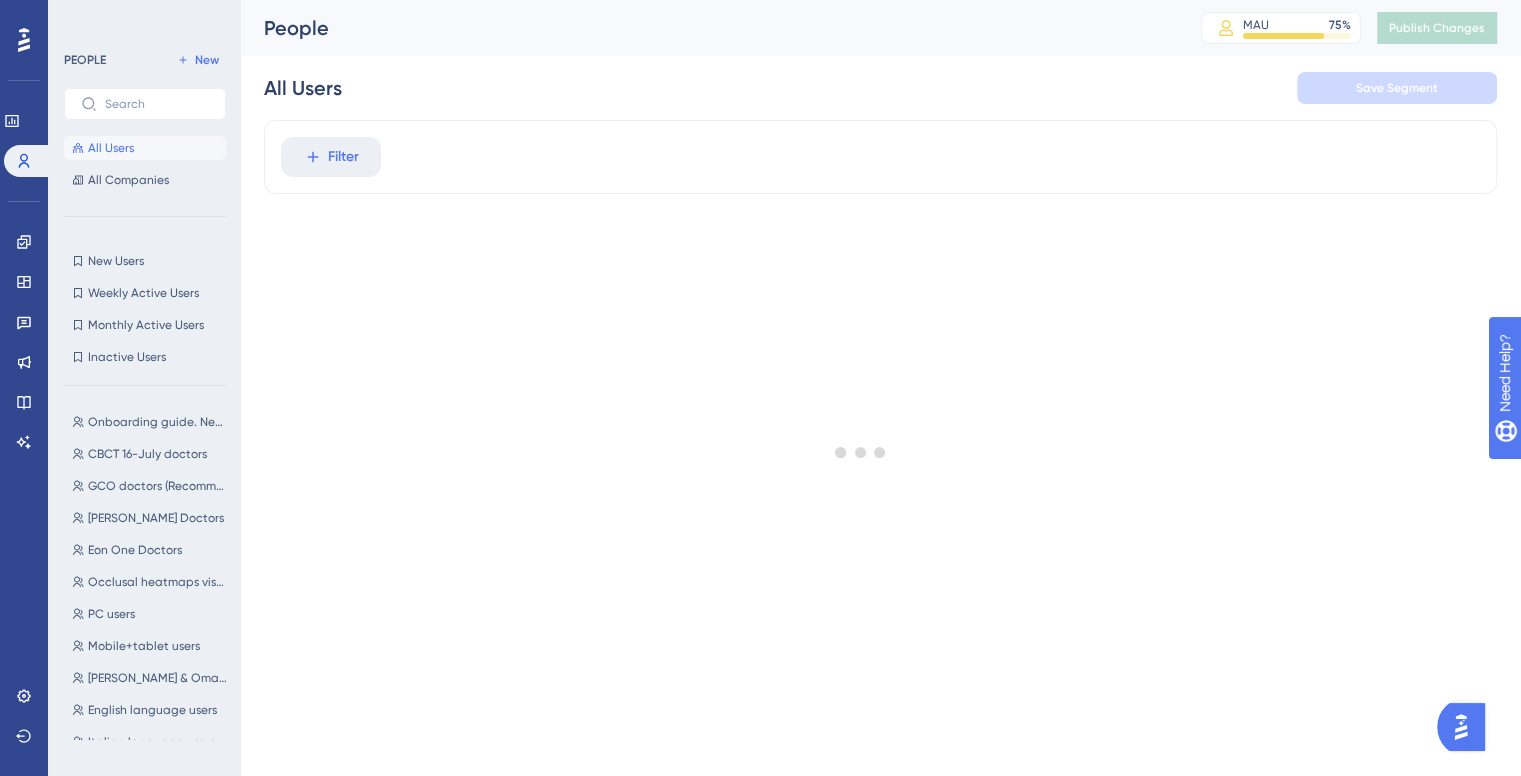 scroll, scrollTop: 0, scrollLeft: 0, axis: both 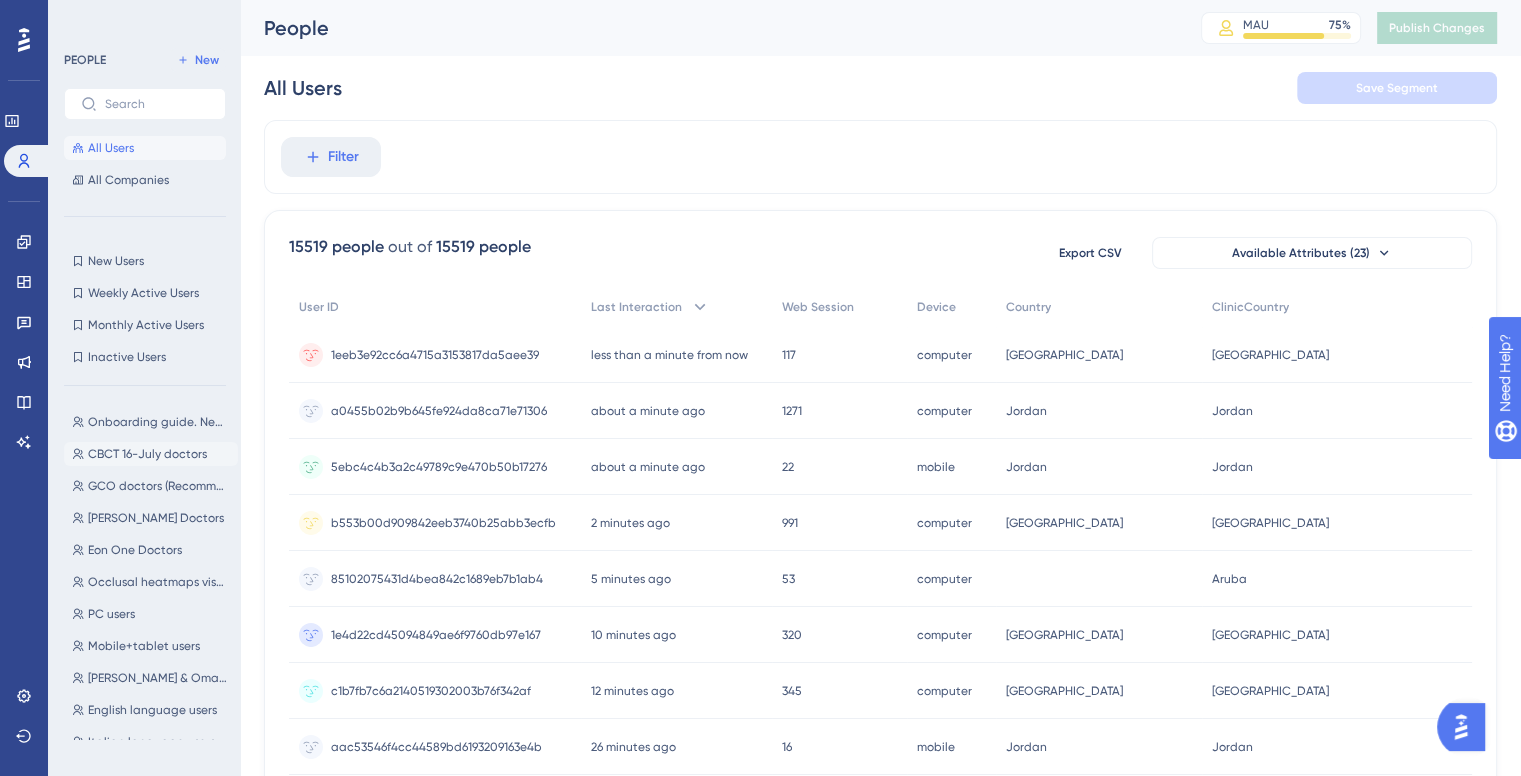 click on "CBCT 16-July doctors CBCT 16-July doctors" at bounding box center (151, 454) 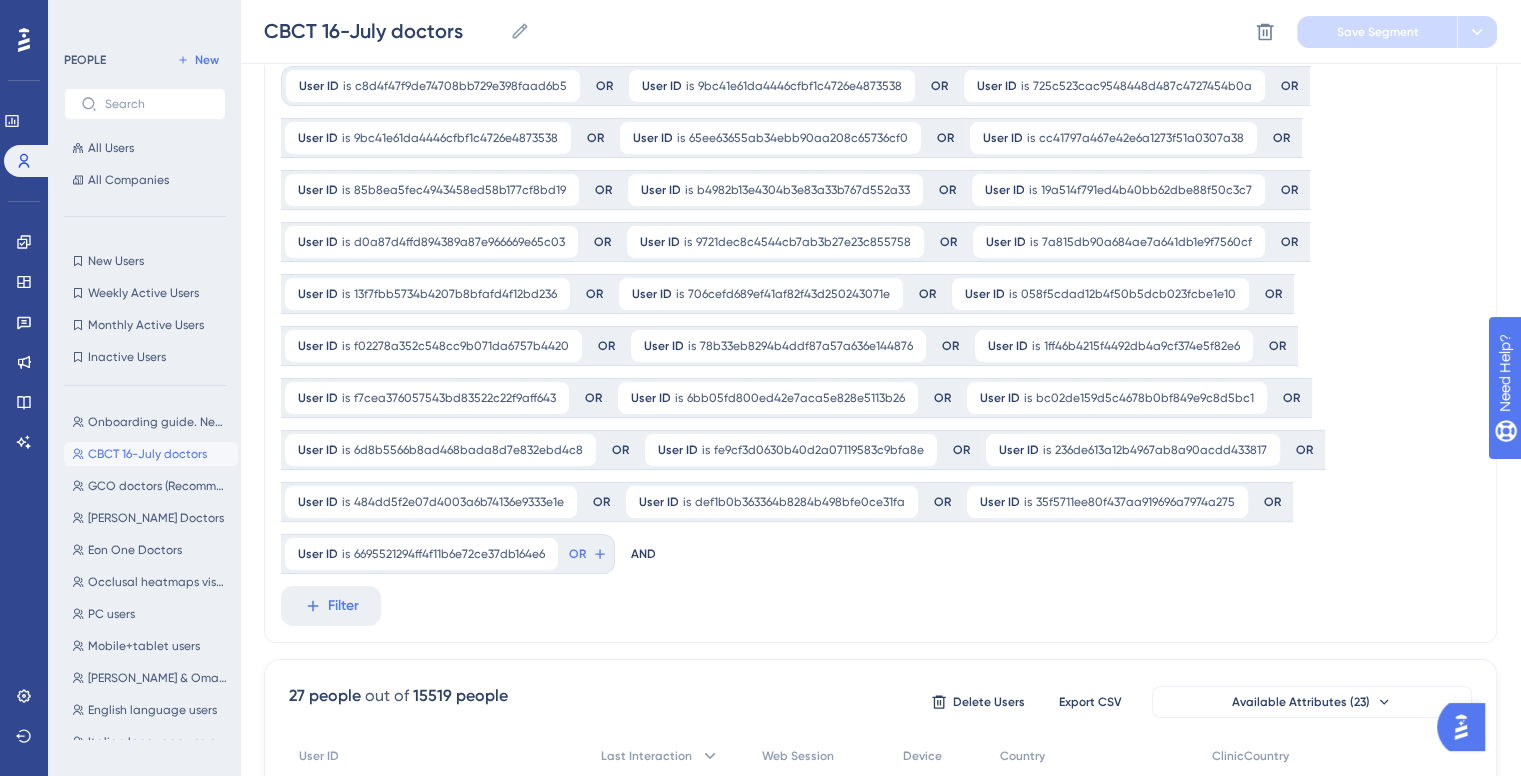 scroll, scrollTop: 57, scrollLeft: 0, axis: vertical 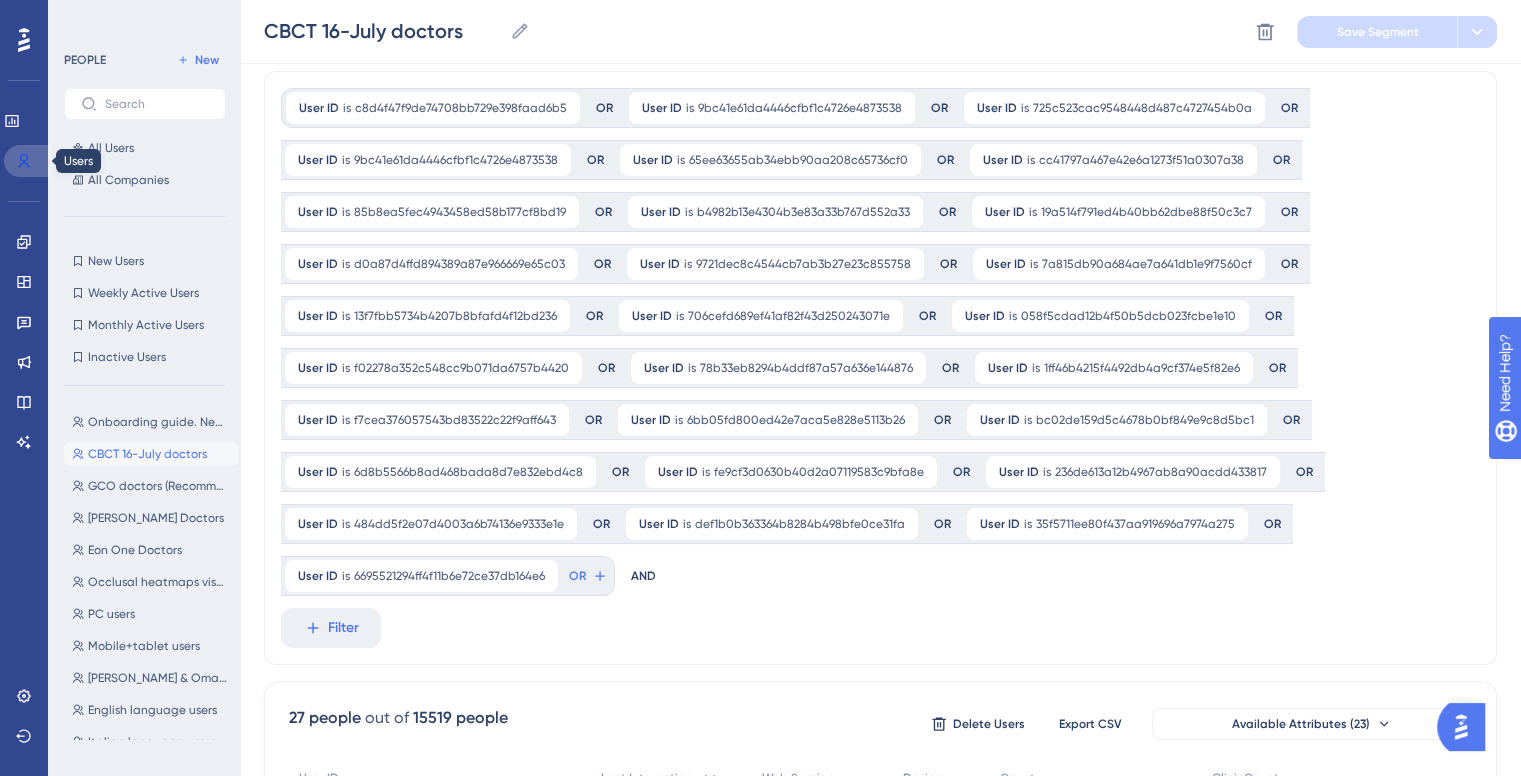 click at bounding box center [28, 161] 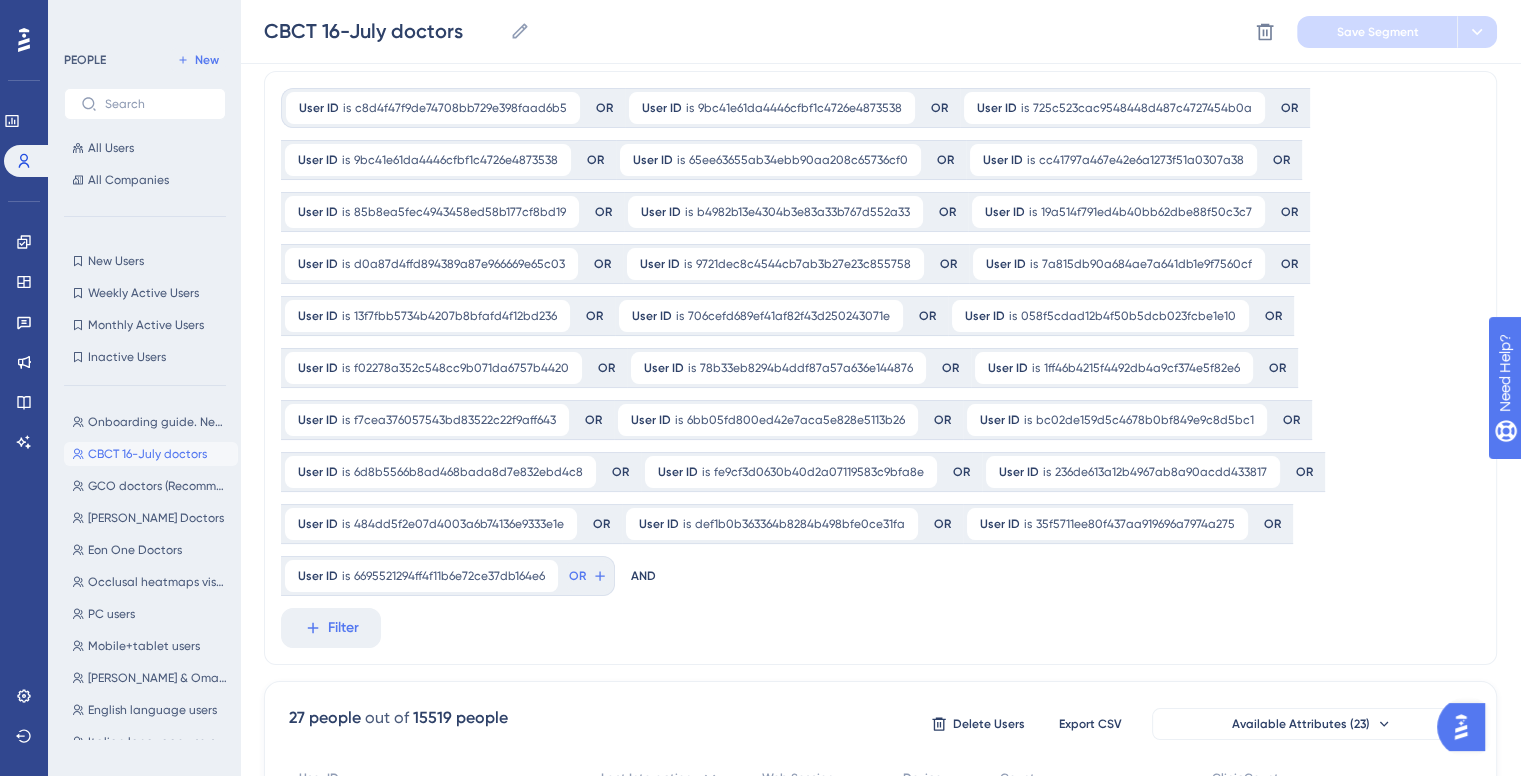 click on "Engagement Widgets Feedback Product Updates Knowledge Base AI Assistant" at bounding box center [24, 342] 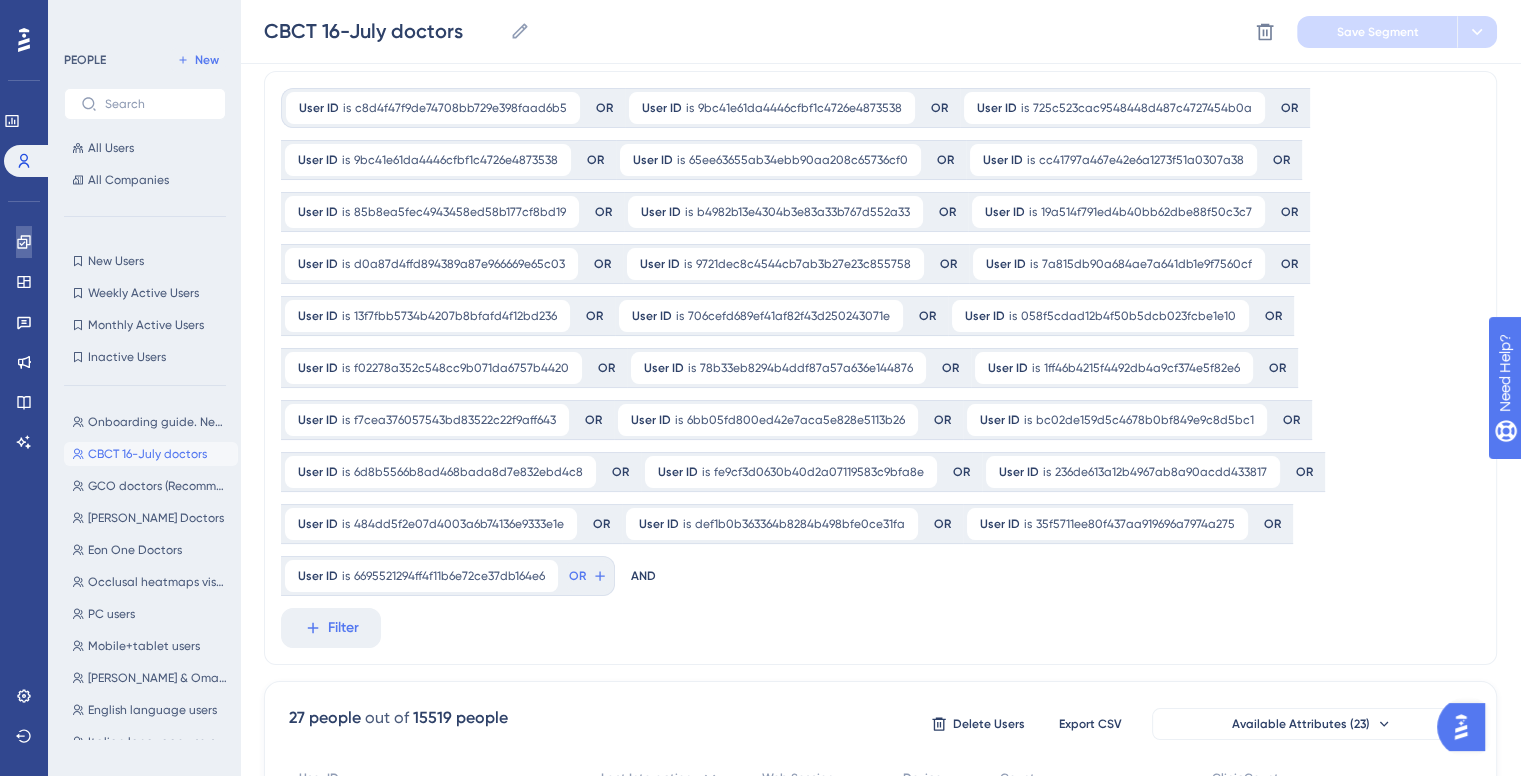 click at bounding box center [24, 242] 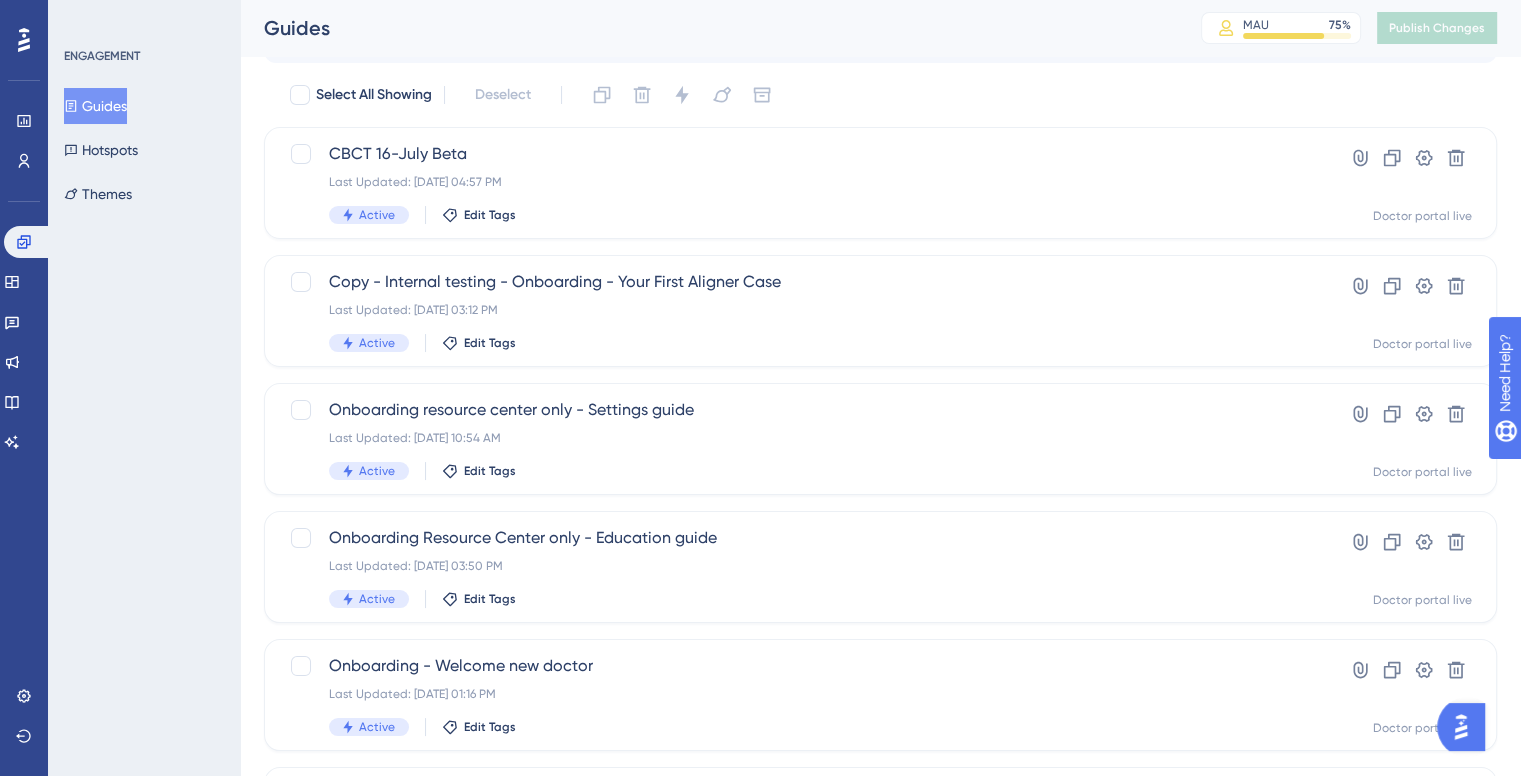 scroll, scrollTop: 0, scrollLeft: 0, axis: both 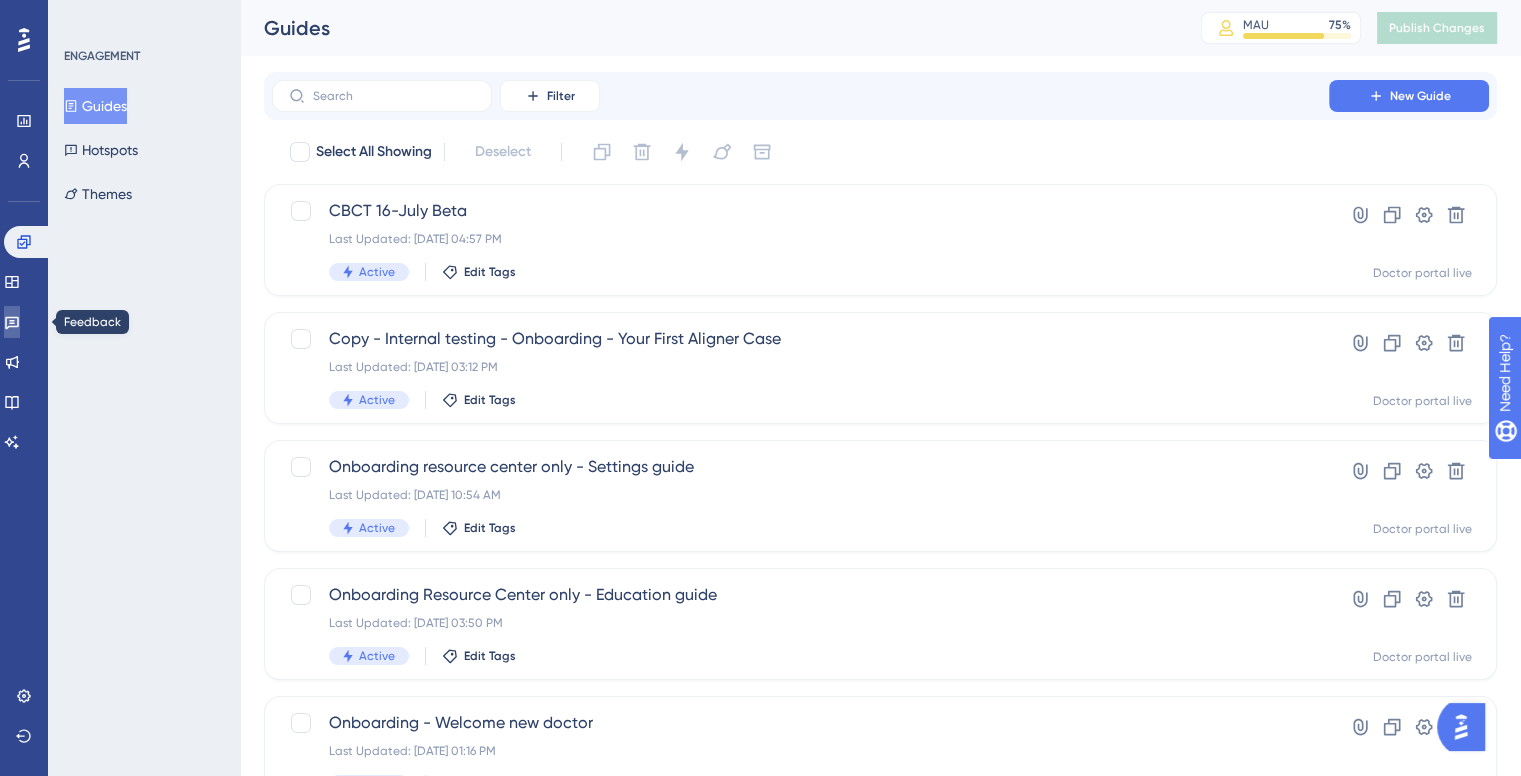 click 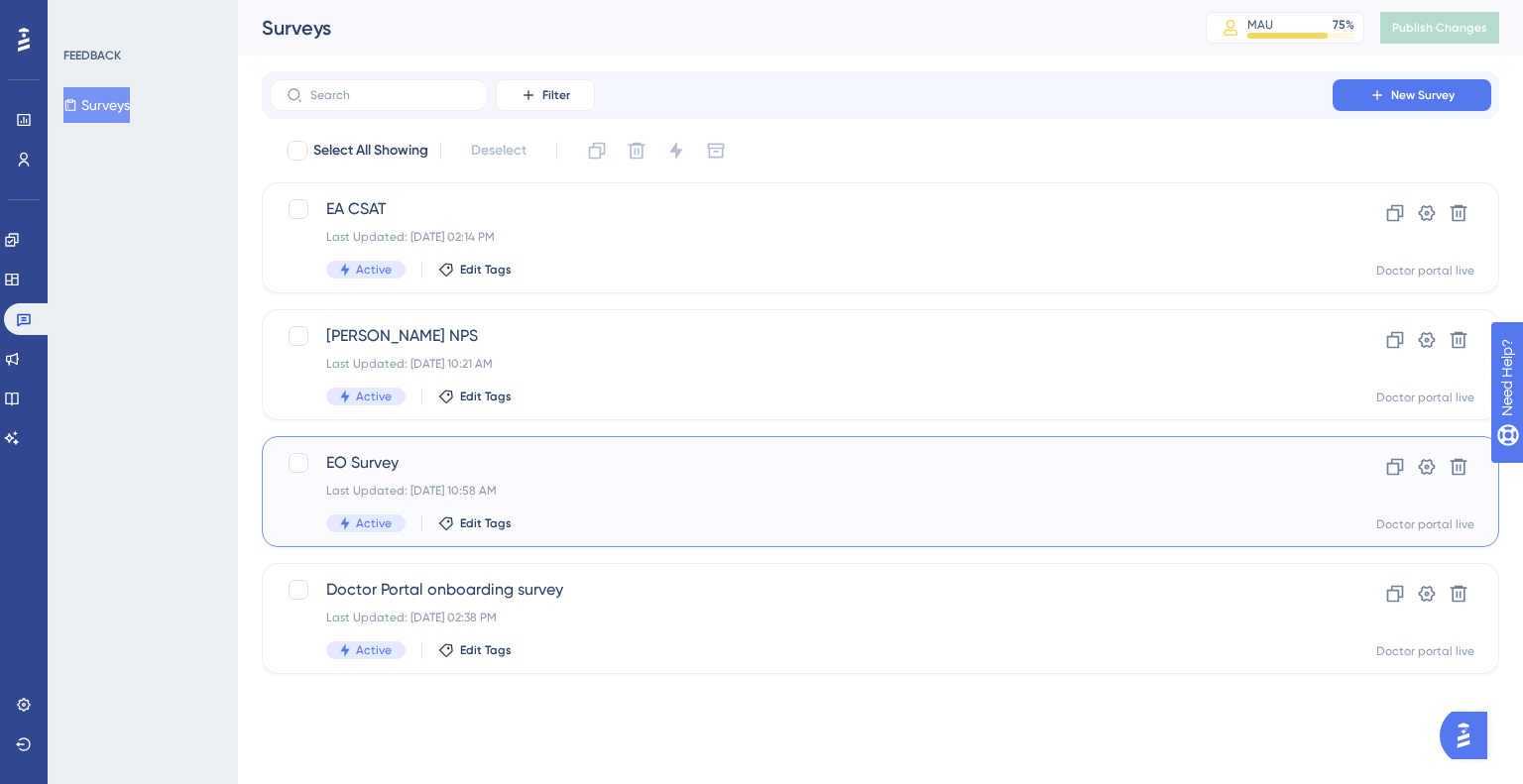 click on "EO Survey" at bounding box center [801, 463] 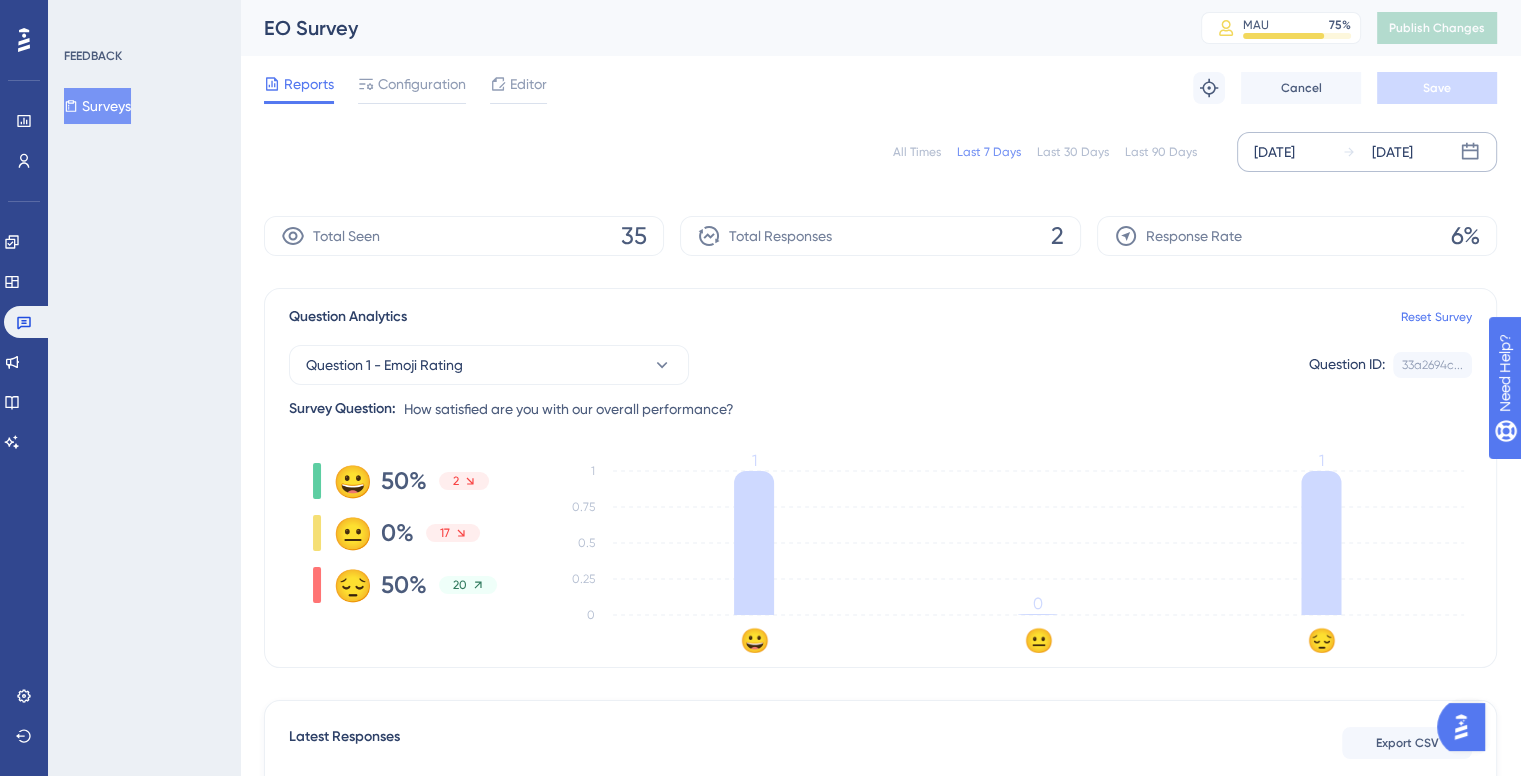click on "Jul 14 2025 Jul 20 2025" at bounding box center (1367, 152) 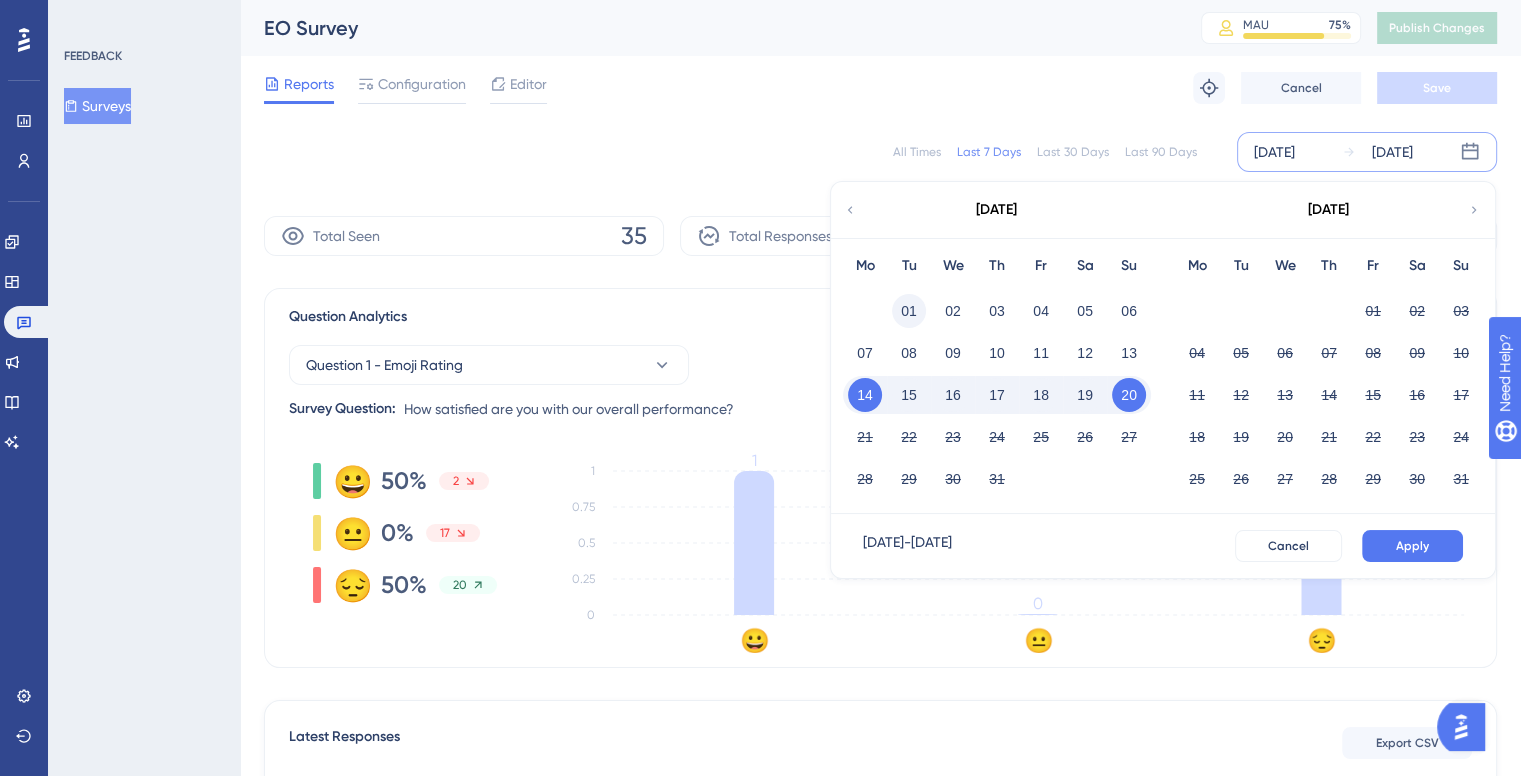 click on "01" at bounding box center [909, 311] 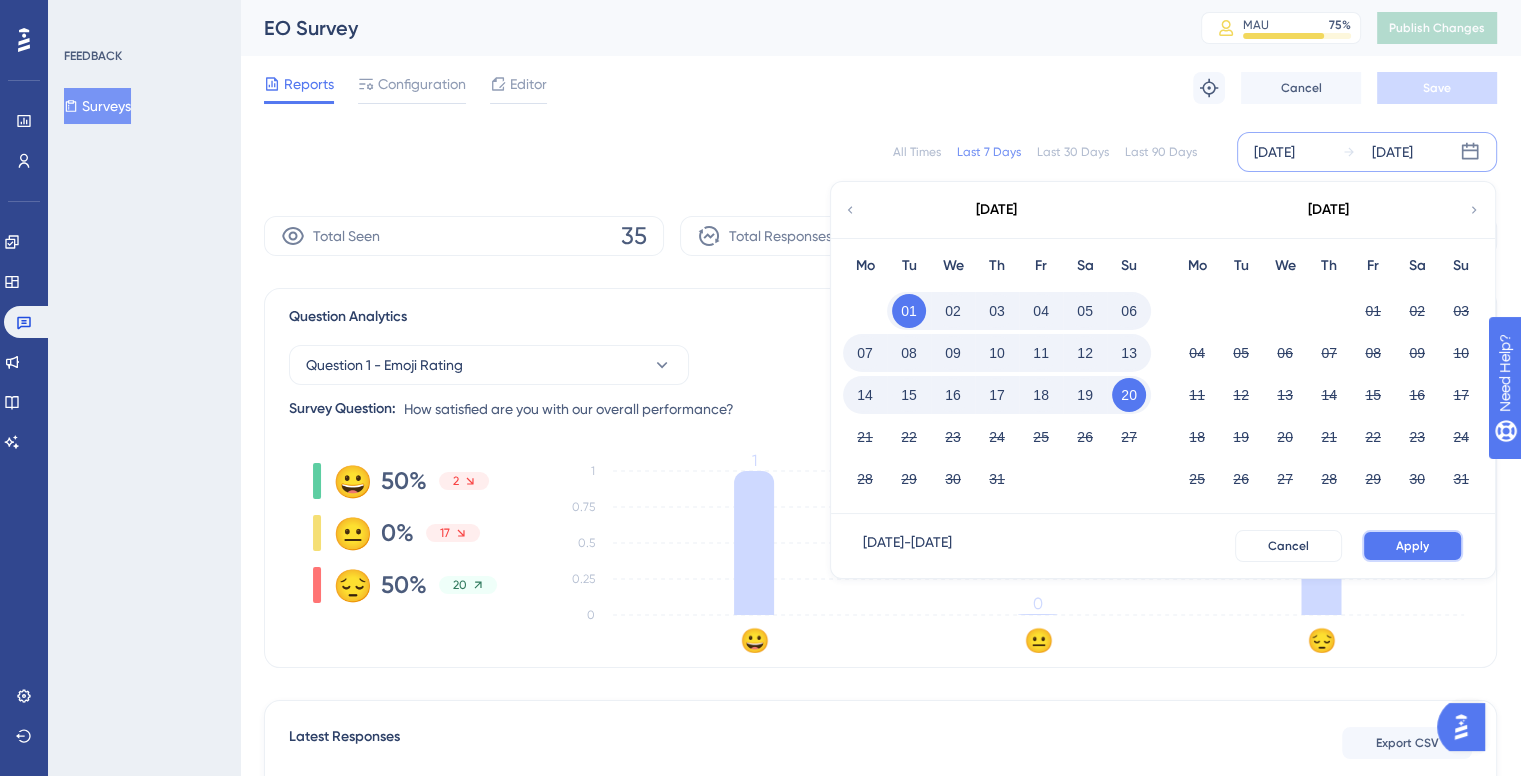 click on "Apply" at bounding box center (1412, 546) 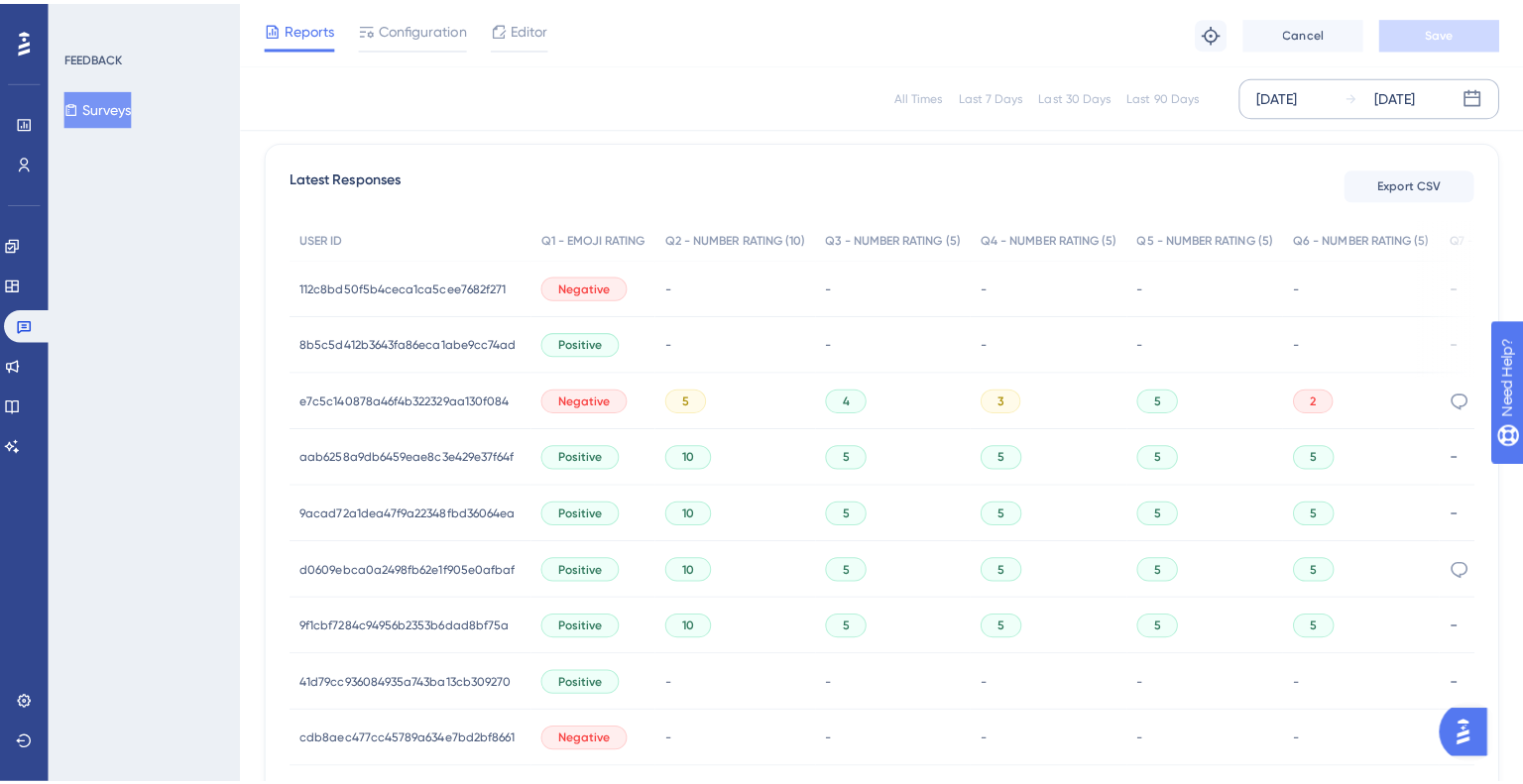 scroll, scrollTop: 496, scrollLeft: 0, axis: vertical 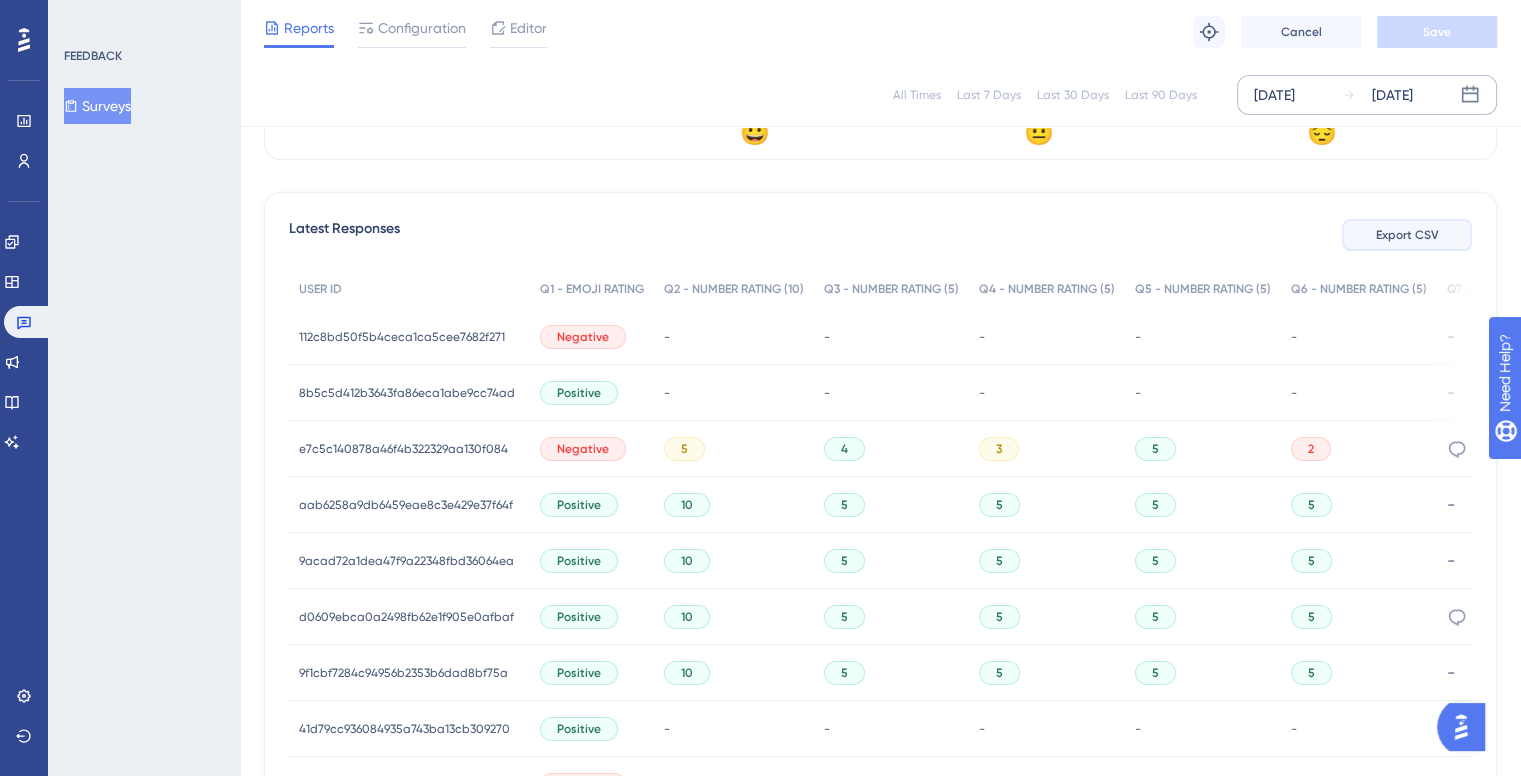 click on "Export CSV" at bounding box center [1407, 235] 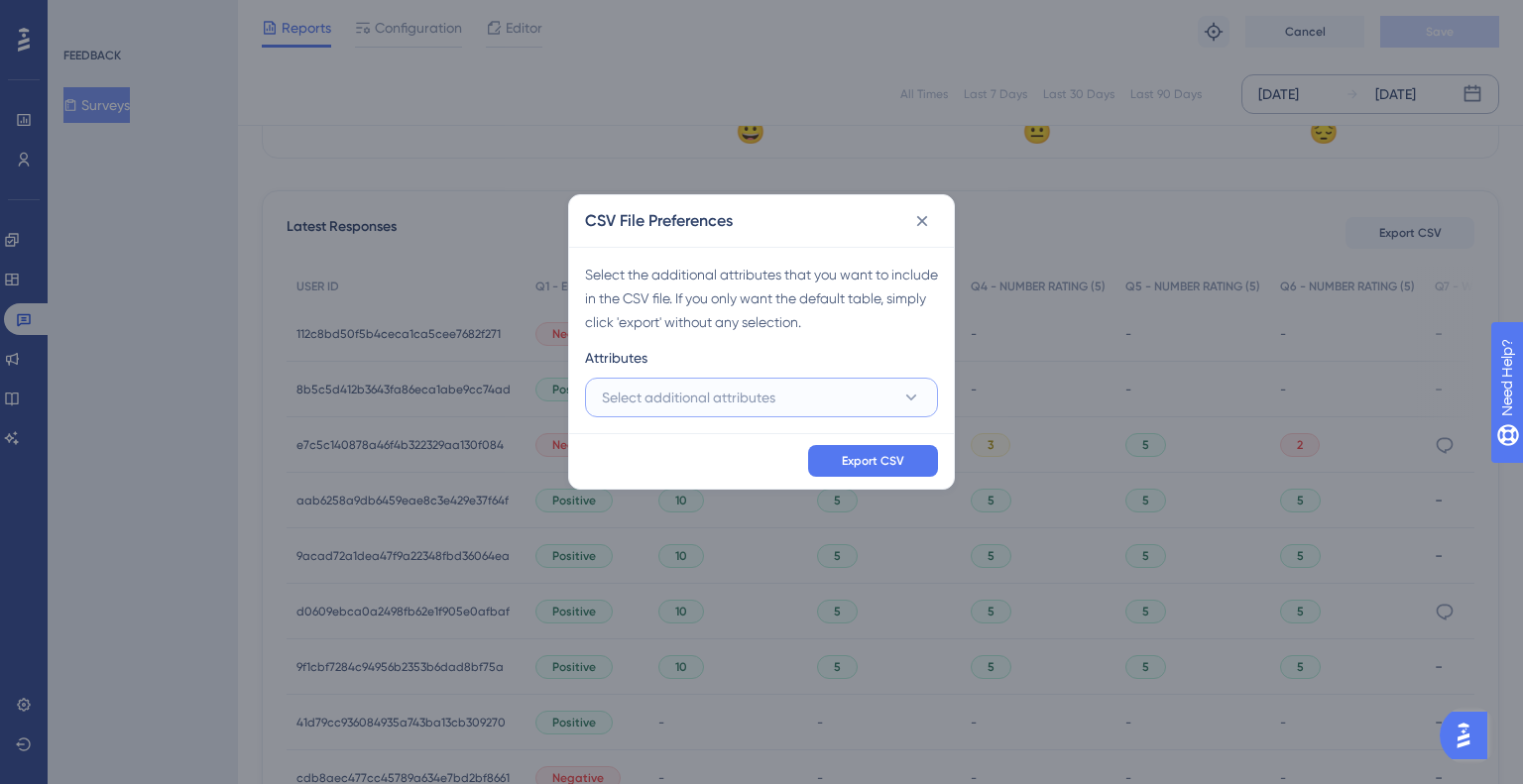 click on "Select additional attributes" at bounding box center (762, 397) 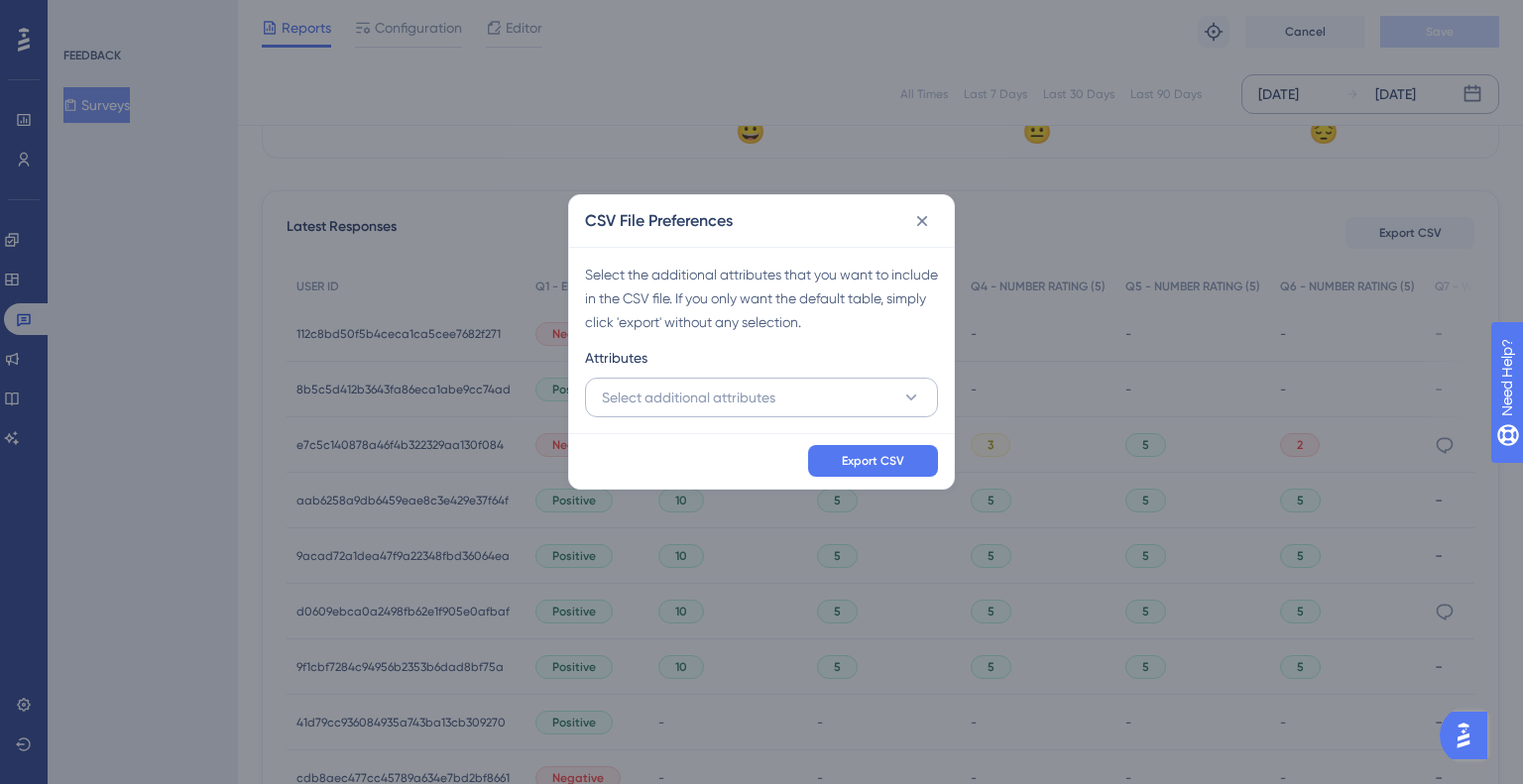 scroll, scrollTop: 548, scrollLeft: 0, axis: vertical 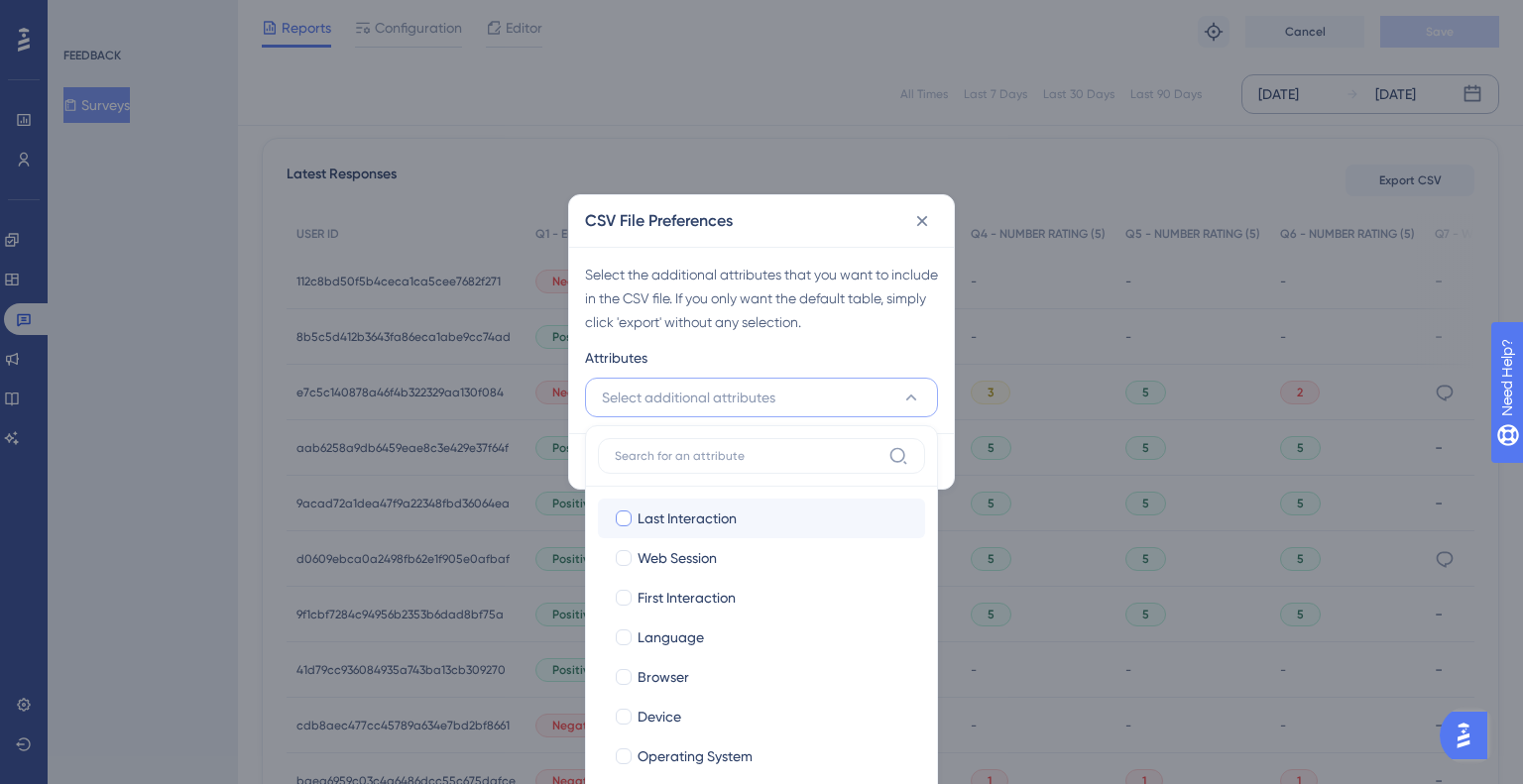 click on "Last Interaction" at bounding box center [687, 518] 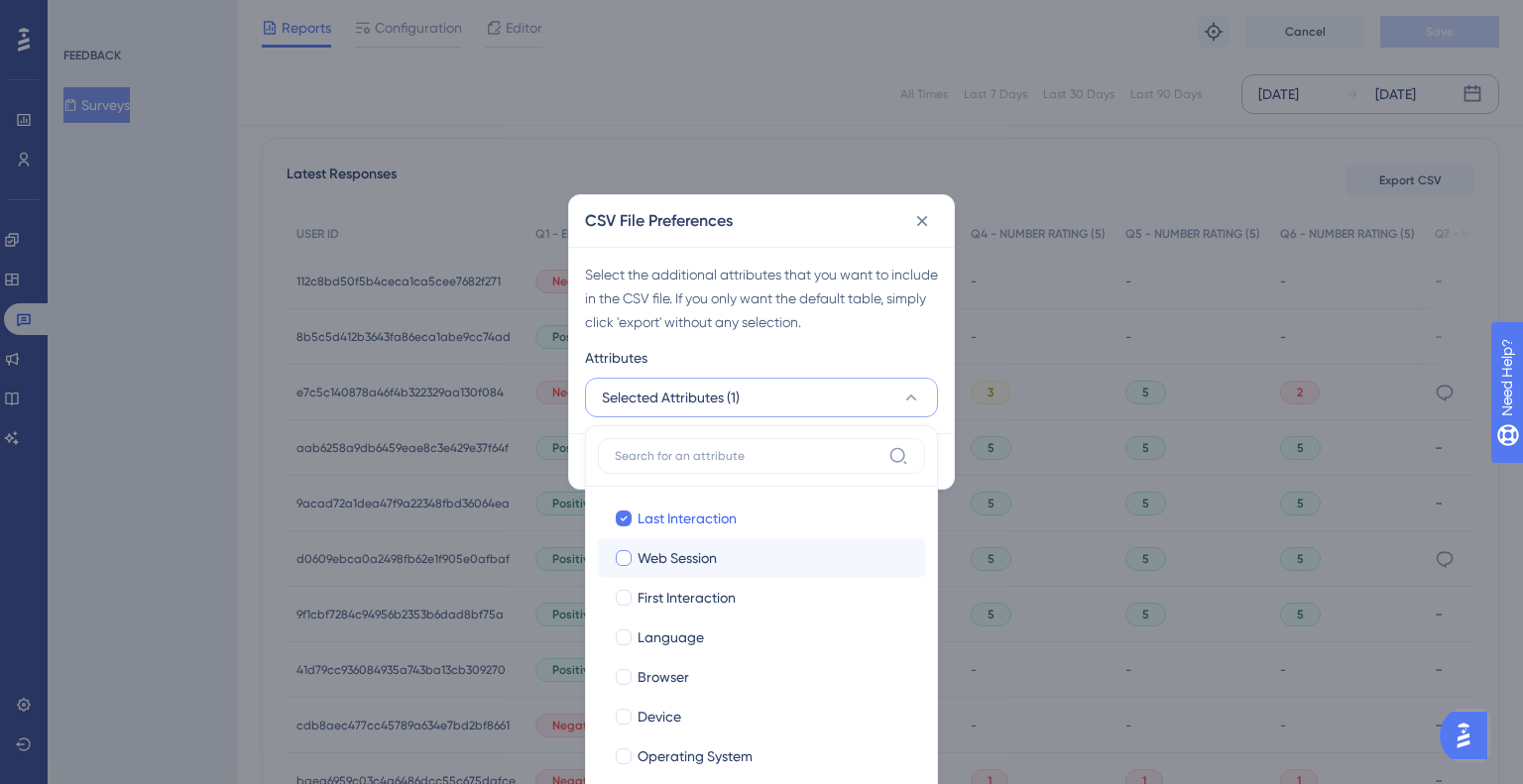 click on "Web Session" at bounding box center (773, 558) 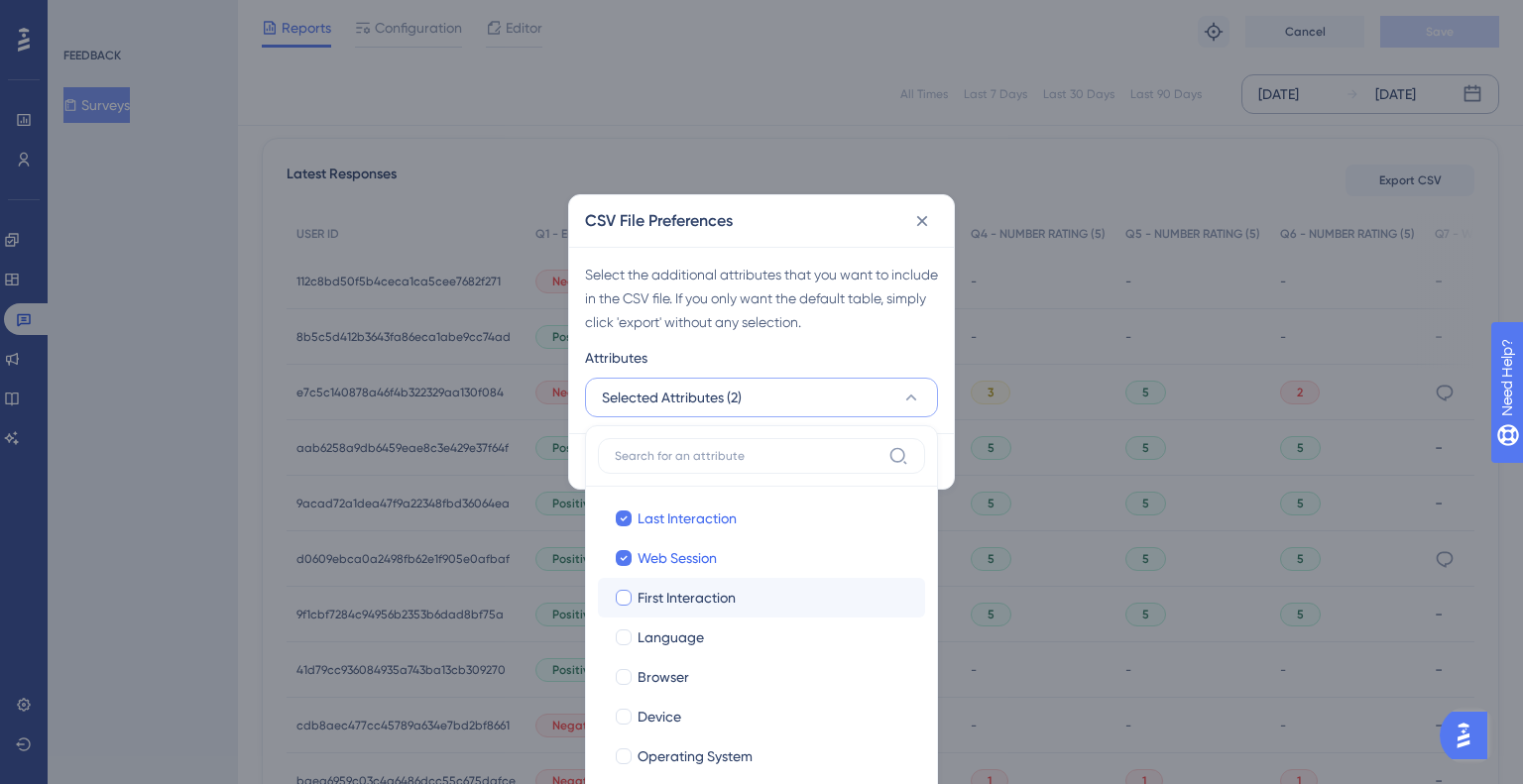 click on "First Interaction" at bounding box center (686, 598) 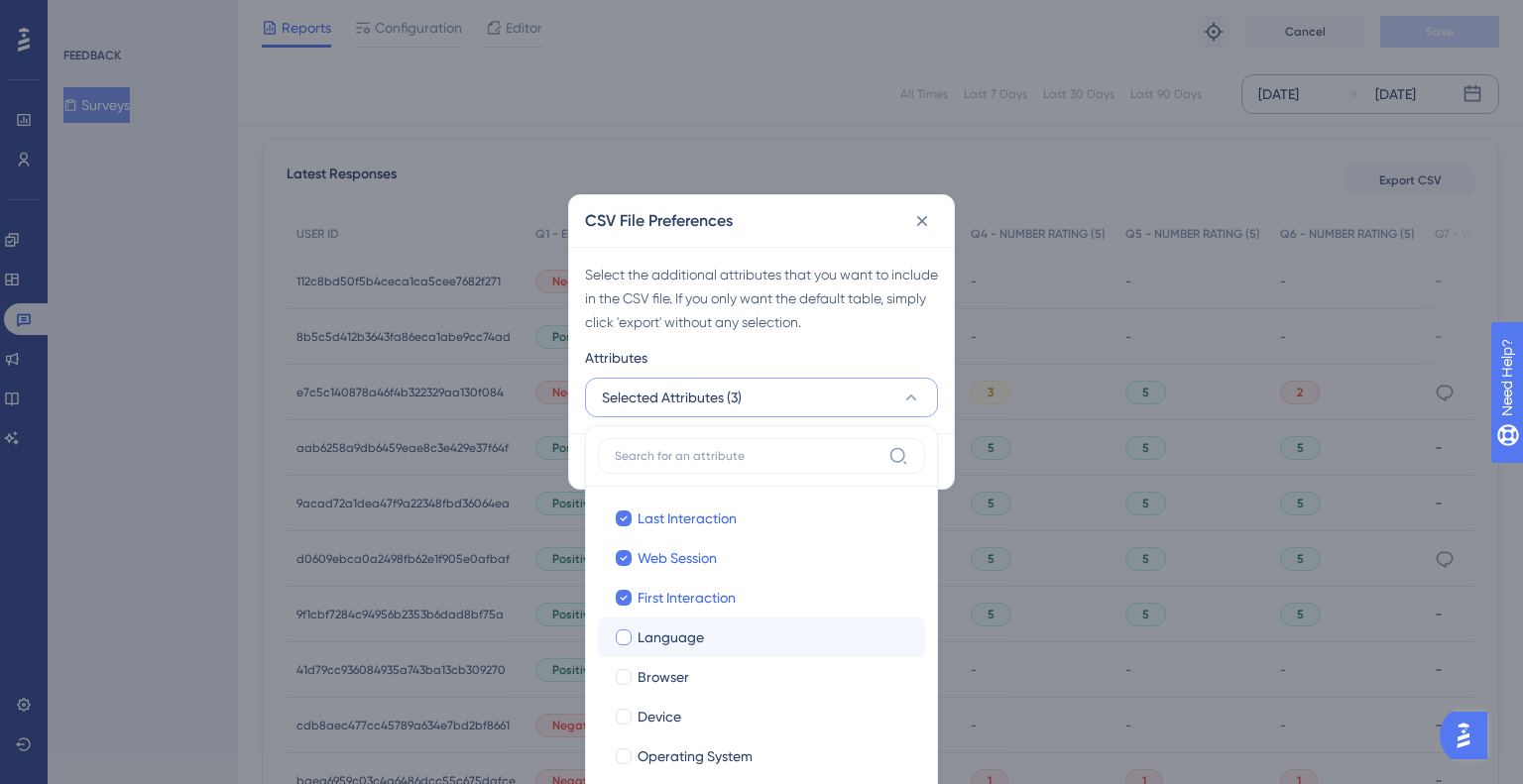 click on "Language Language" at bounding box center [762, 637] 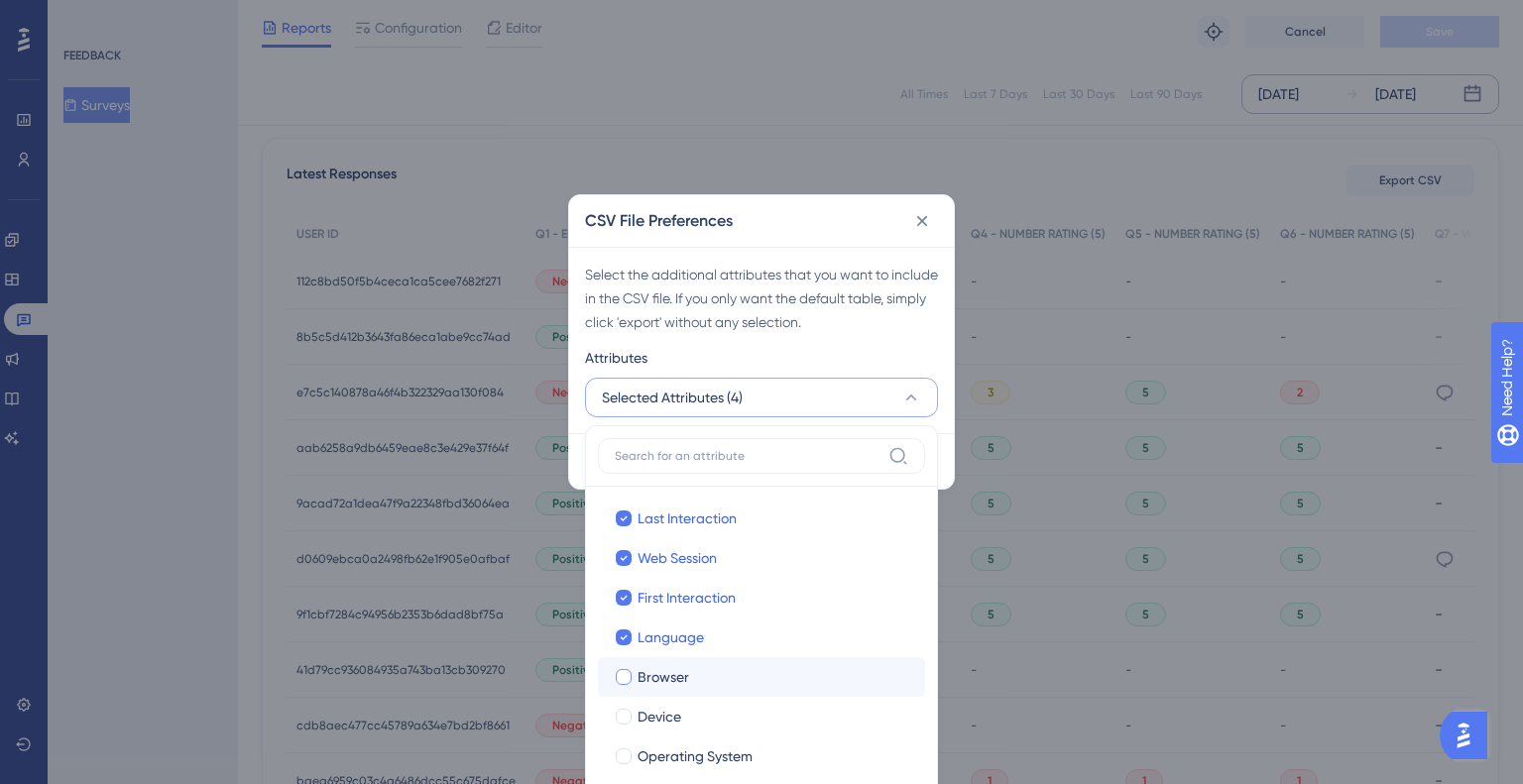 click on "Browser" at bounding box center [773, 677] 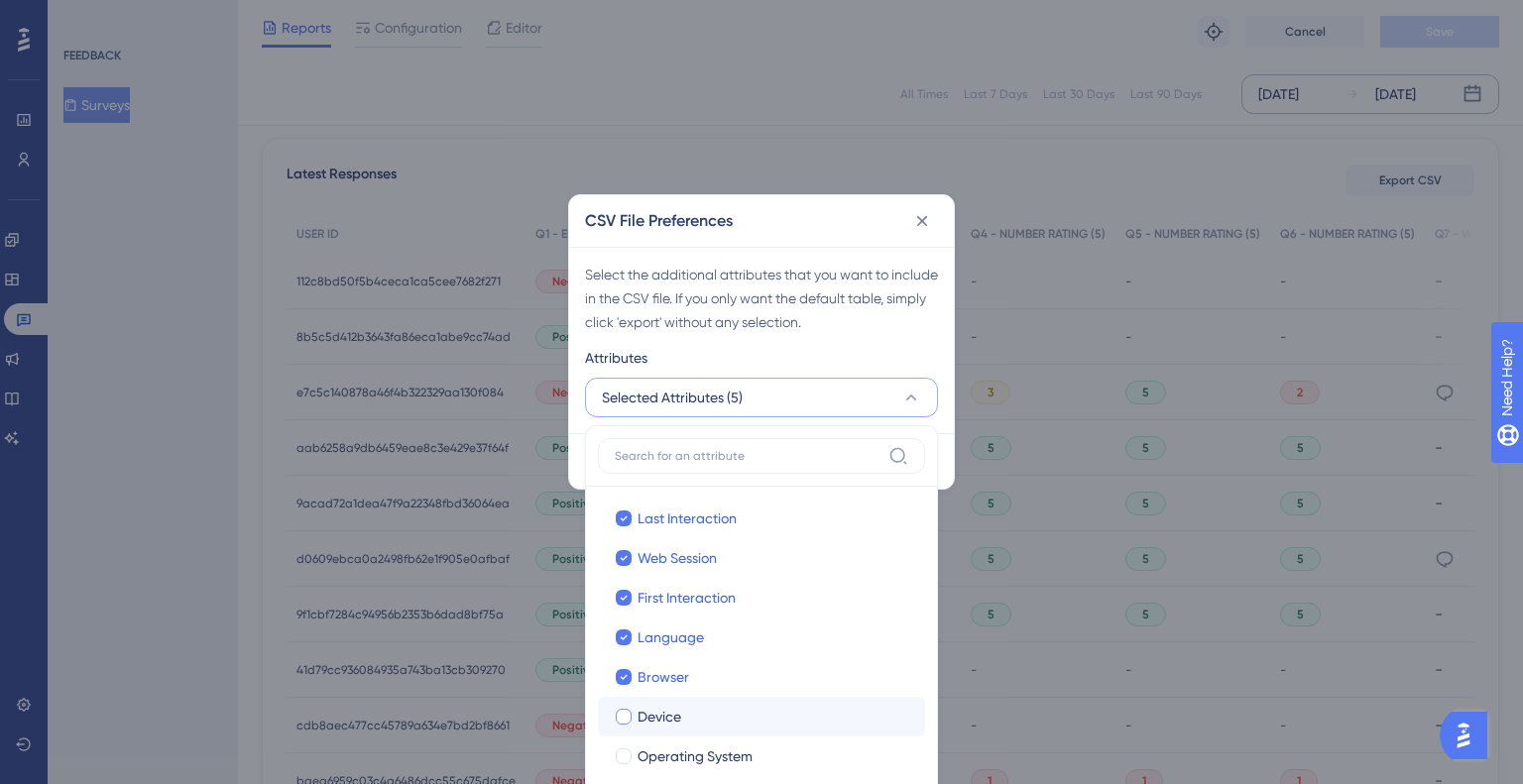 click on "Device" at bounding box center [773, 717] 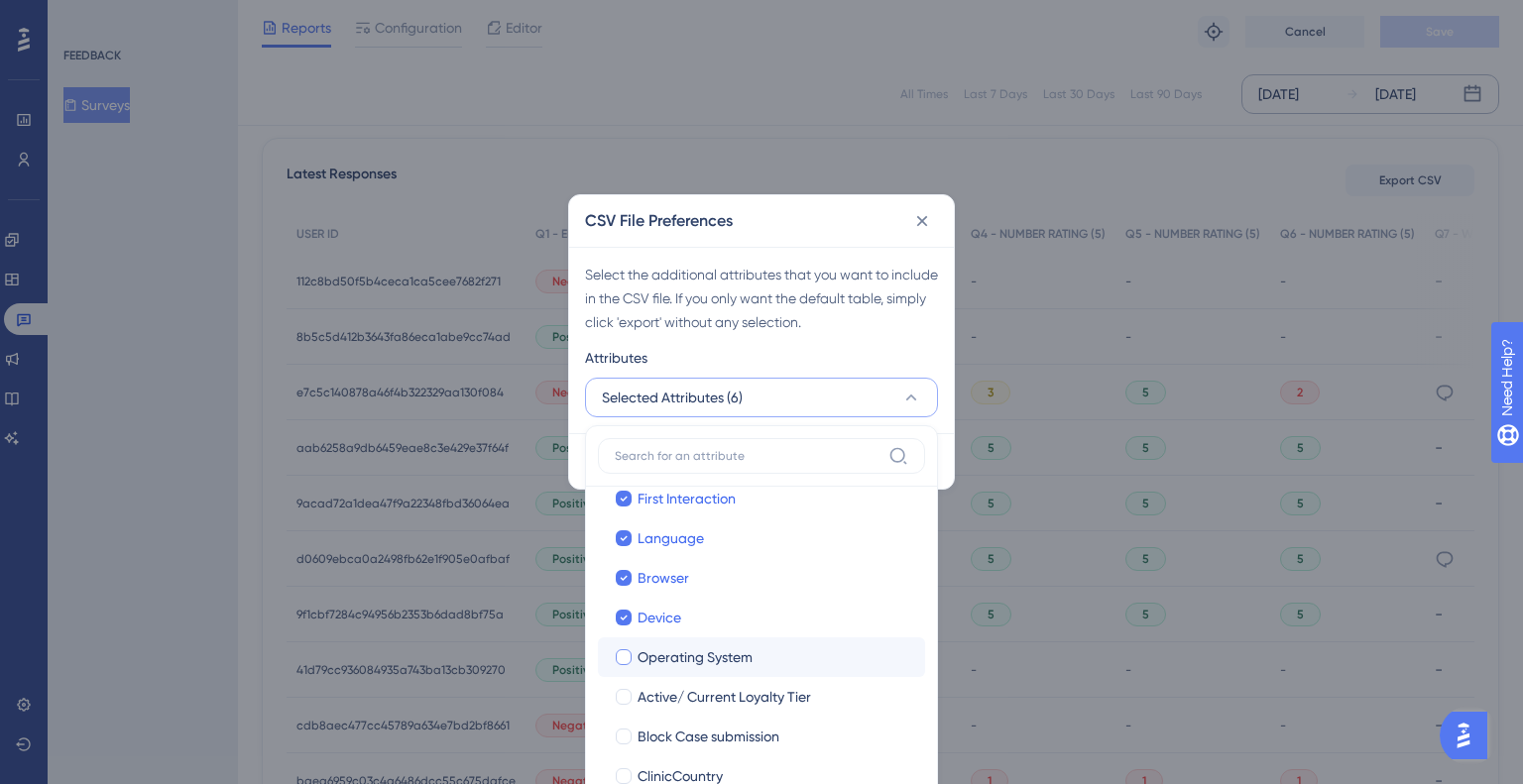 click on "Operating System" at bounding box center (695, 657) 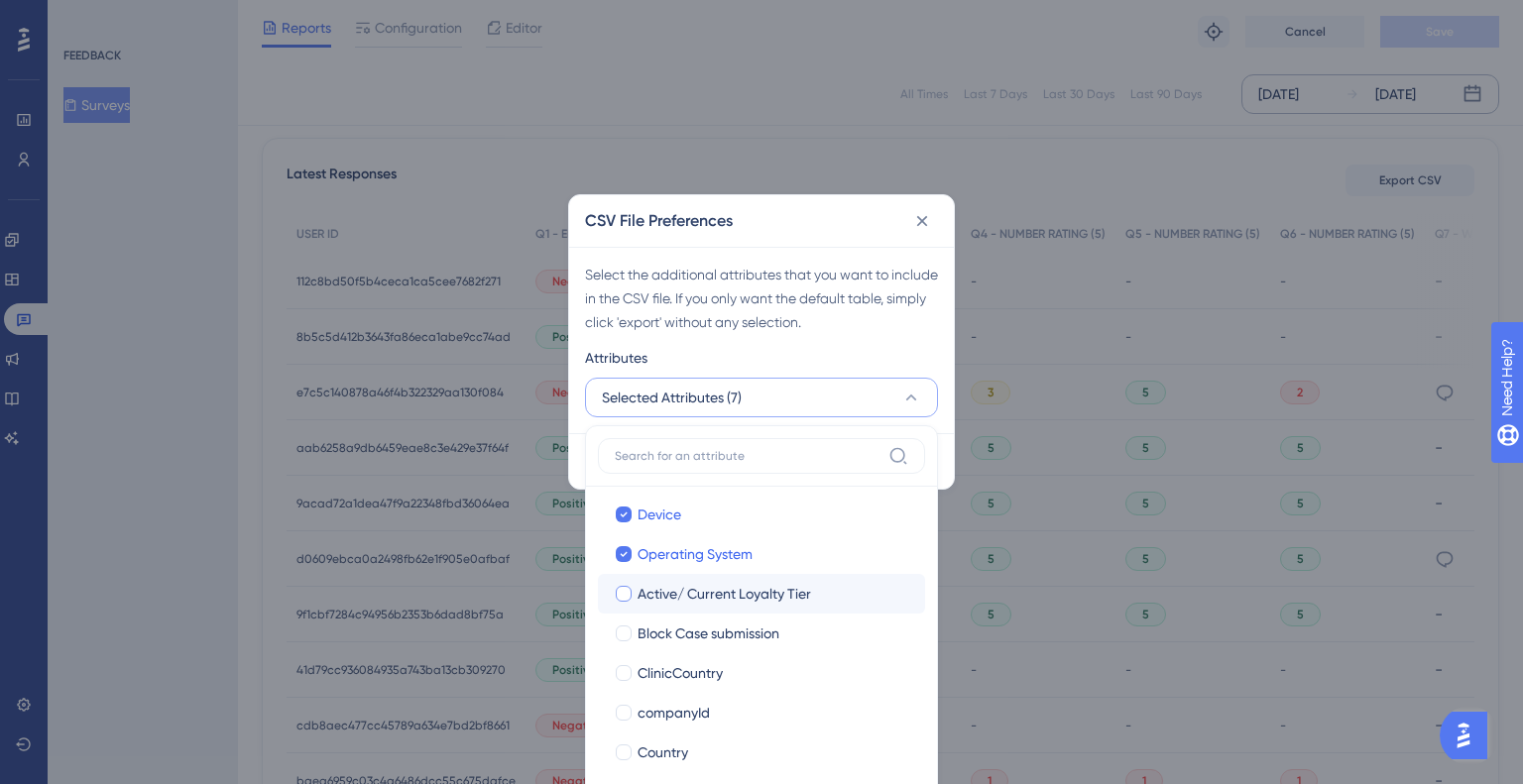 scroll, scrollTop: 198, scrollLeft: 0, axis: vertical 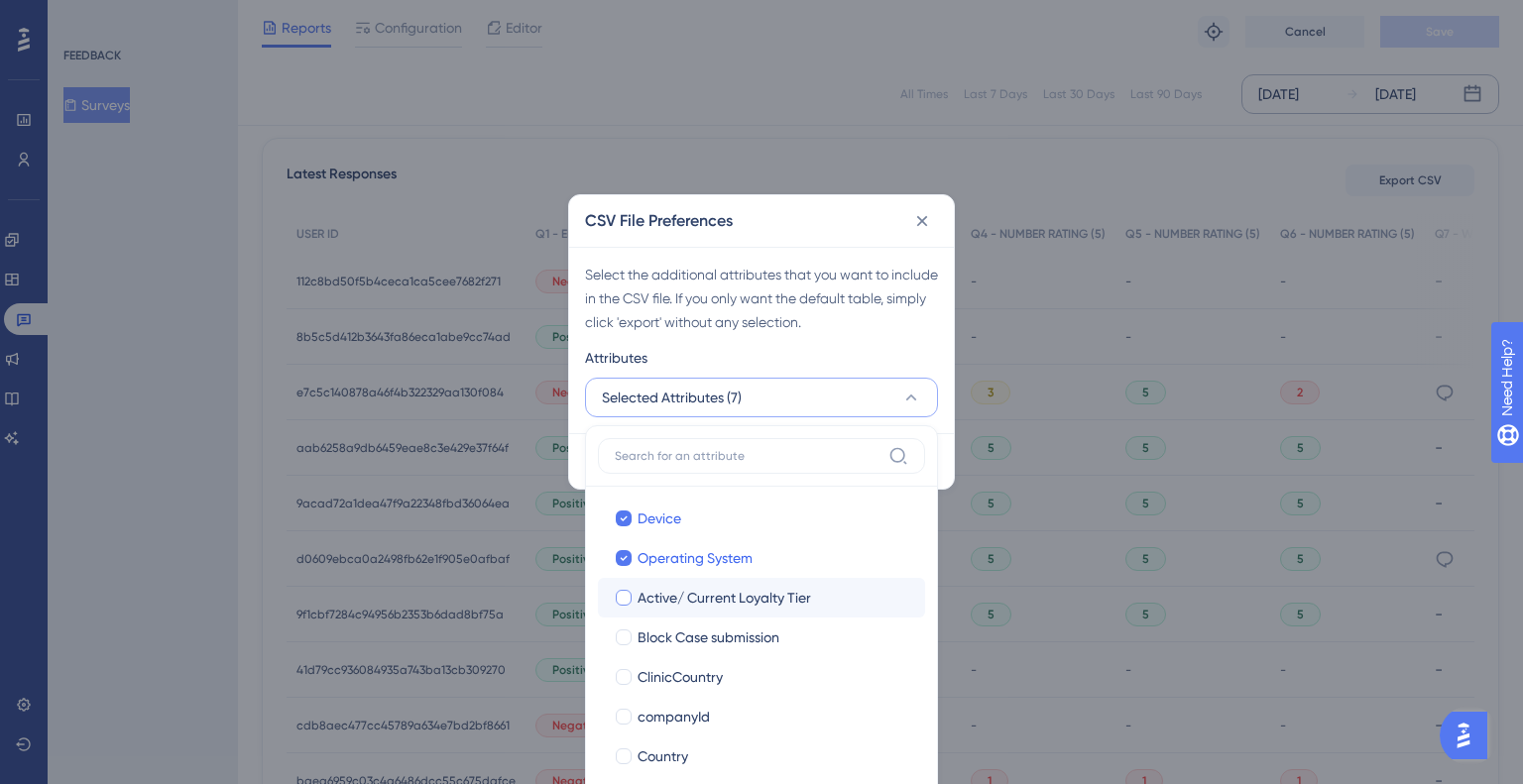 click on "Active/ Current Loyalty Tier Active/ Current Loyalty Tier" at bounding box center [762, 598] 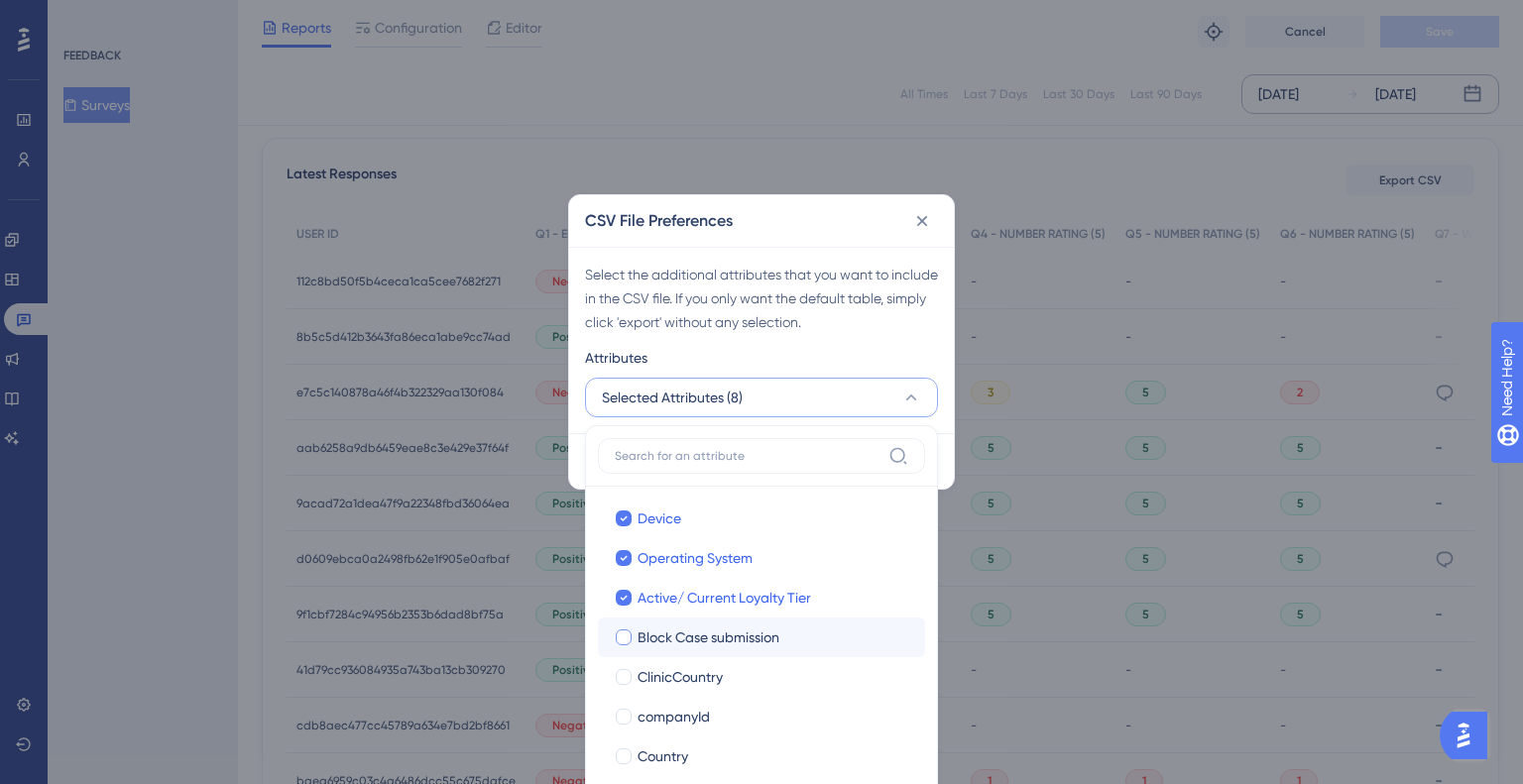 click on "Block Case submission" at bounding box center (708, 637) 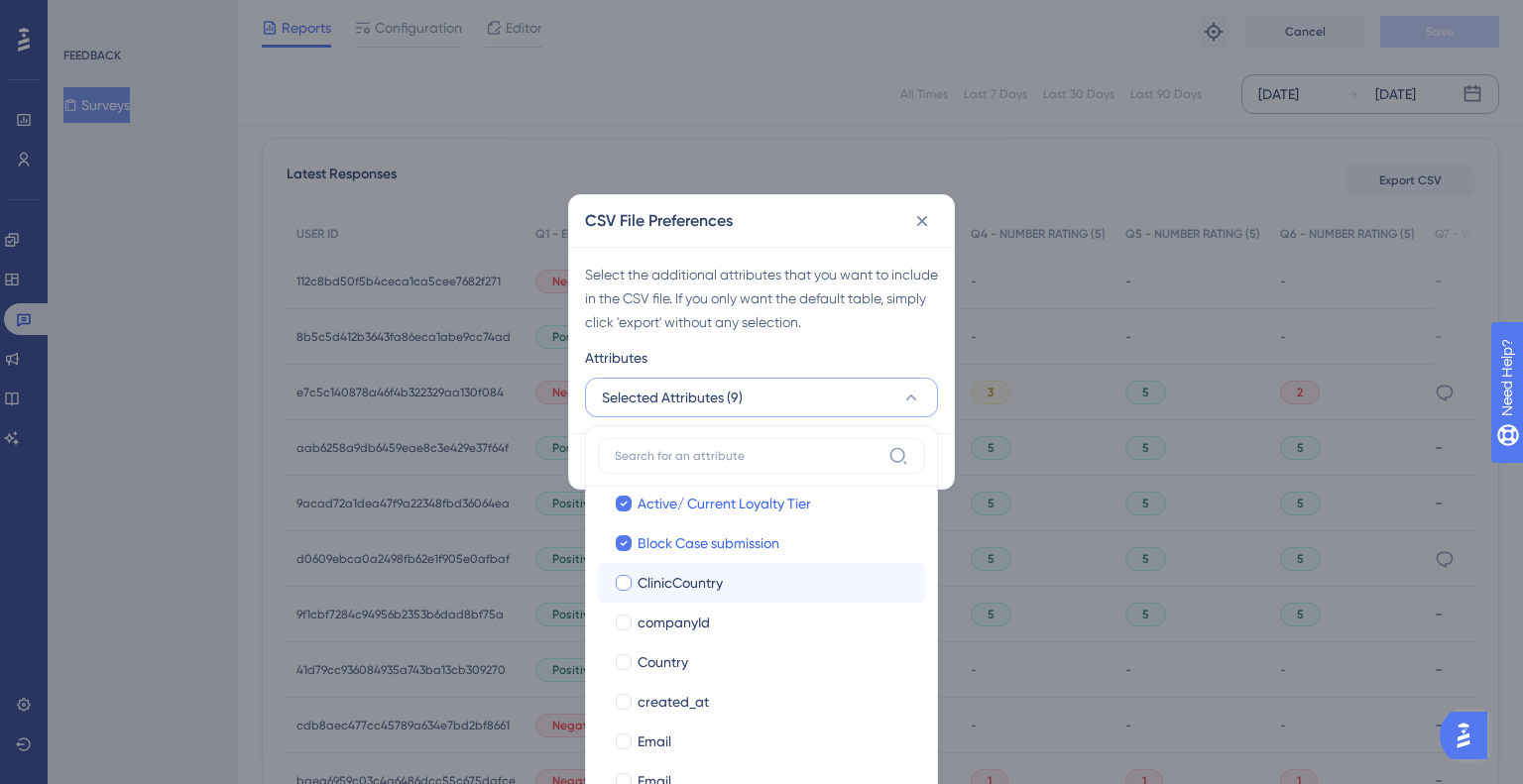 scroll, scrollTop: 297, scrollLeft: 0, axis: vertical 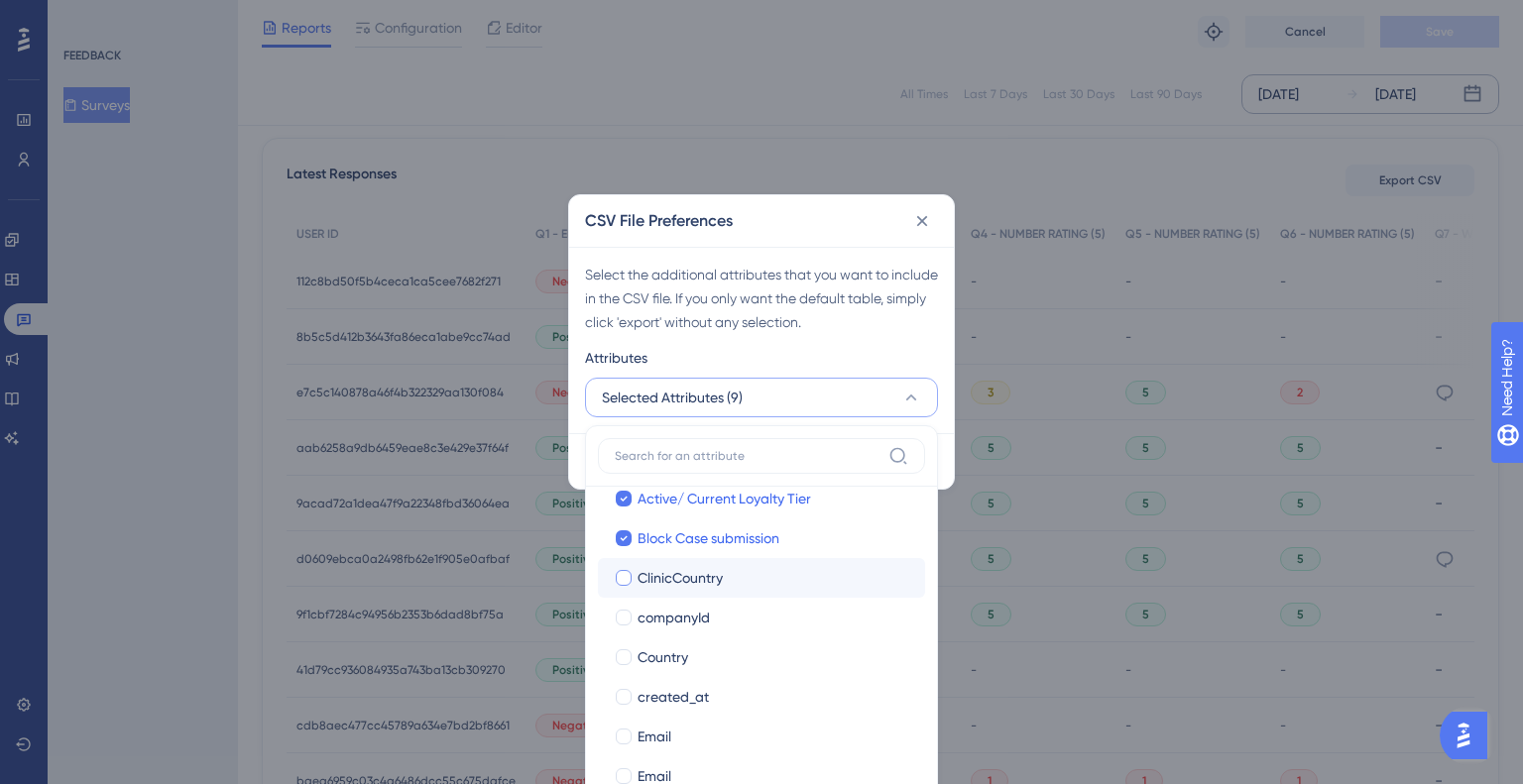 click on "ClinicCountry" at bounding box center [773, 578] 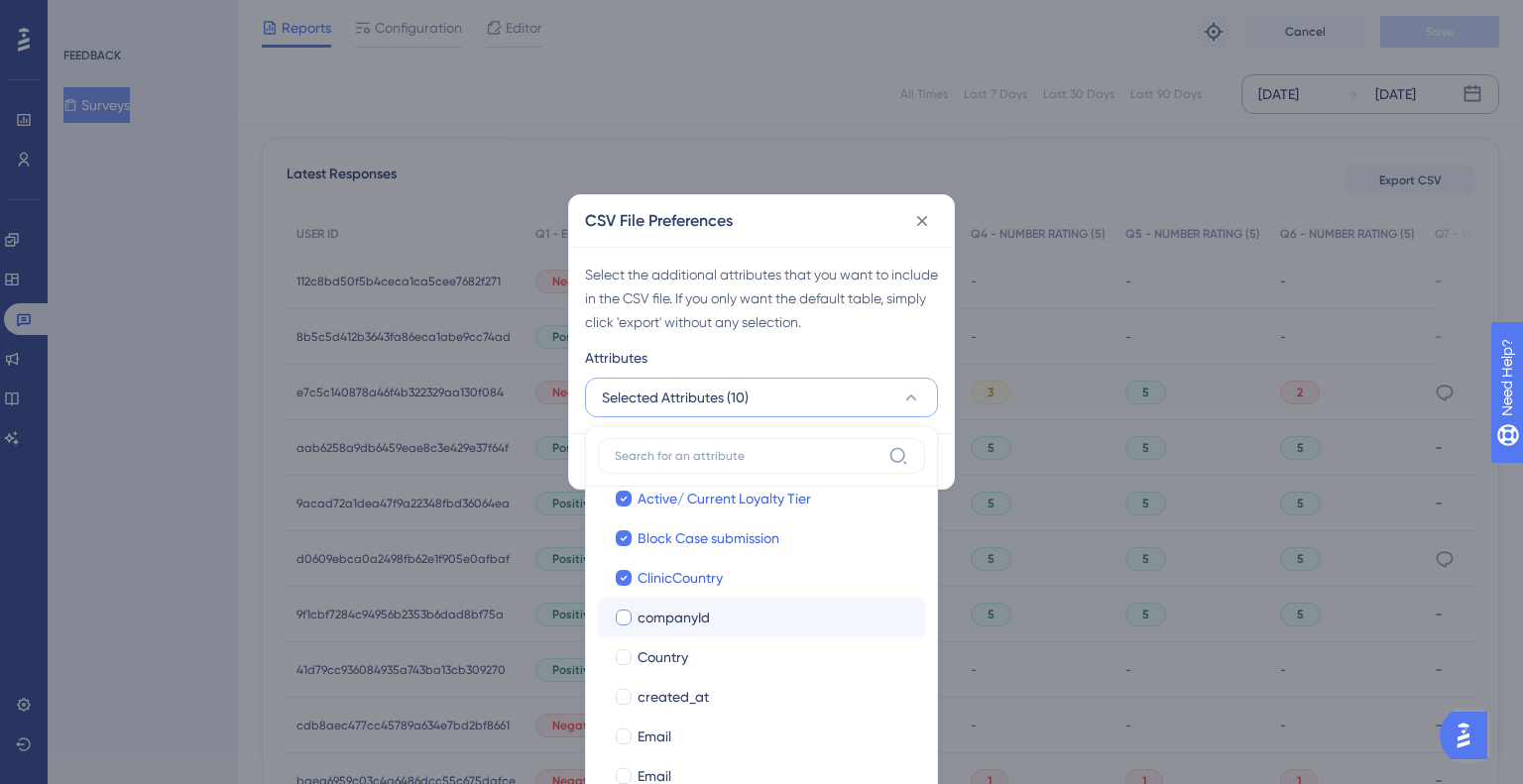 click on "companyId" at bounding box center [773, 617] 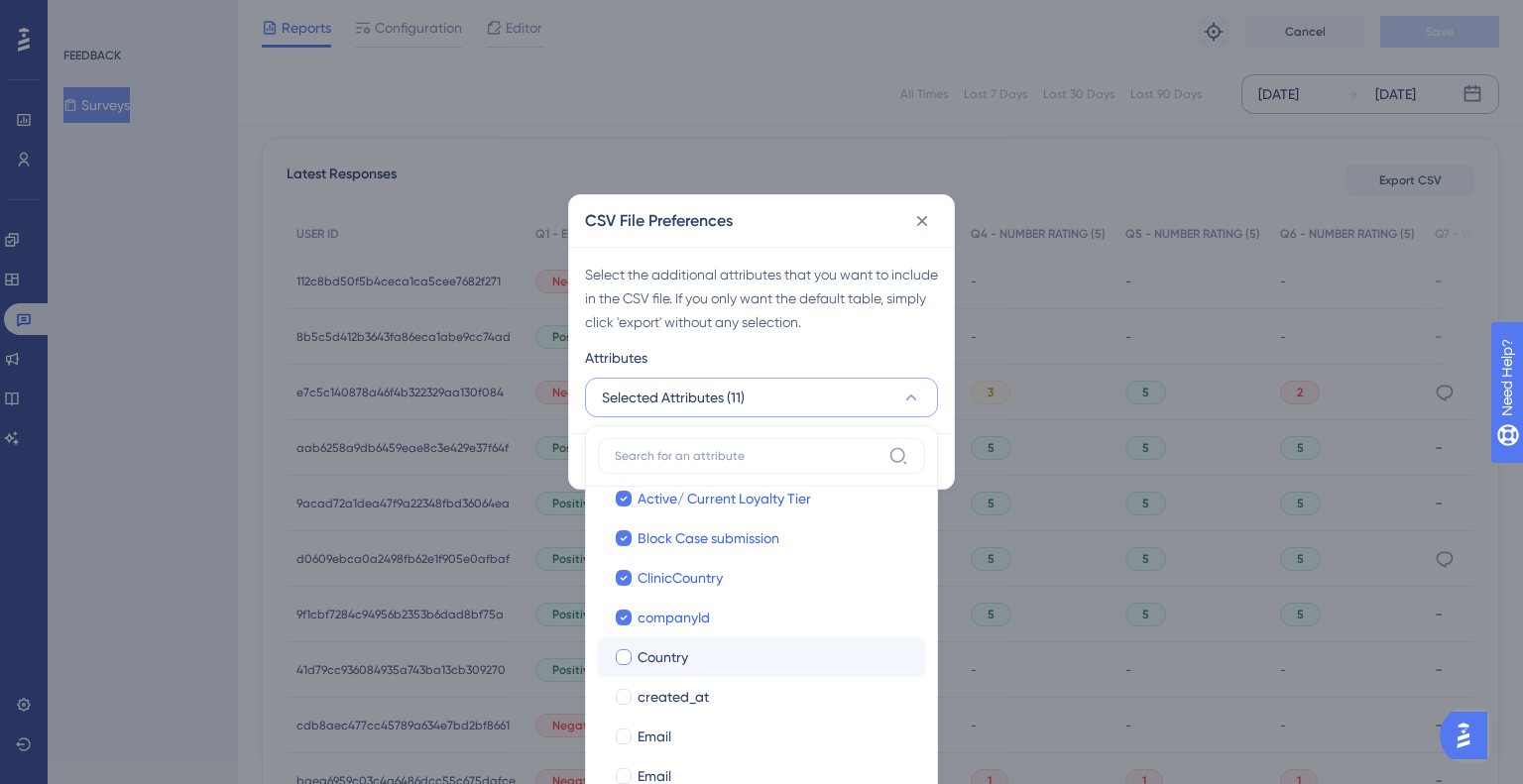 click on "Country" at bounding box center (773, 657) 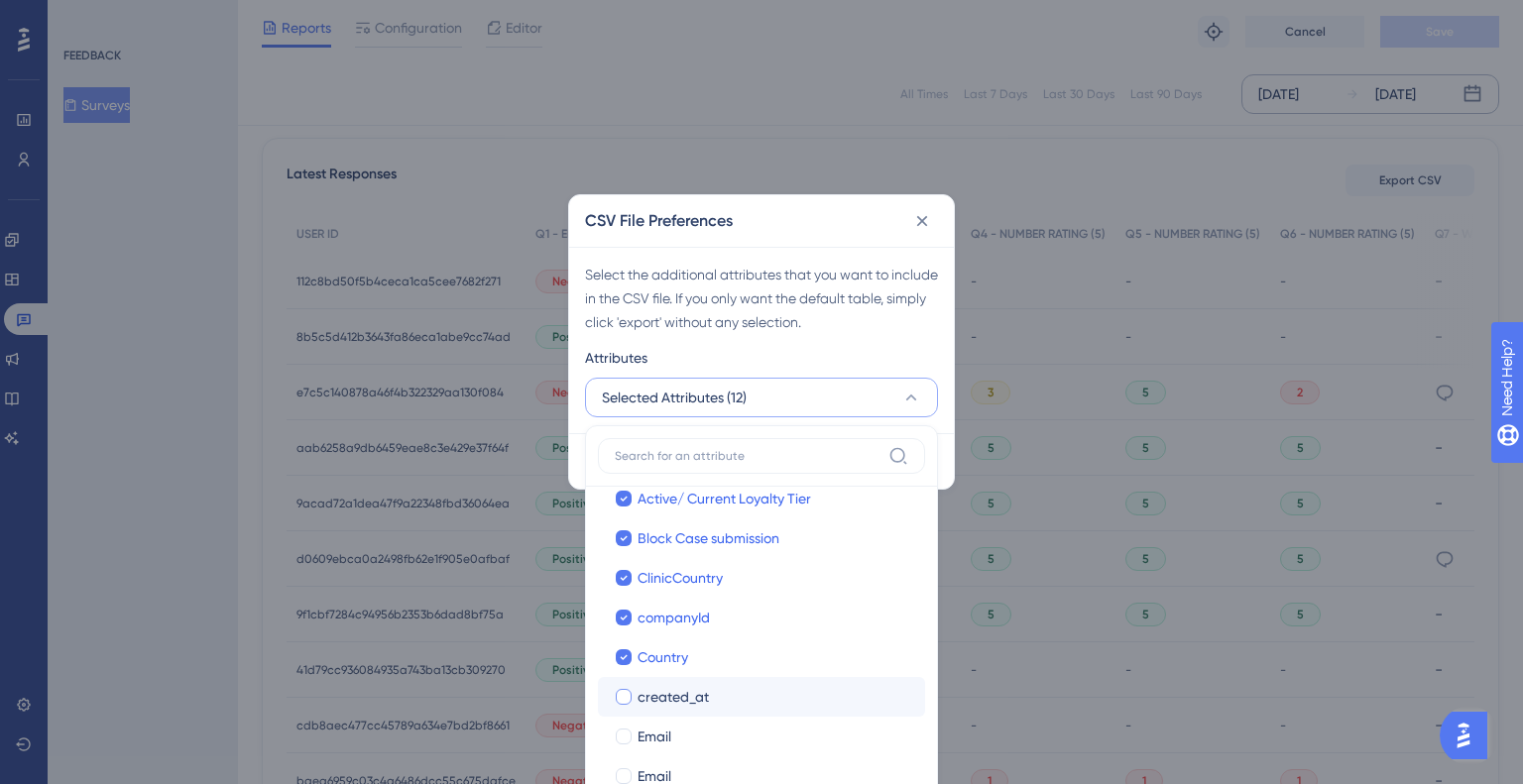 click on "created_at" at bounding box center (773, 697) 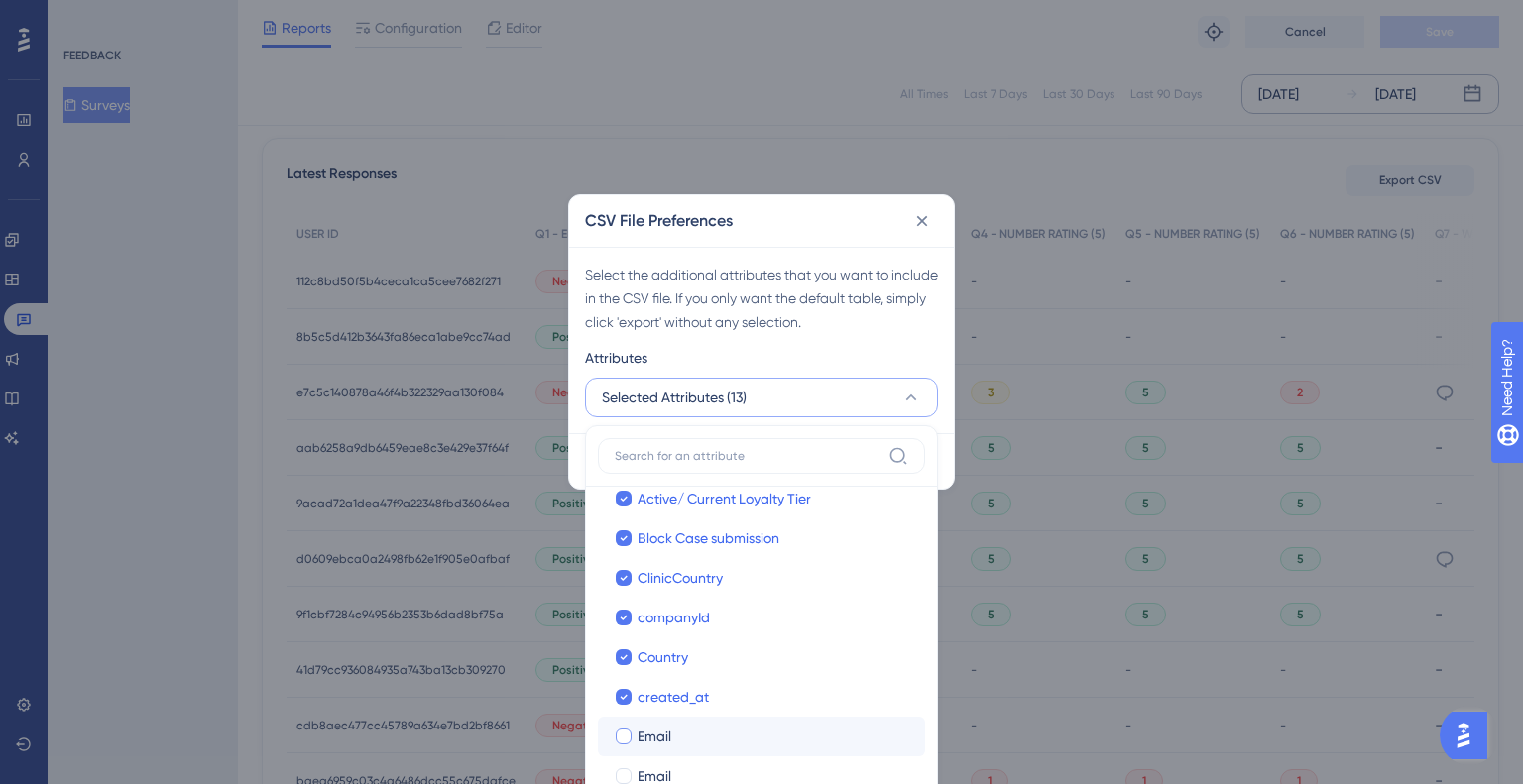 click on "Email" at bounding box center (773, 736) 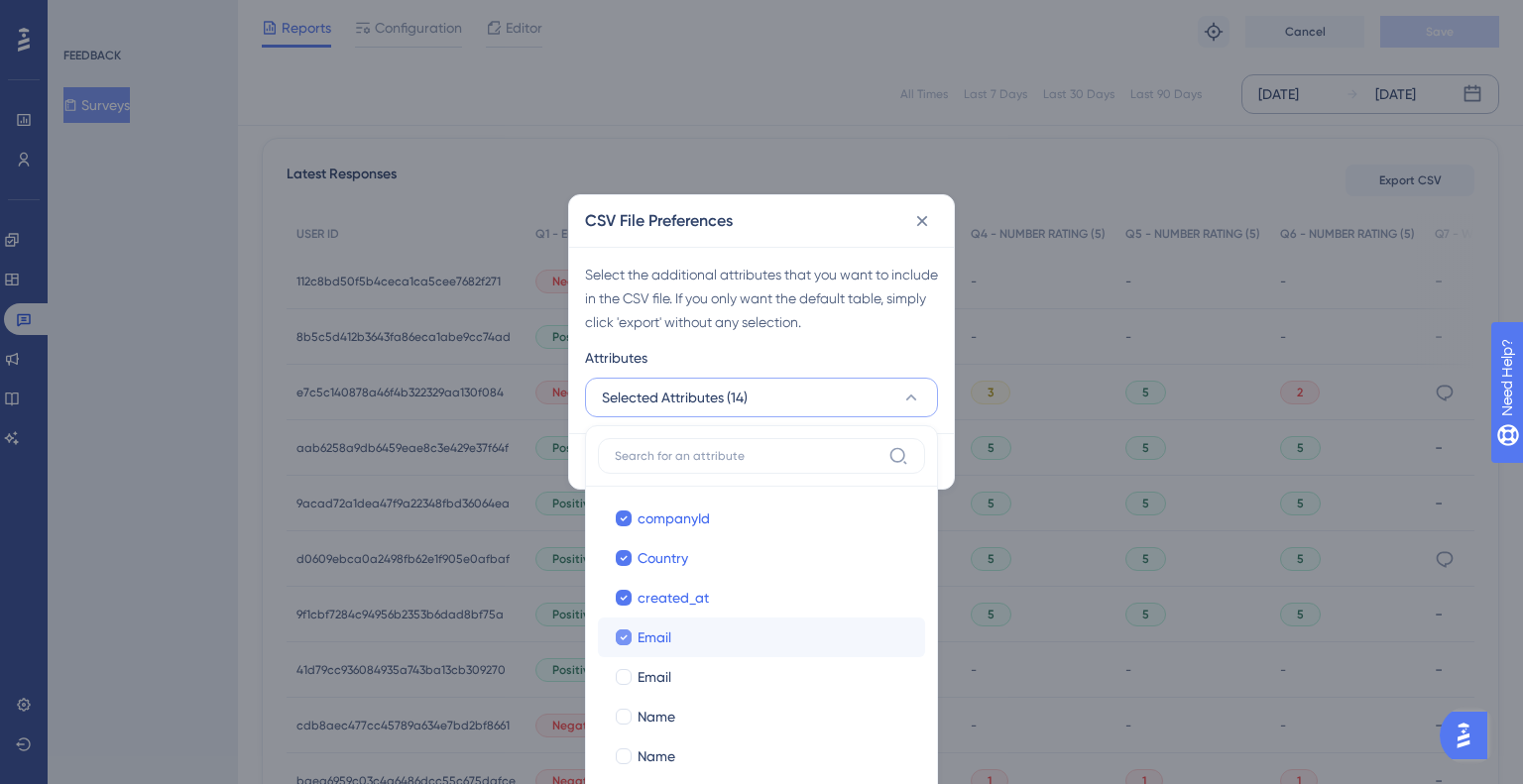 click on "Email" at bounding box center (773, 637) 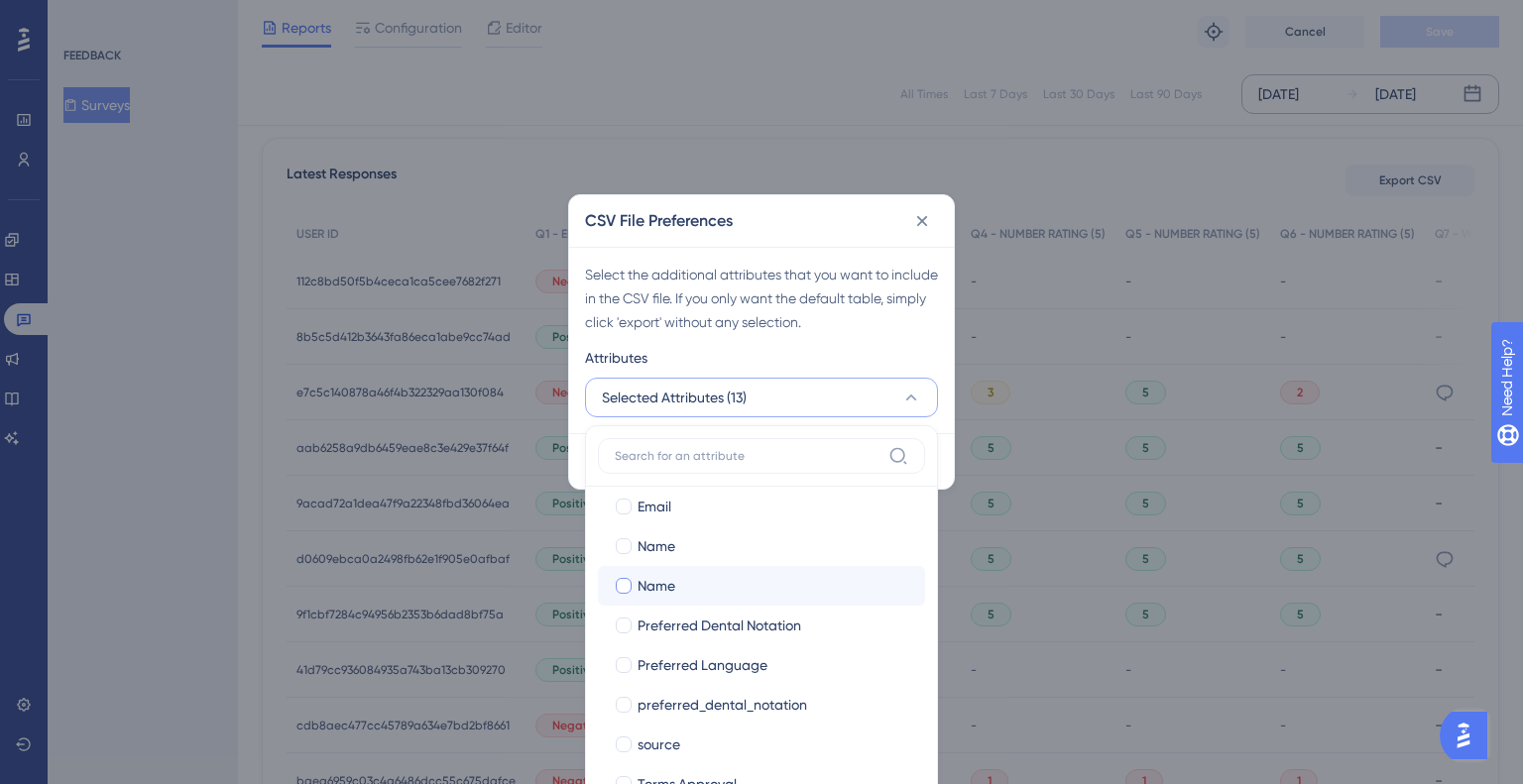 scroll, scrollTop: 571, scrollLeft: 0, axis: vertical 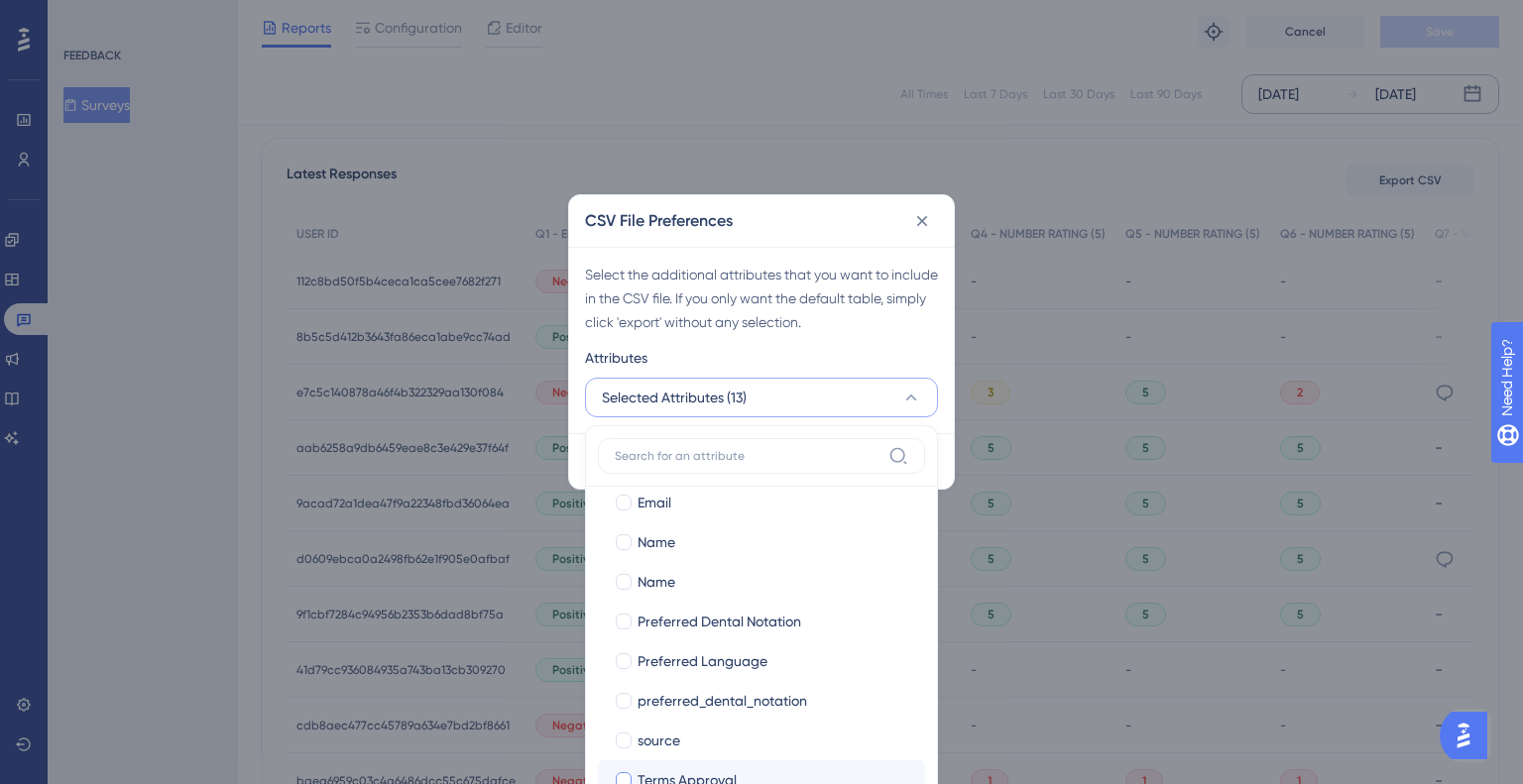 click on "Terms Approval Terms Approval" at bounding box center (762, 780) 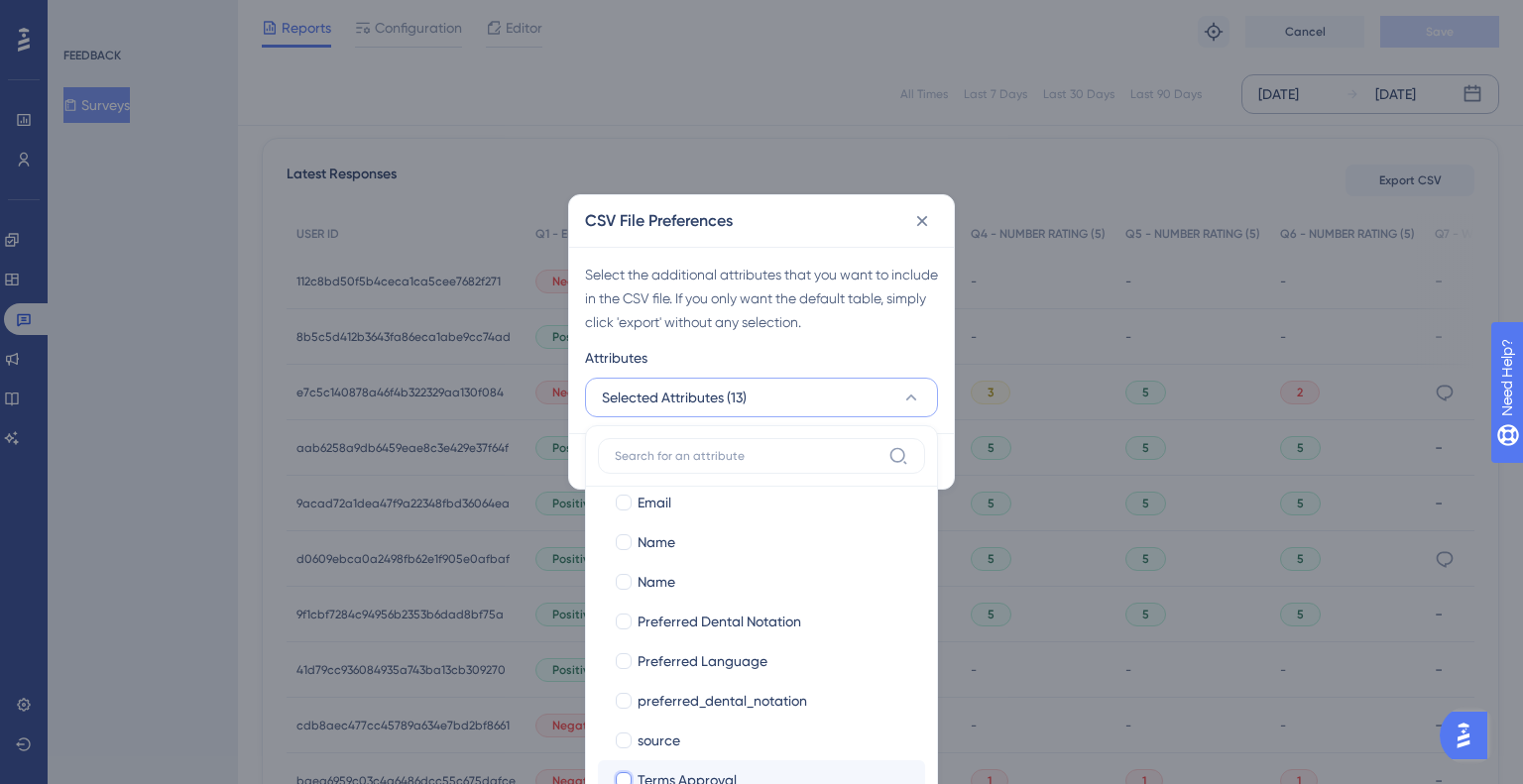 click on "Terms Approval" at bounding box center (624, 1350) 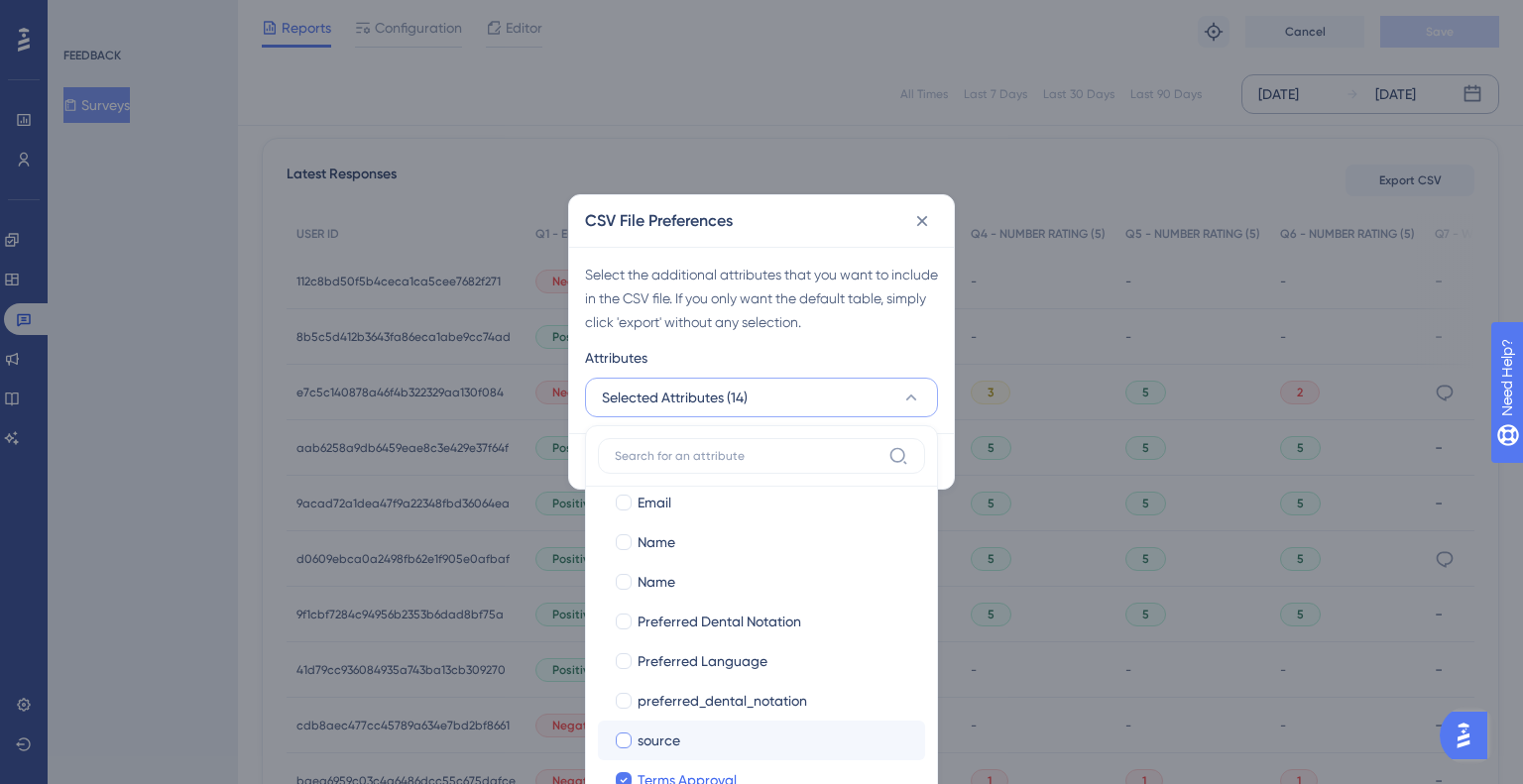 click on "source" at bounding box center (773, 740) 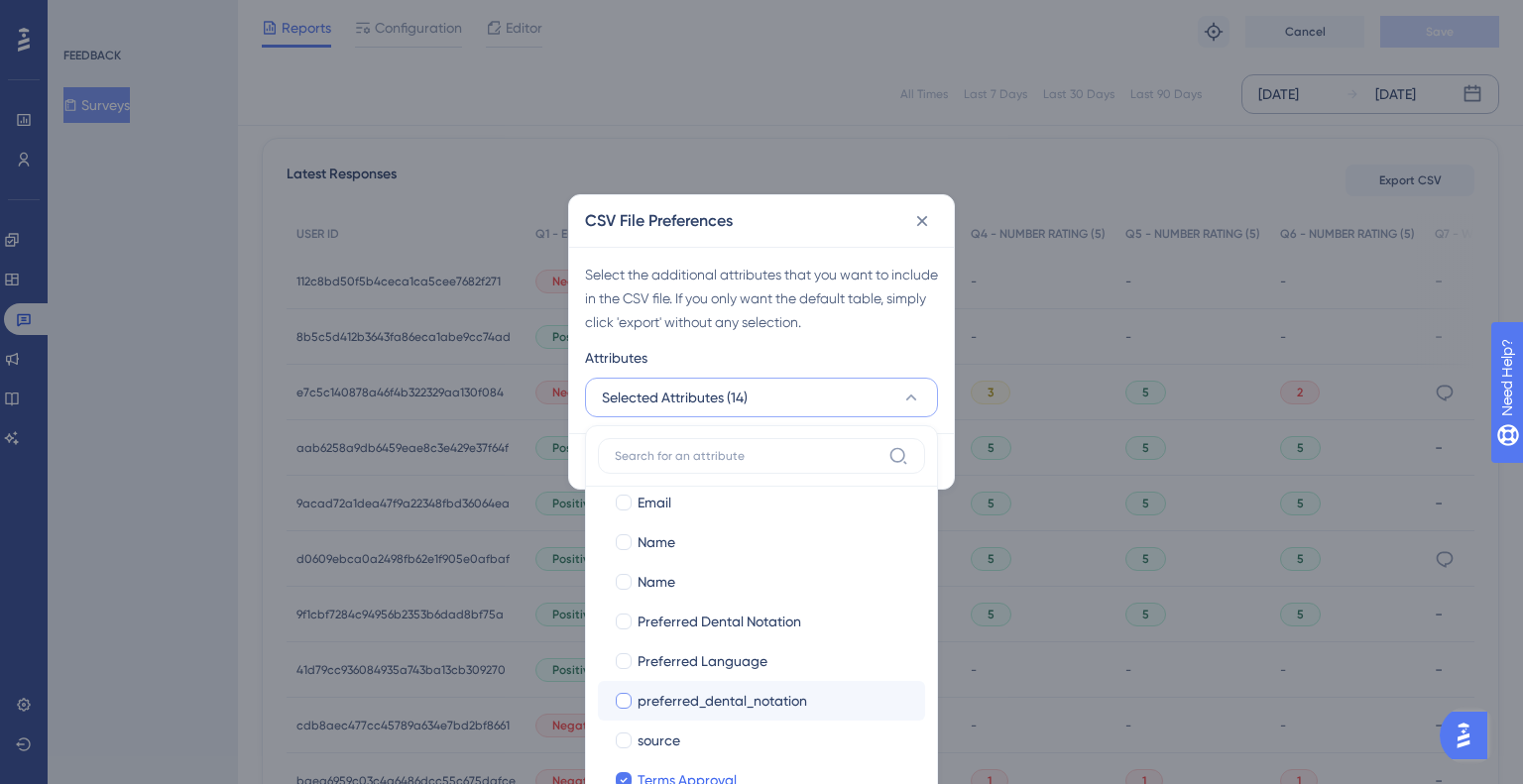 checkbox on "true" 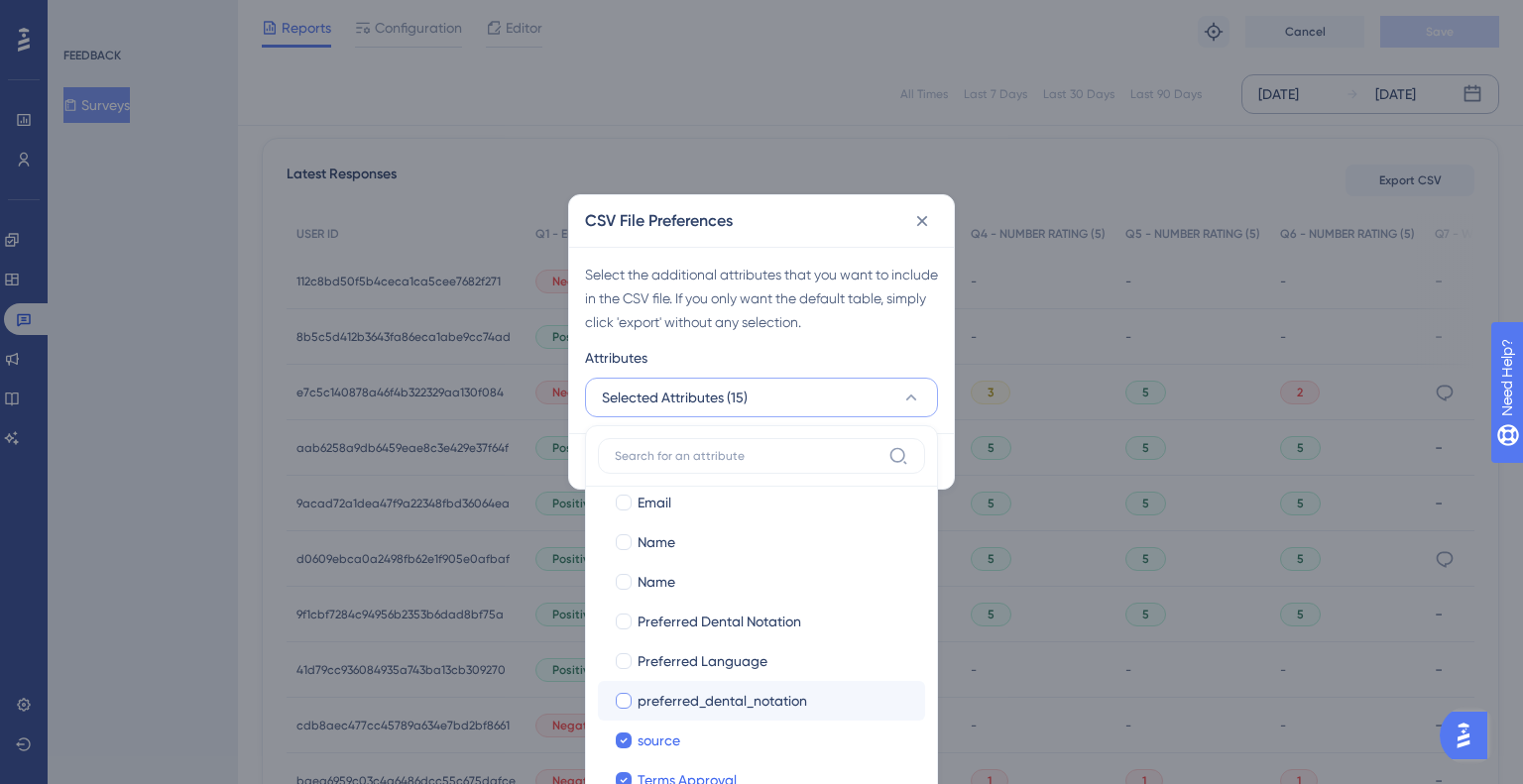 click on "preferred_dental_notation" at bounding box center (722, 701) 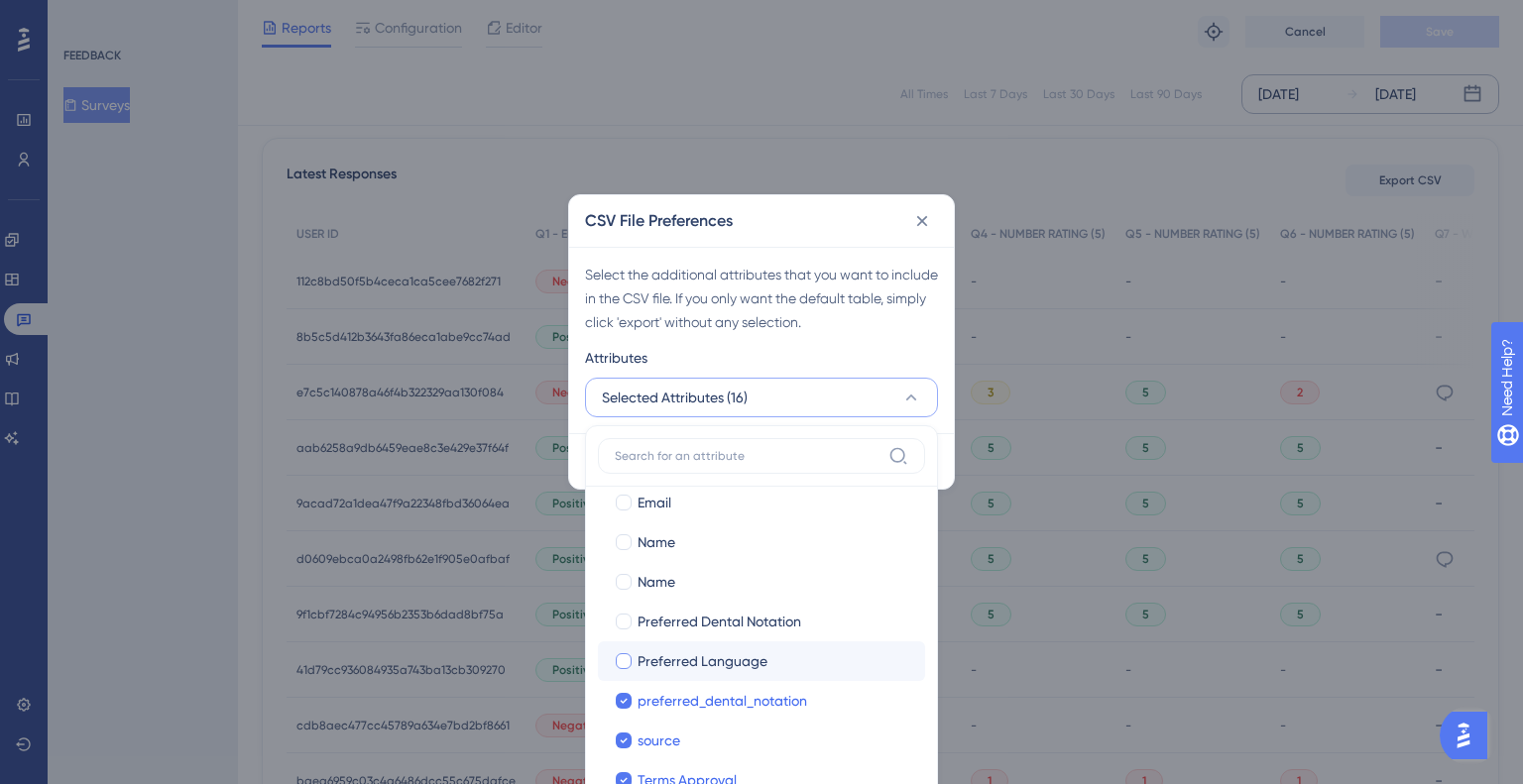 click on "Preferred Language" at bounding box center (702, 661) 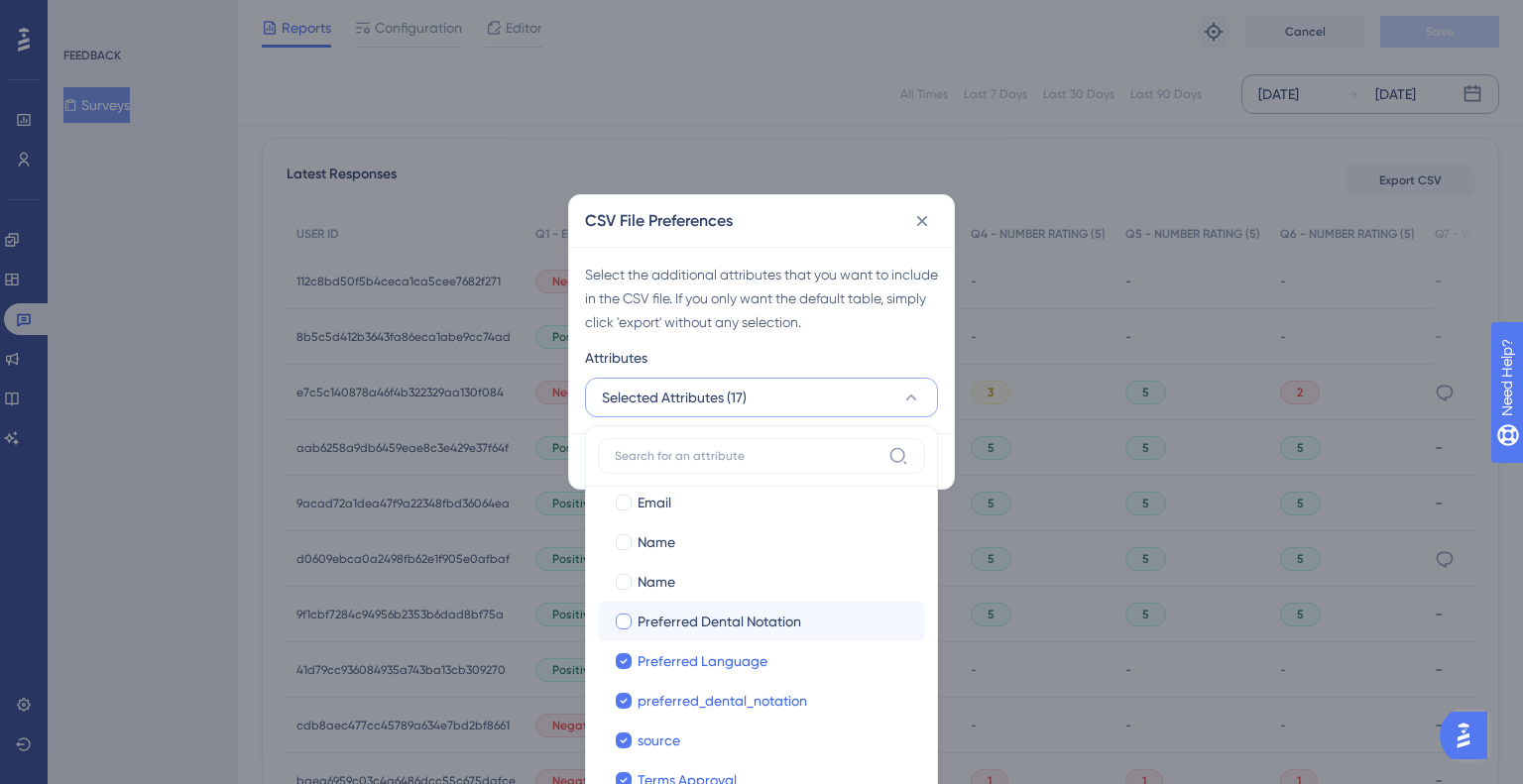click on "Preferred Dental Notation Preferred Dental Notation" at bounding box center (762, 621) 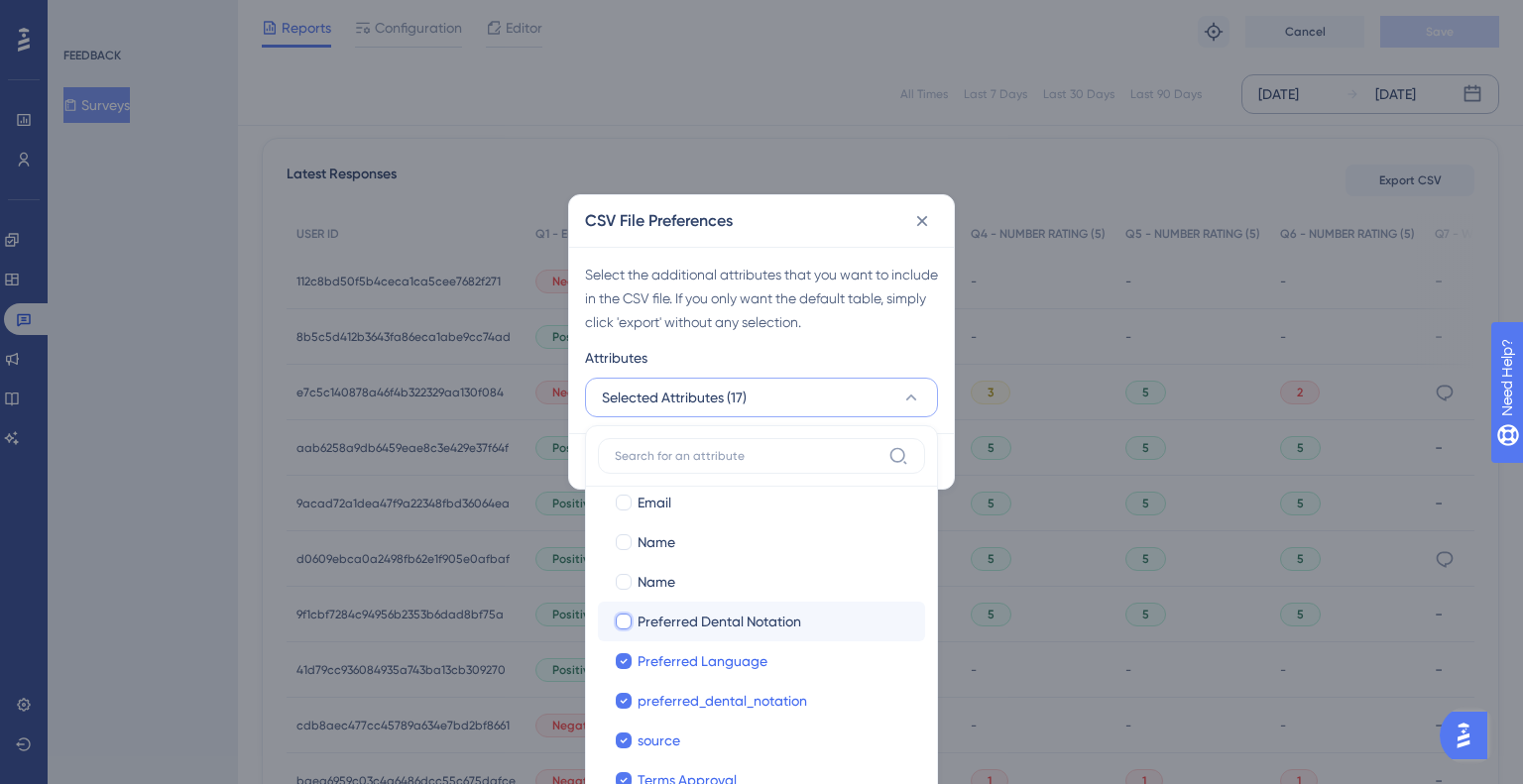 checkbox on "false" 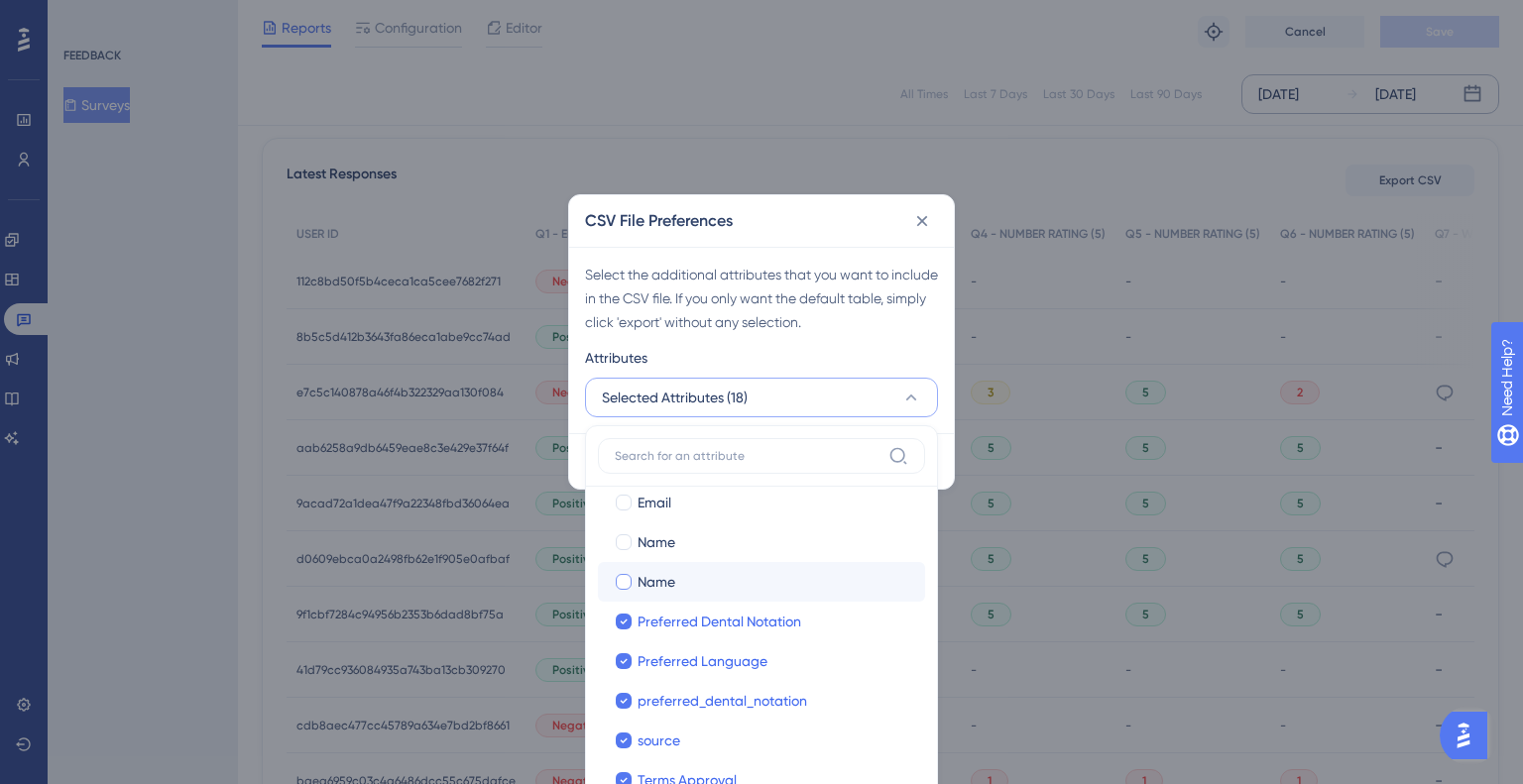 click on "Name" at bounding box center (773, 582) 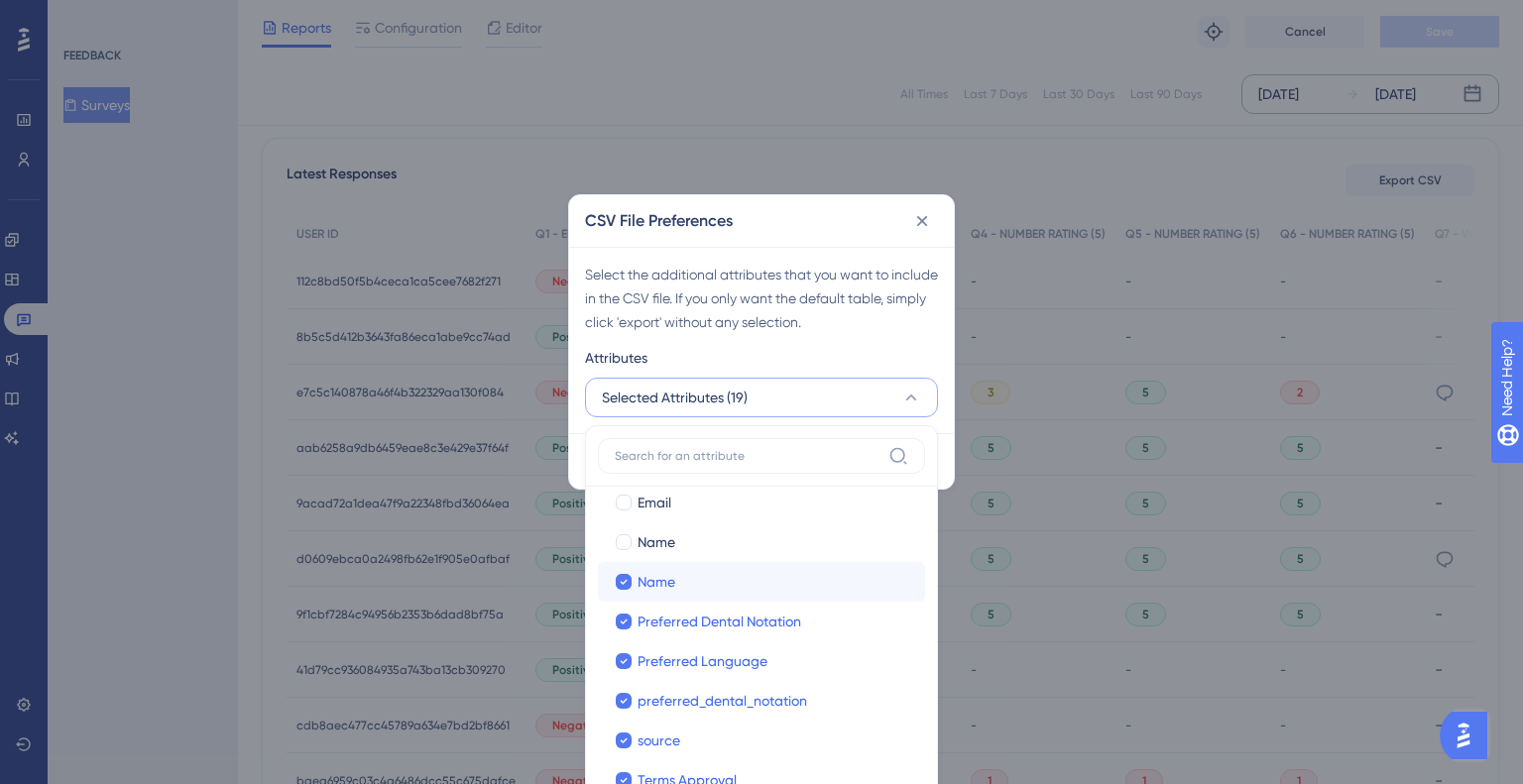click on "Name Name" at bounding box center (762, 582) 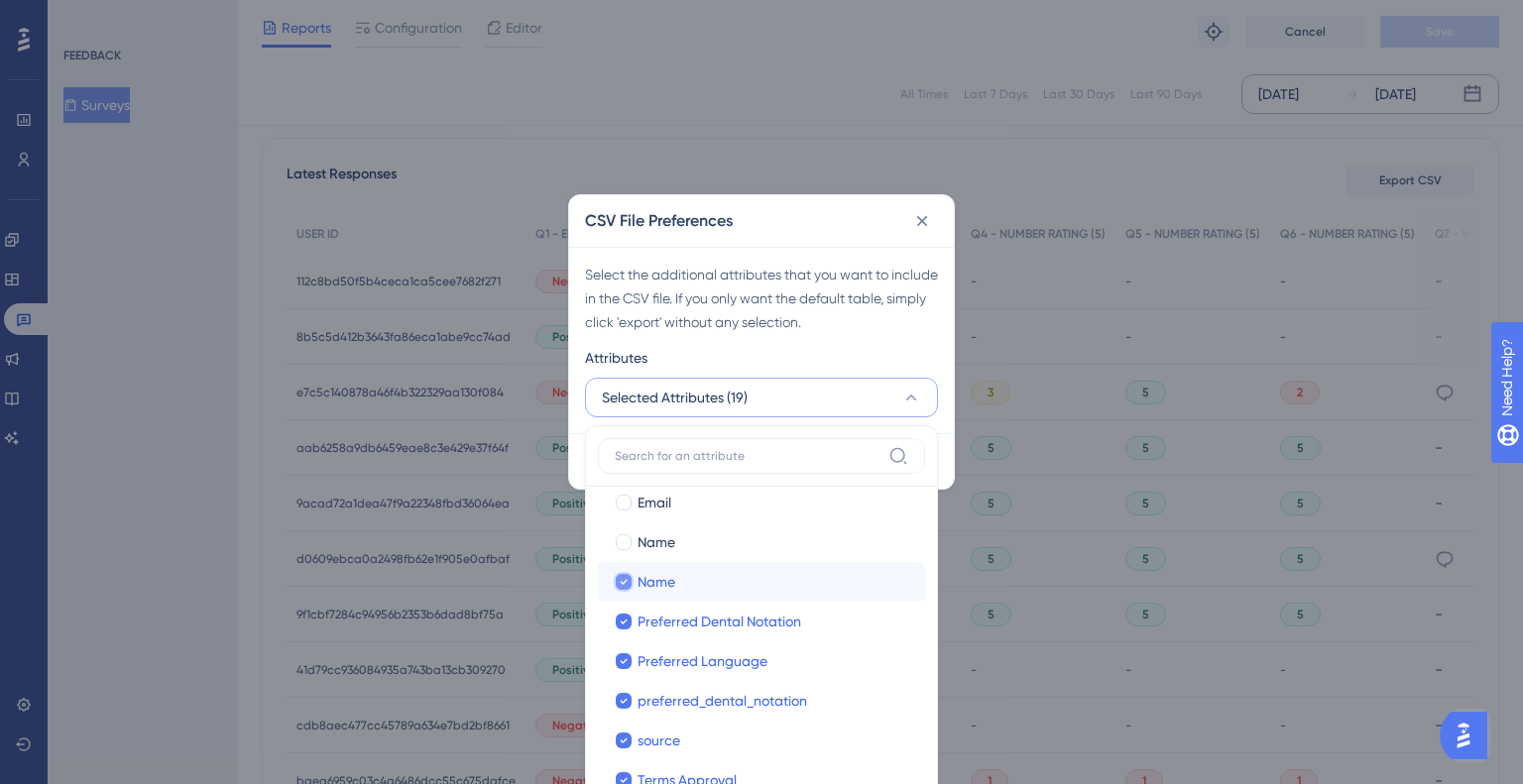 click on "Name" at bounding box center [624, 1152] 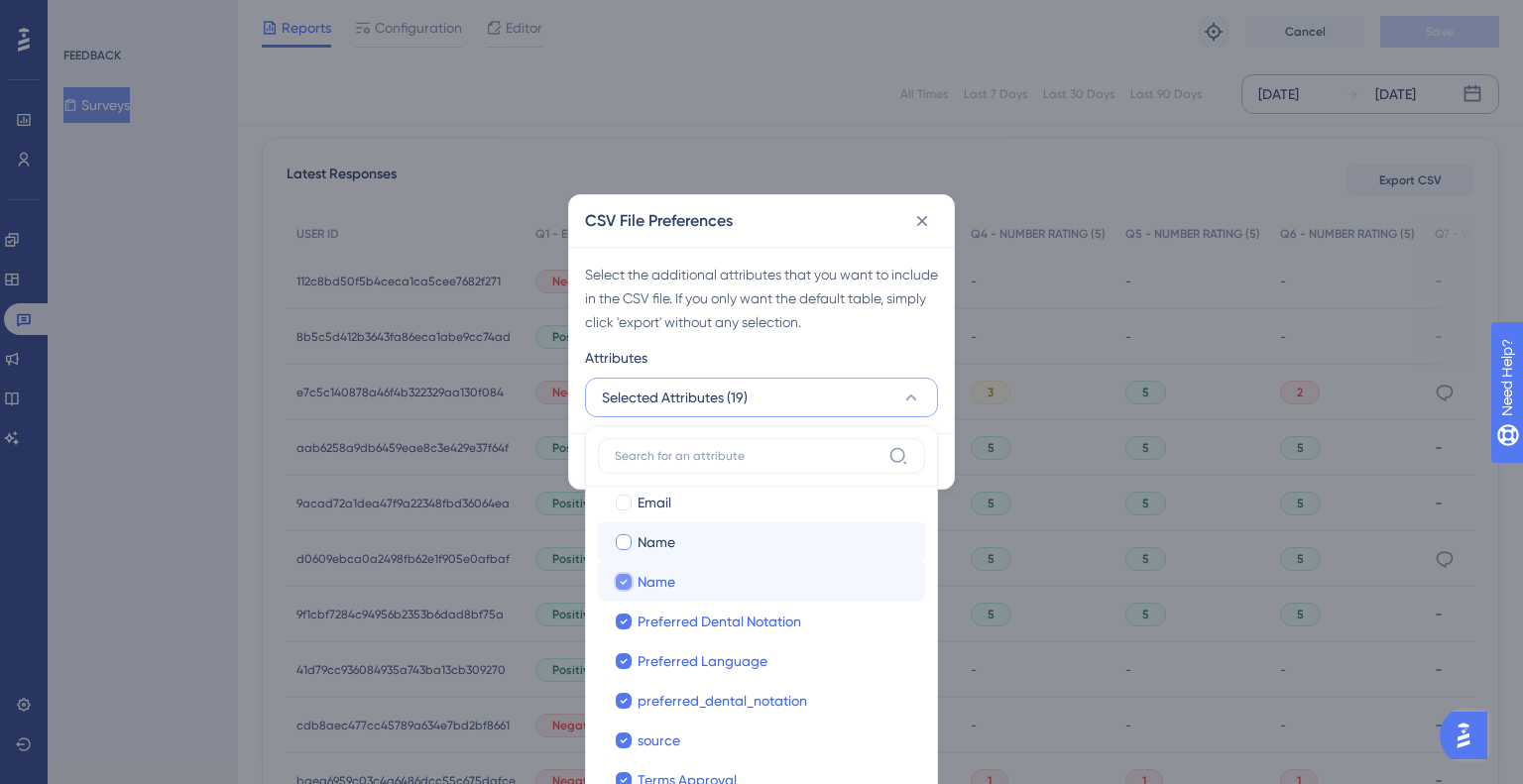 checkbox on "true" 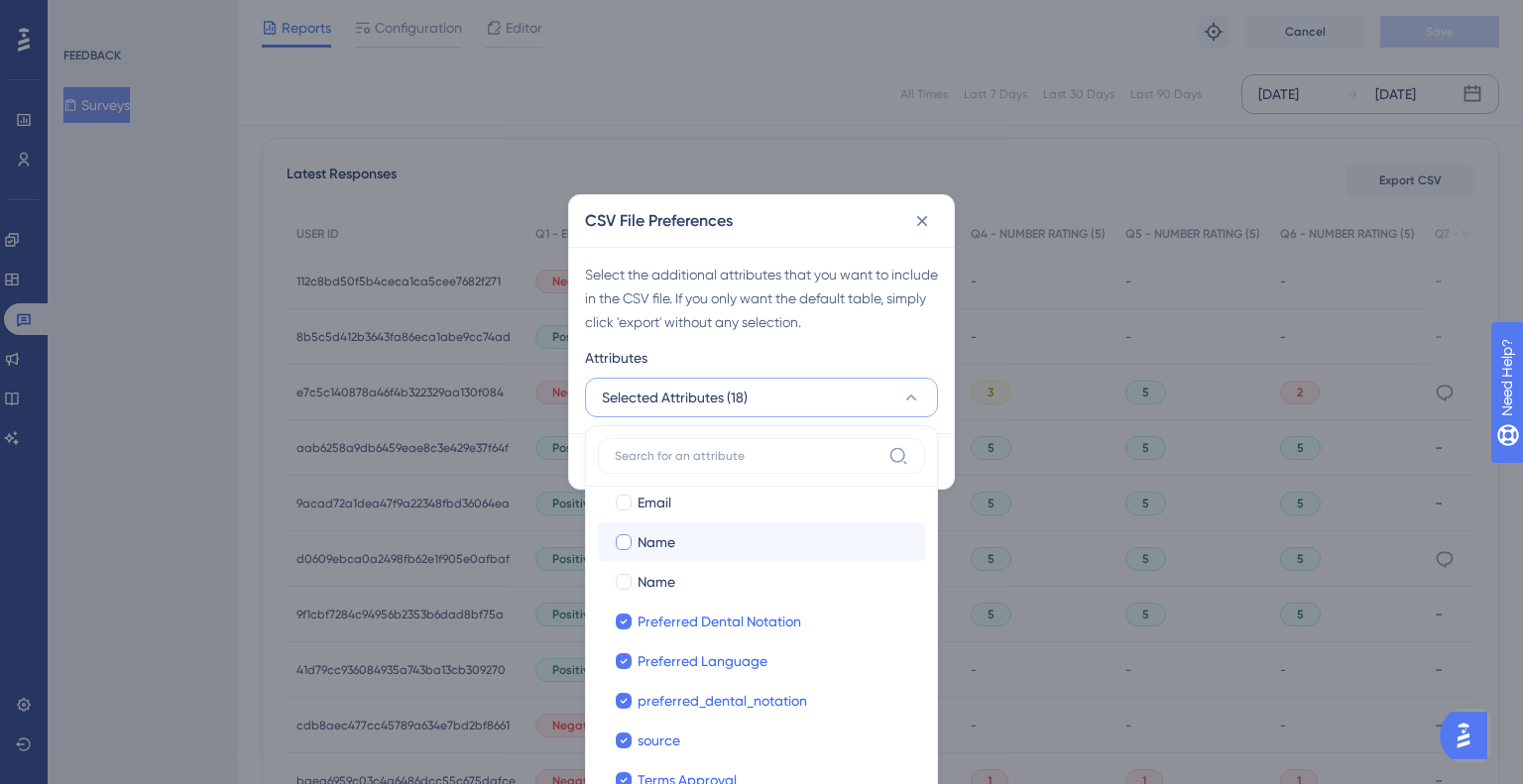 click on "Name" at bounding box center [773, 542] 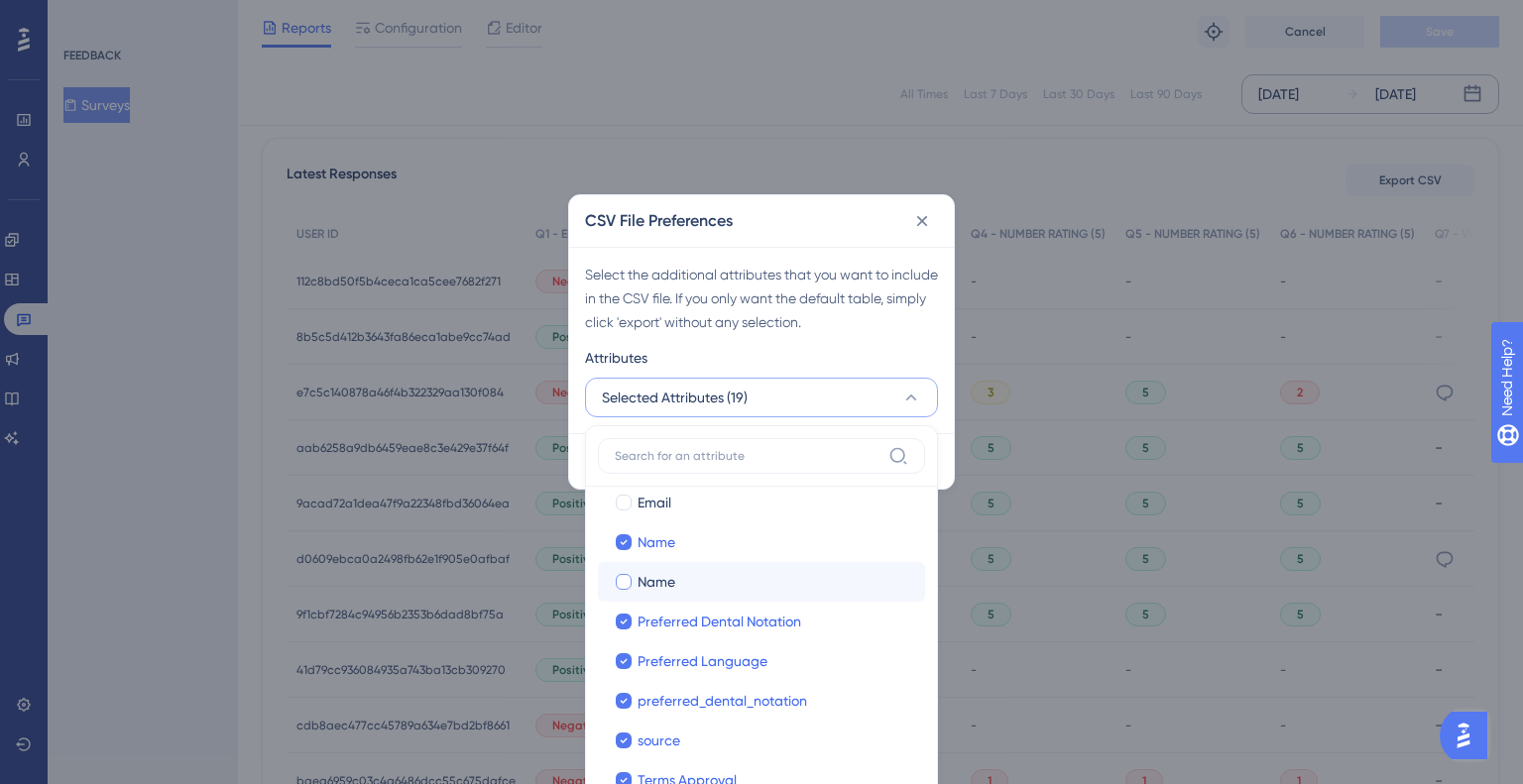 click on "Name Name" at bounding box center (762, 582) 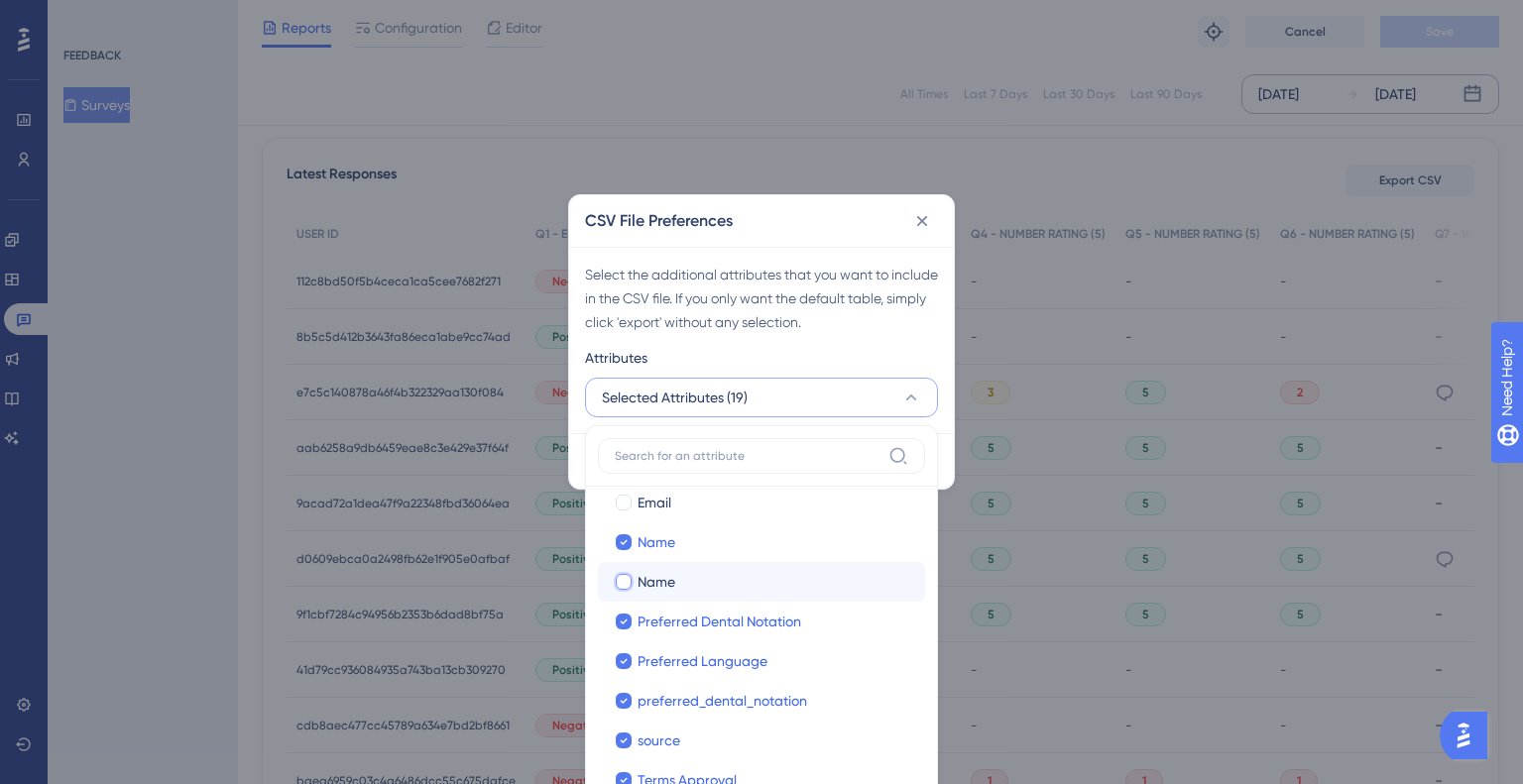 click on "Name" at bounding box center [624, 1152] 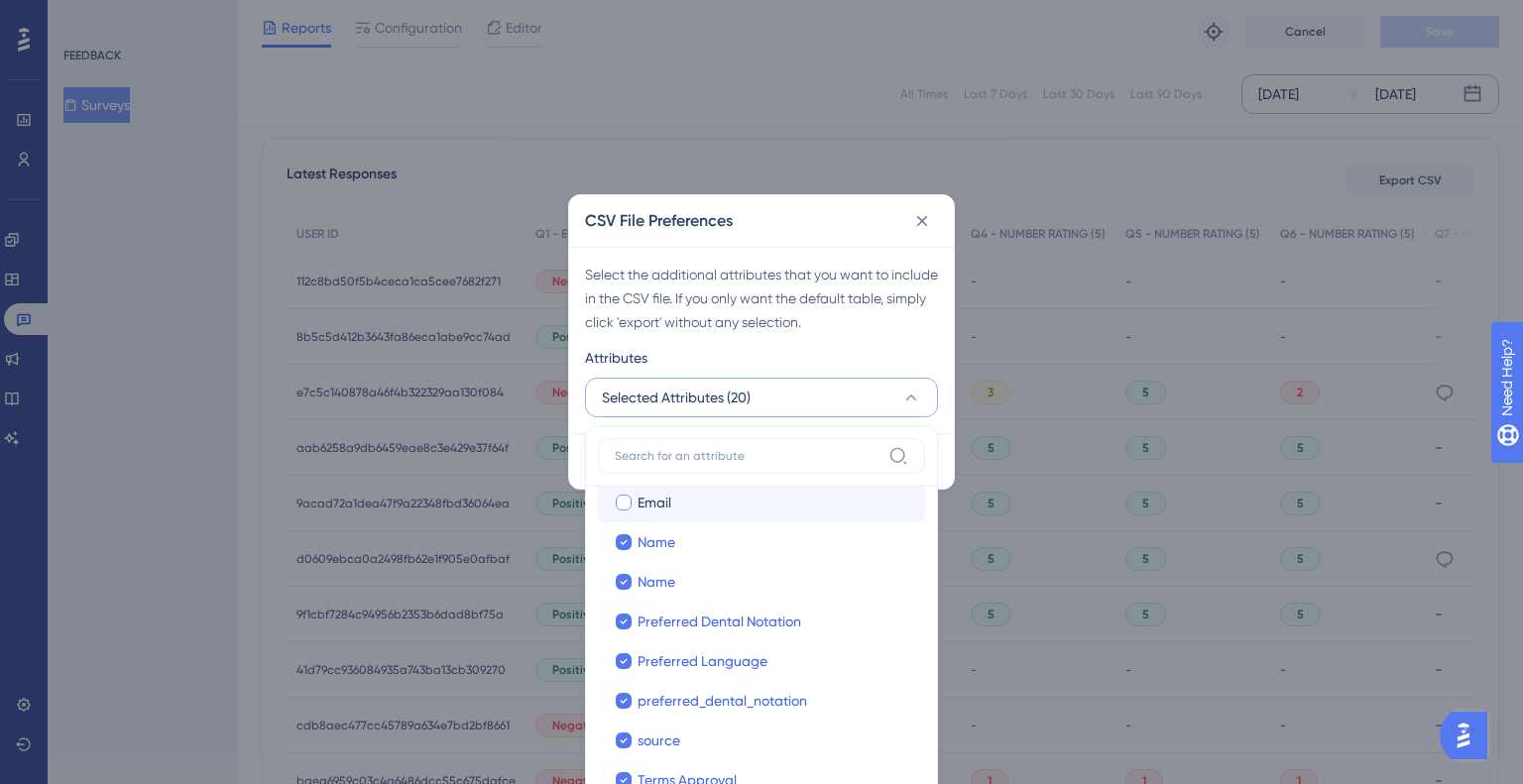 click on "Email" at bounding box center [773, 503] 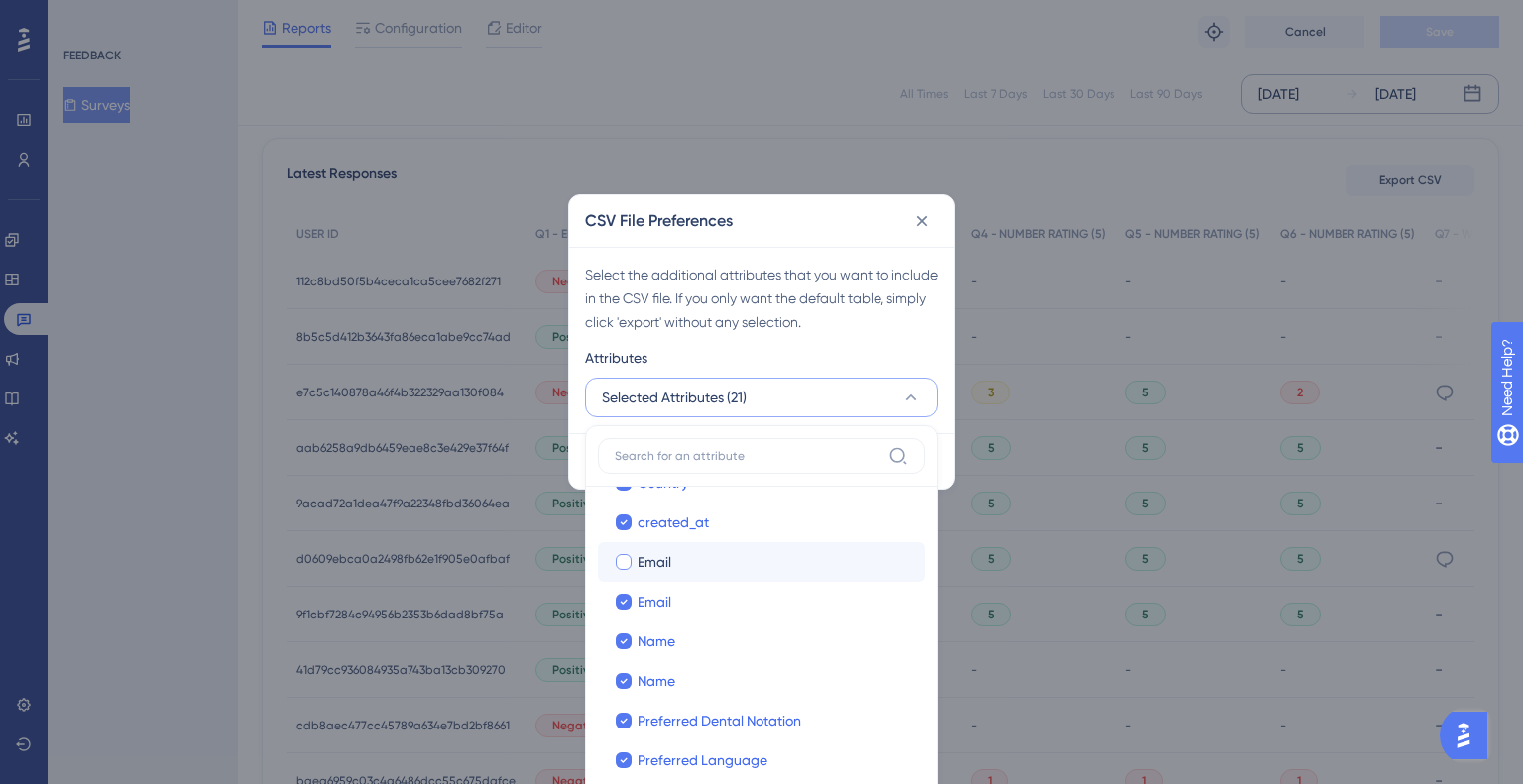 click on "Email" at bounding box center [773, 562] 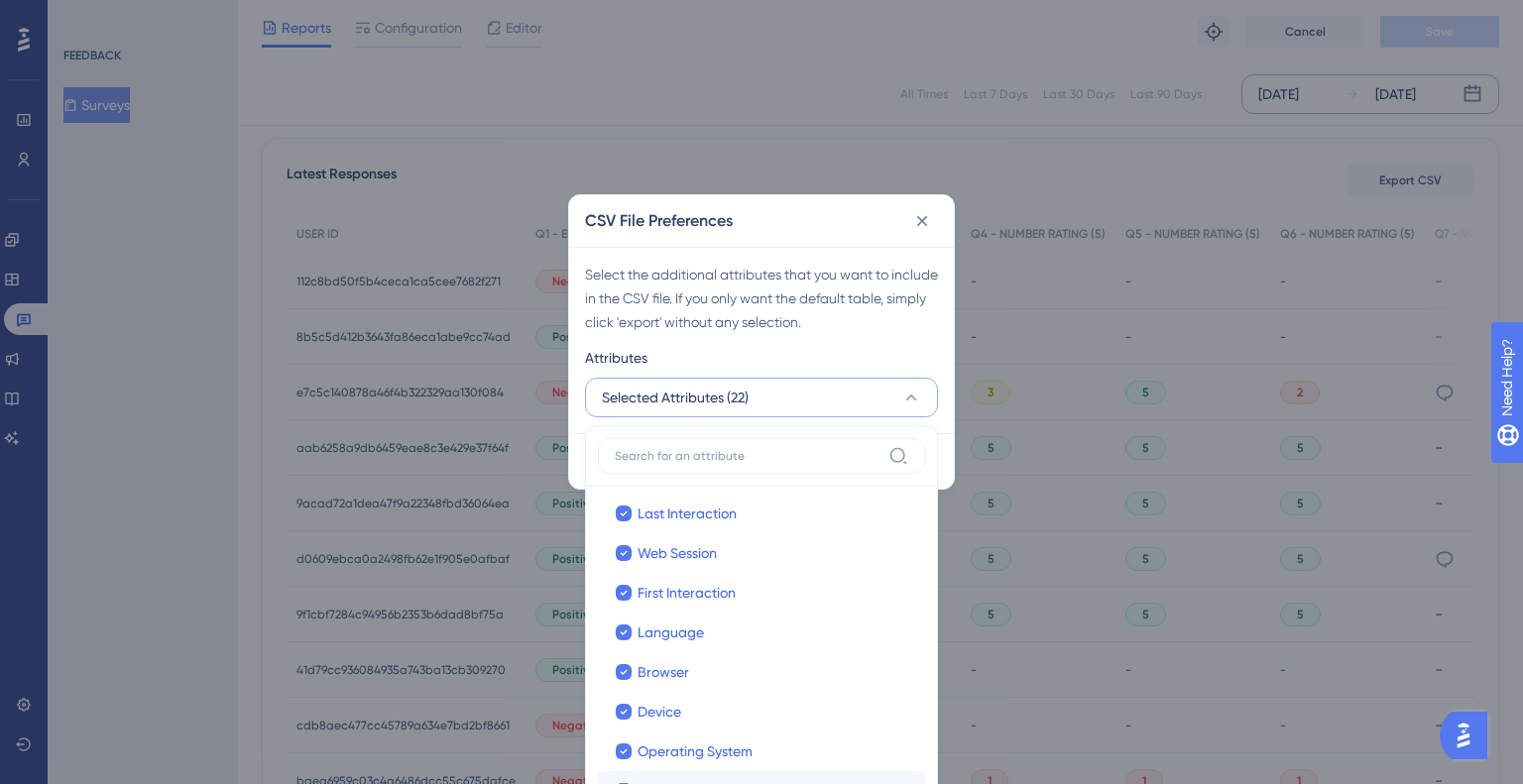 scroll, scrollTop: 0, scrollLeft: 0, axis: both 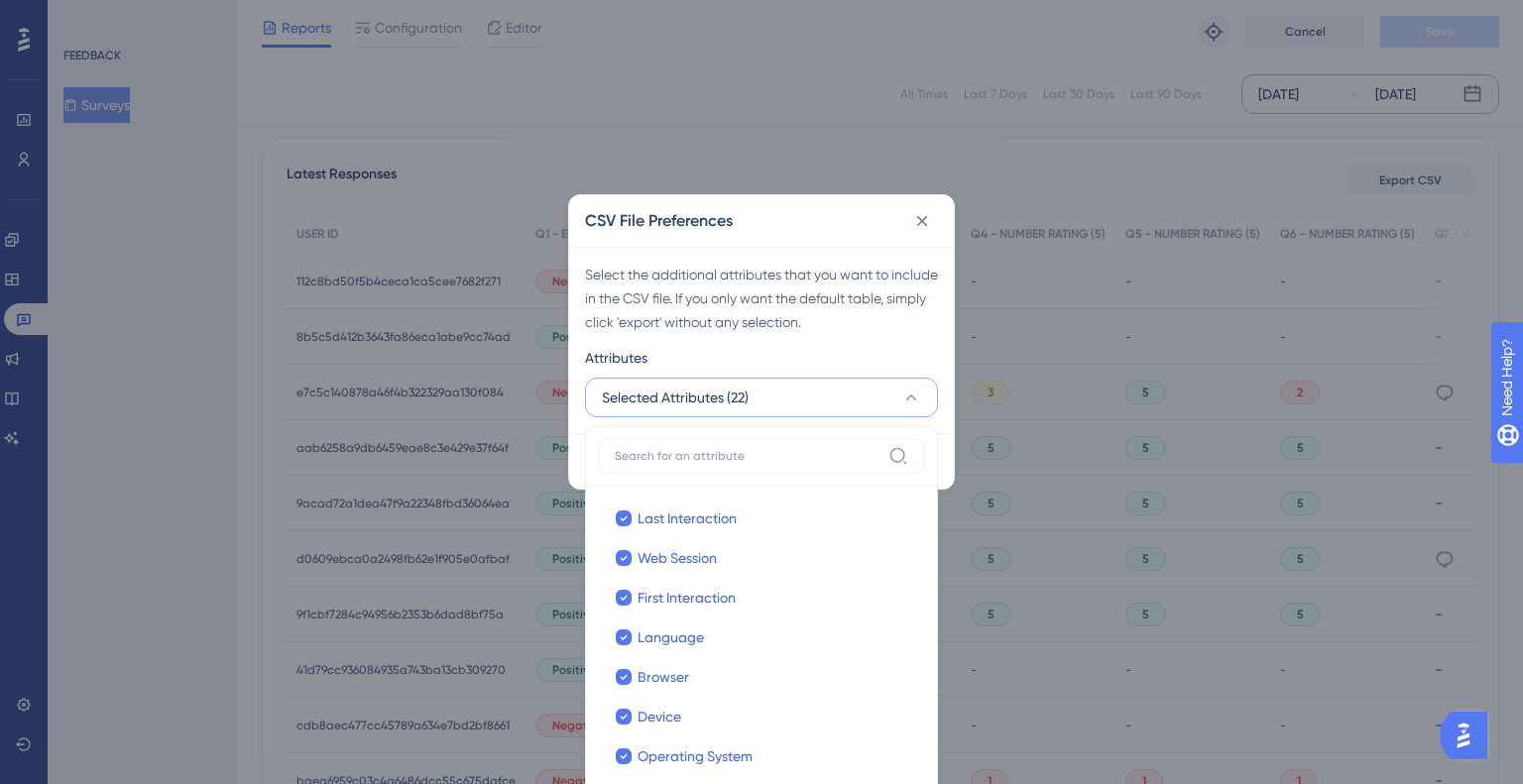 click 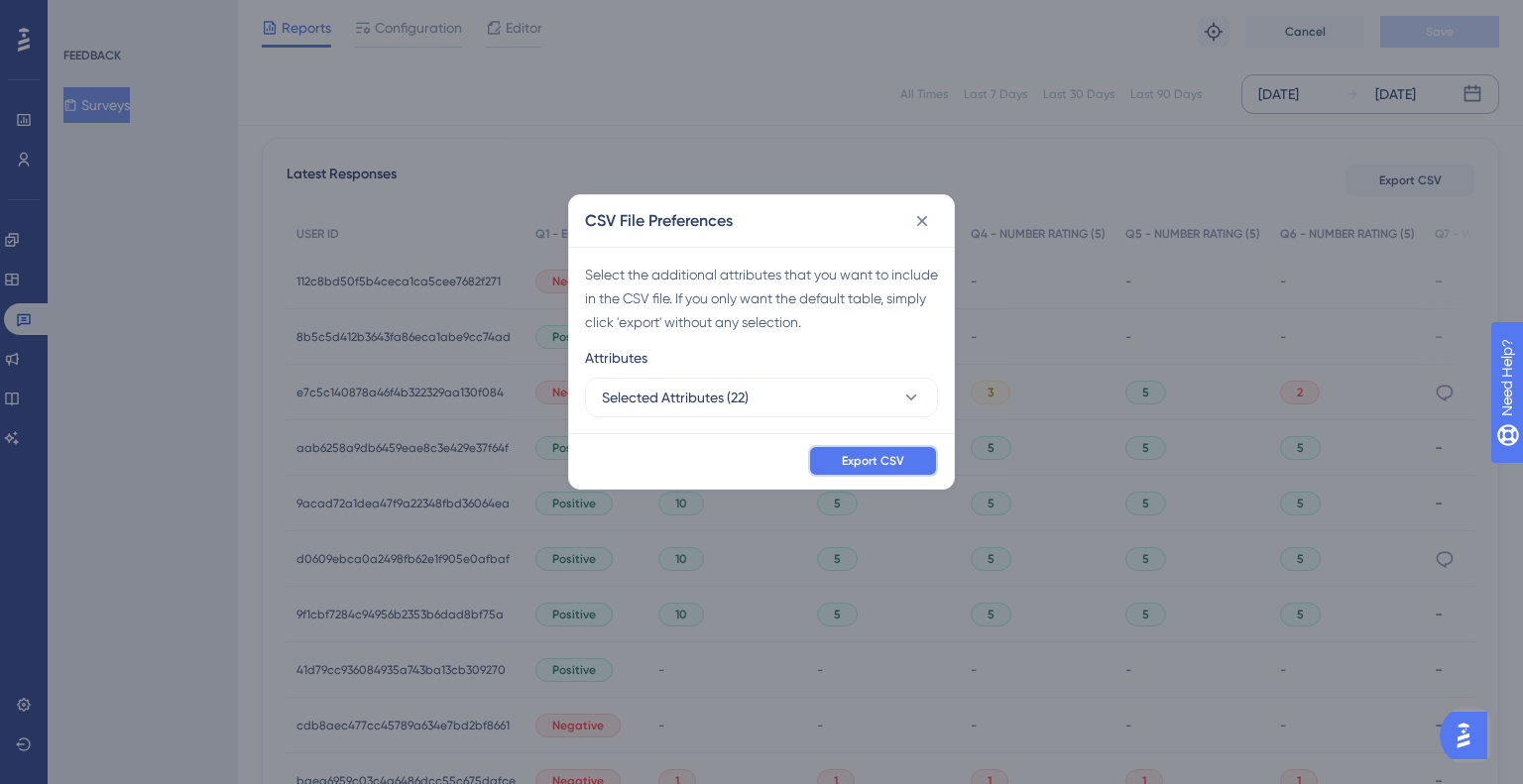 click on "Export CSV" at bounding box center (873, 461) 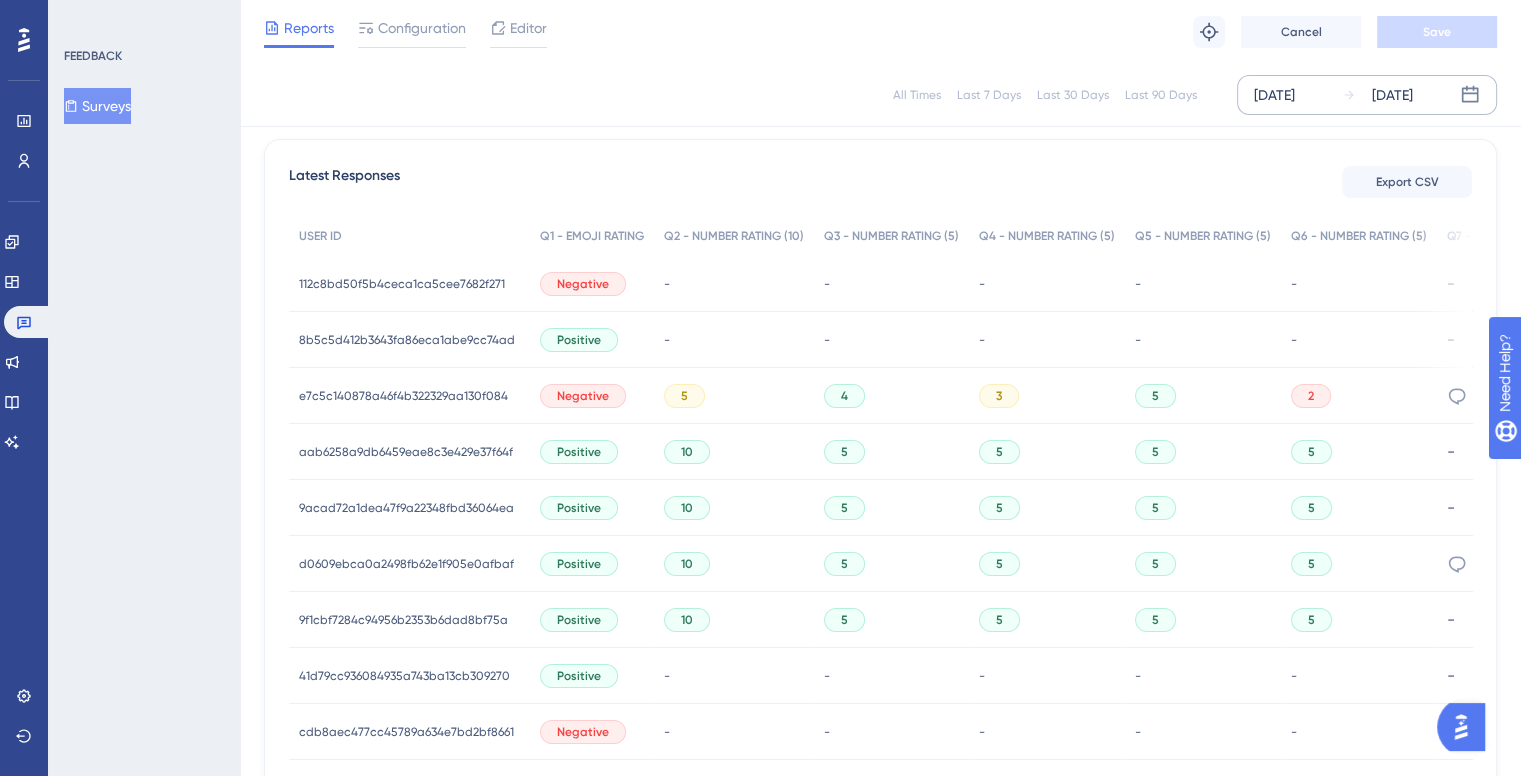 click on "Jul 20 2025" at bounding box center (1392, 95) 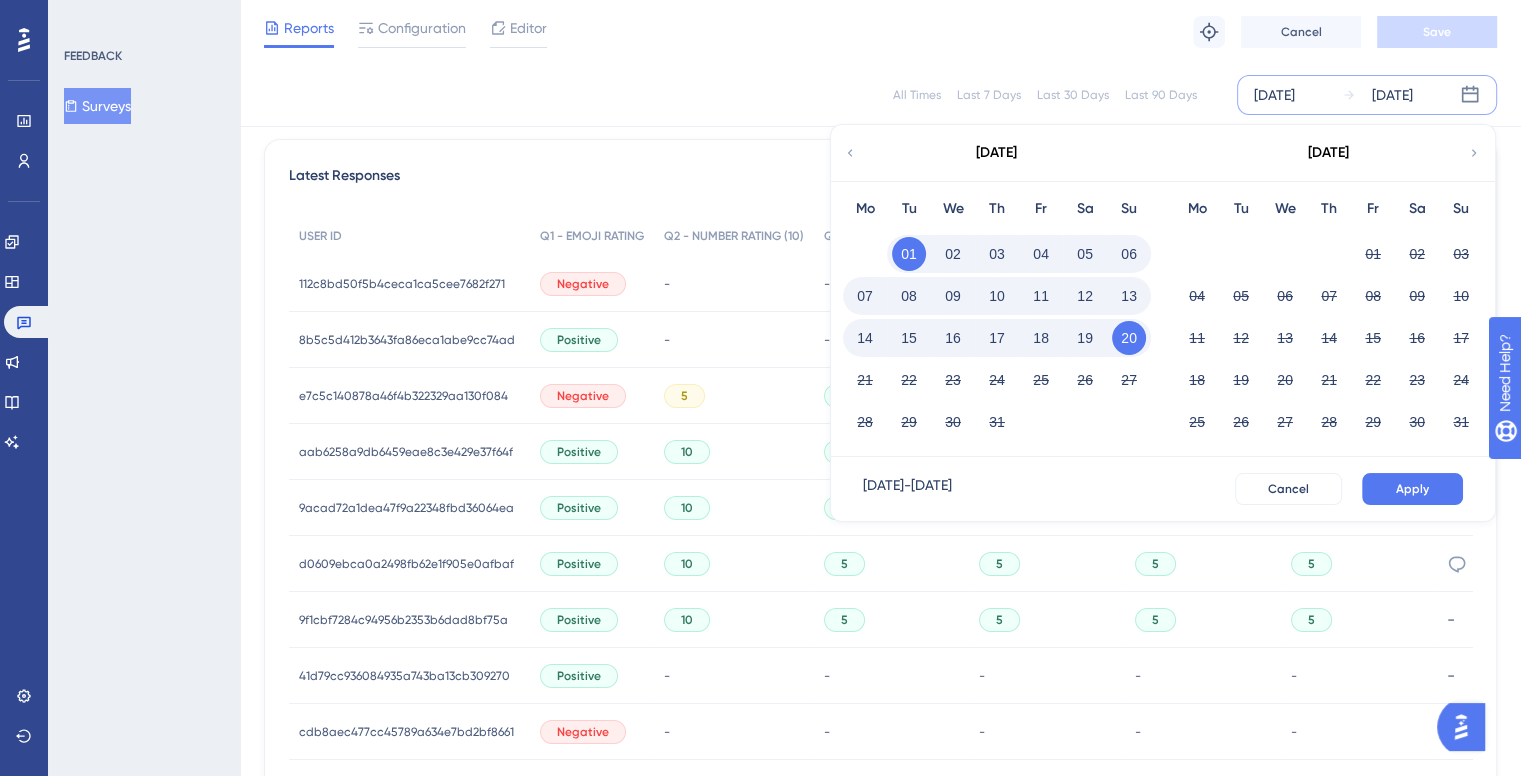 click on "15" at bounding box center (909, 338) 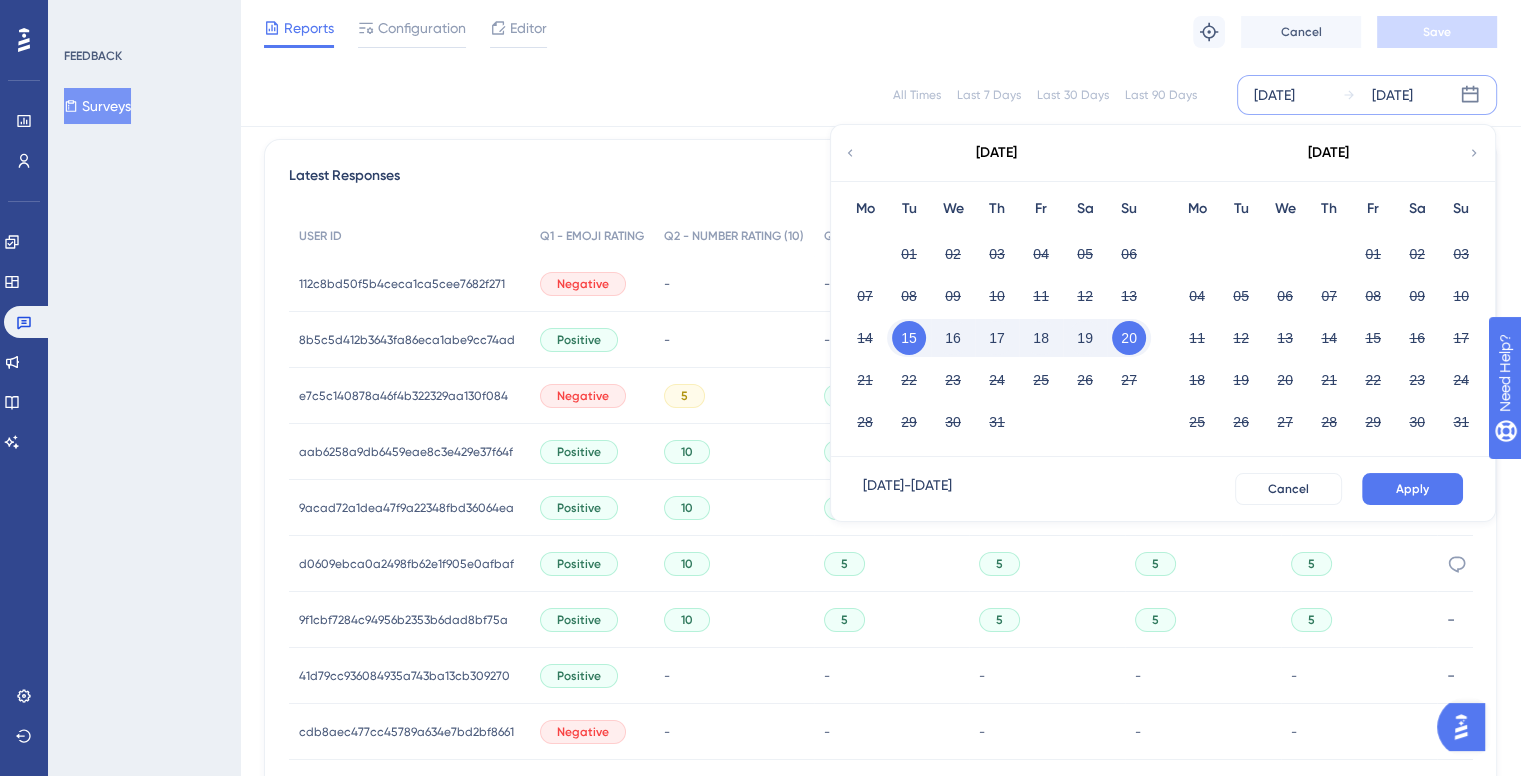 click on "20" at bounding box center (1129, 338) 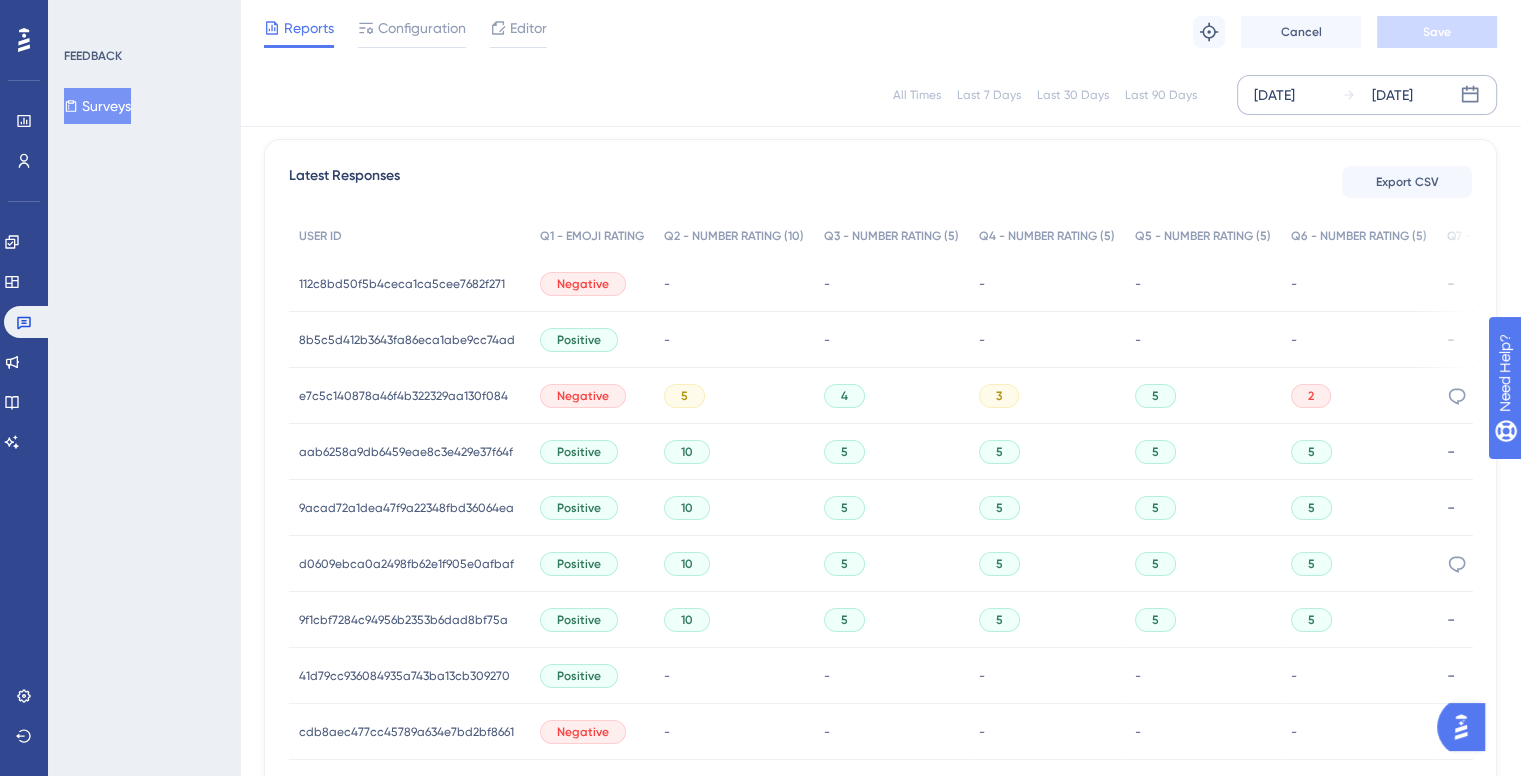click on "Jul 01 2025" at bounding box center [1274, 95] 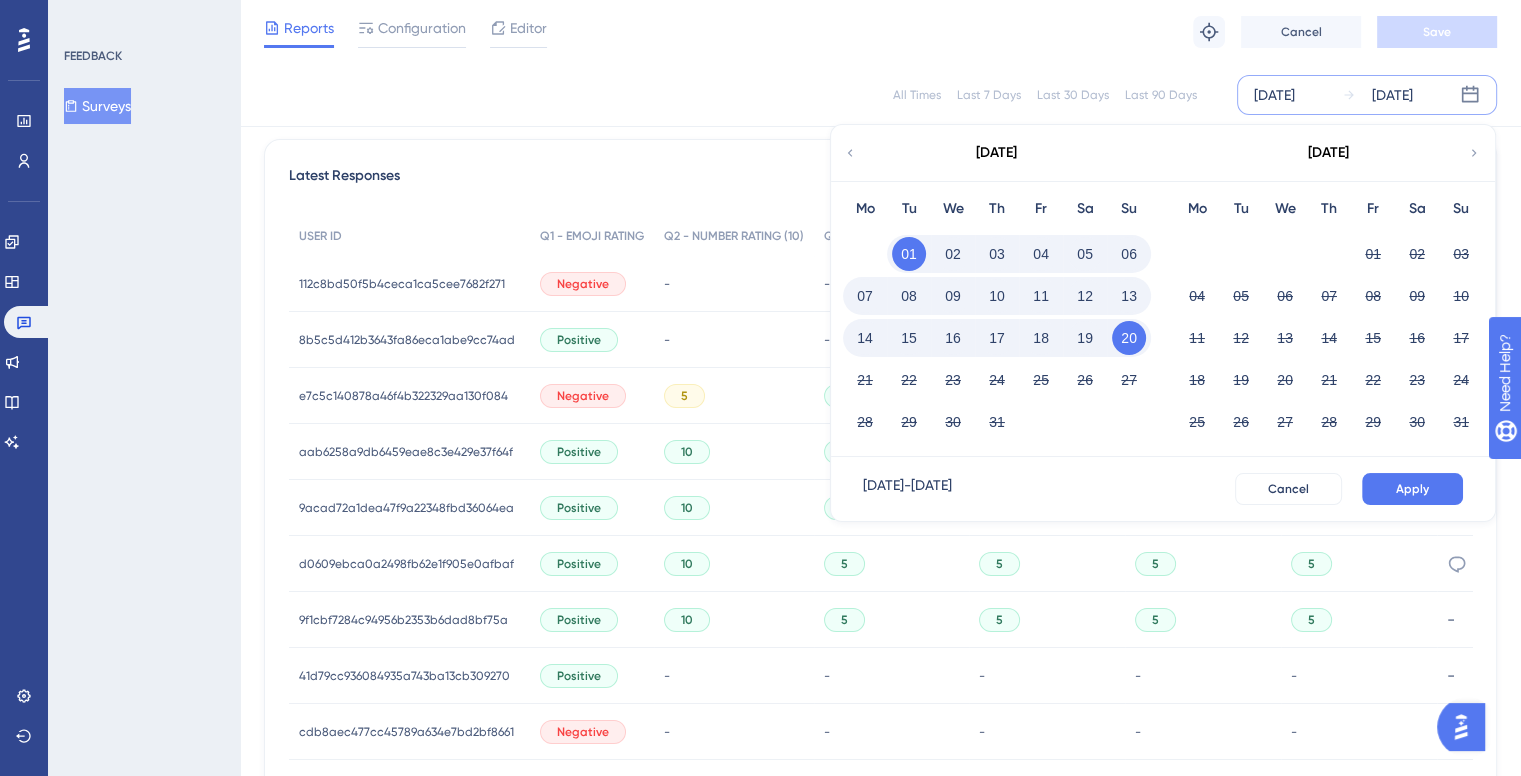 click on "Jul 20 2025" at bounding box center [1392, 95] 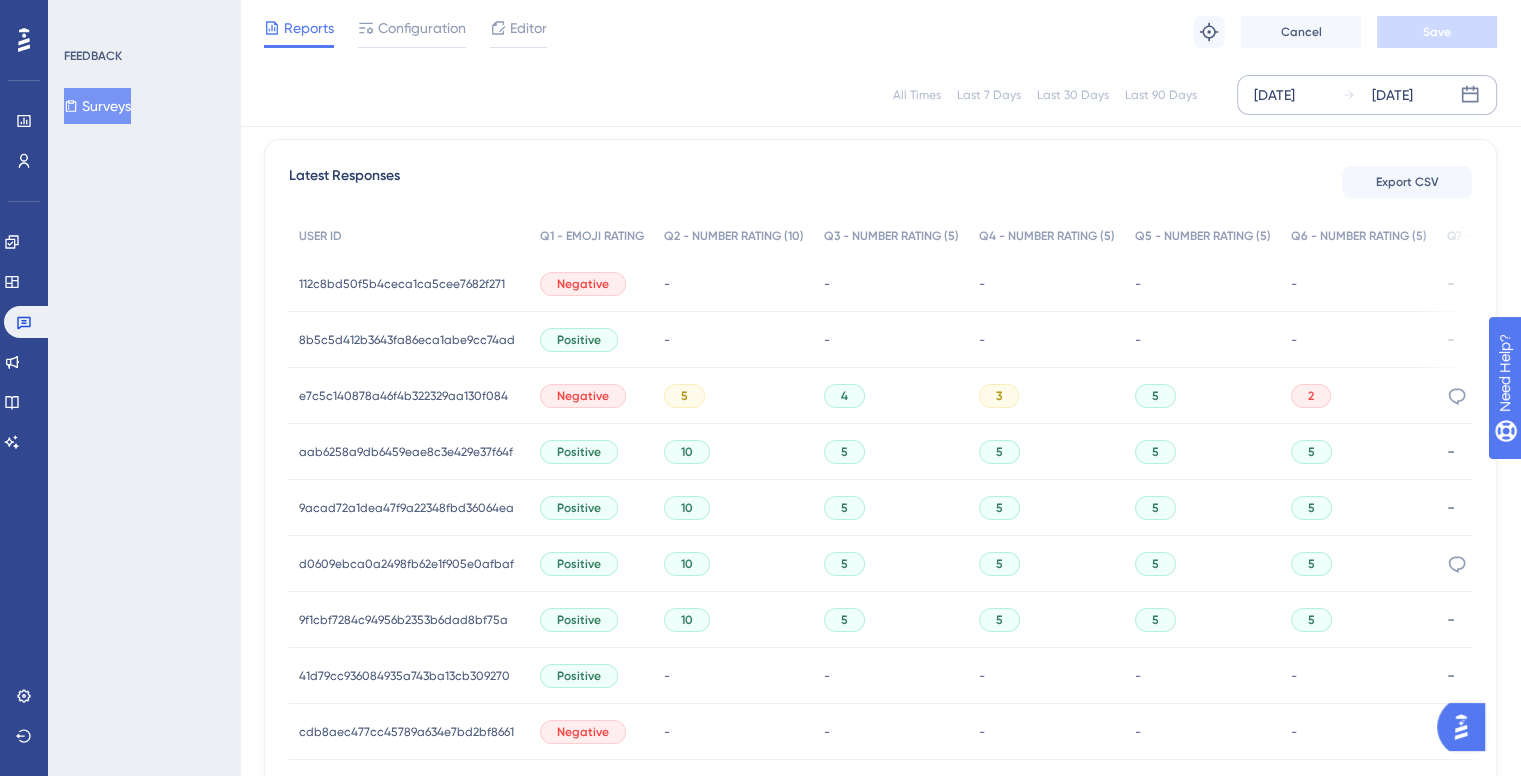 click on "Jul 20 2025" at bounding box center [1392, 95] 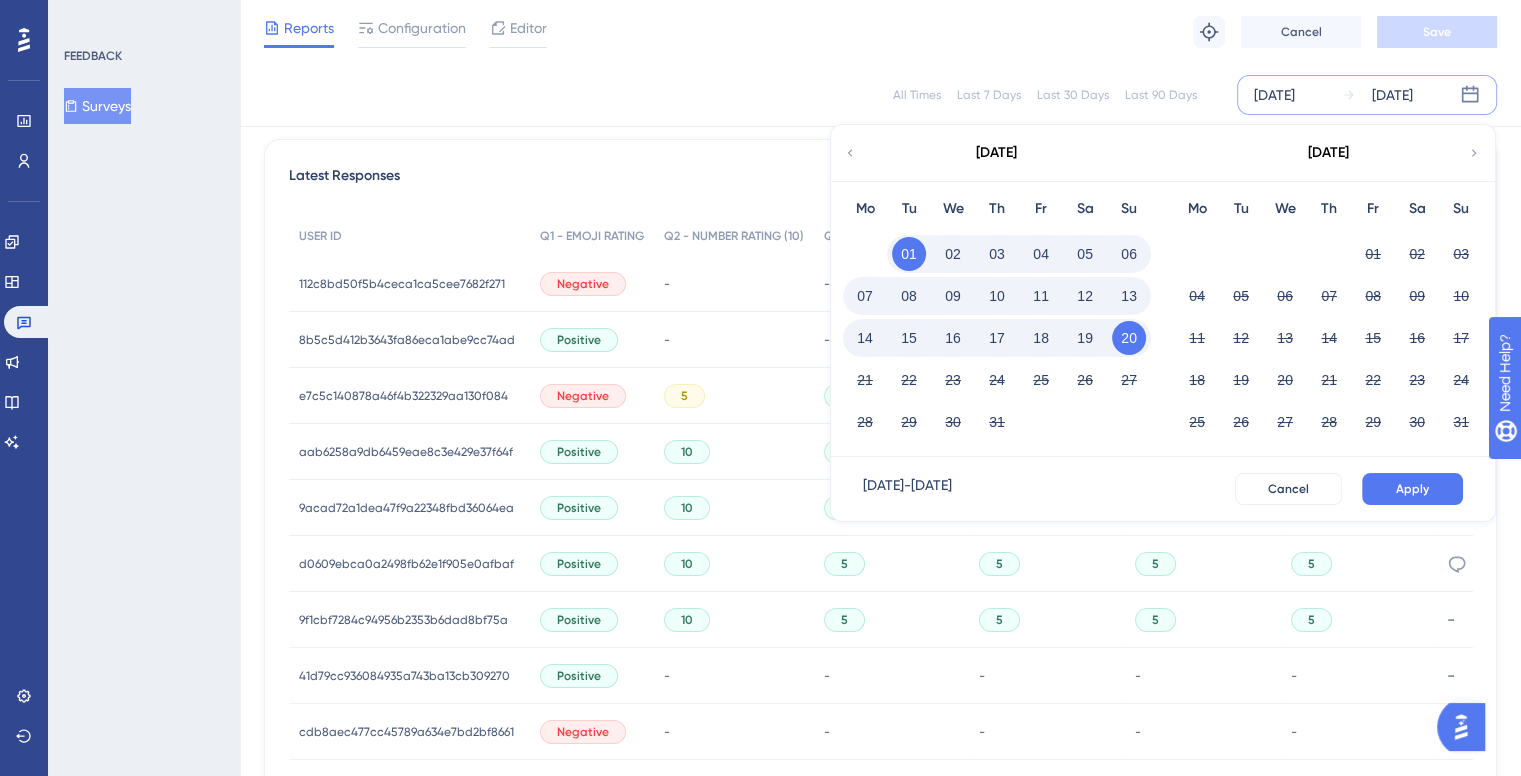 click on "15" at bounding box center [909, 338] 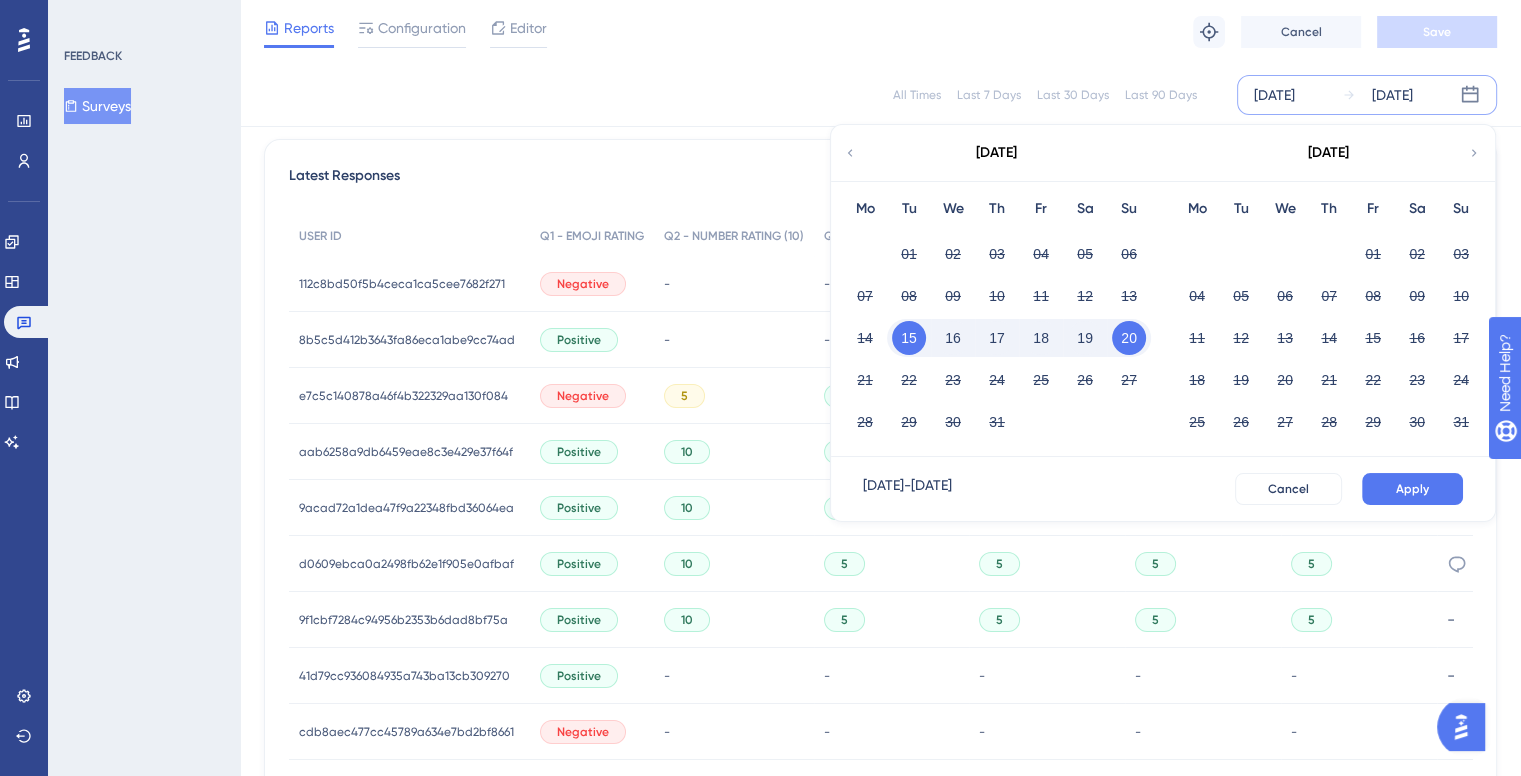 click on "Jul 01 2025 Jul 20 2025 July 2025 Mo Tu We Th Fr Sa Su 01 02 03 04 05 06 07 08 09 10 11 12 13 14 15 16 17 18 19 20 21 22 23 24 25 26 27 28 29 30 31 August 2025 Mo Tu We Th Fr Sa Su 01 02 03 04 05 06 07 08 09 10 11 12 13 14 15 16 17 18 19 20 21 22 23 24 25 26 27 28 29 30 31 Jul 15 2025  -  Jul 20 2025 Cancel Apply" at bounding box center (1367, 95) 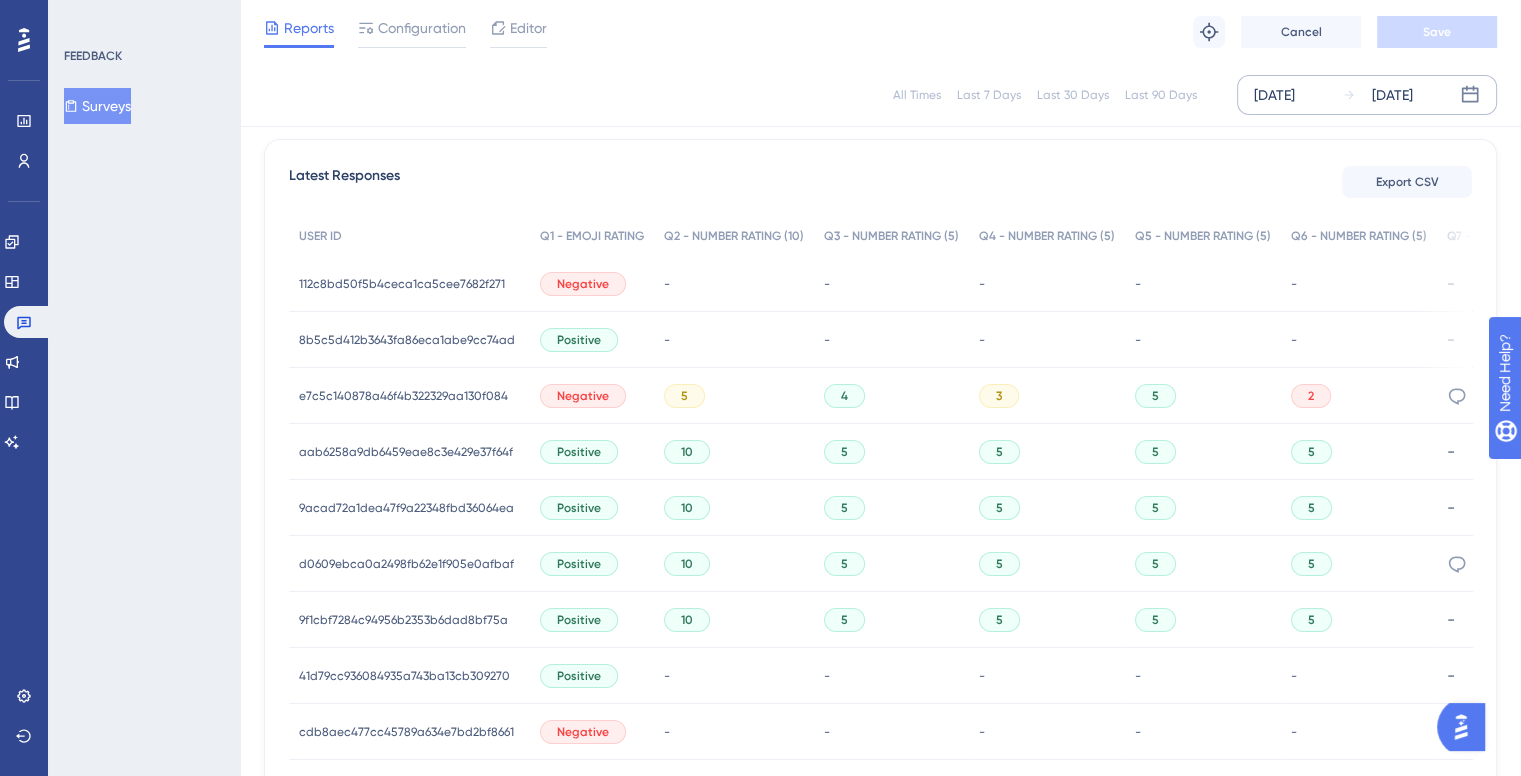 click on "Jul 20 2025" at bounding box center (1392, 95) 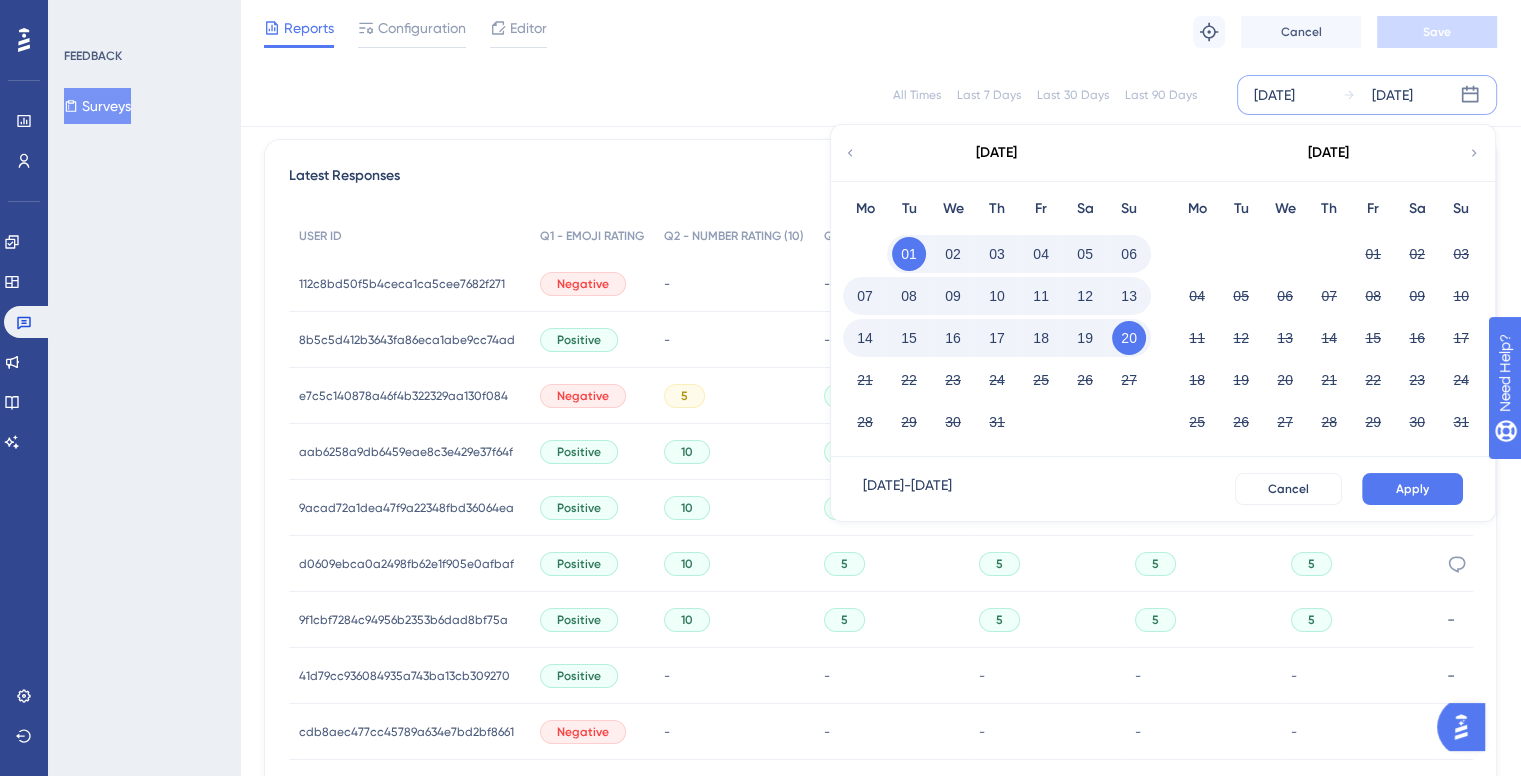 click on "01" at bounding box center [909, 254] 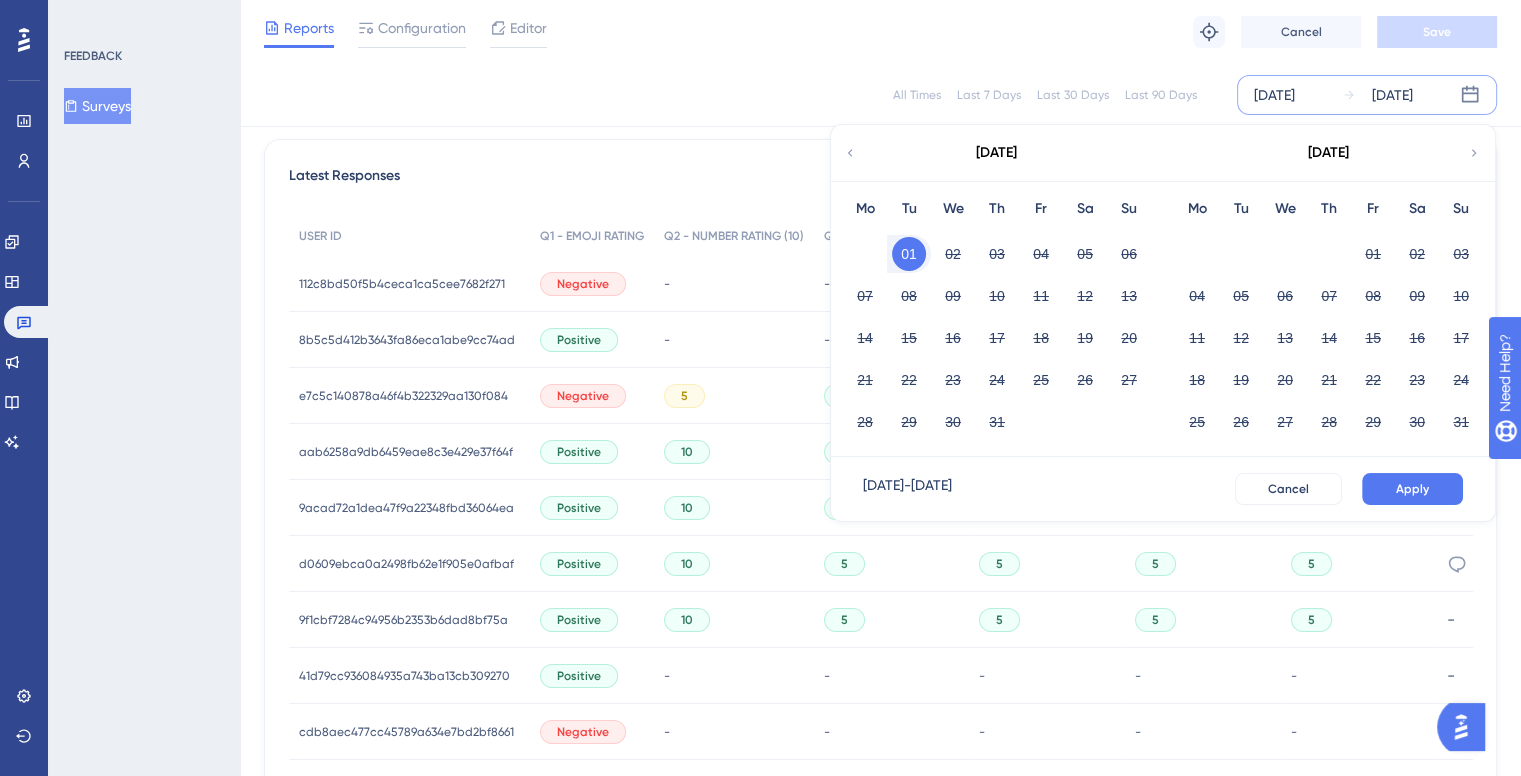 click on "Jul 20 2025" at bounding box center [1392, 95] 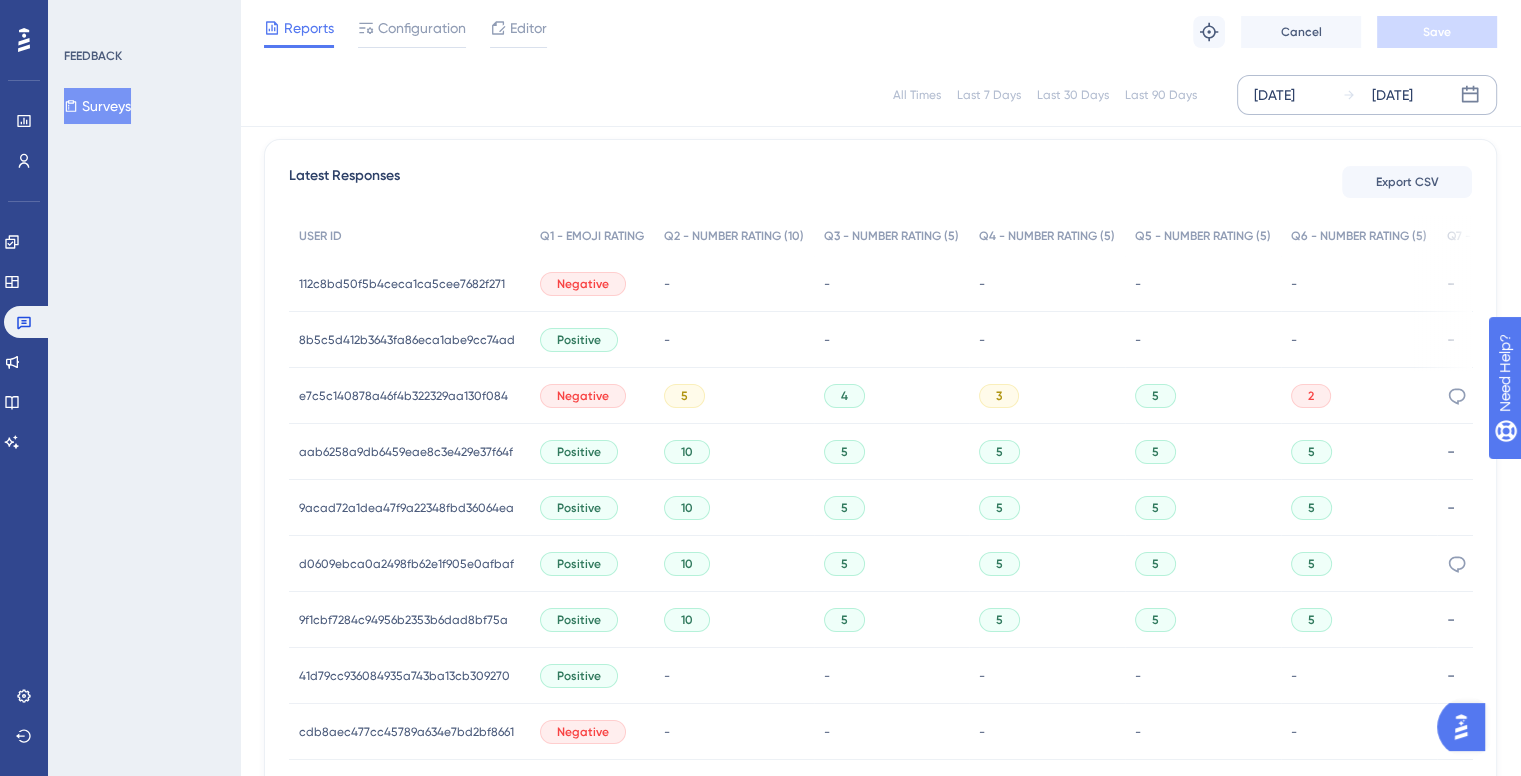 click on "Jul 20 2025" at bounding box center (1392, 95) 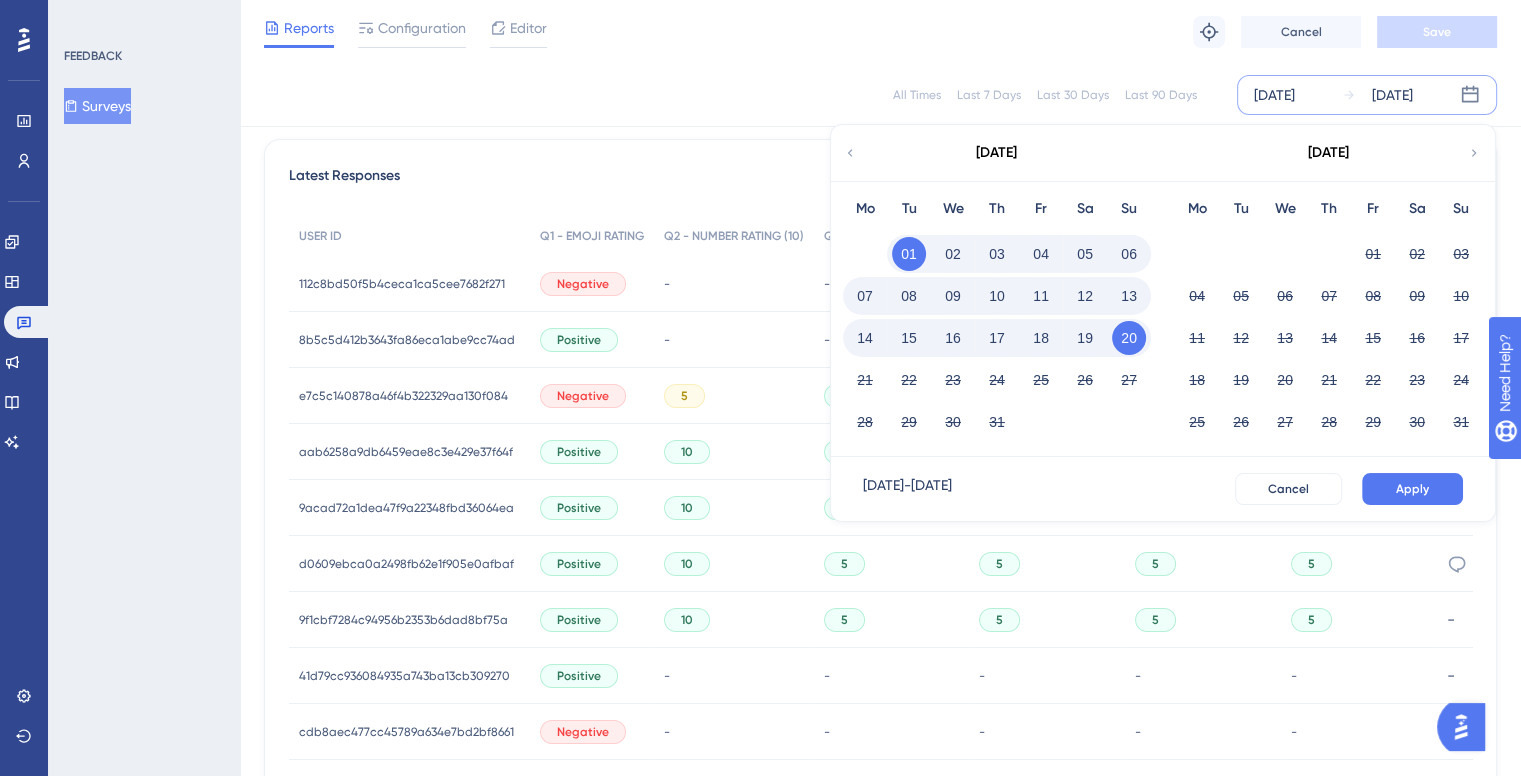 click 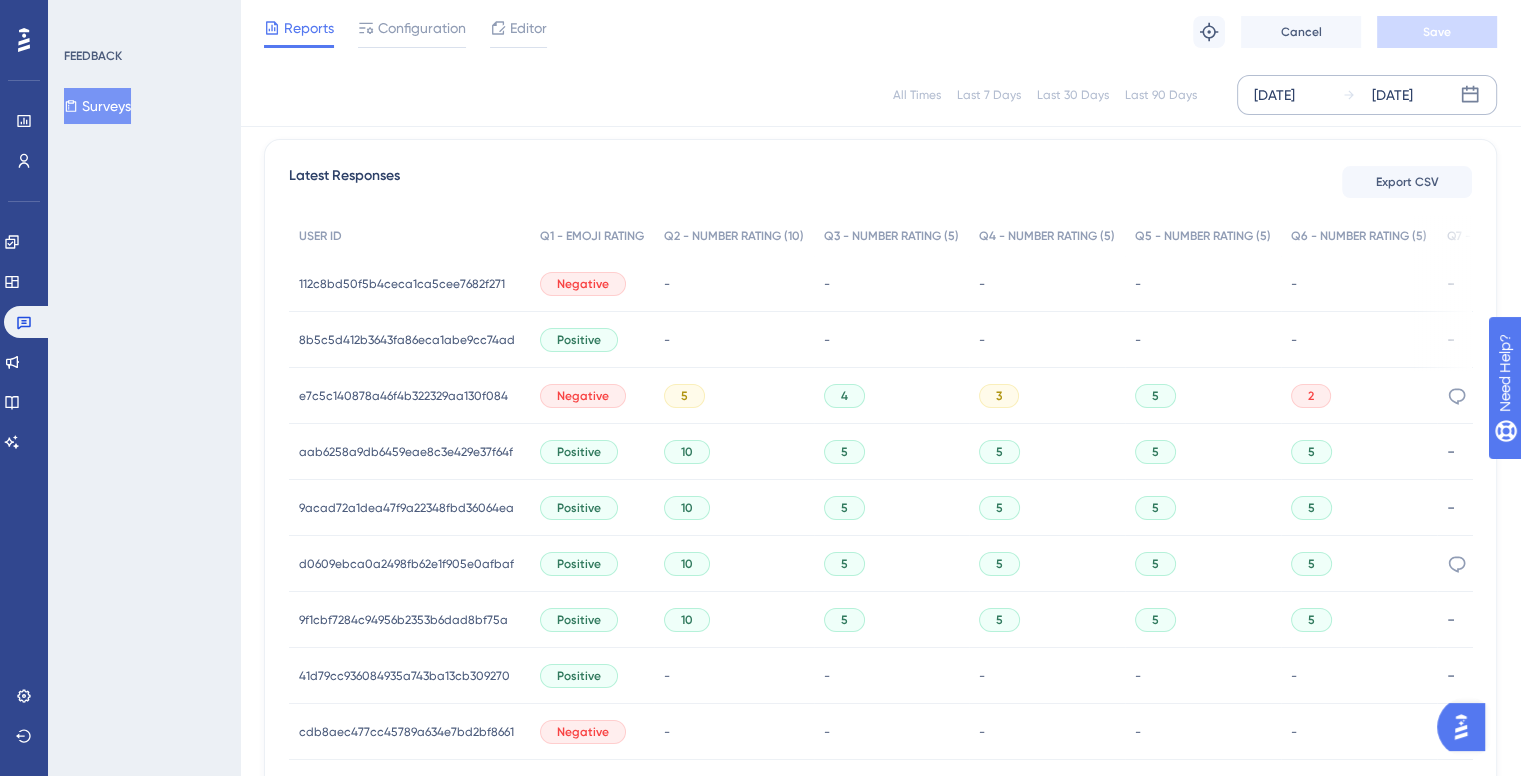 click 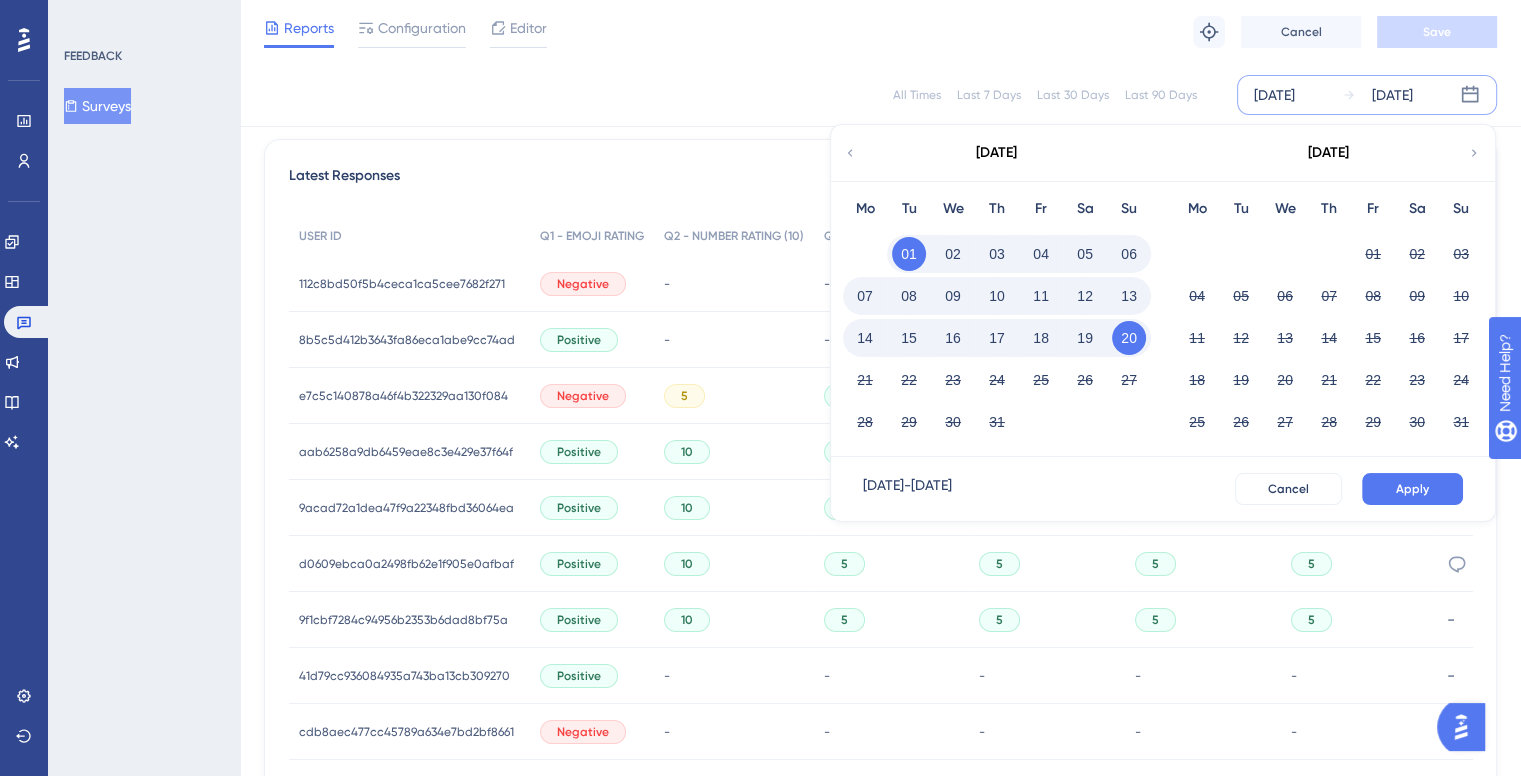 drag, startPoint x: 1135, startPoint y: 332, endPoint x: 969, endPoint y: 336, distance: 166.04819 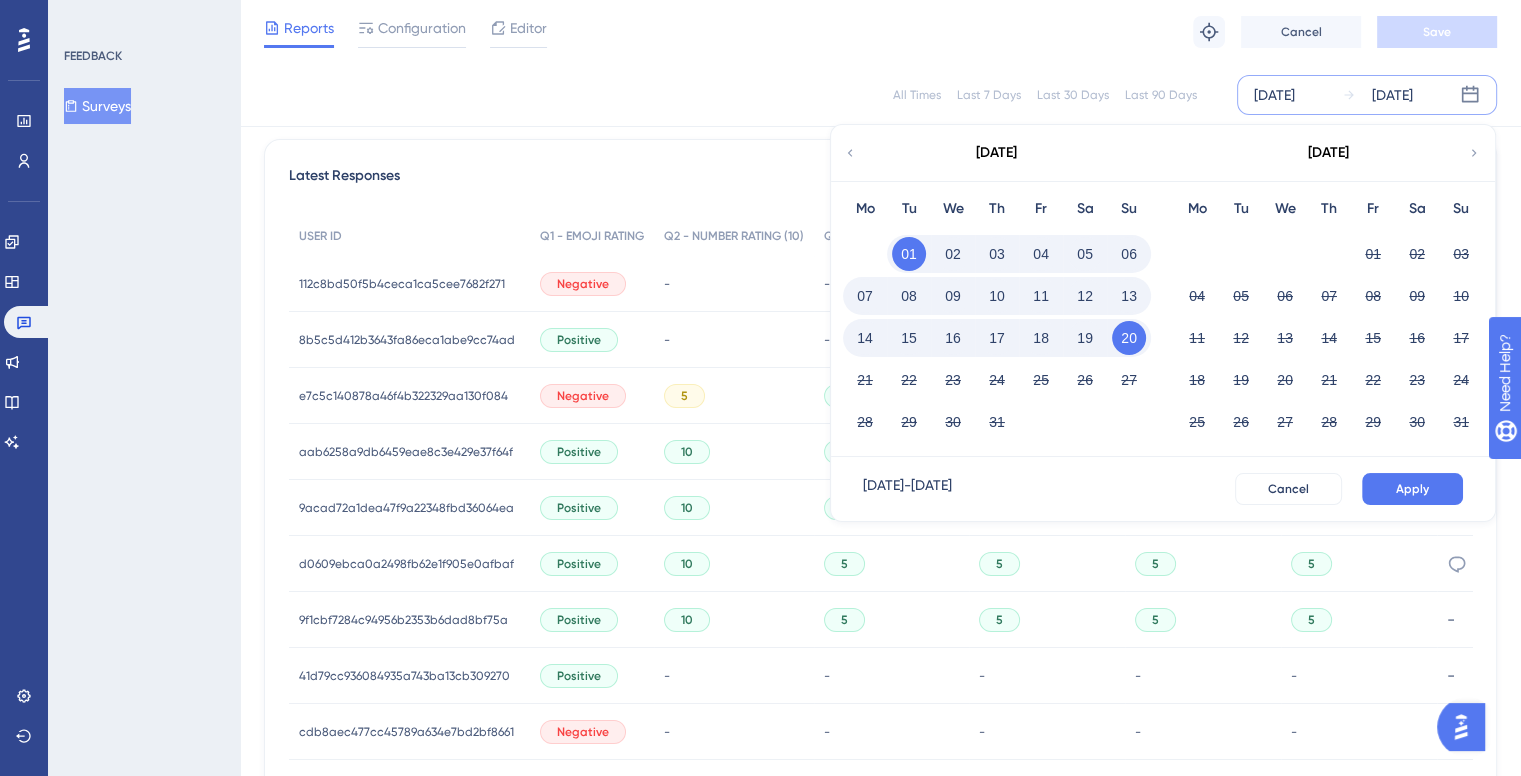 click on "15" at bounding box center [909, 338] 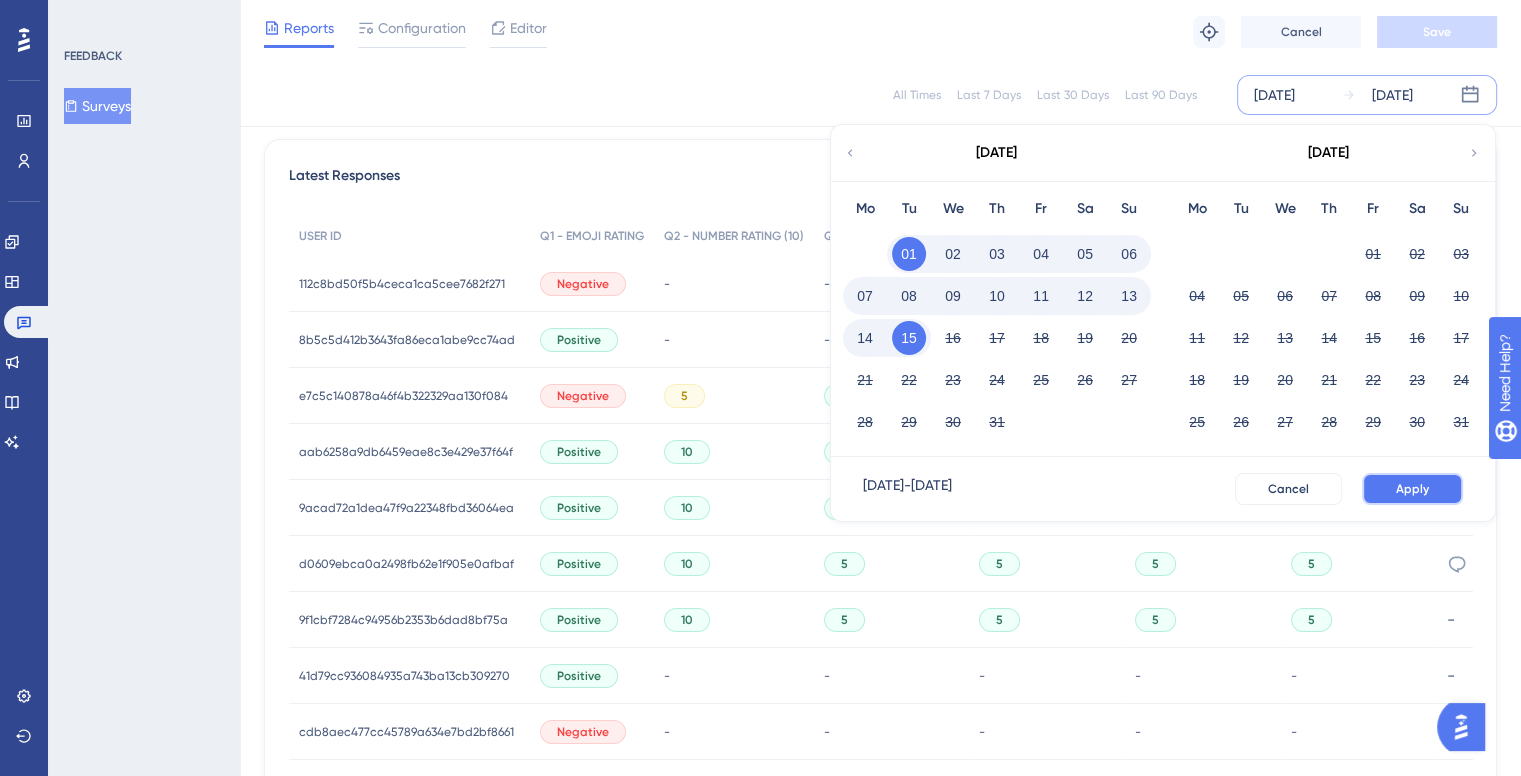 click on "Apply" at bounding box center (1412, 489) 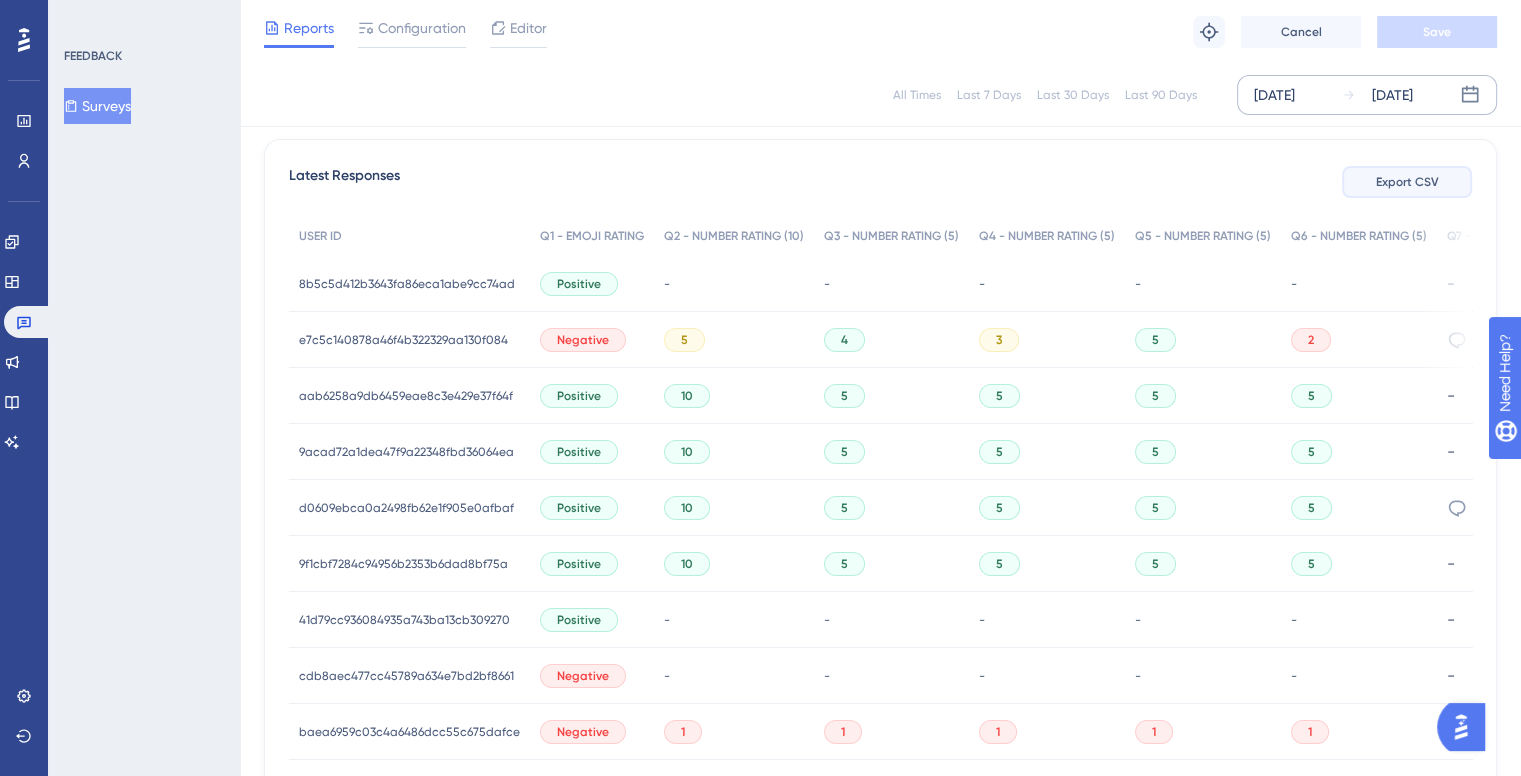 click on "Export CSV" at bounding box center (1407, 182) 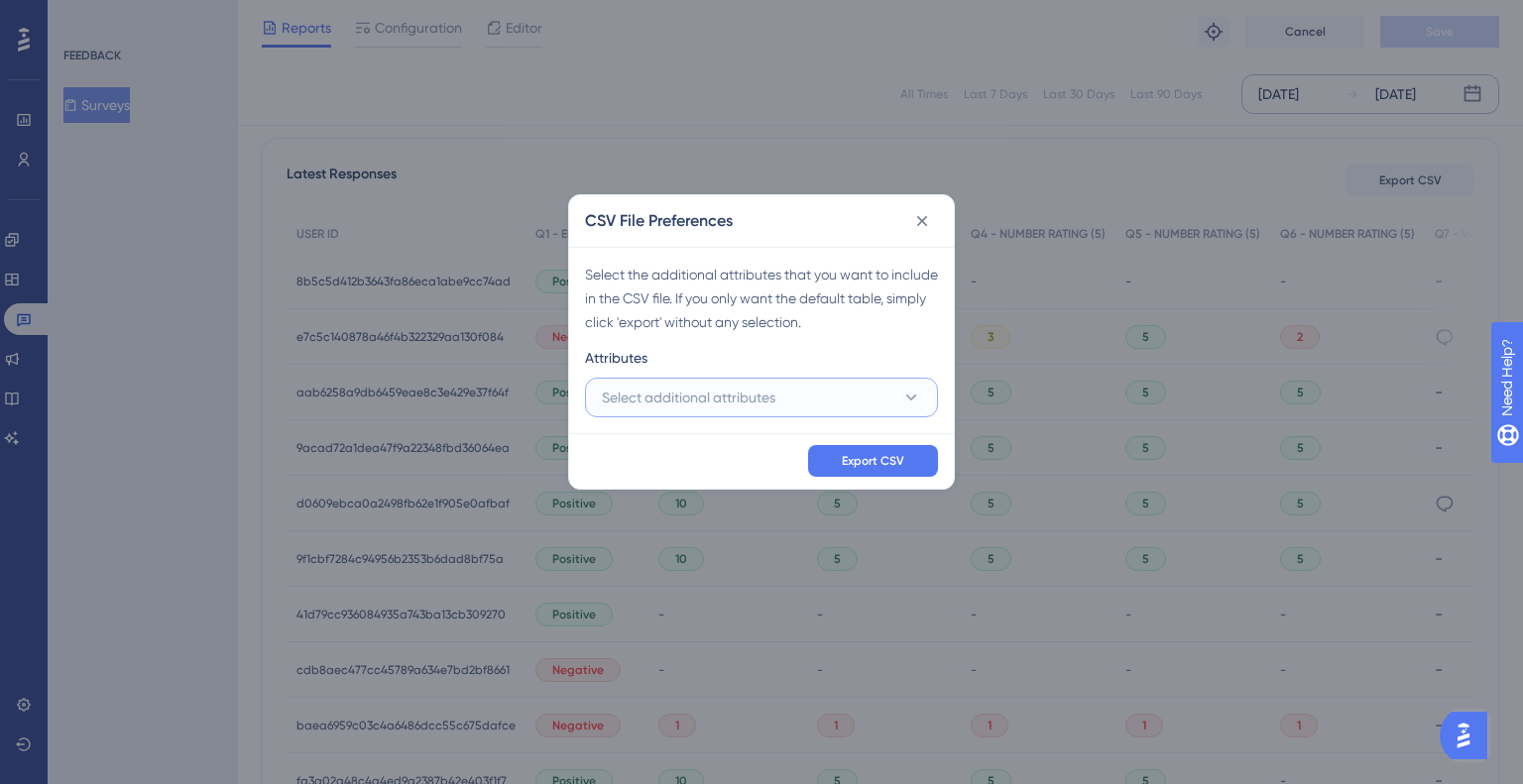 click on "Select additional attributes" at bounding box center (762, 397) 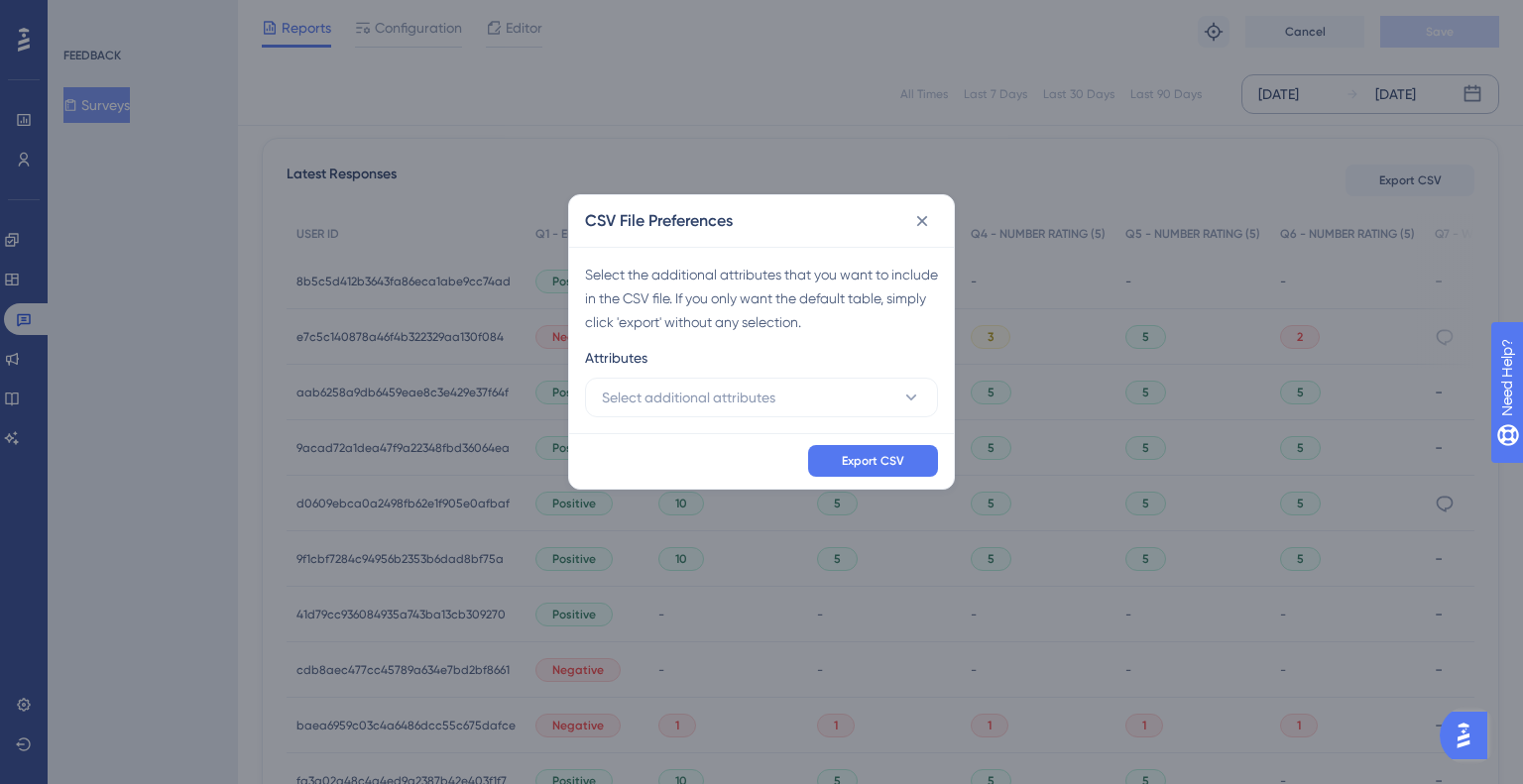 scroll, scrollTop: 602, scrollLeft: 0, axis: vertical 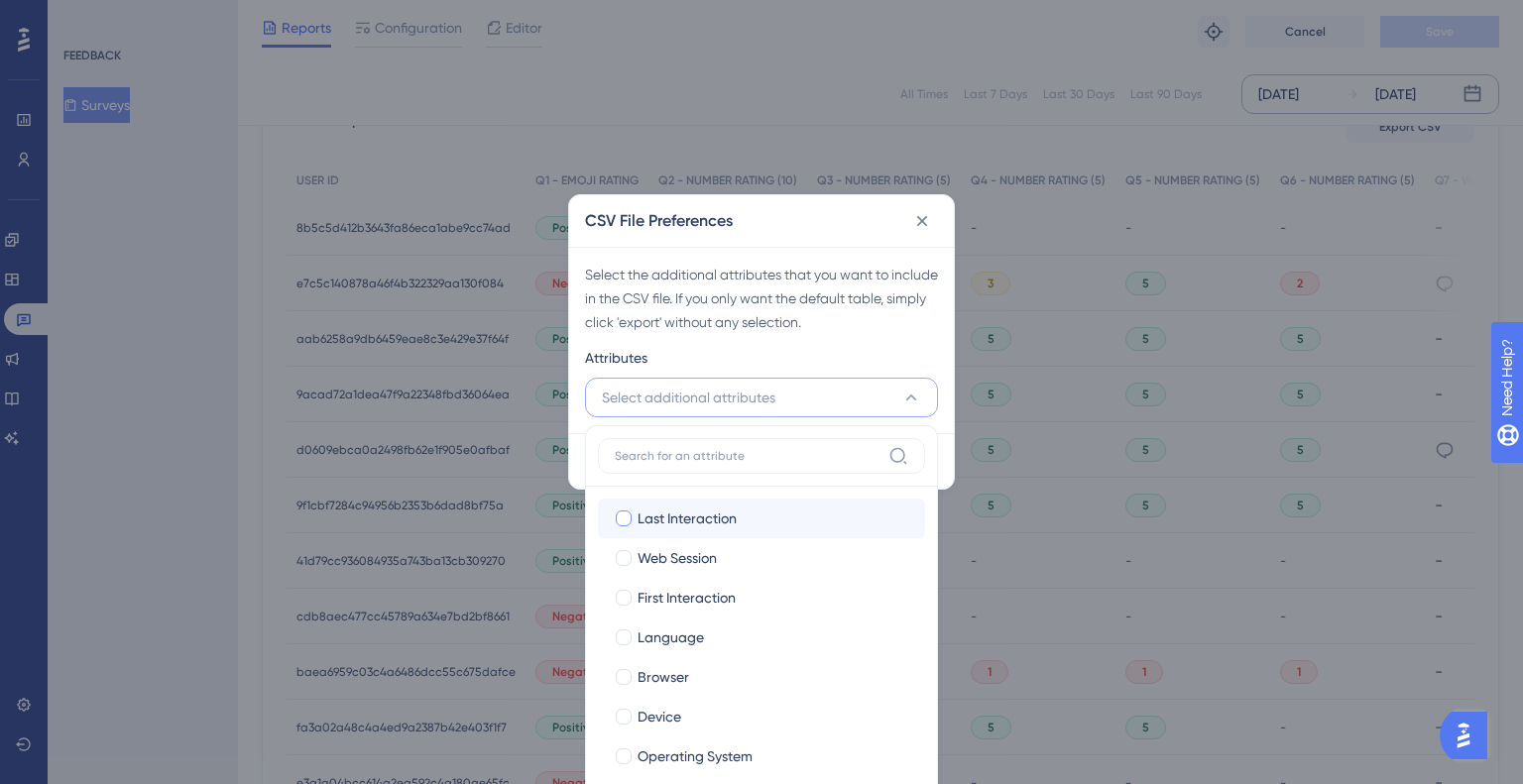 click on "Last Interaction Last Interaction" at bounding box center (762, 518) 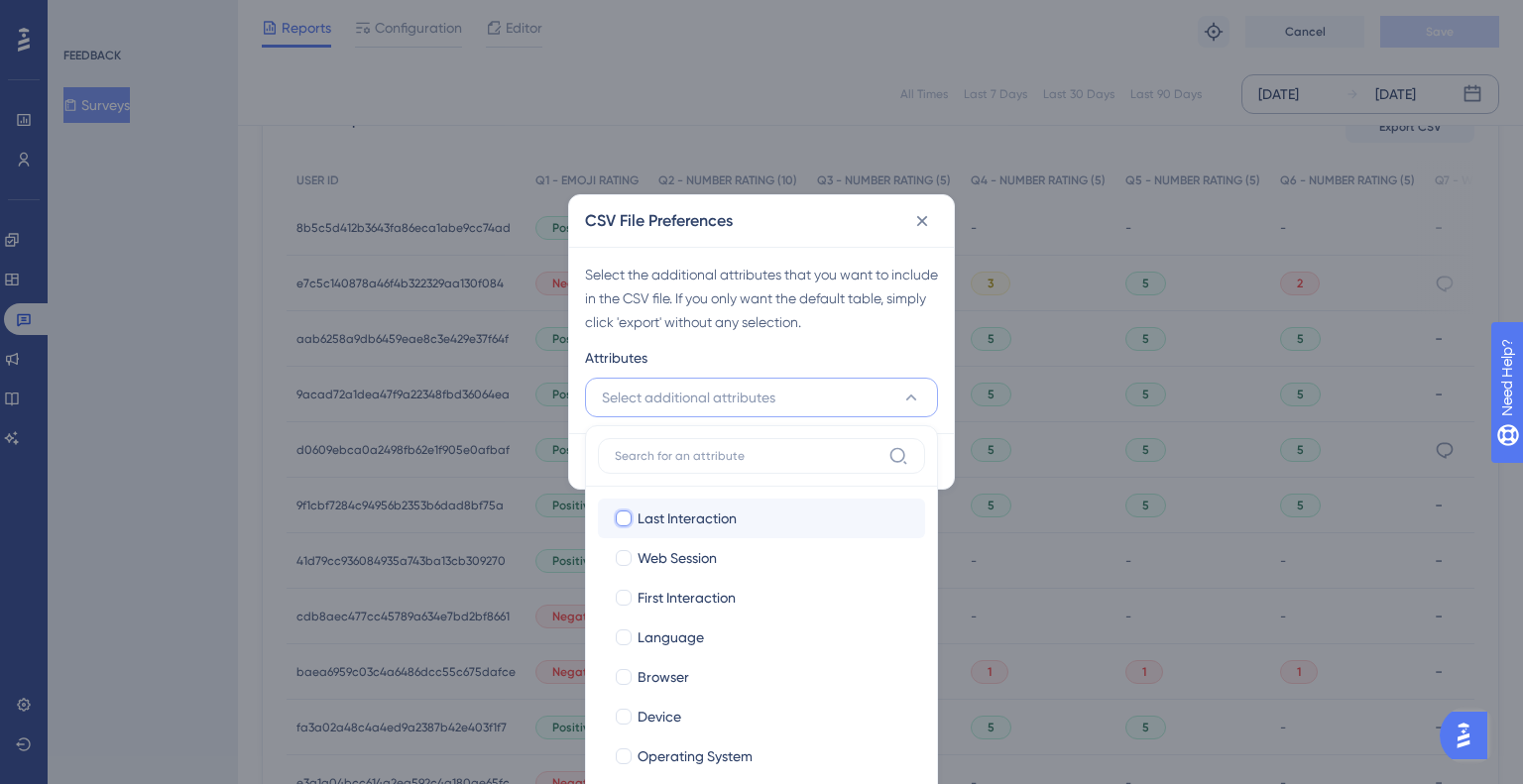 click on "Last Interaction" at bounding box center [624, 517] 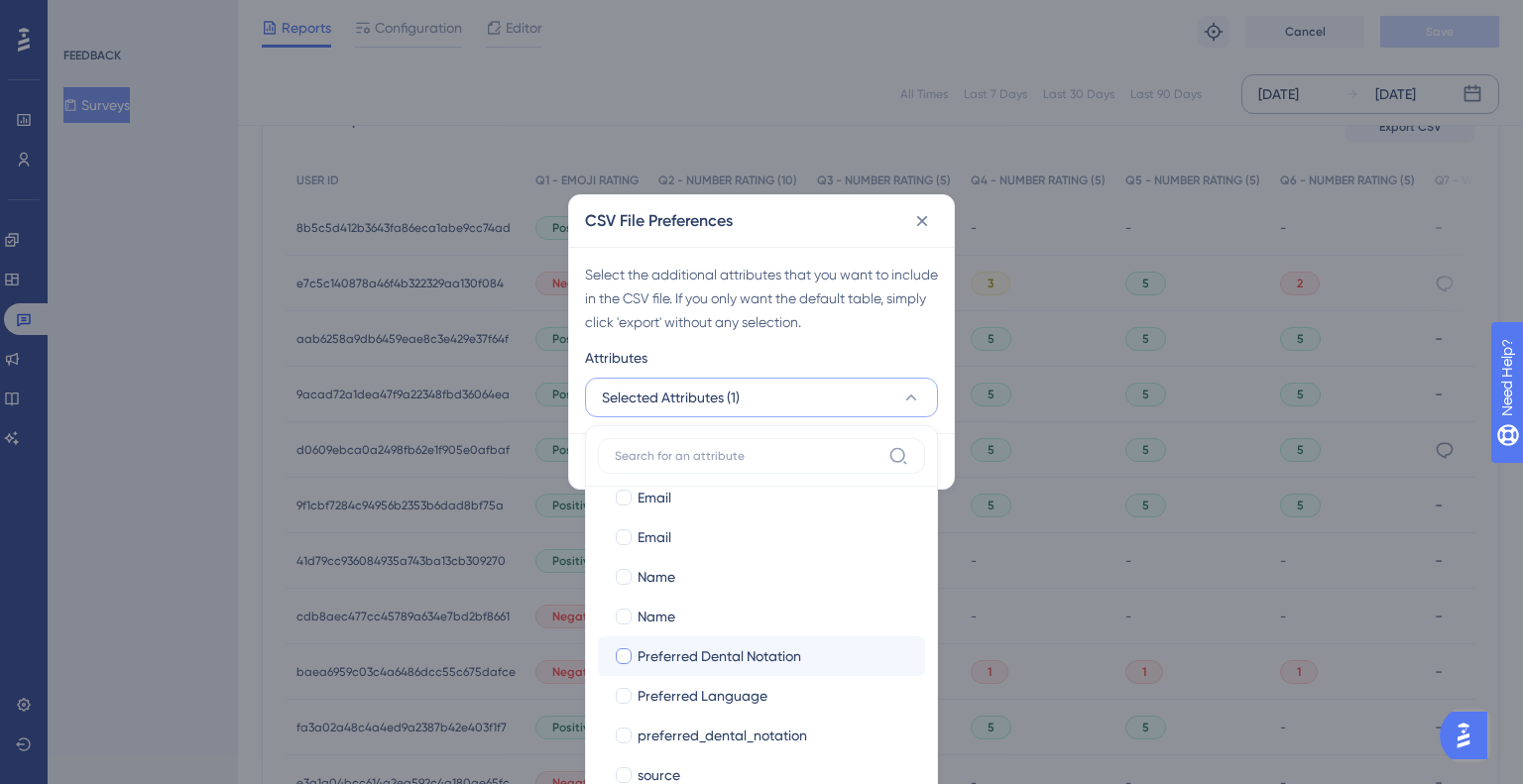 scroll, scrollTop: 571, scrollLeft: 0, axis: vertical 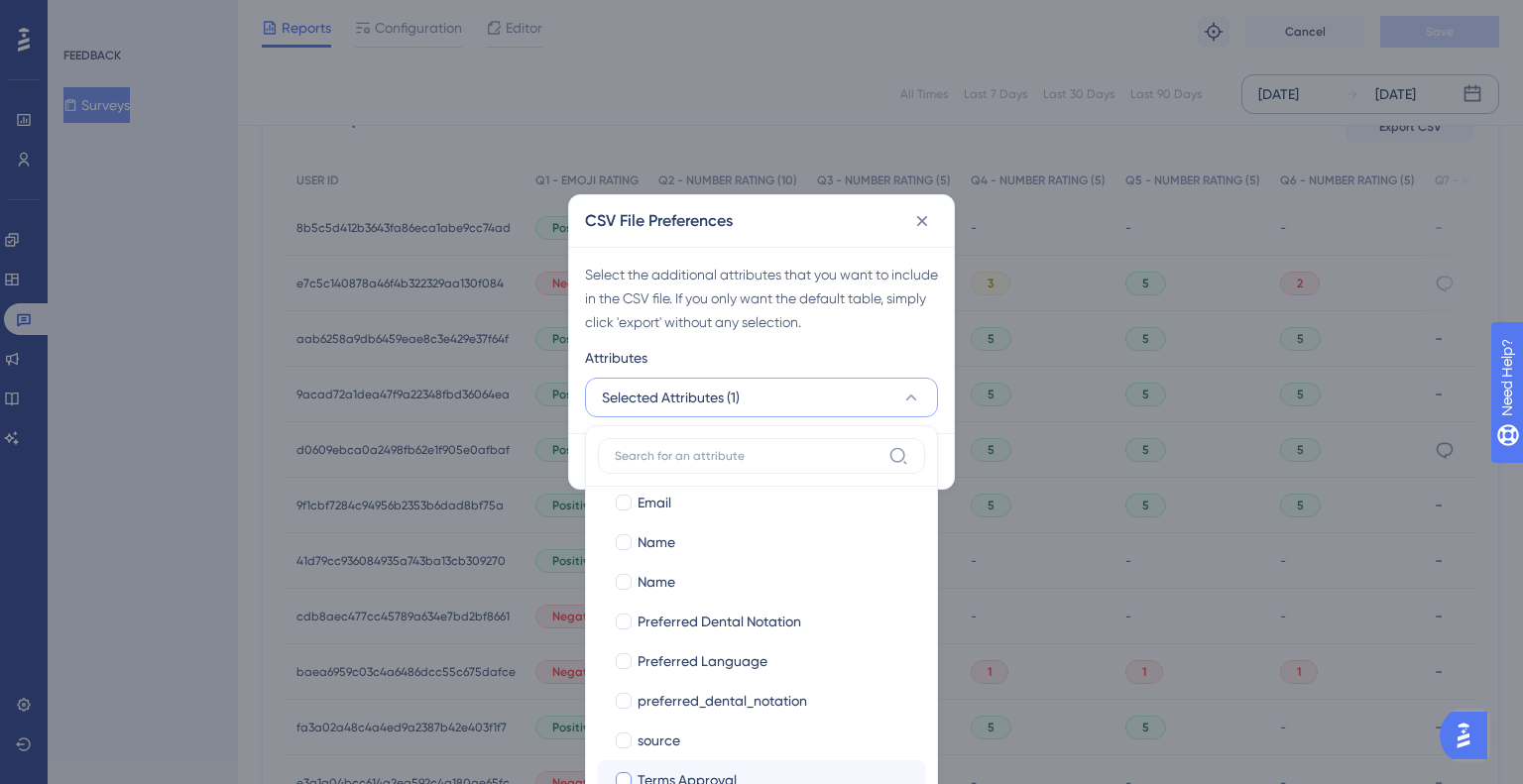click on "Terms Approval" at bounding box center [773, 780] 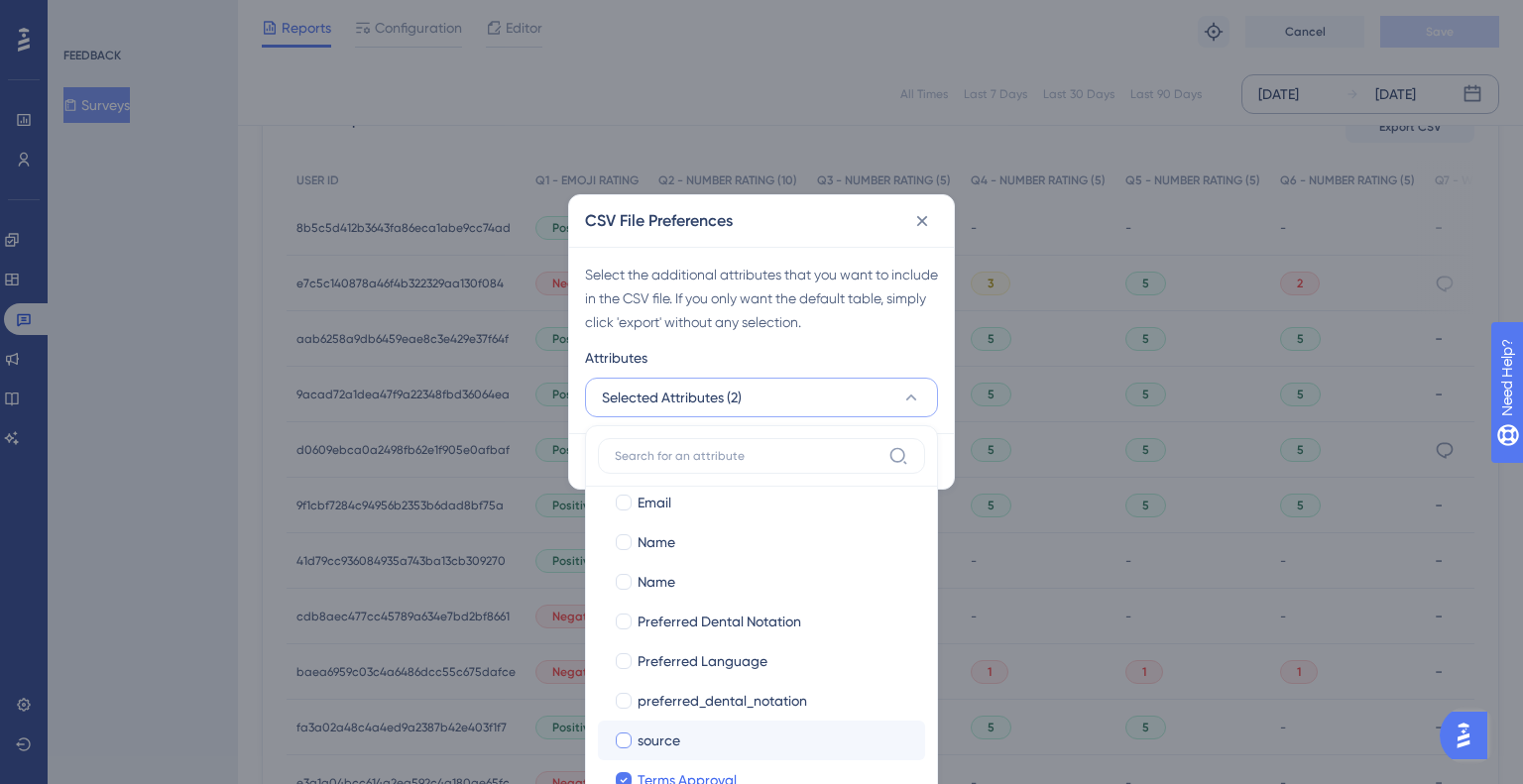 click on "source source" at bounding box center (762, 740) 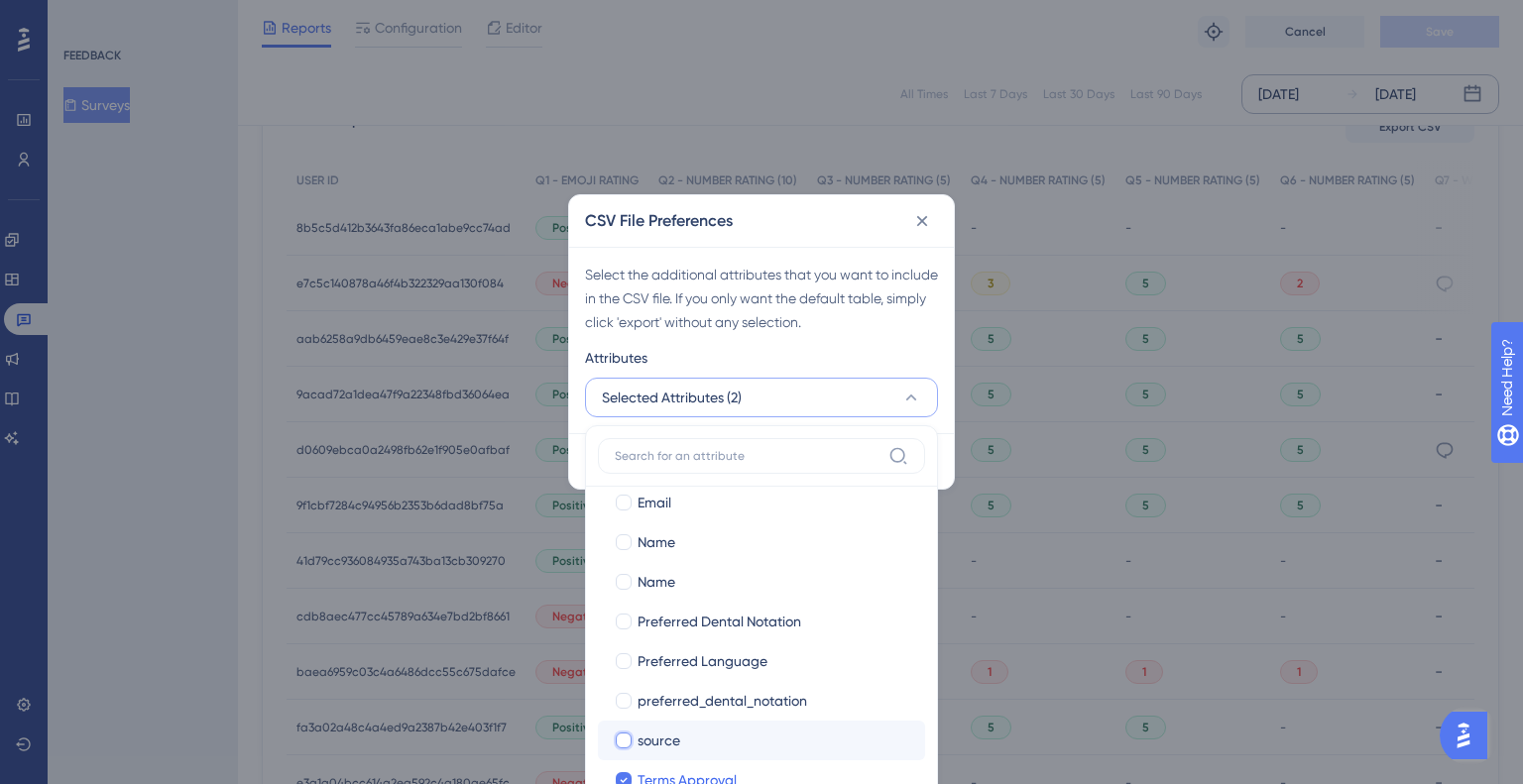 click on "source" at bounding box center (624, 1310) 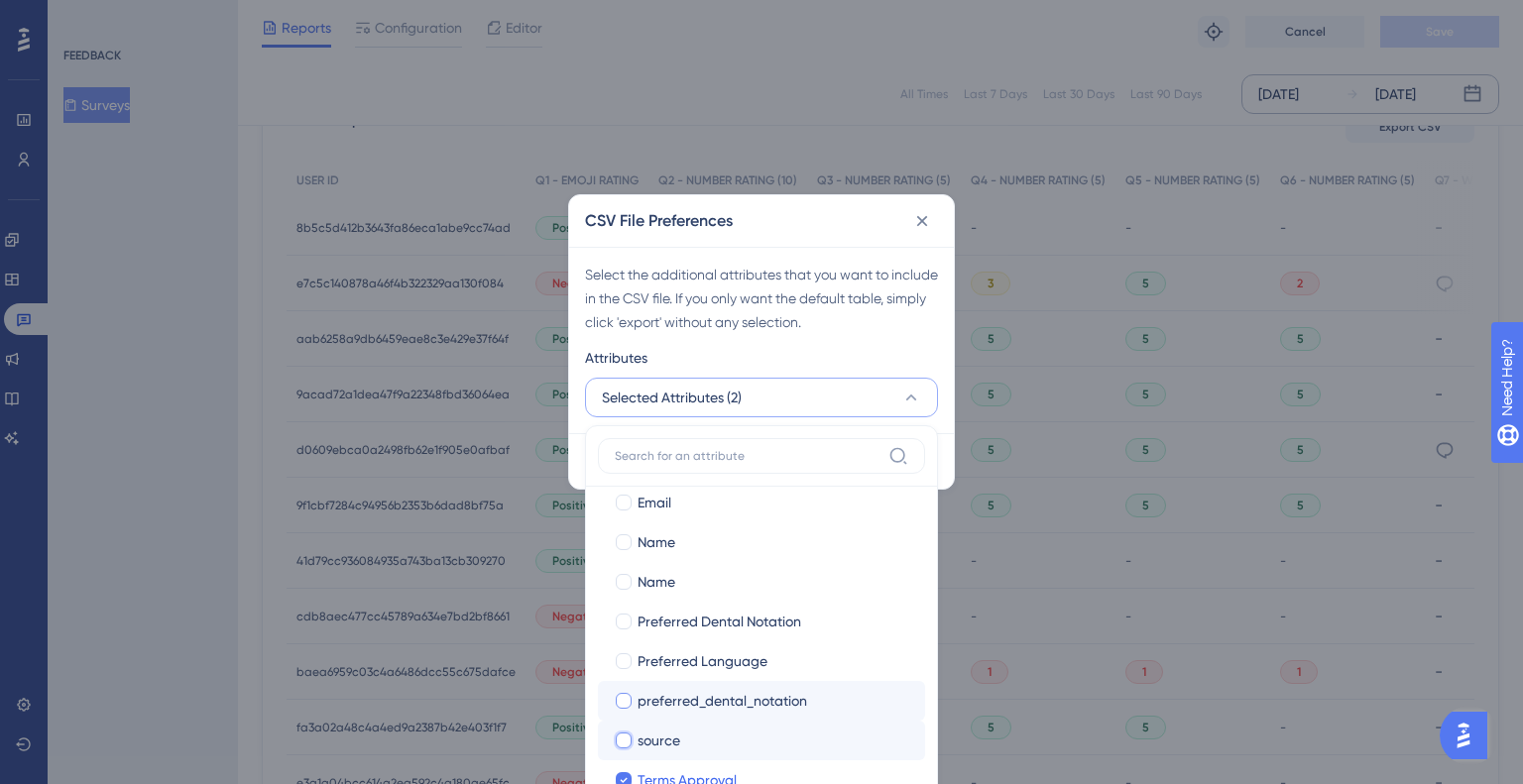 checkbox on "false" 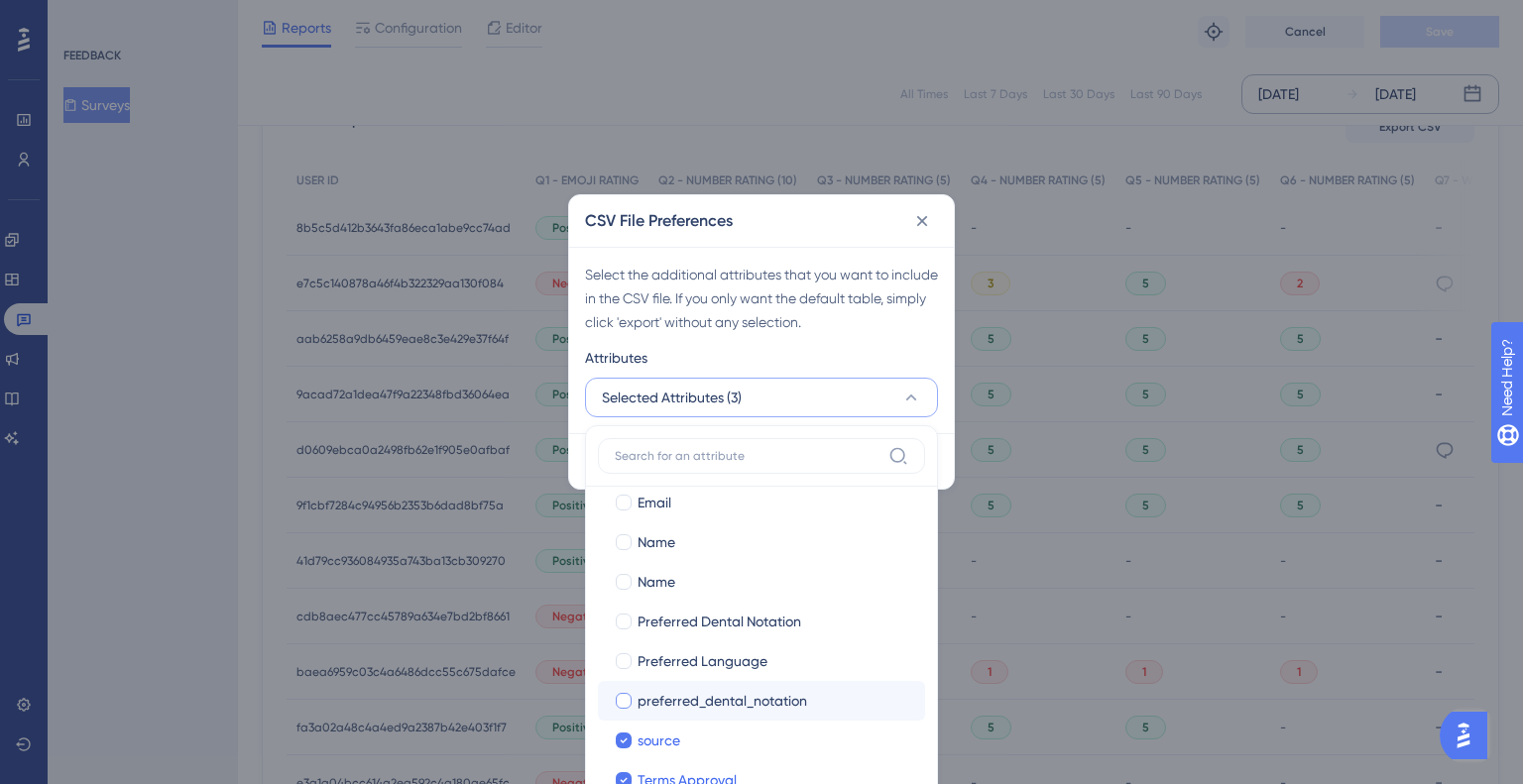 click on "preferred_dental_notation" at bounding box center (722, 701) 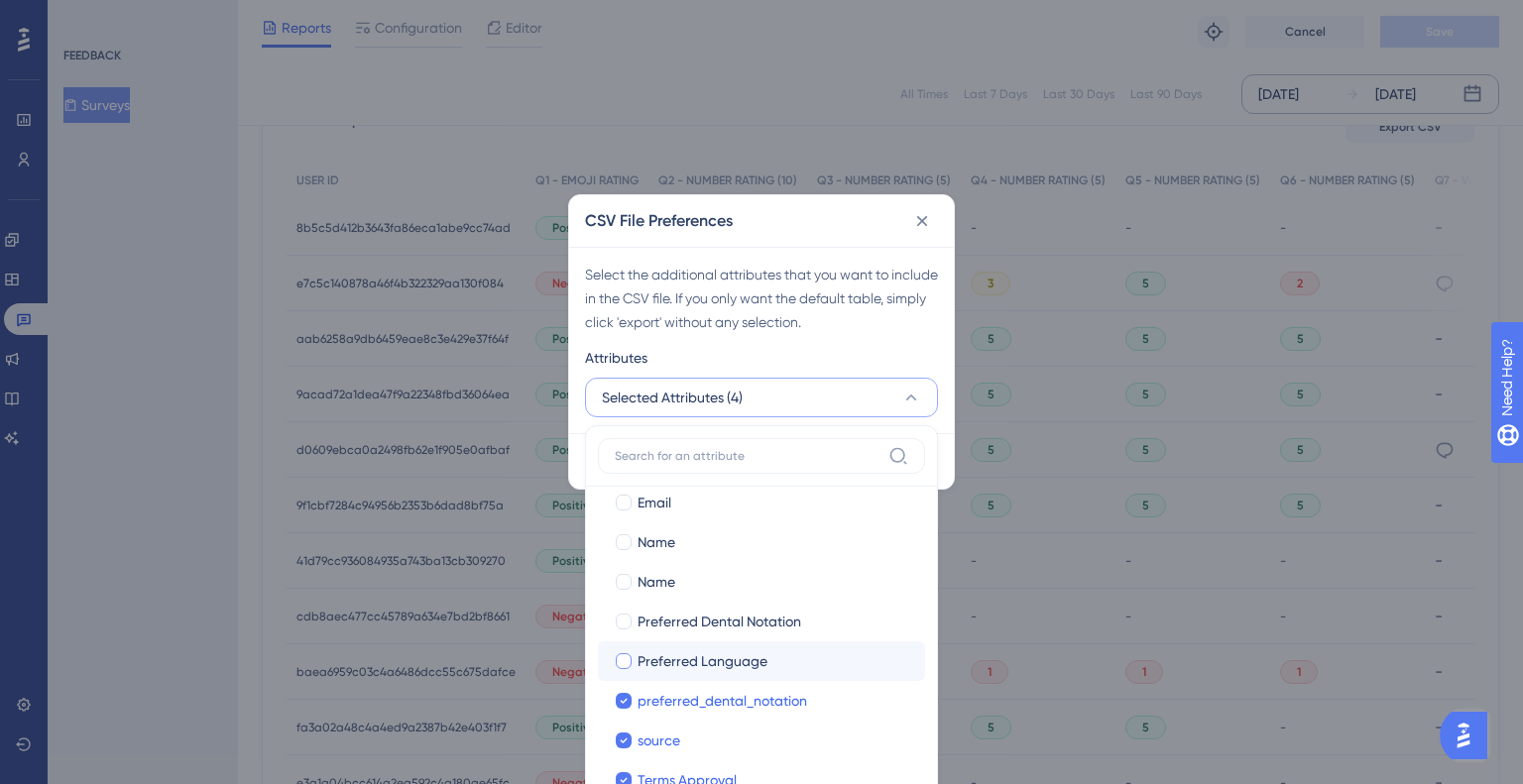 click on "Preferred Language Preferred Language" at bounding box center [762, 661] 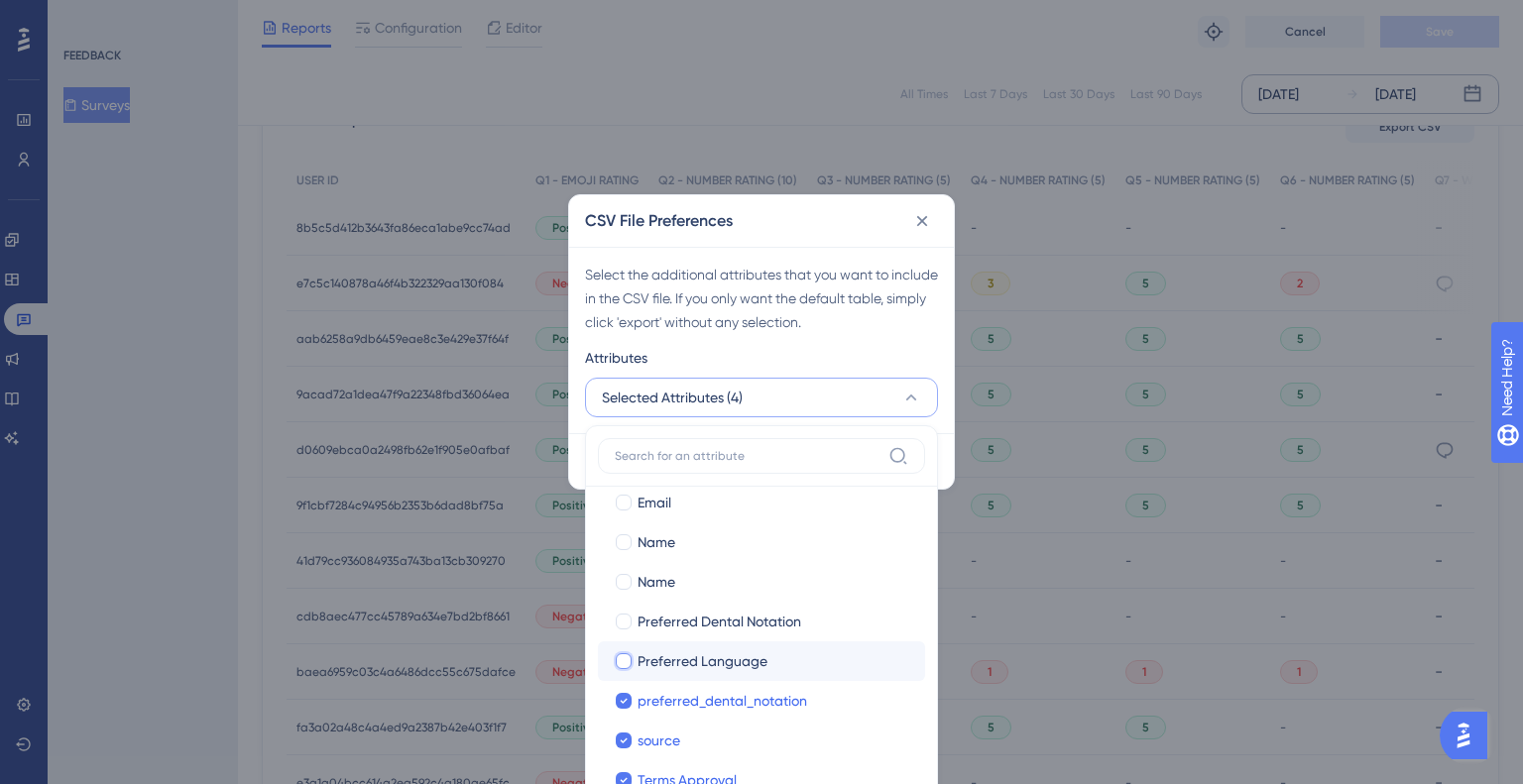 checkbox on "false" 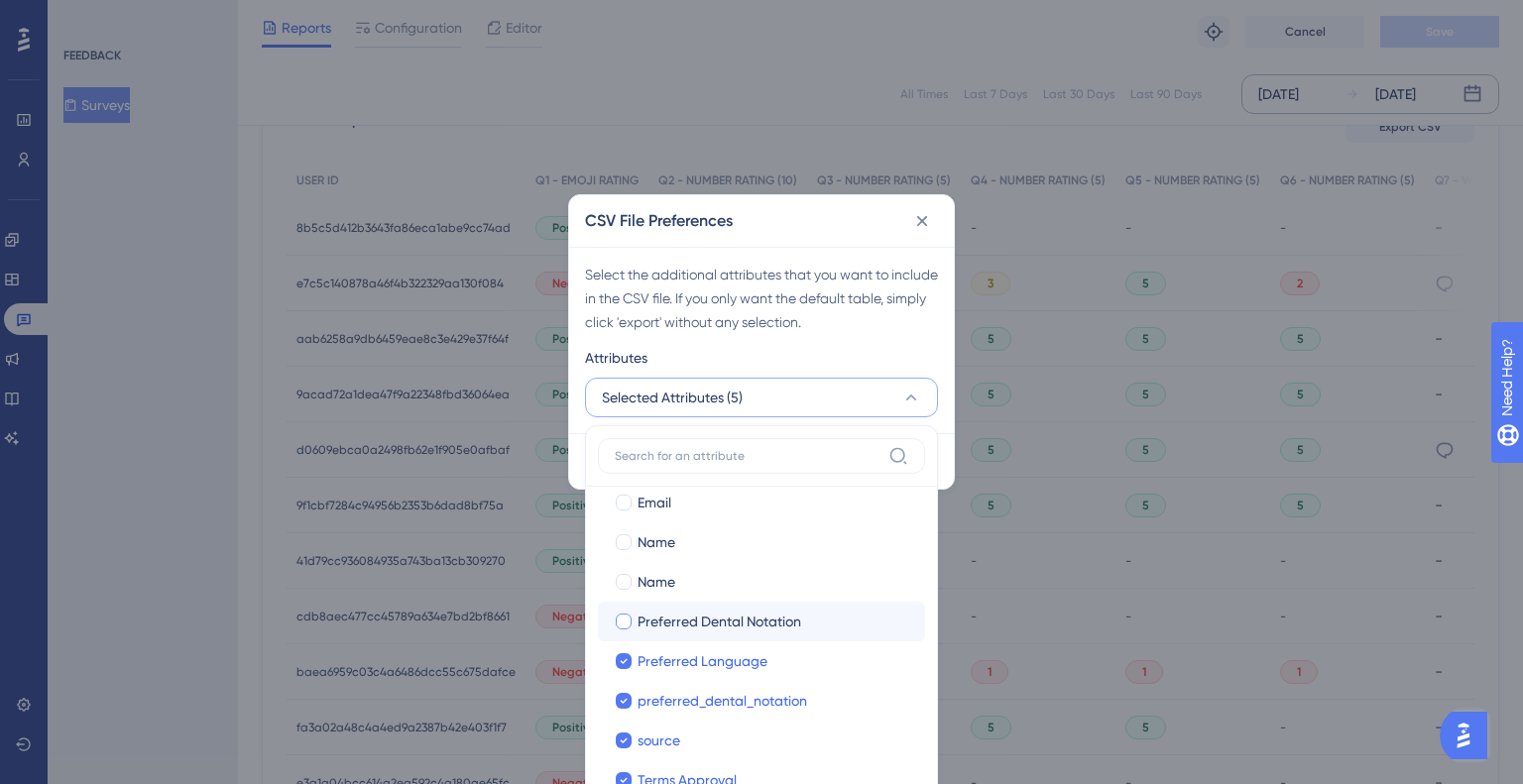 click on "Preferred Dental Notation Preferred Dental Notation" at bounding box center (762, 621) 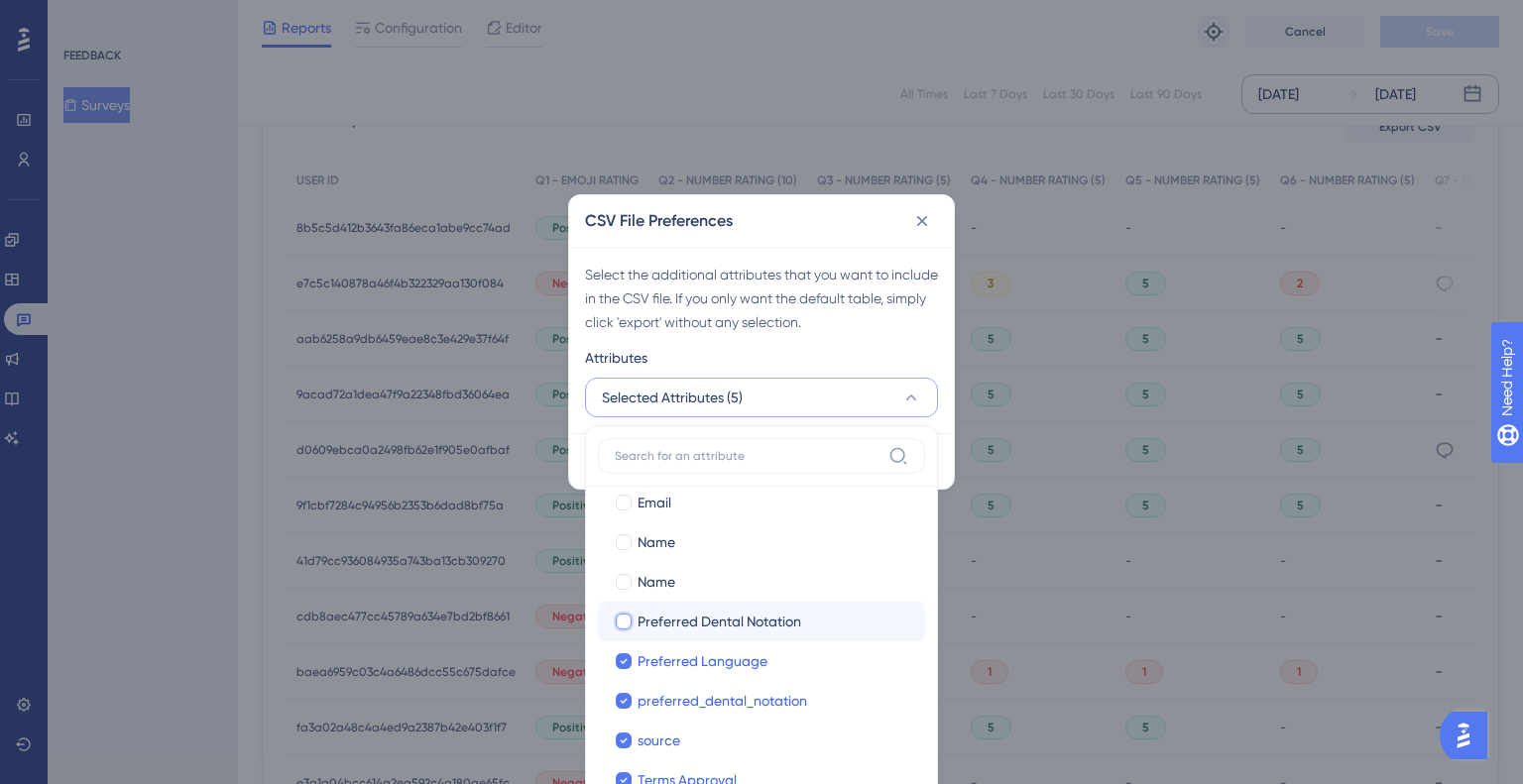 click on "Preferred Dental Notation" at bounding box center (624, 1191) 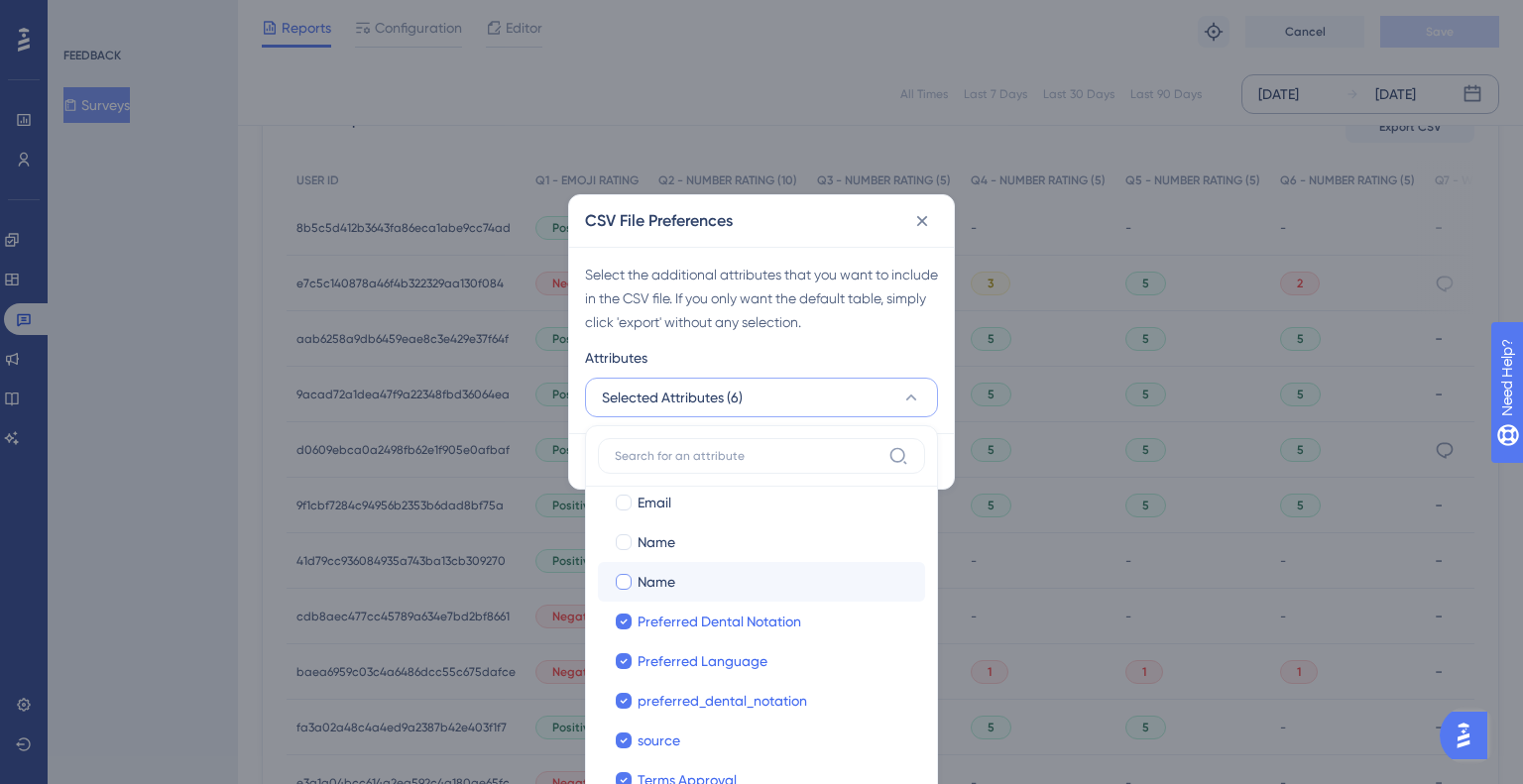click on "Name" at bounding box center (773, 582) 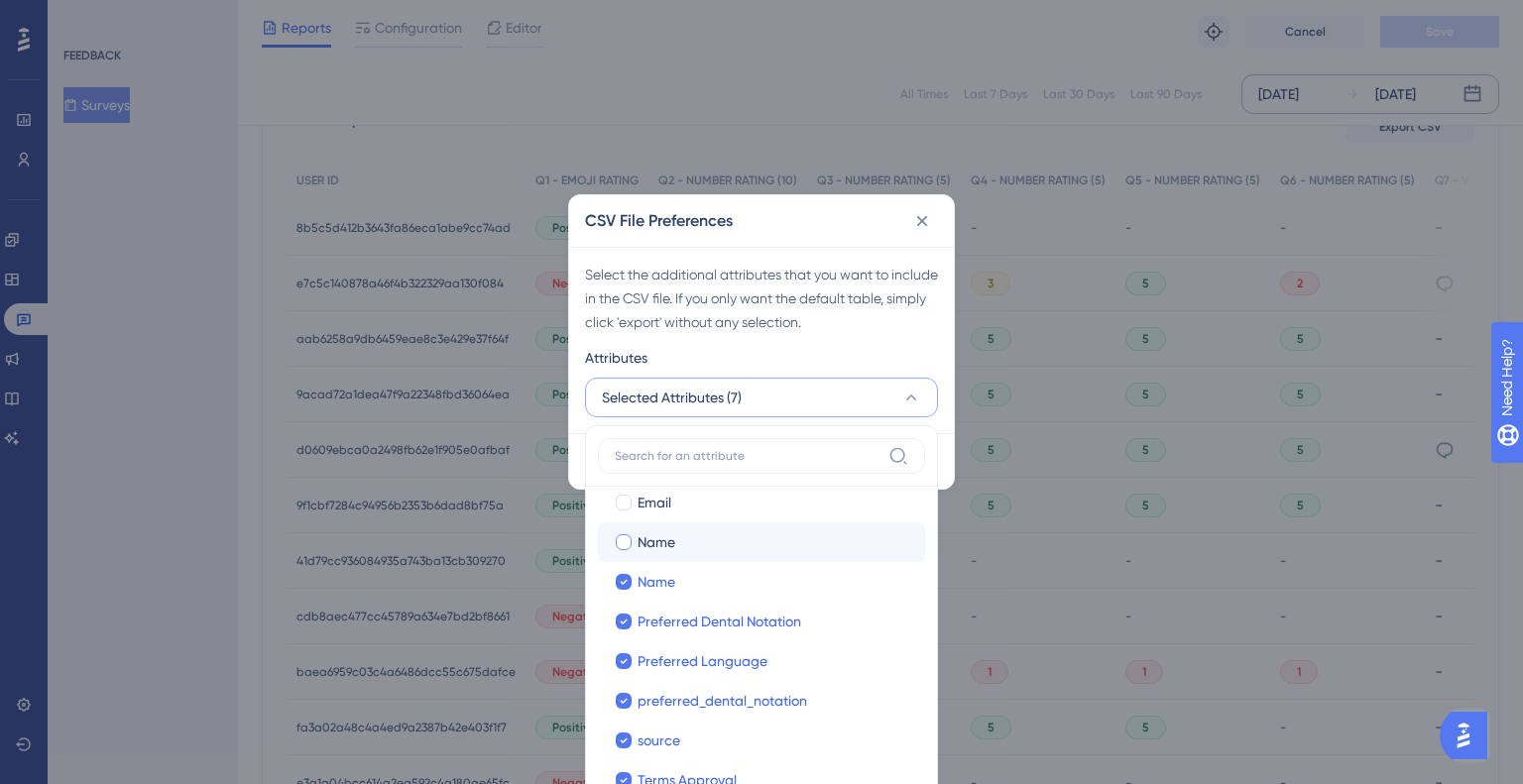 click on "Name" at bounding box center (773, 542) 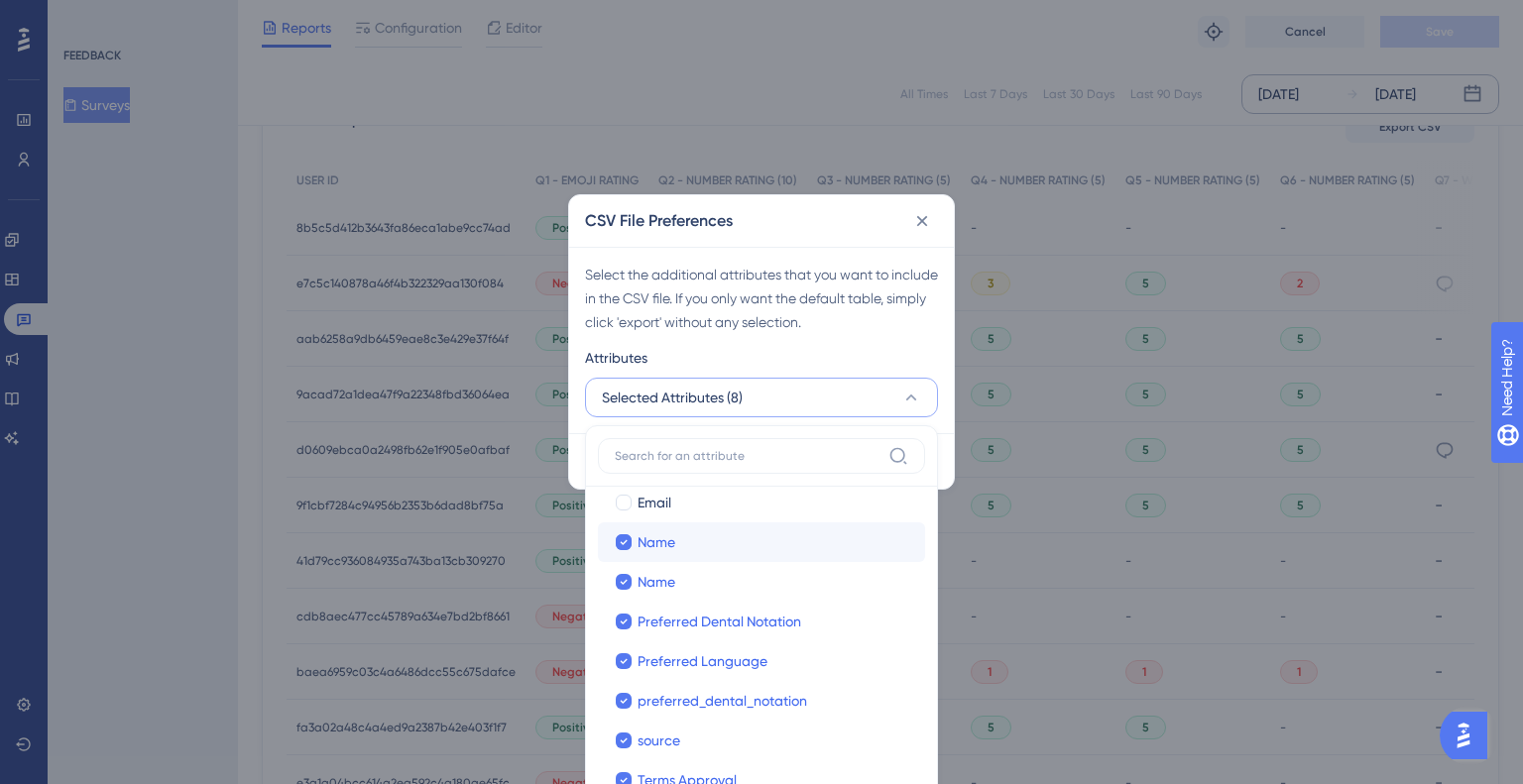 click on "Name Name" at bounding box center [762, 542] 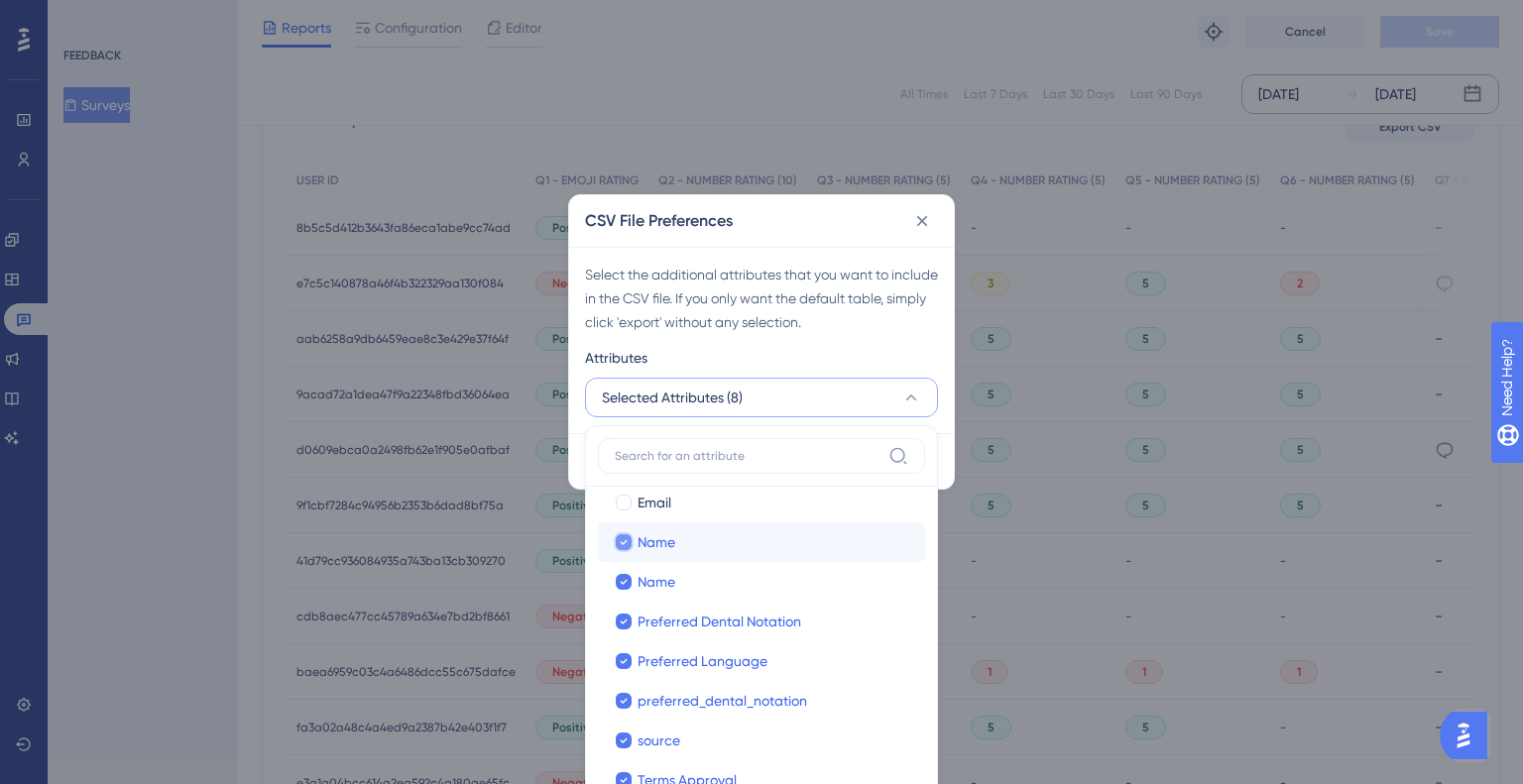 click on "Name" at bounding box center (624, 1112) 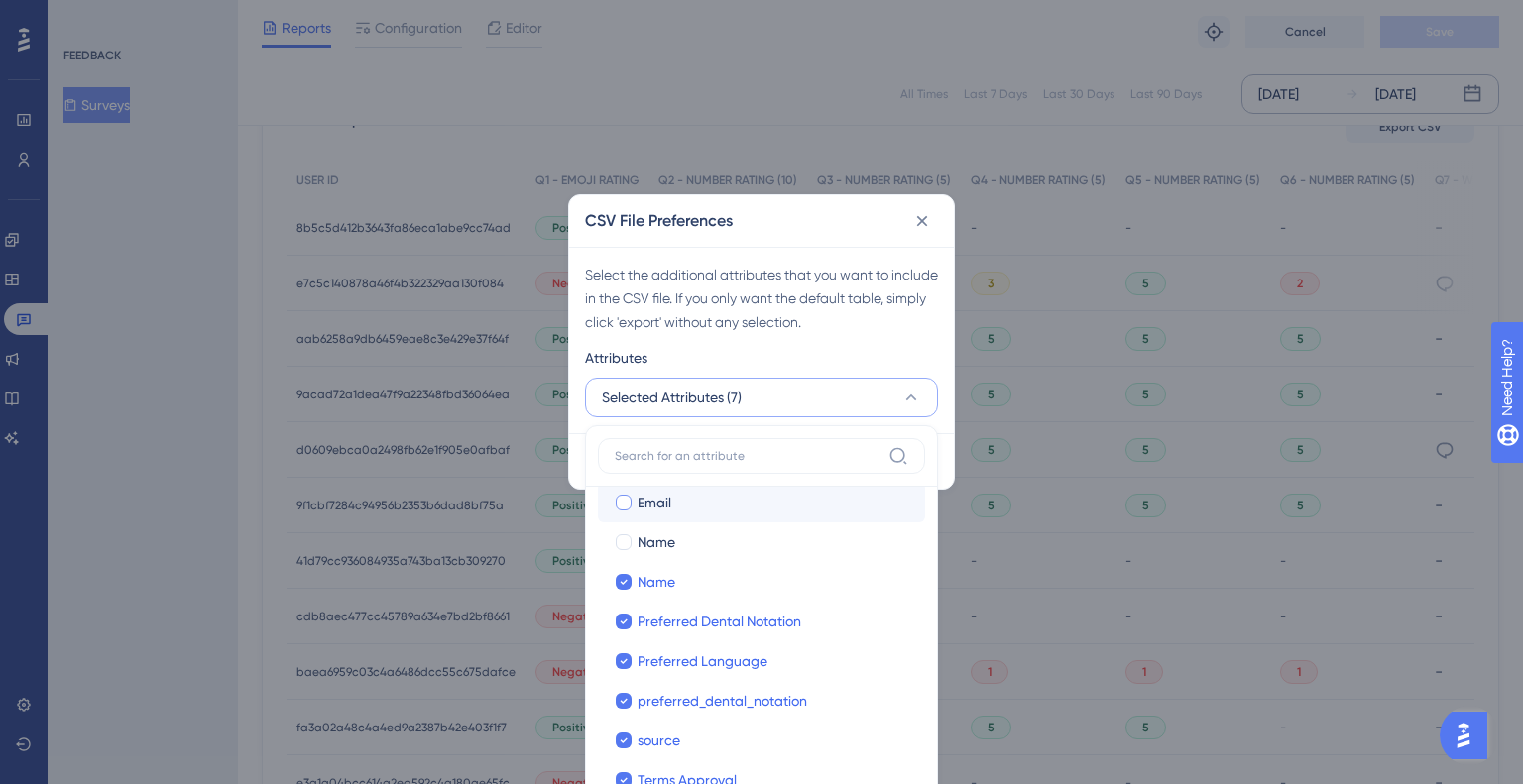click on "Email" at bounding box center (773, 503) 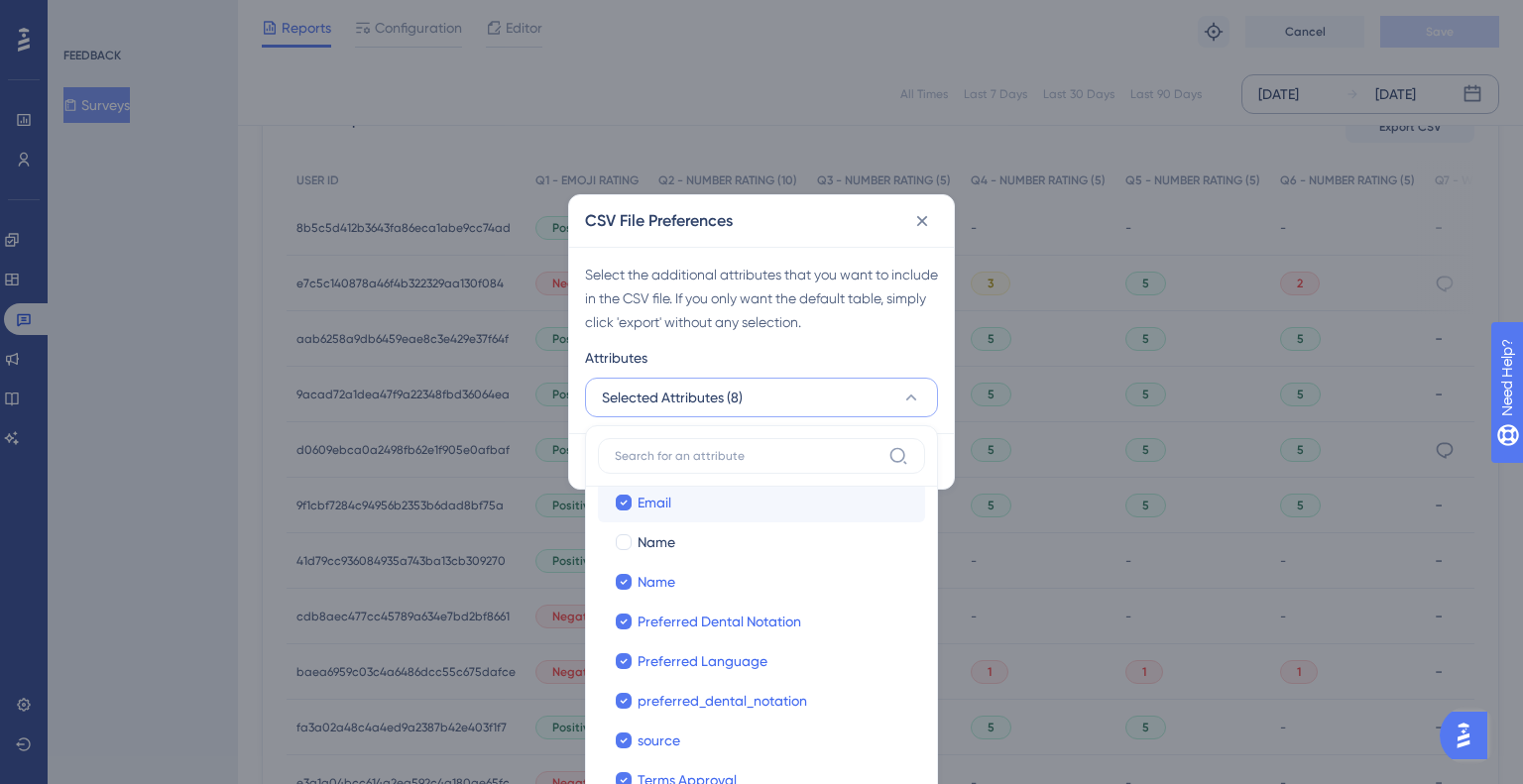 click on "Email Email" at bounding box center (762, 503) 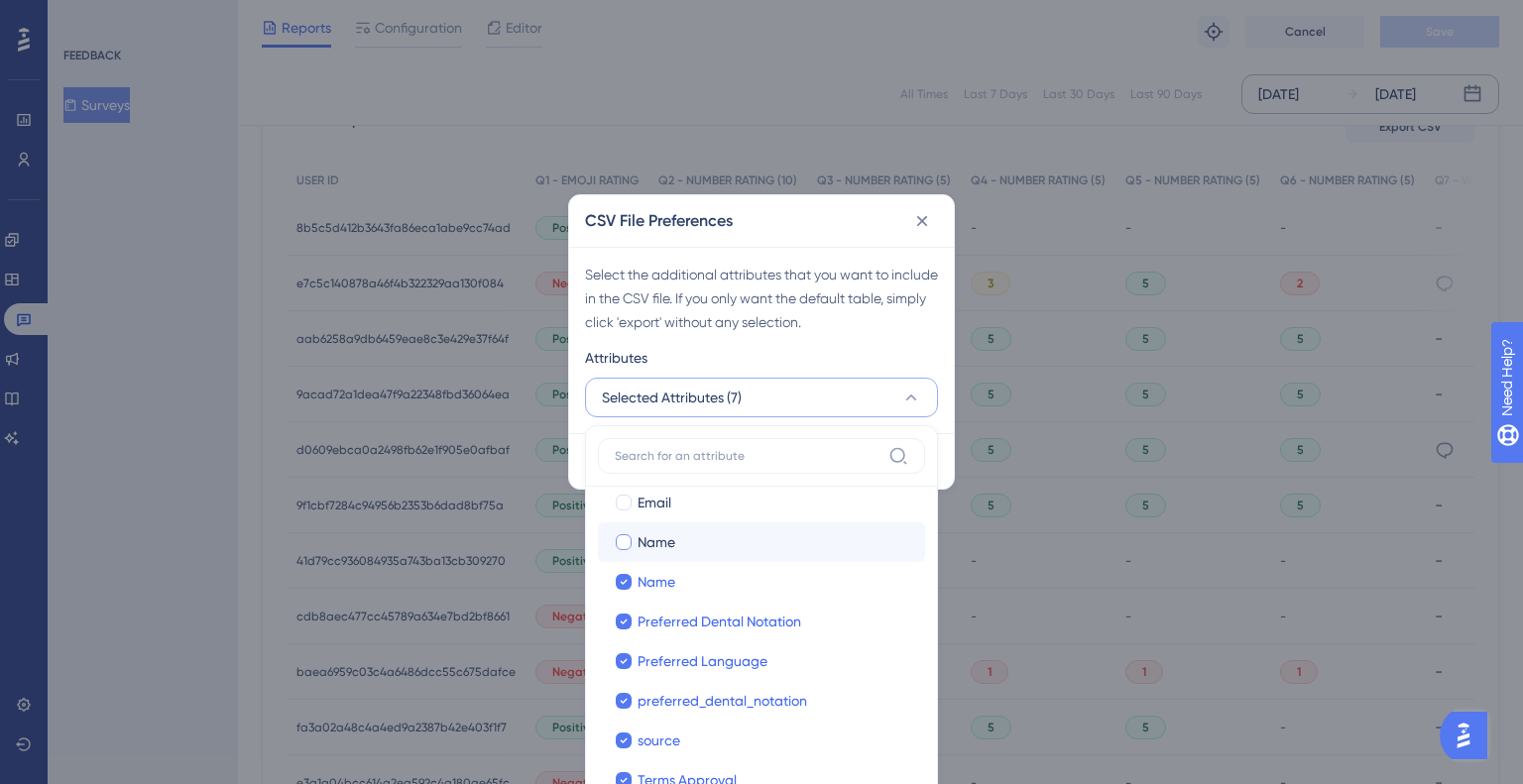 click on "Name Name" at bounding box center [762, 542] 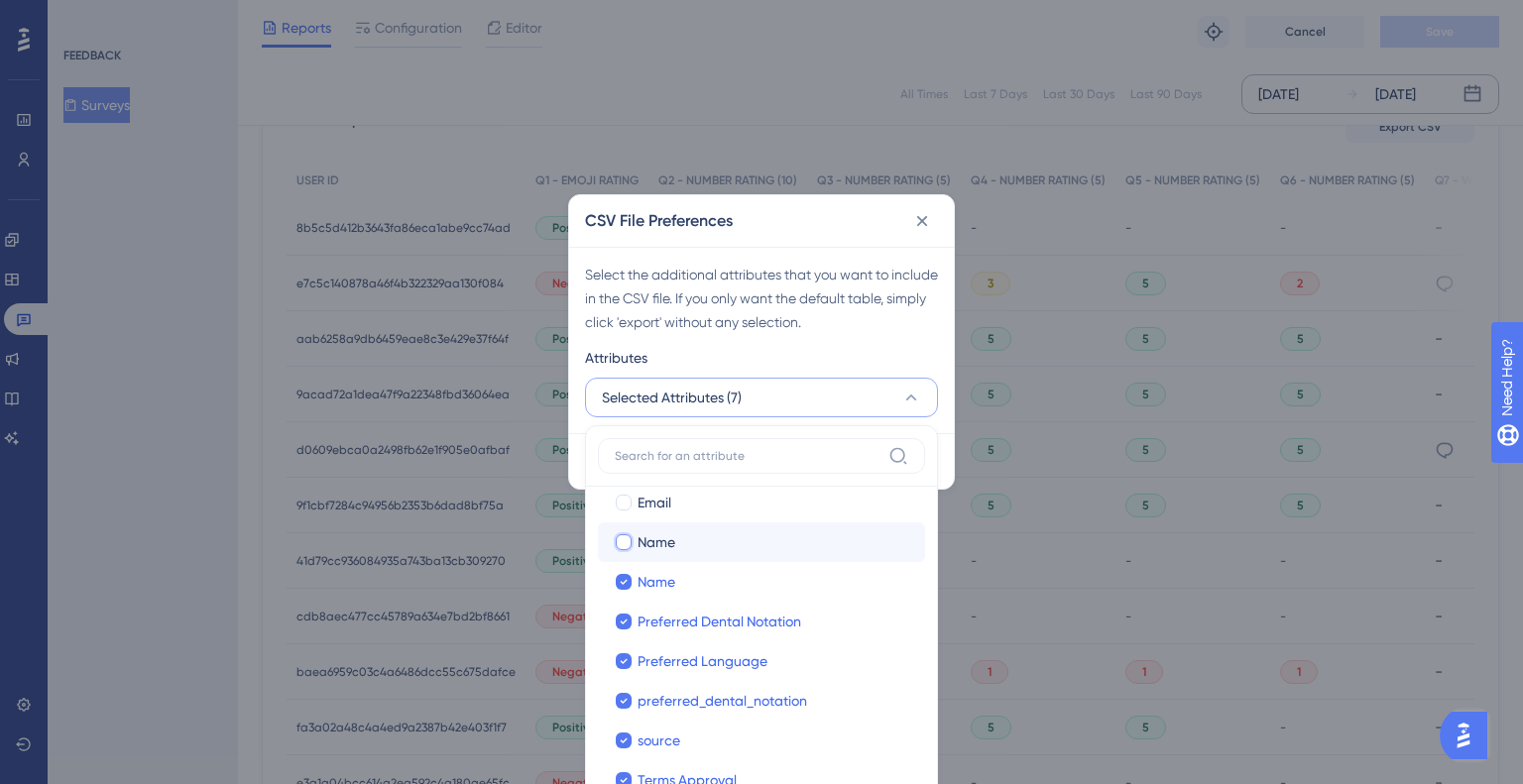 click on "Name" at bounding box center (624, 1112) 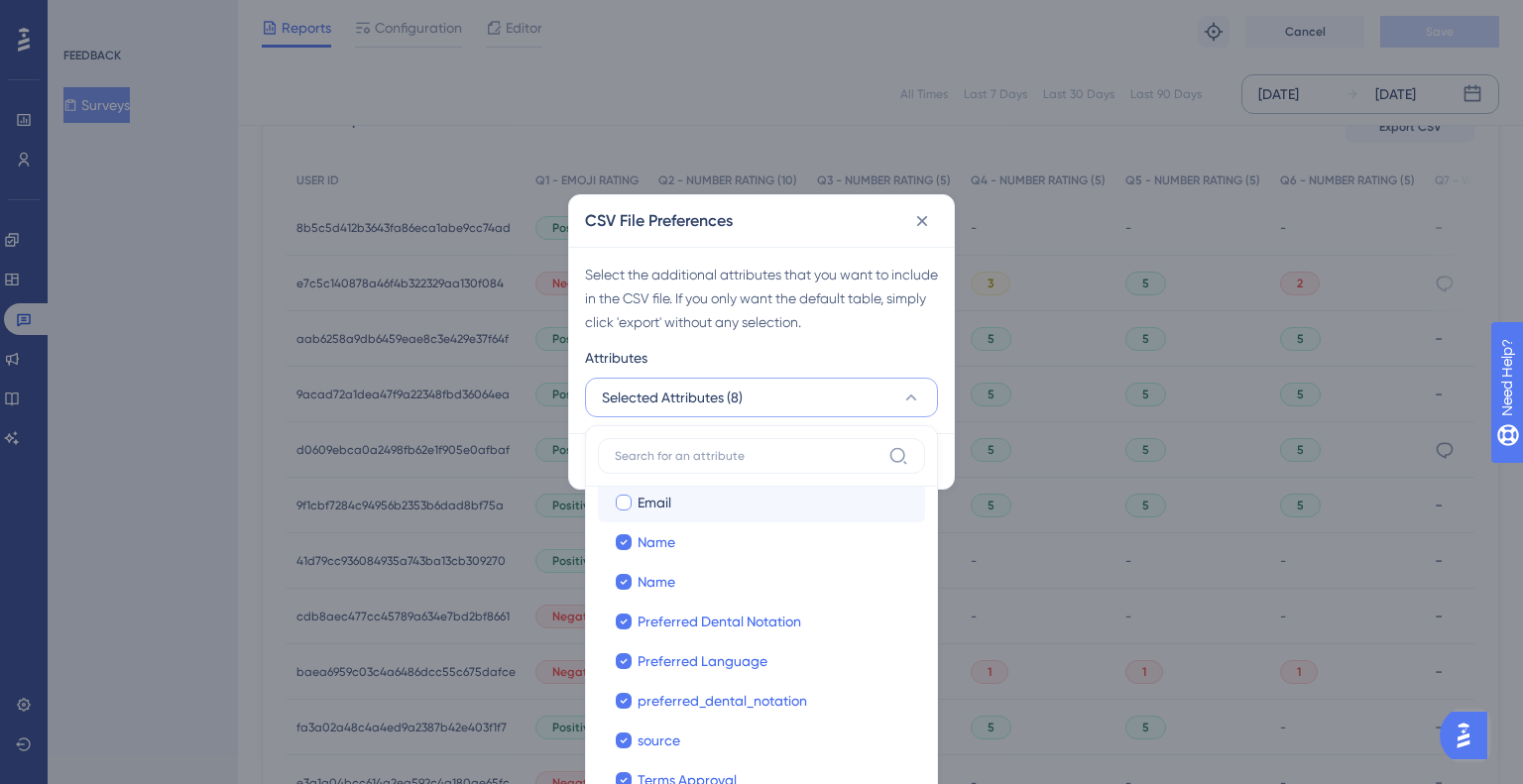 click on "Email Email" at bounding box center (762, 503) 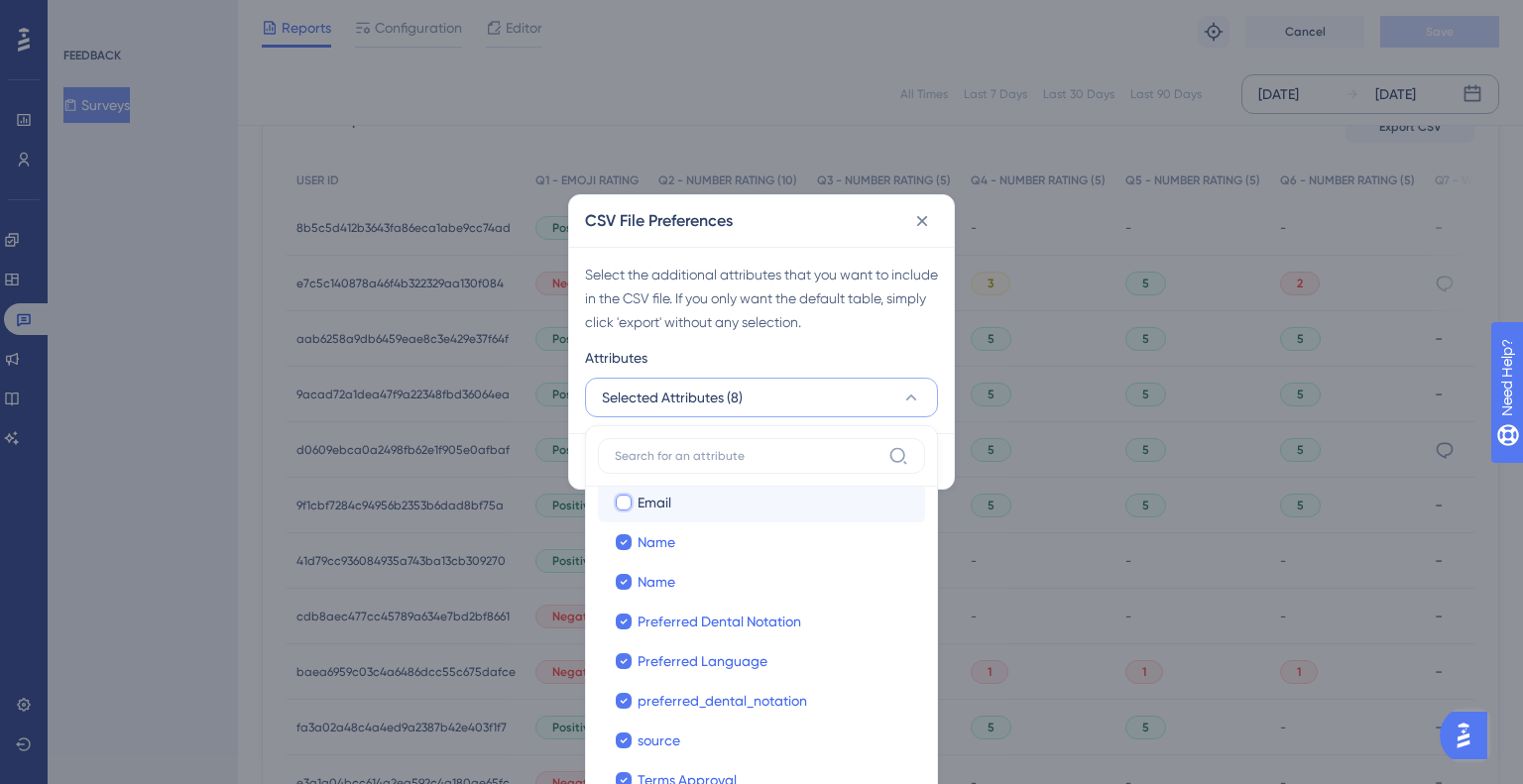 checkbox on "false" 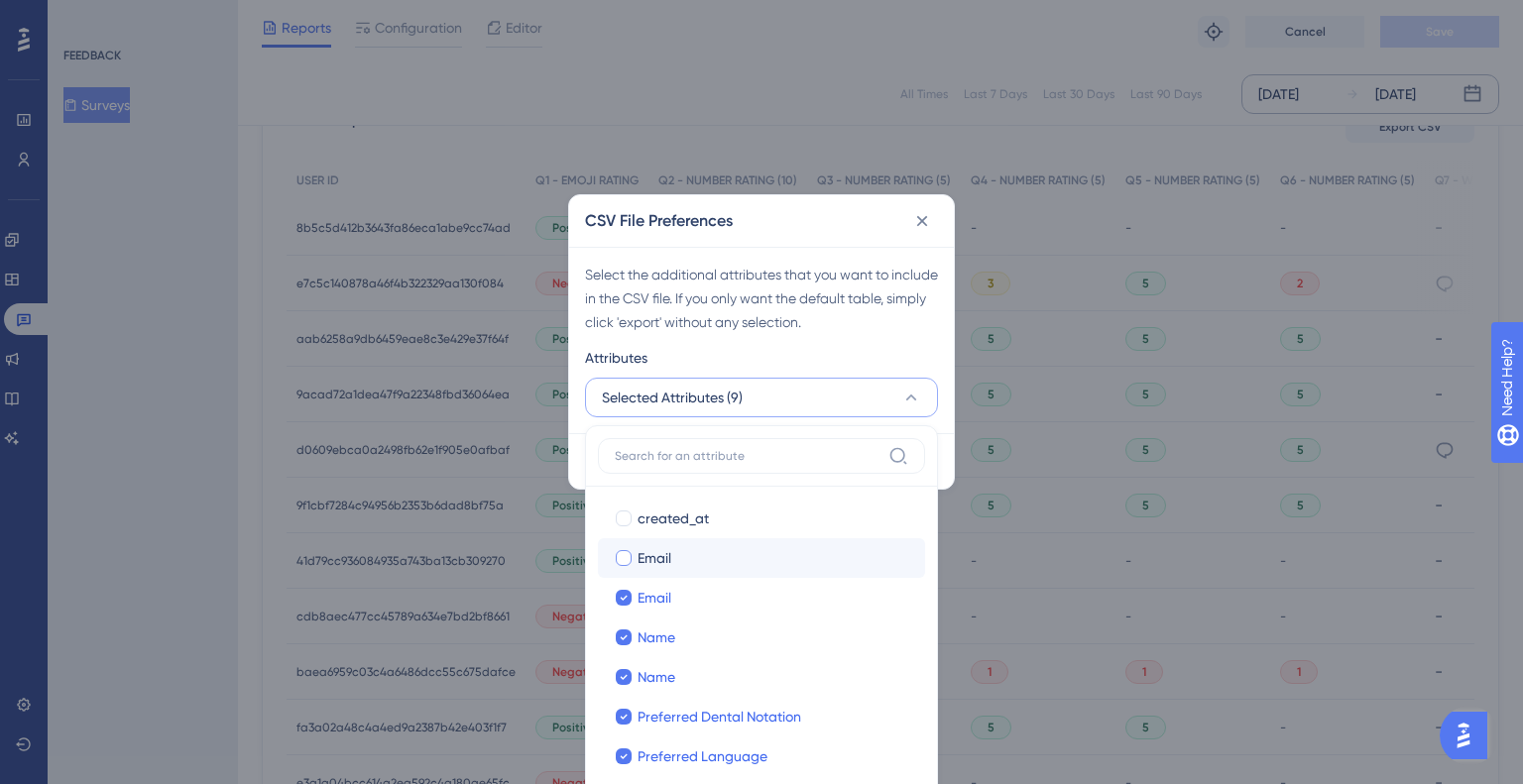 scroll, scrollTop: 472, scrollLeft: 0, axis: vertical 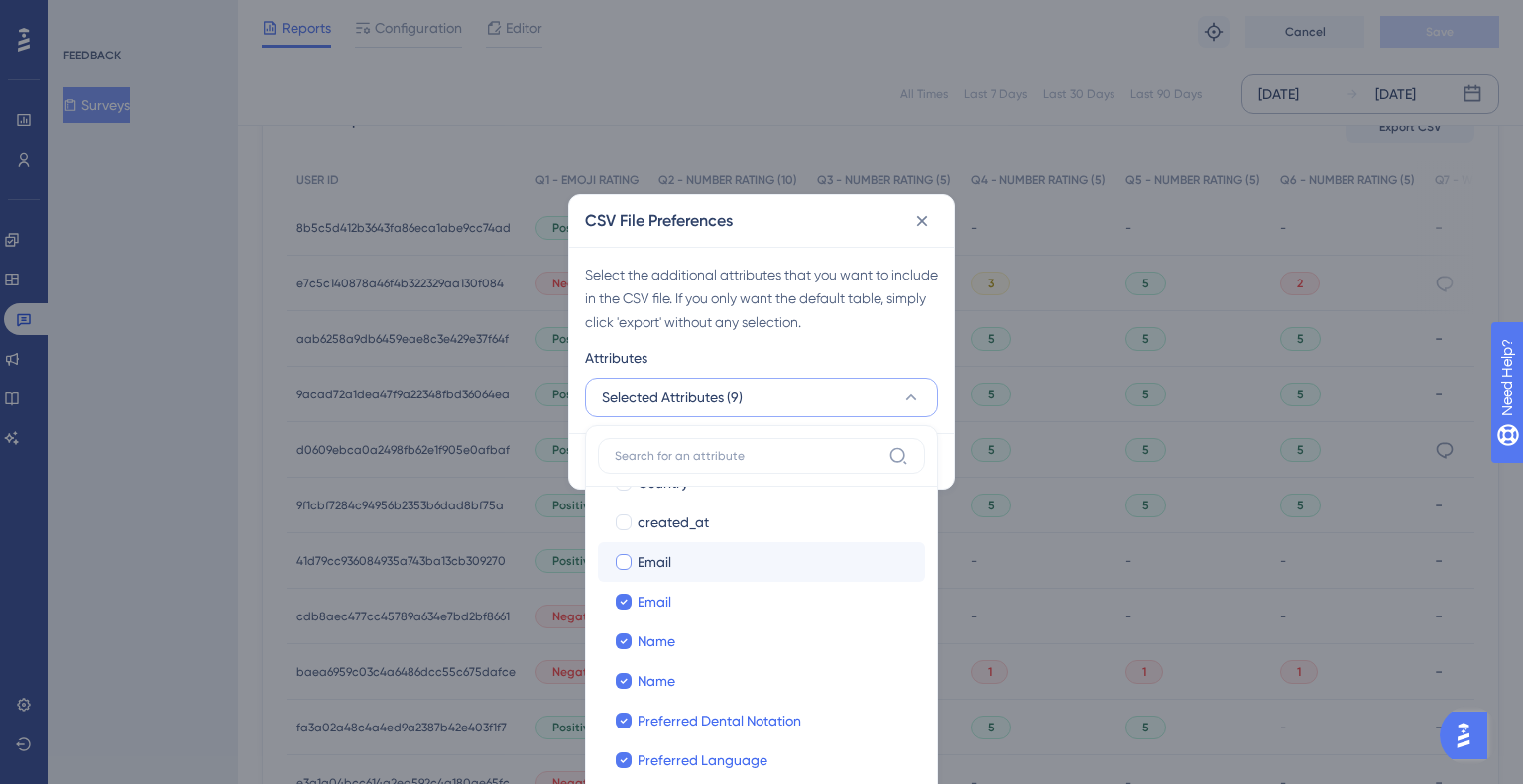 click on "Email Email" at bounding box center (762, 562) 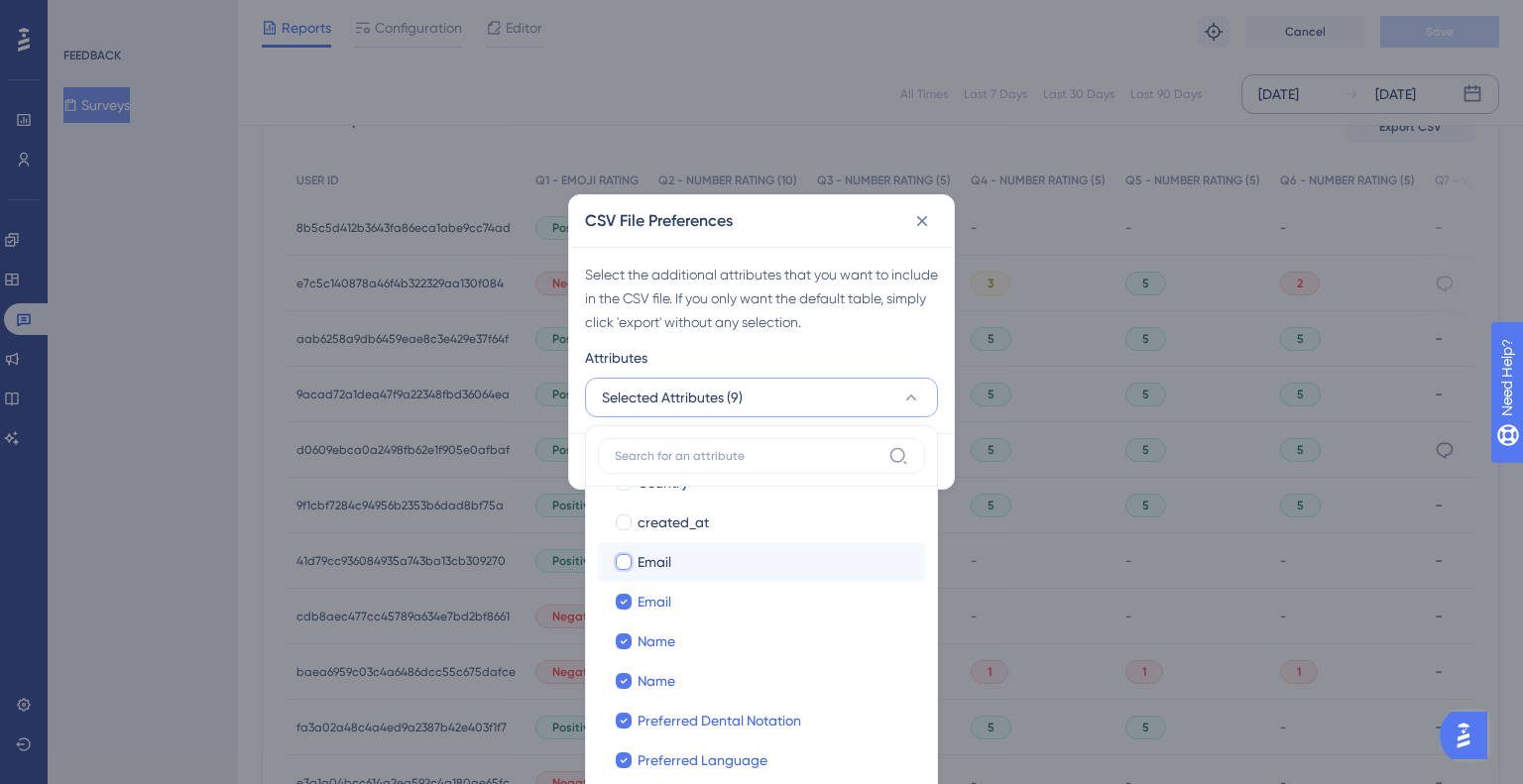 click on "Email" at bounding box center [624, 1033] 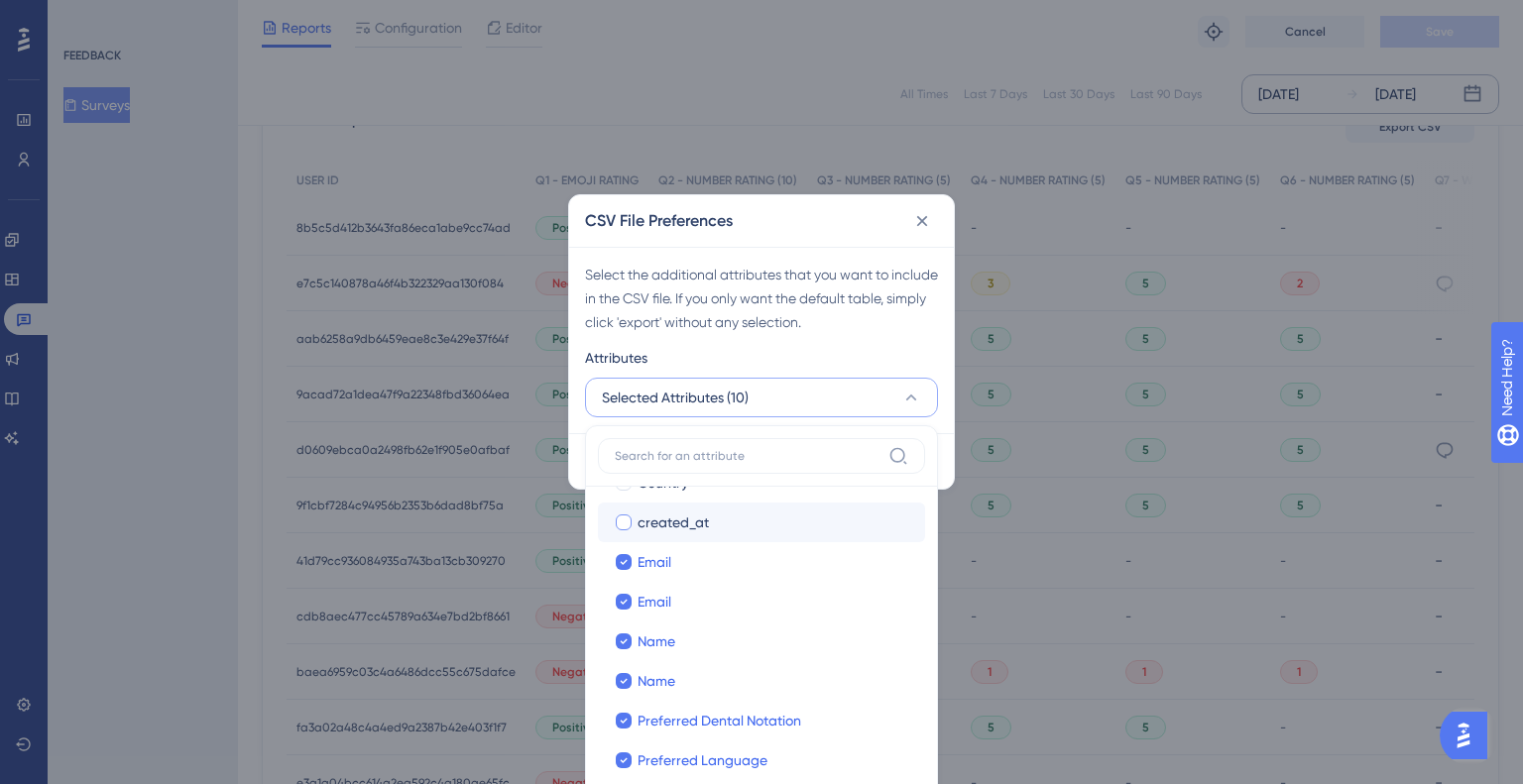click on "created_at created_at" at bounding box center [762, 522] 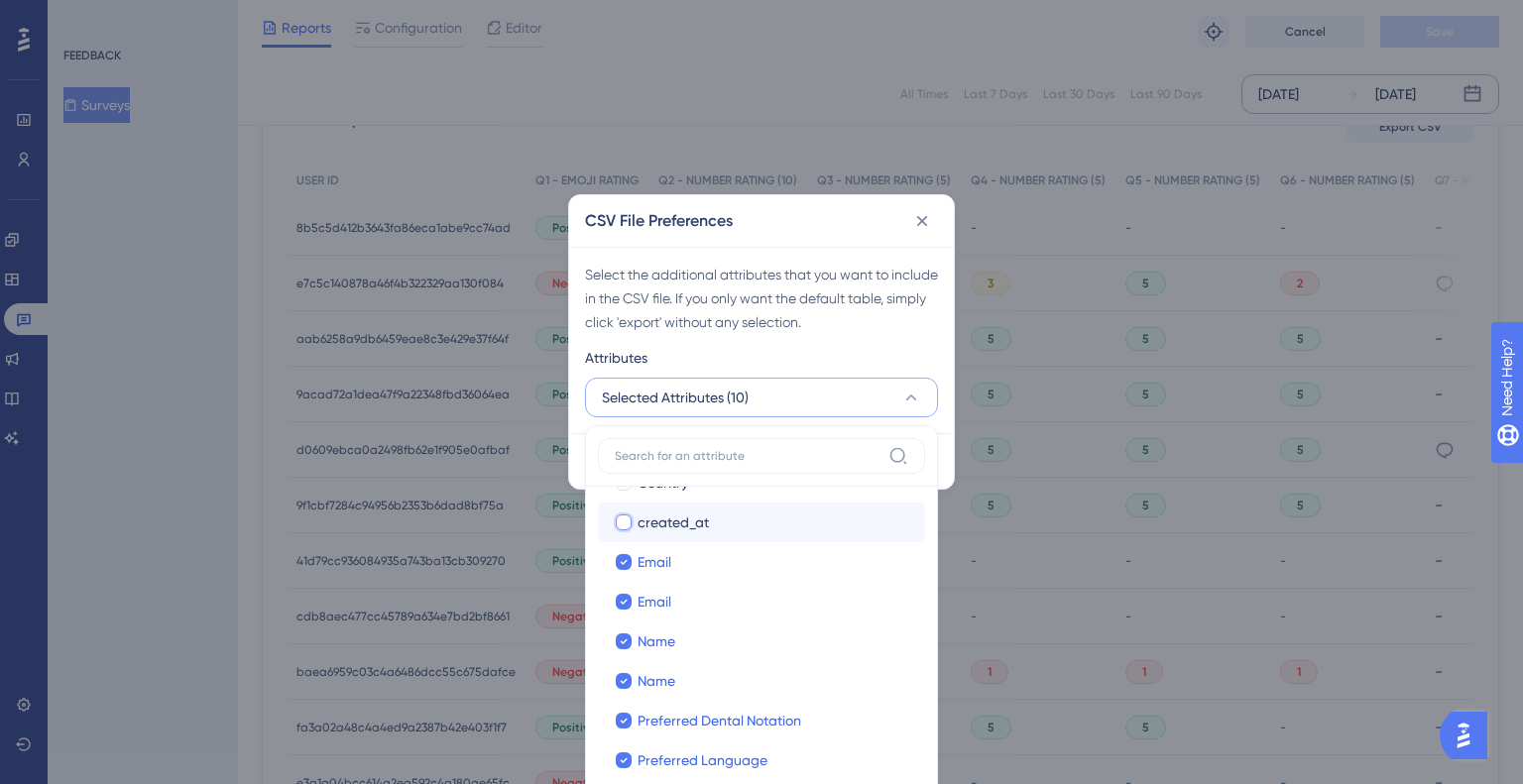 checkbox on "false" 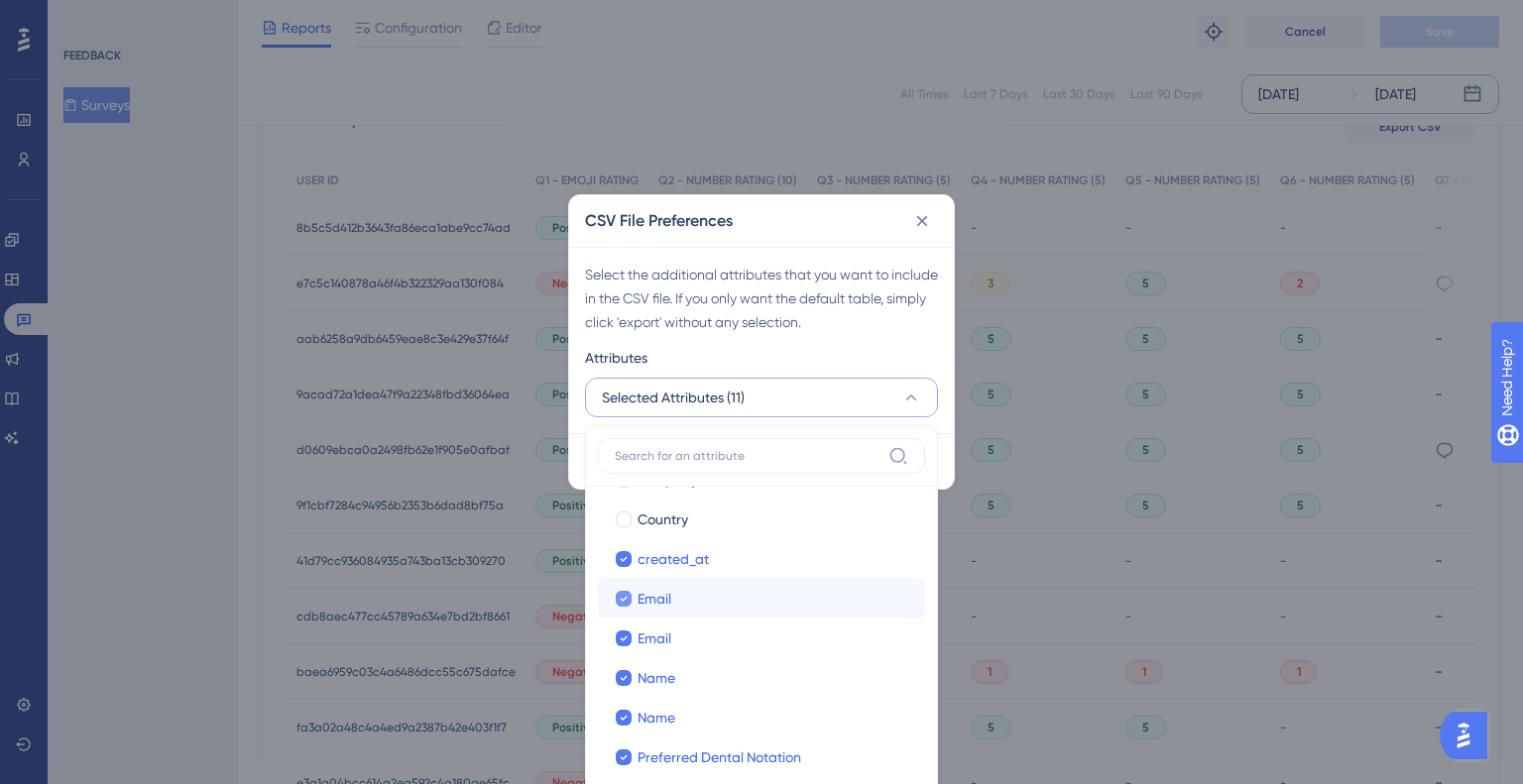 scroll, scrollTop: 373, scrollLeft: 0, axis: vertical 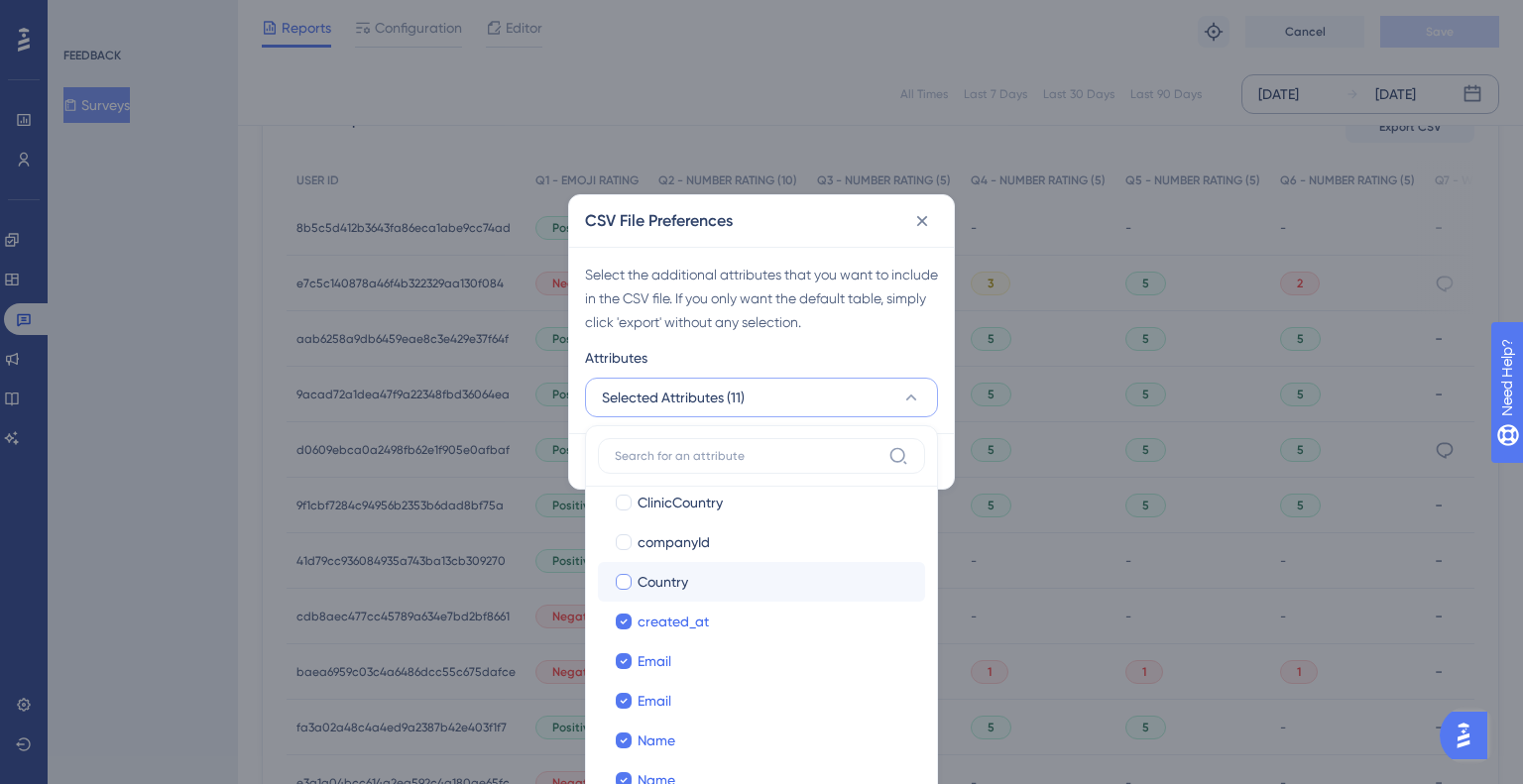 click on "Country" at bounding box center (773, 582) 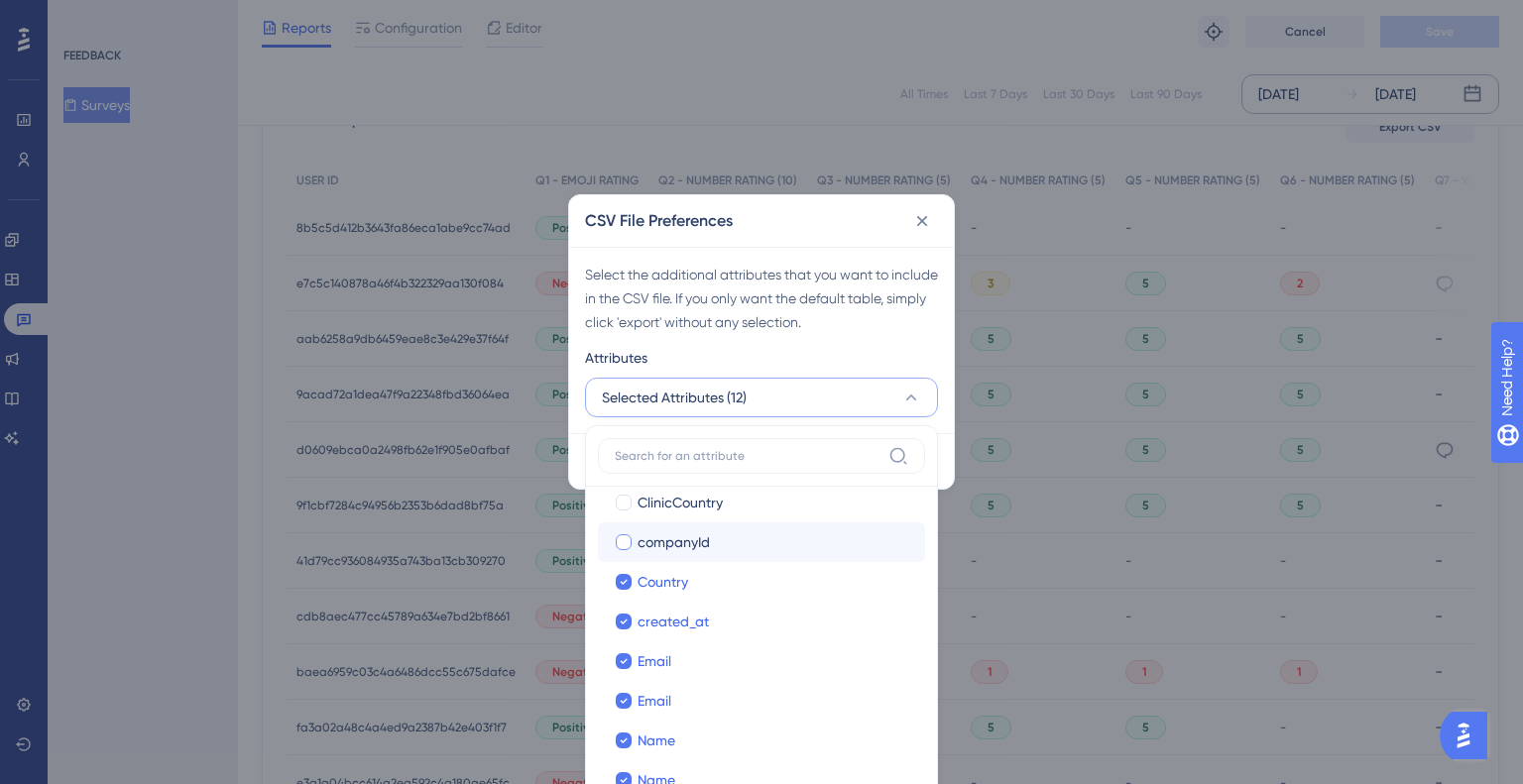 click on "companyId" at bounding box center [773, 542] 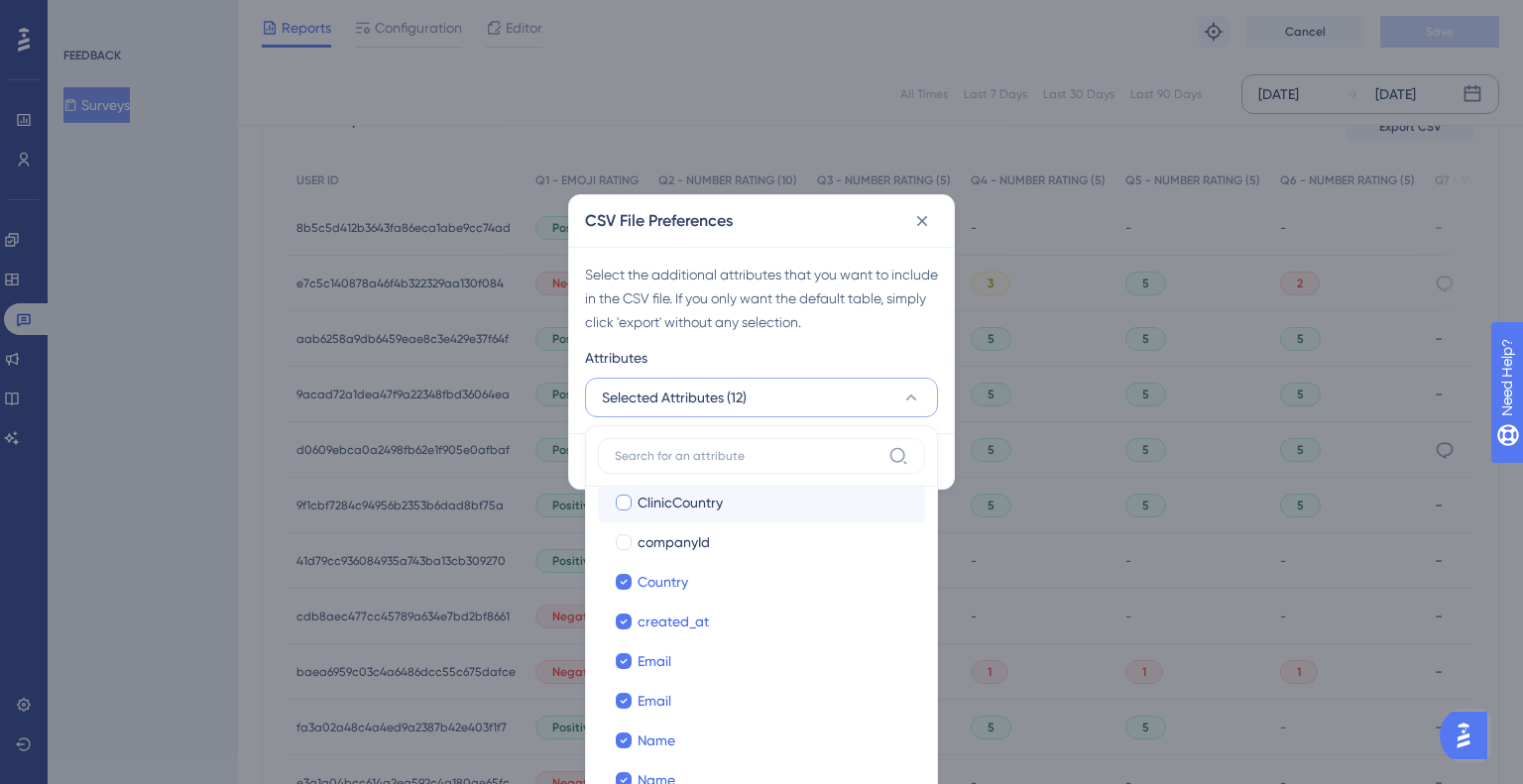 checkbox on "true" 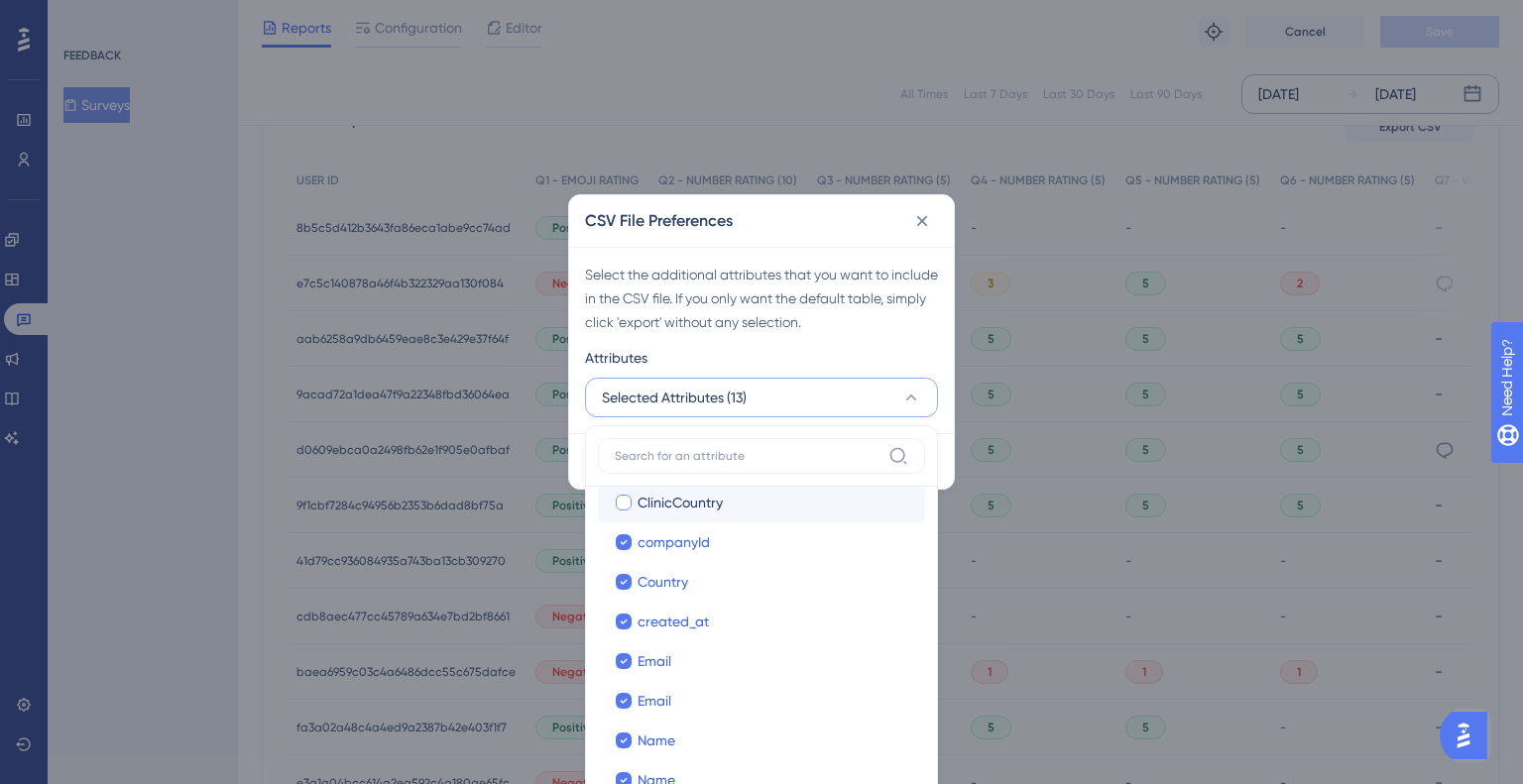click on "ClinicCountry ClinicCountry" at bounding box center (762, 503) 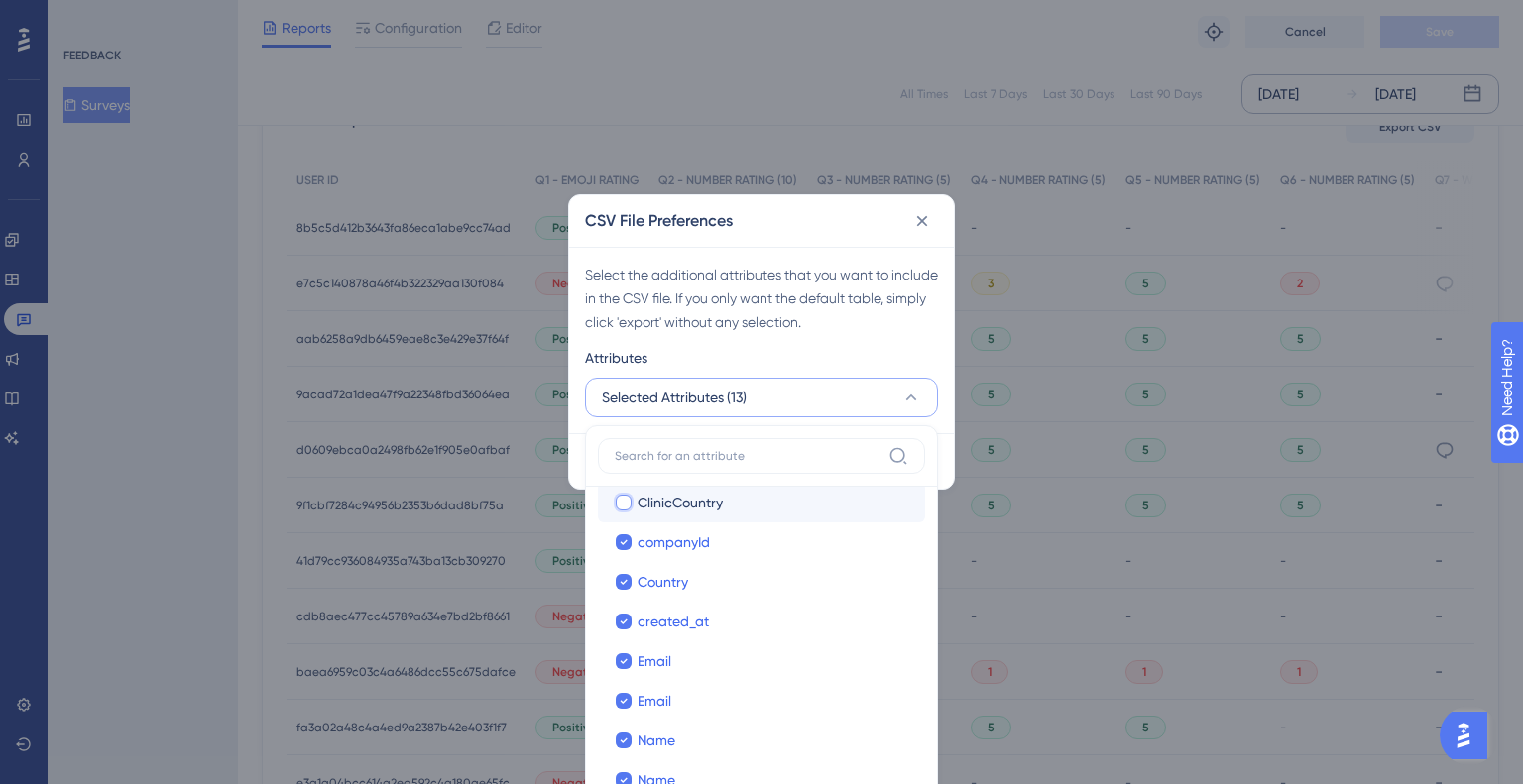 click on "ClinicCountry" at bounding box center [624, 874] 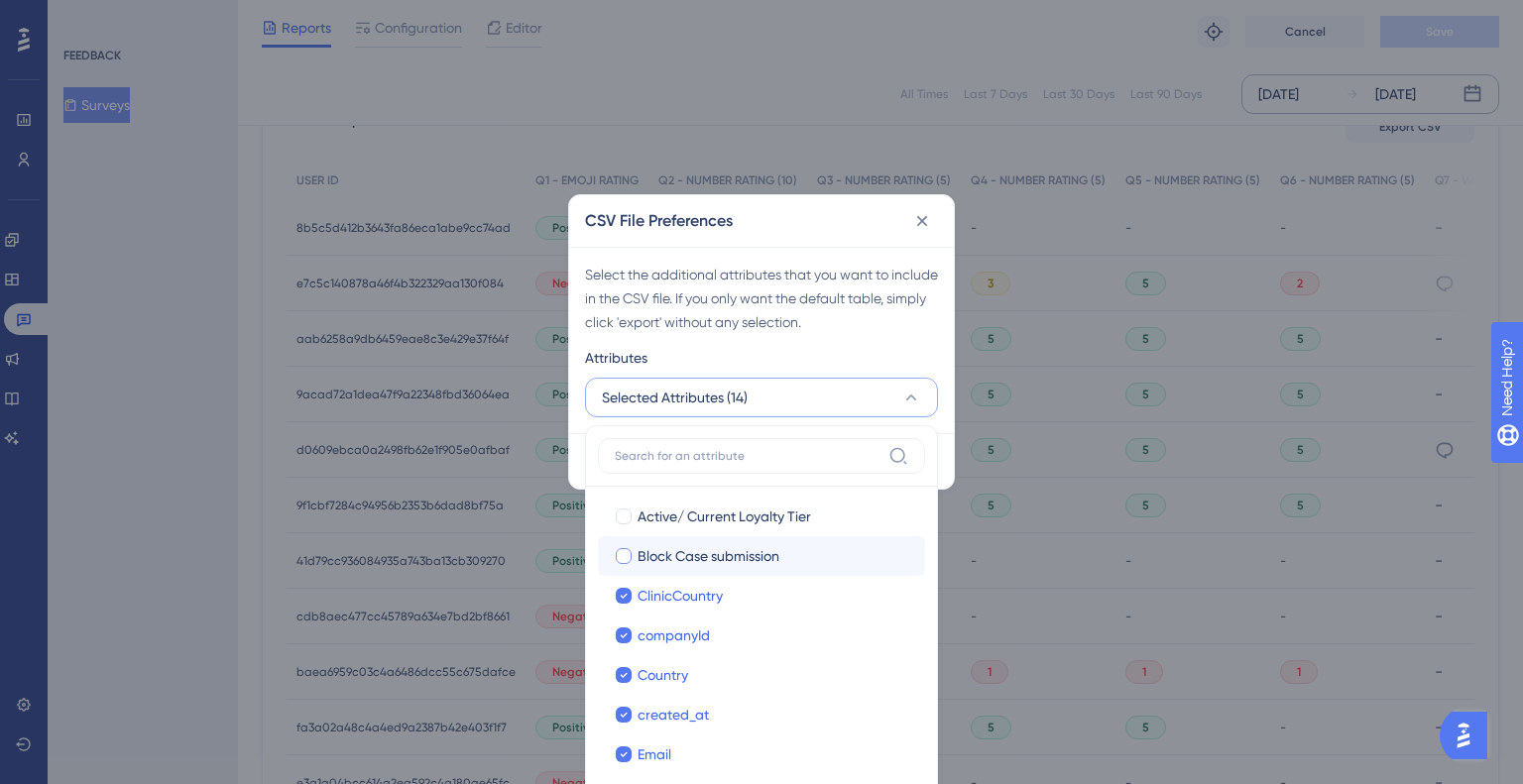 scroll, scrollTop: 274, scrollLeft: 0, axis: vertical 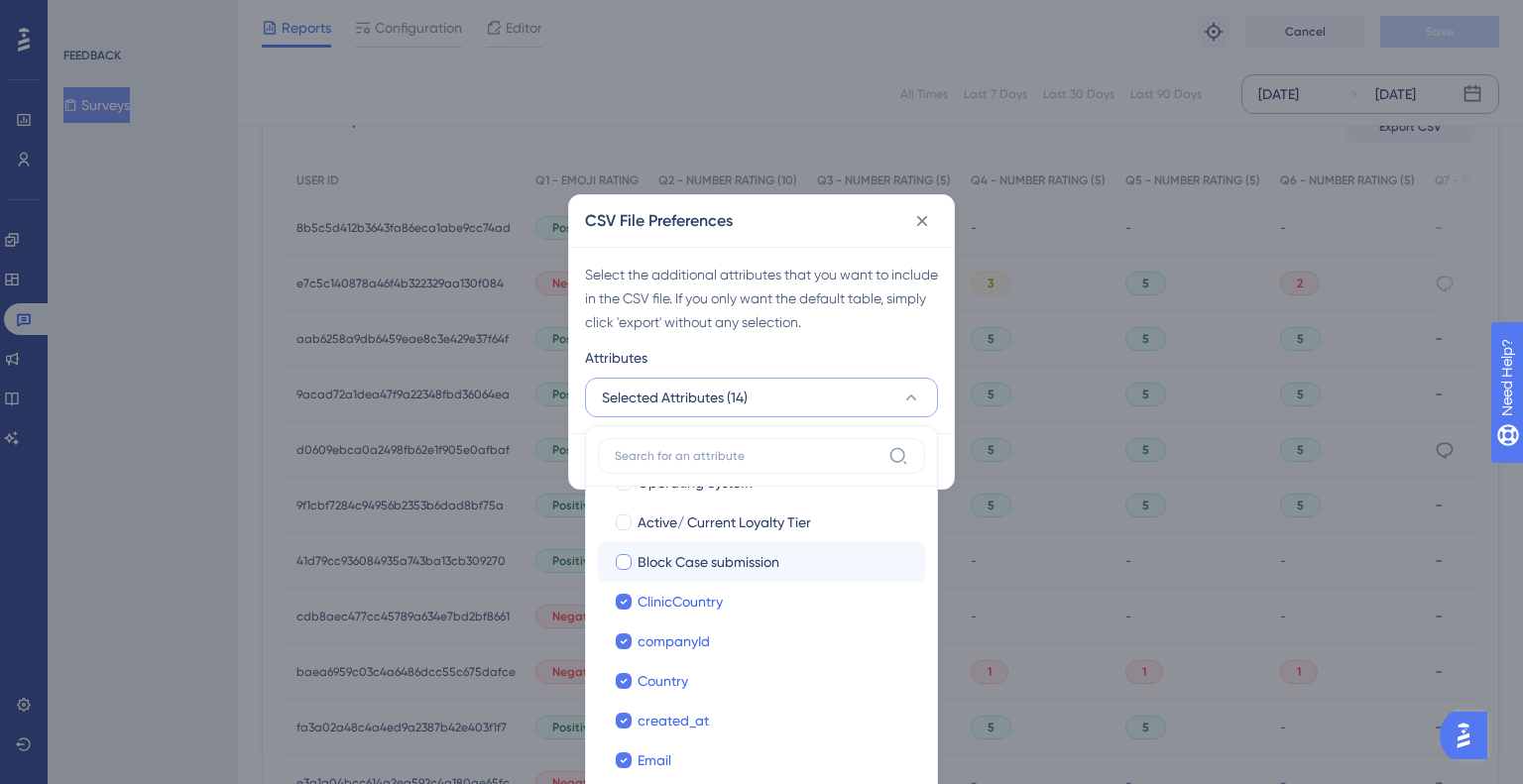 click on "Block Case submission Block Case submission" at bounding box center (762, 562) 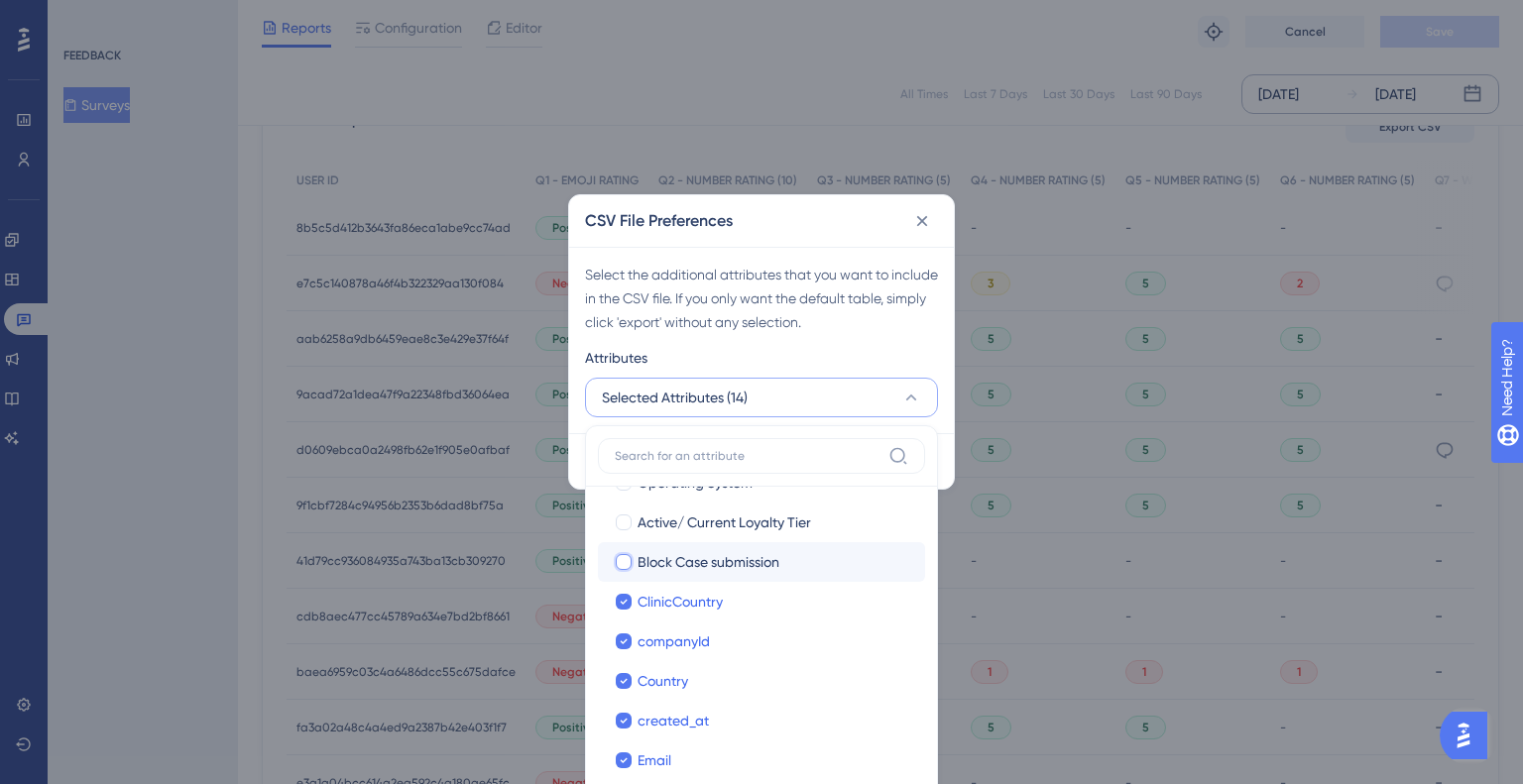 click on "Block Case submission" at bounding box center [624, 835] 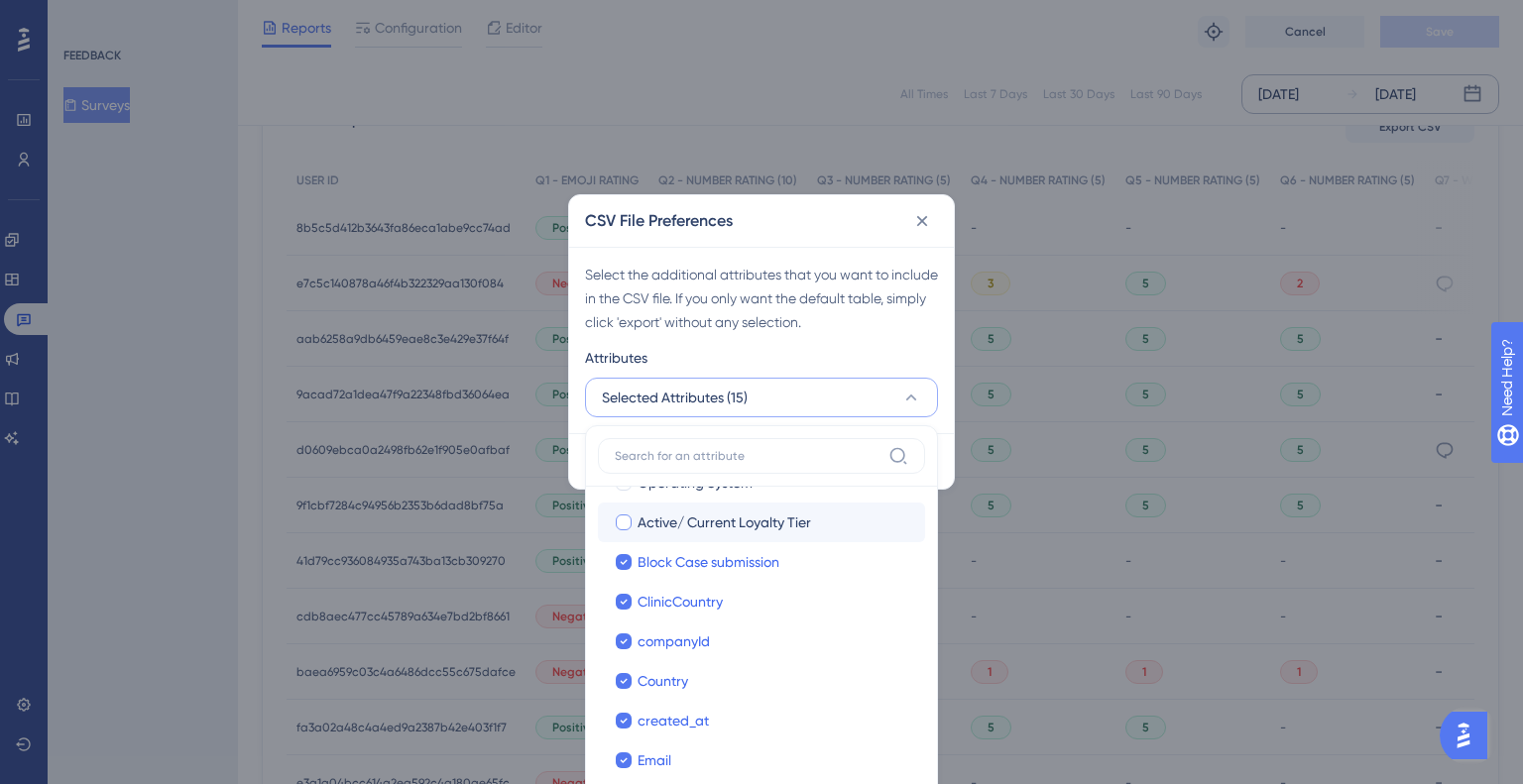 click on "Active/ Current Loyalty Tier" at bounding box center (724, 522) 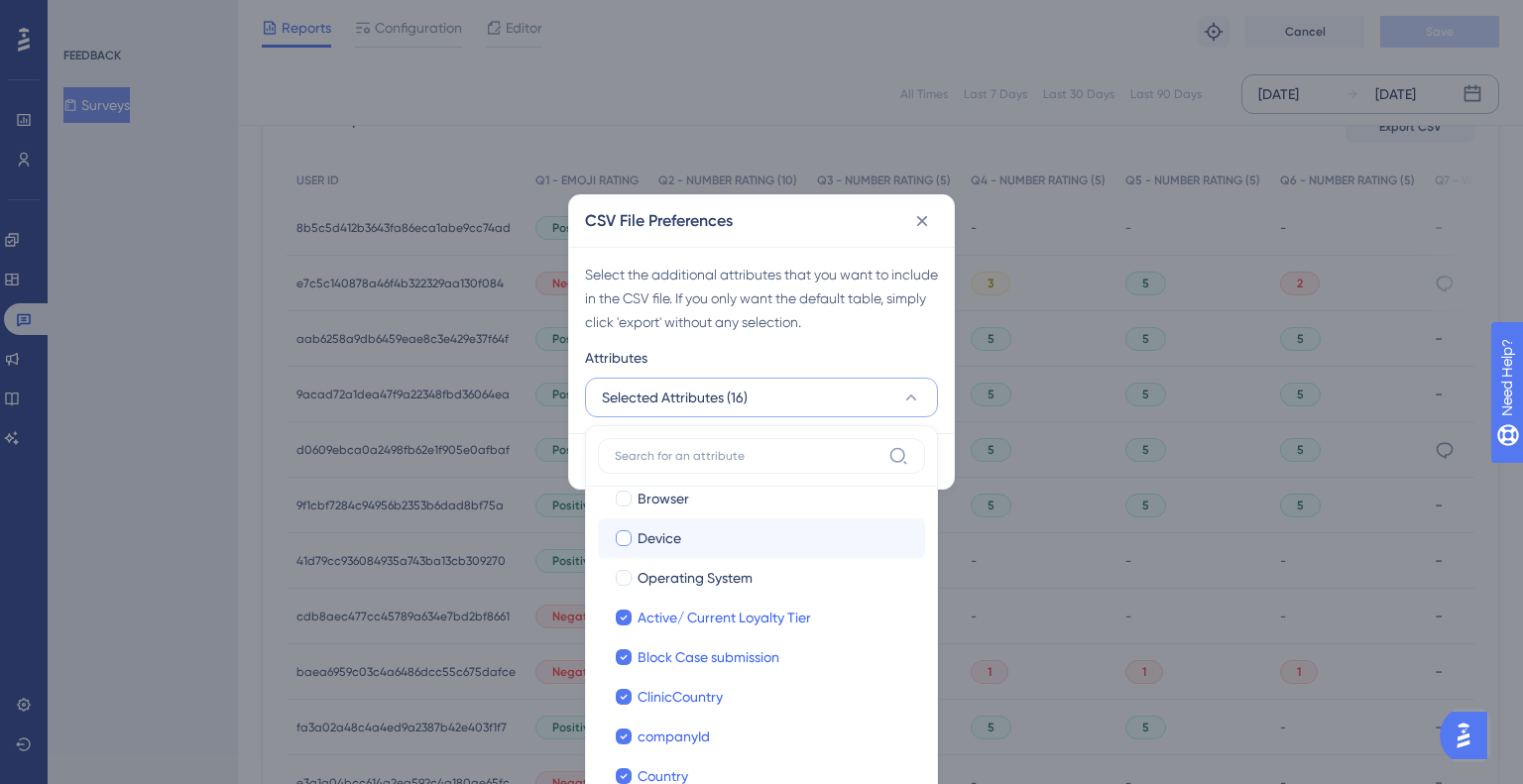 scroll, scrollTop: 174, scrollLeft: 0, axis: vertical 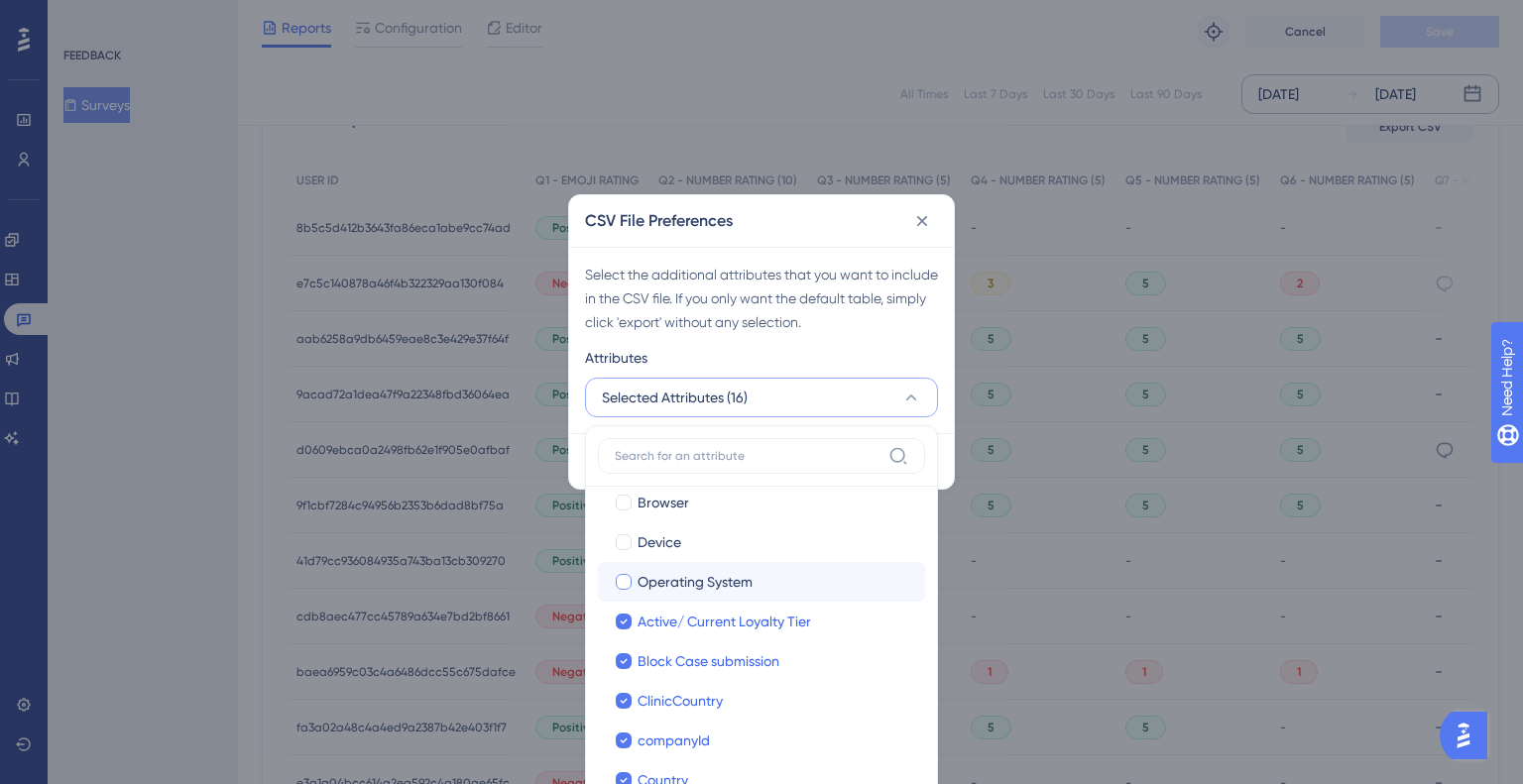 click on "Operating System" at bounding box center [773, 582] 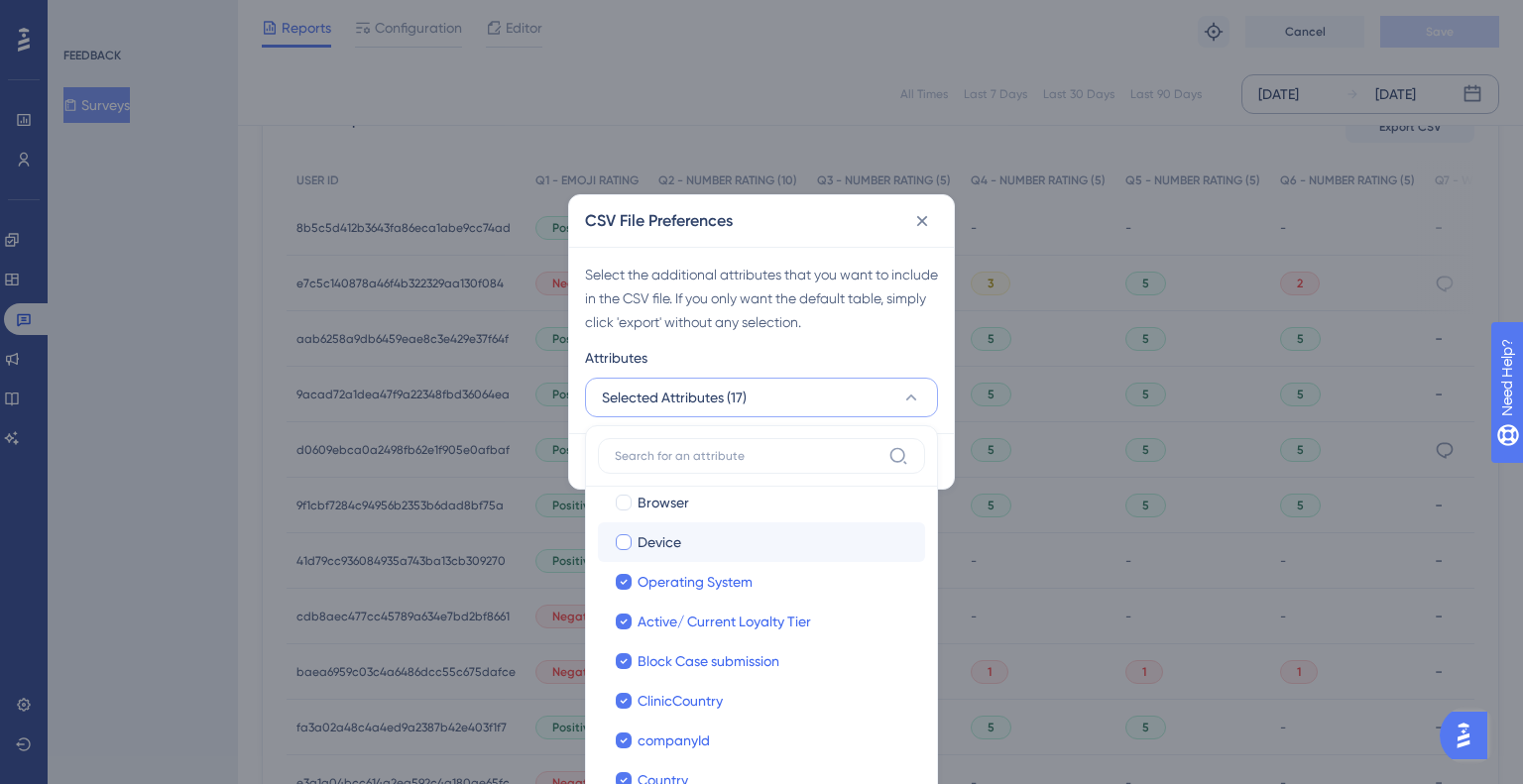 click on "Device" at bounding box center [773, 542] 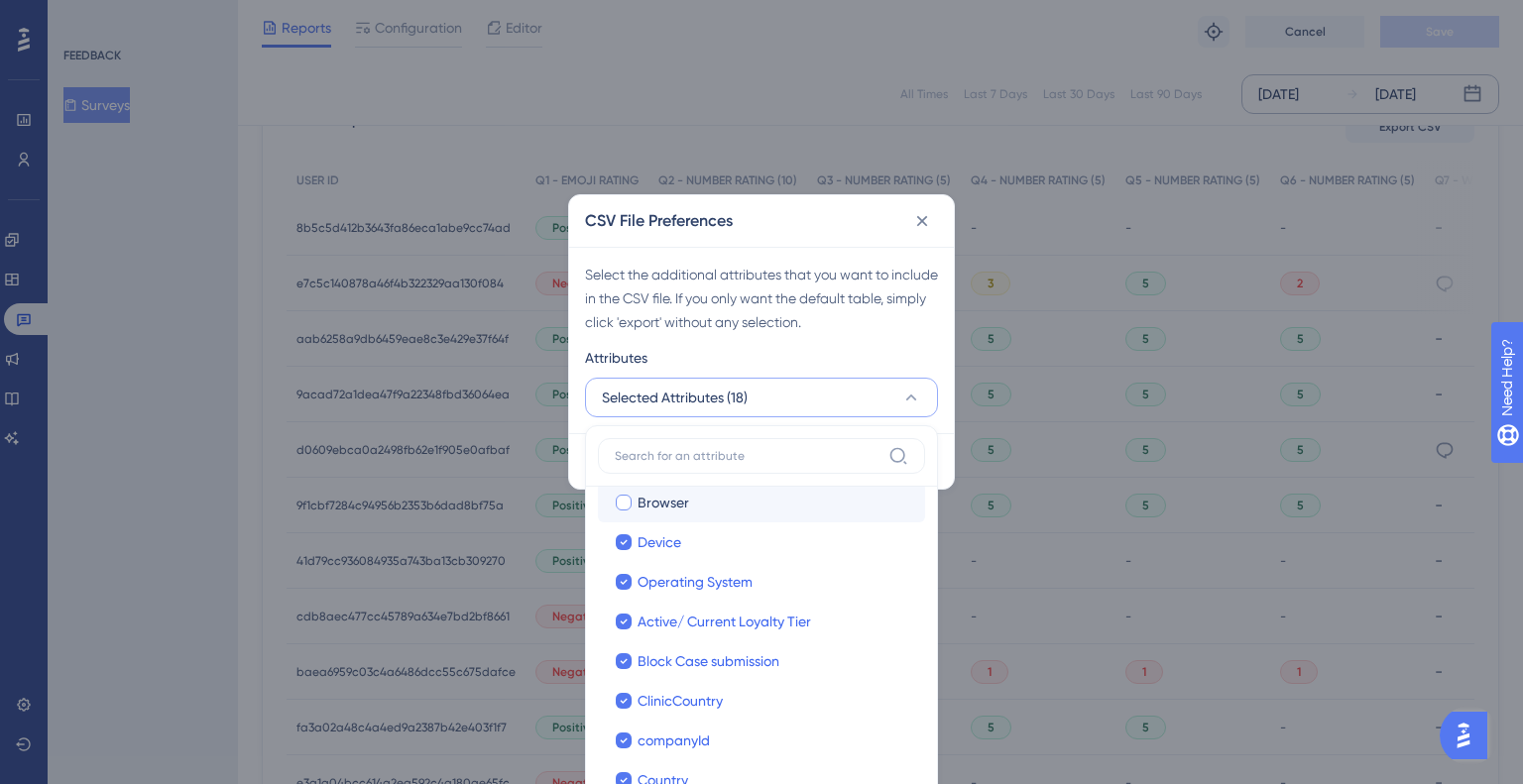 click on "Browser" at bounding box center [773, 503] 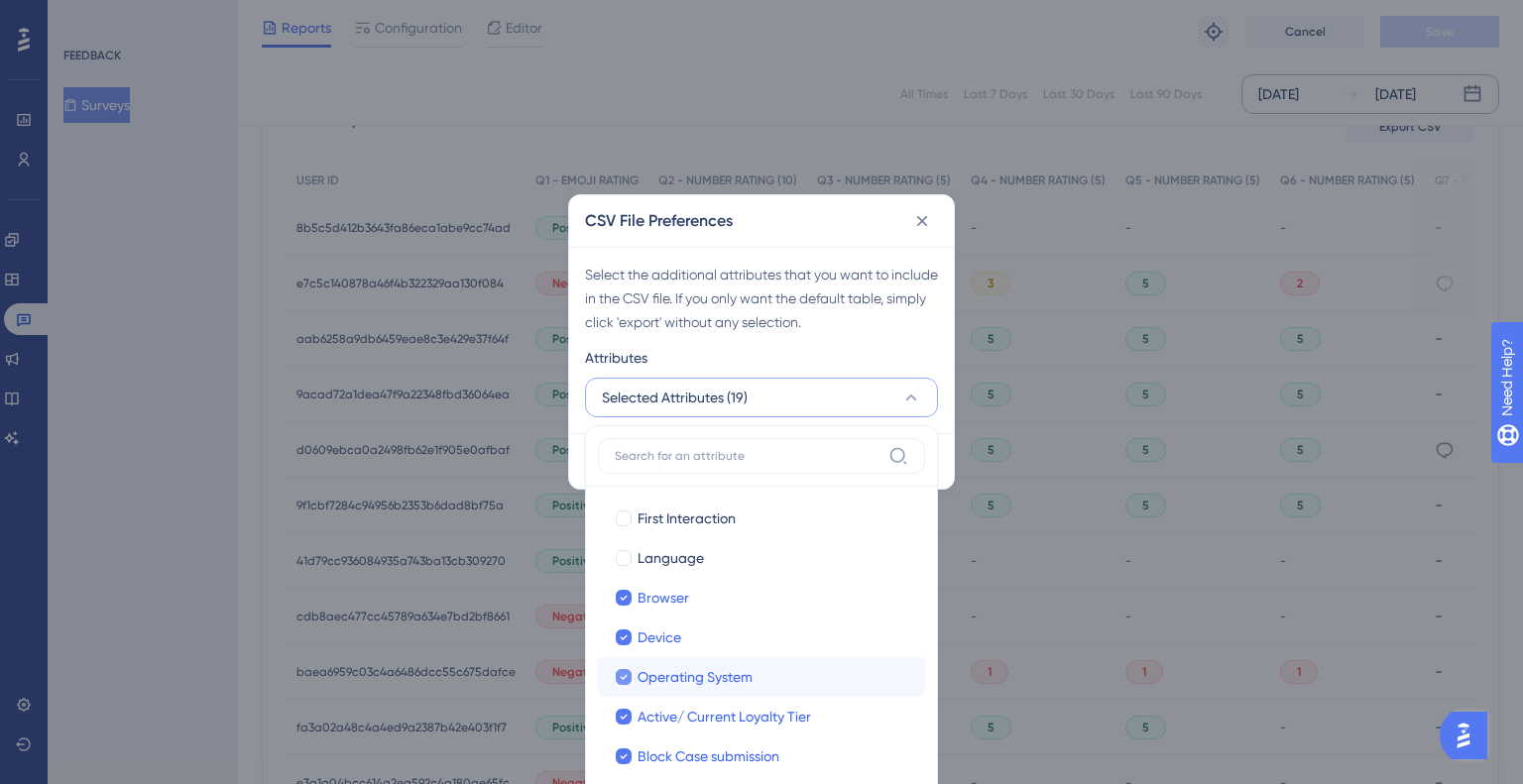 scroll, scrollTop: 75, scrollLeft: 0, axis: vertical 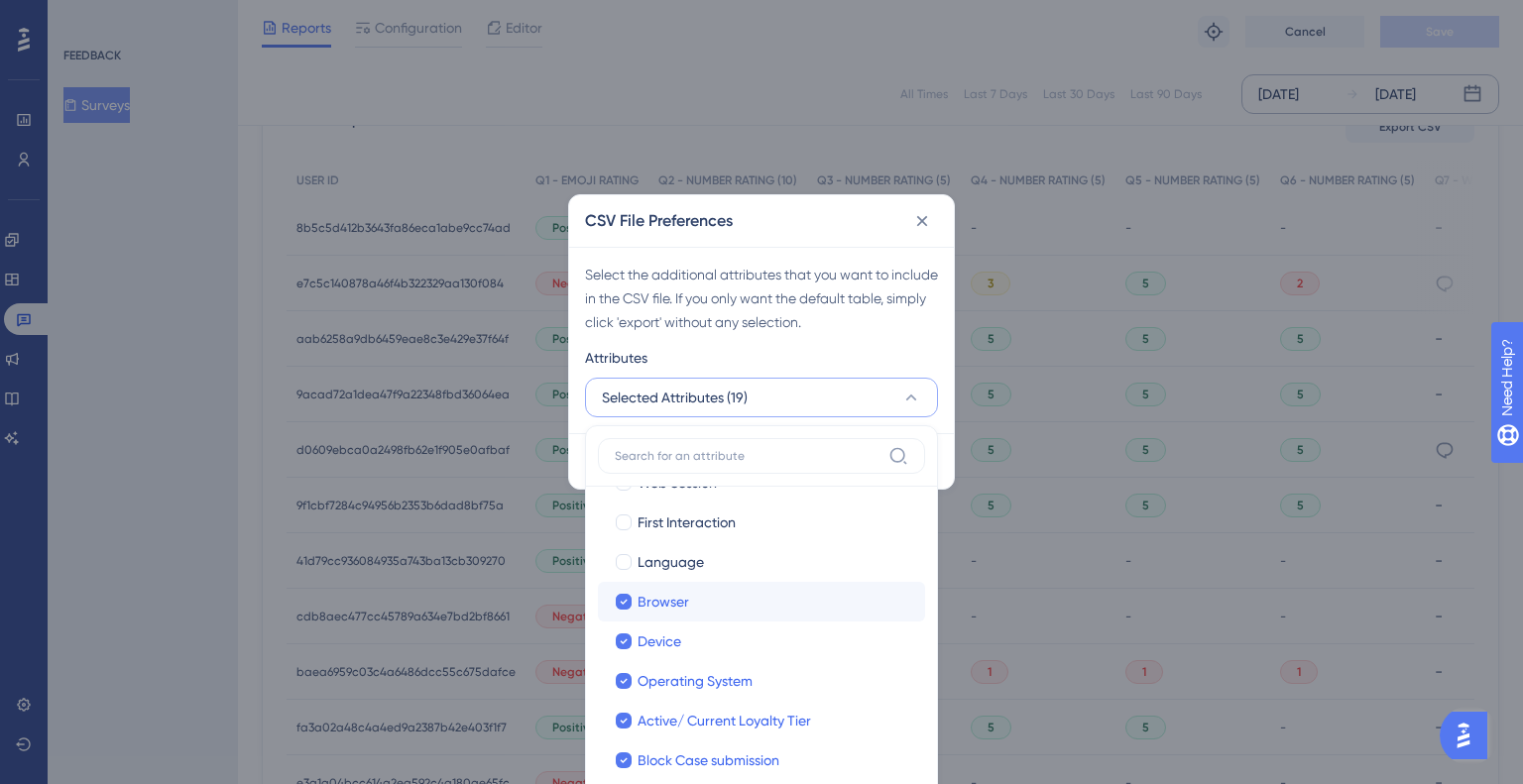click on "Browser Browser" at bounding box center (762, 602) 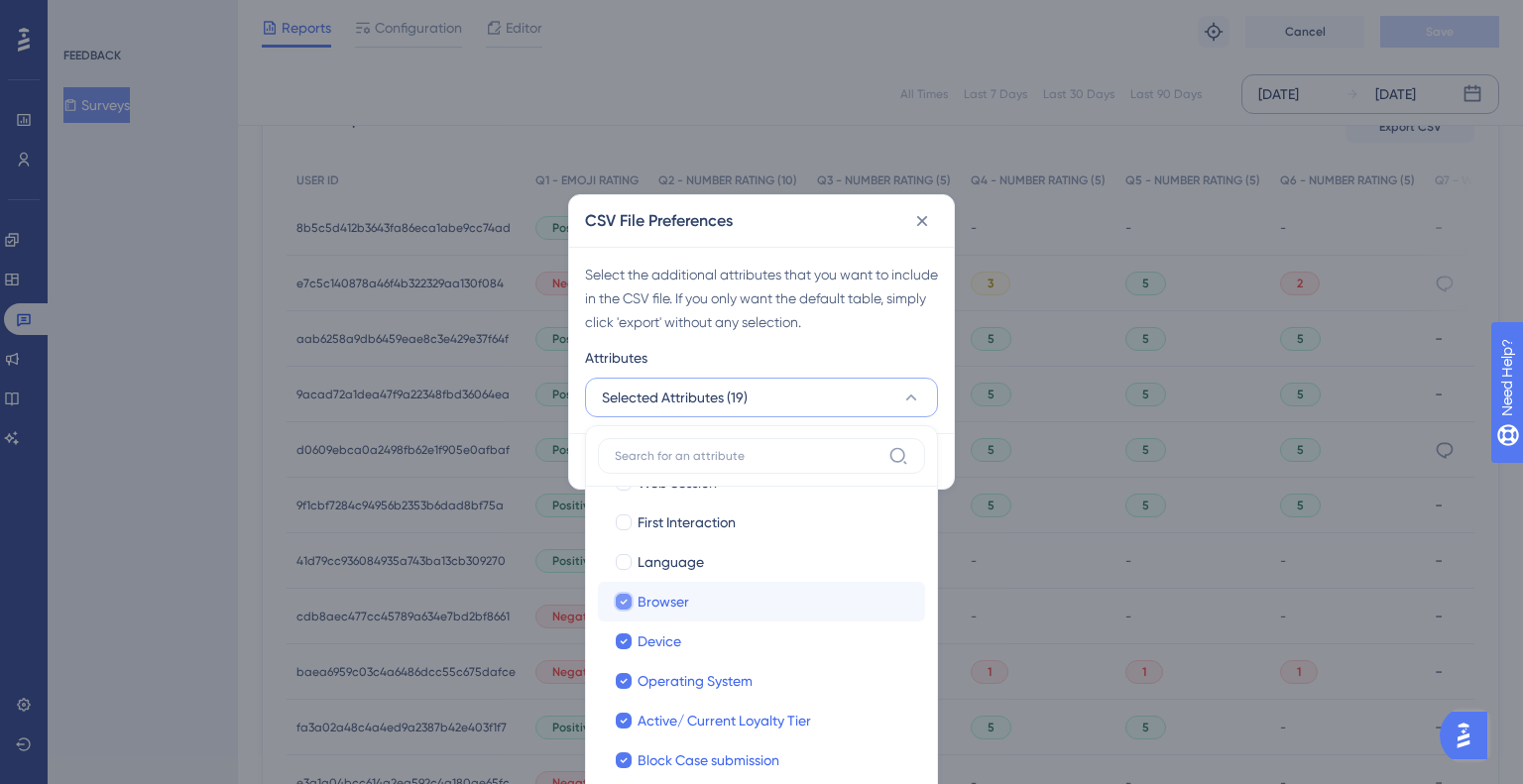 click on "Browser" at bounding box center (624, 676) 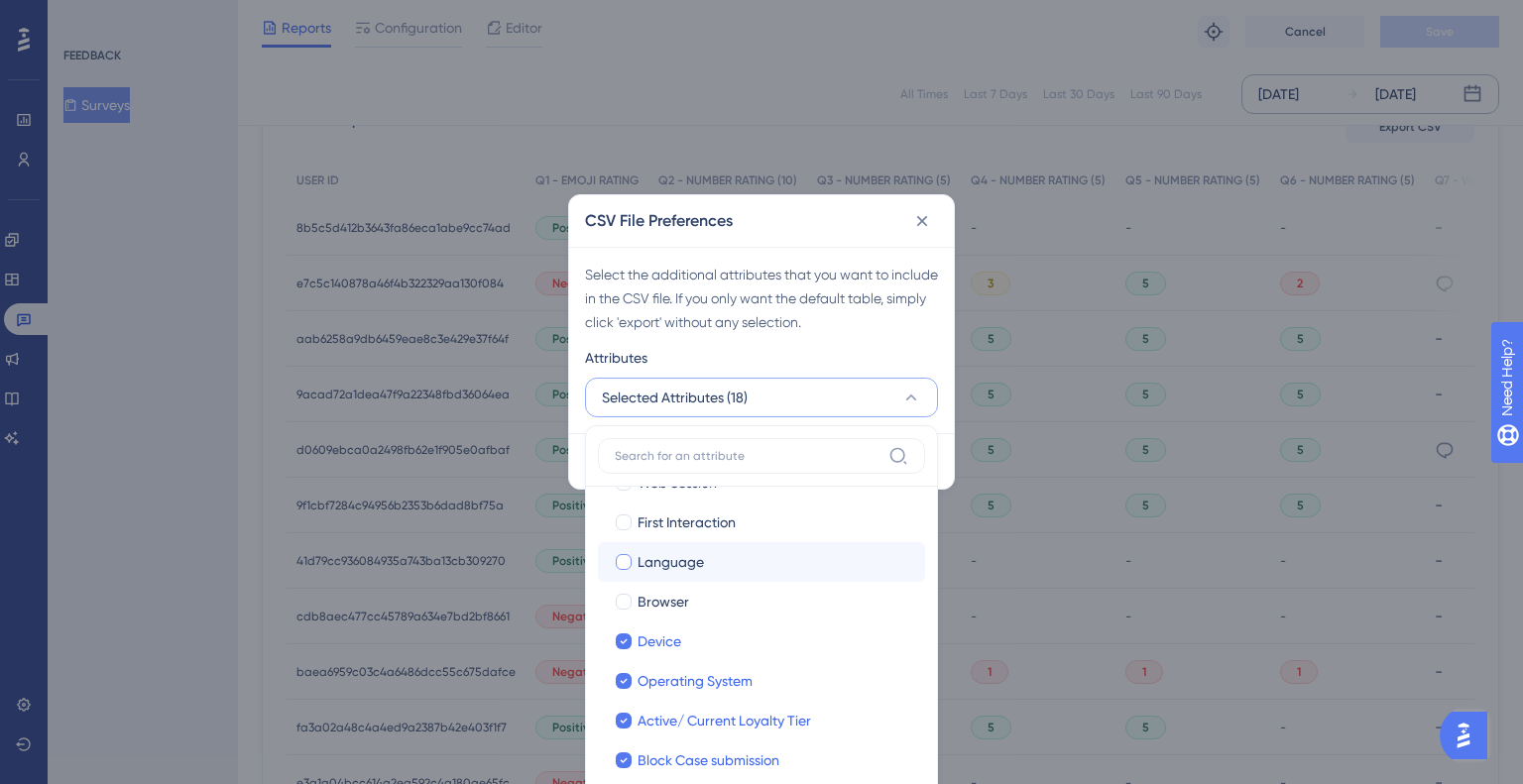 click on "Language" at bounding box center [773, 562] 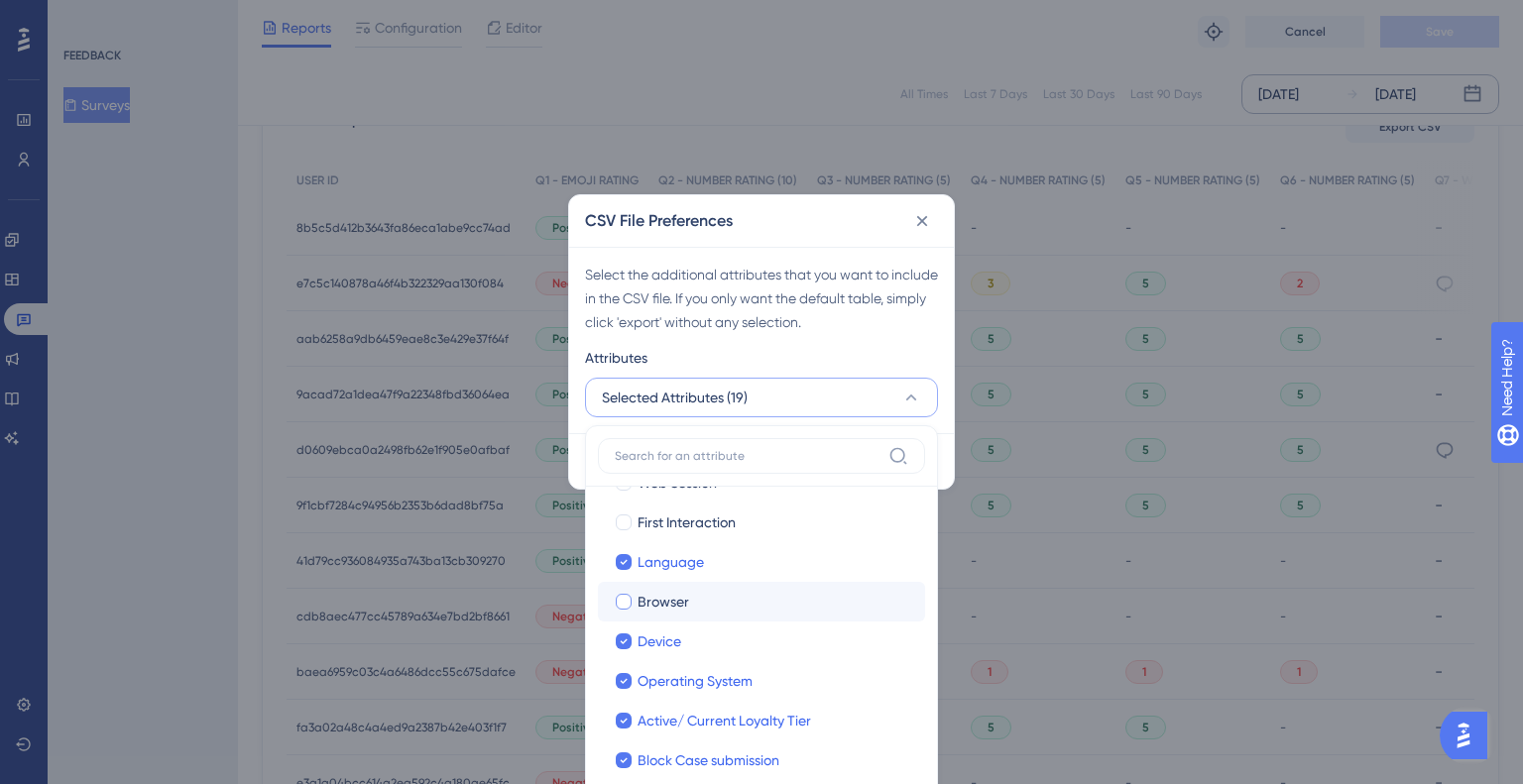 click on "Browser" at bounding box center [773, 602] 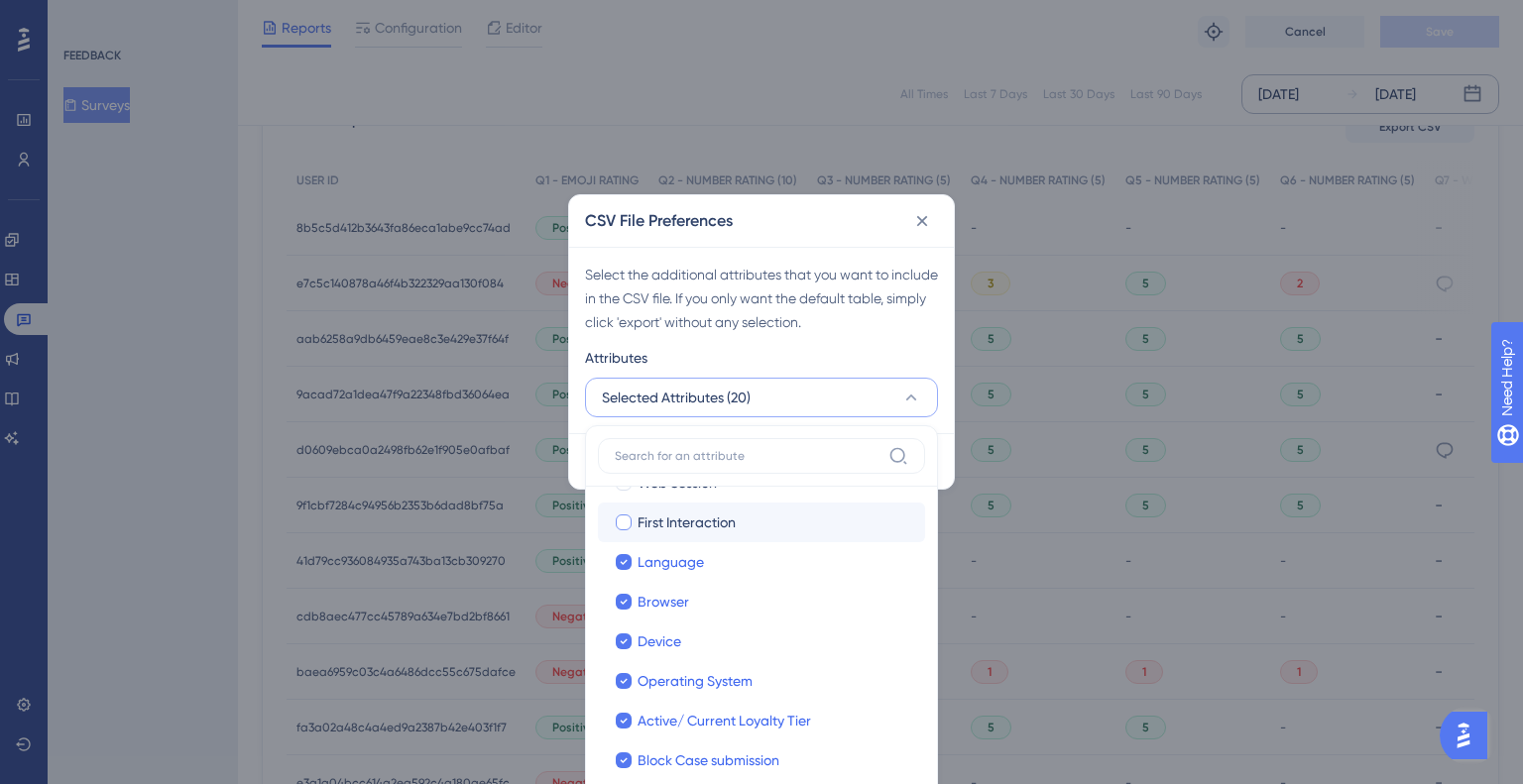click on "First Interaction" at bounding box center (773, 522) 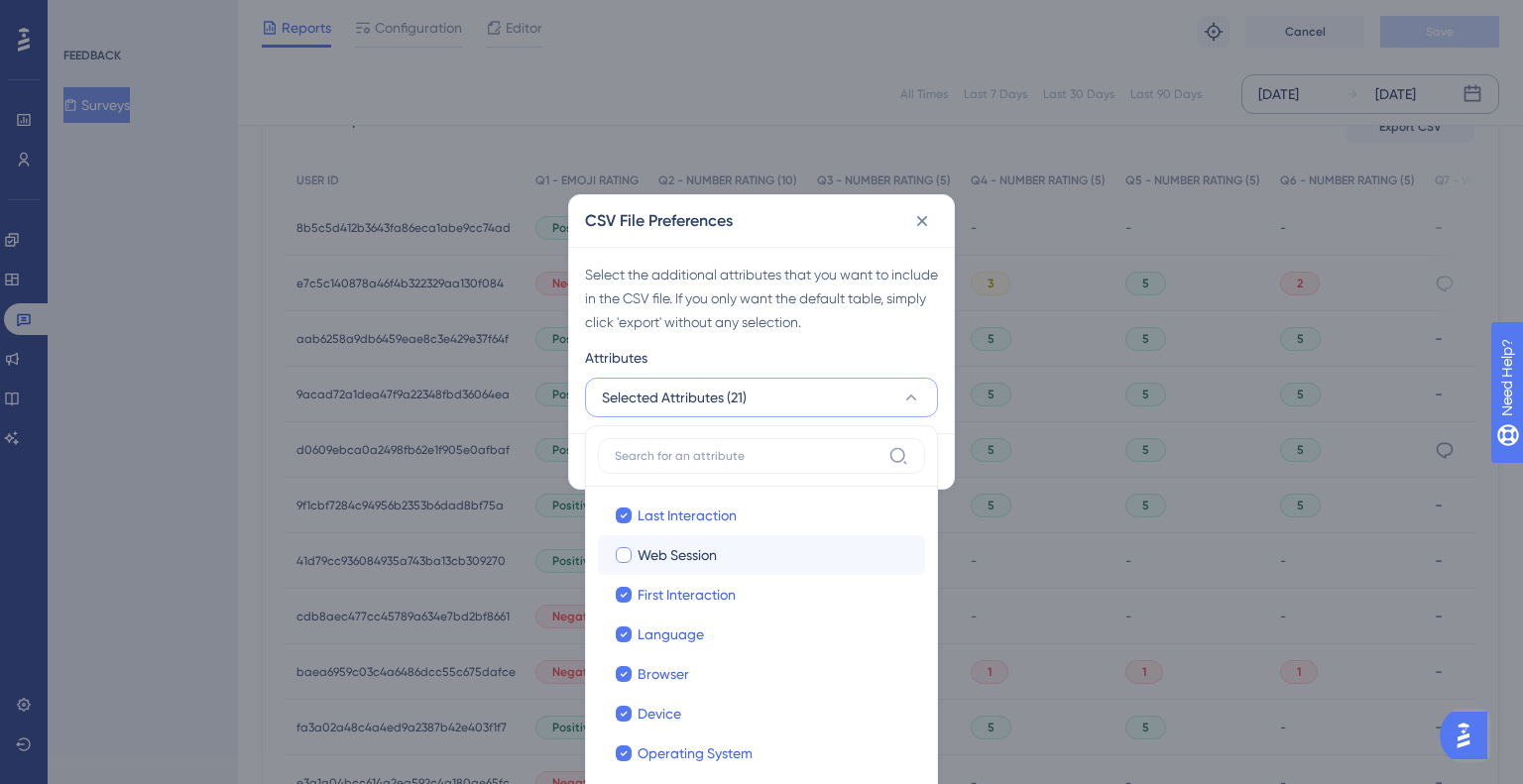 scroll, scrollTop: 0, scrollLeft: 0, axis: both 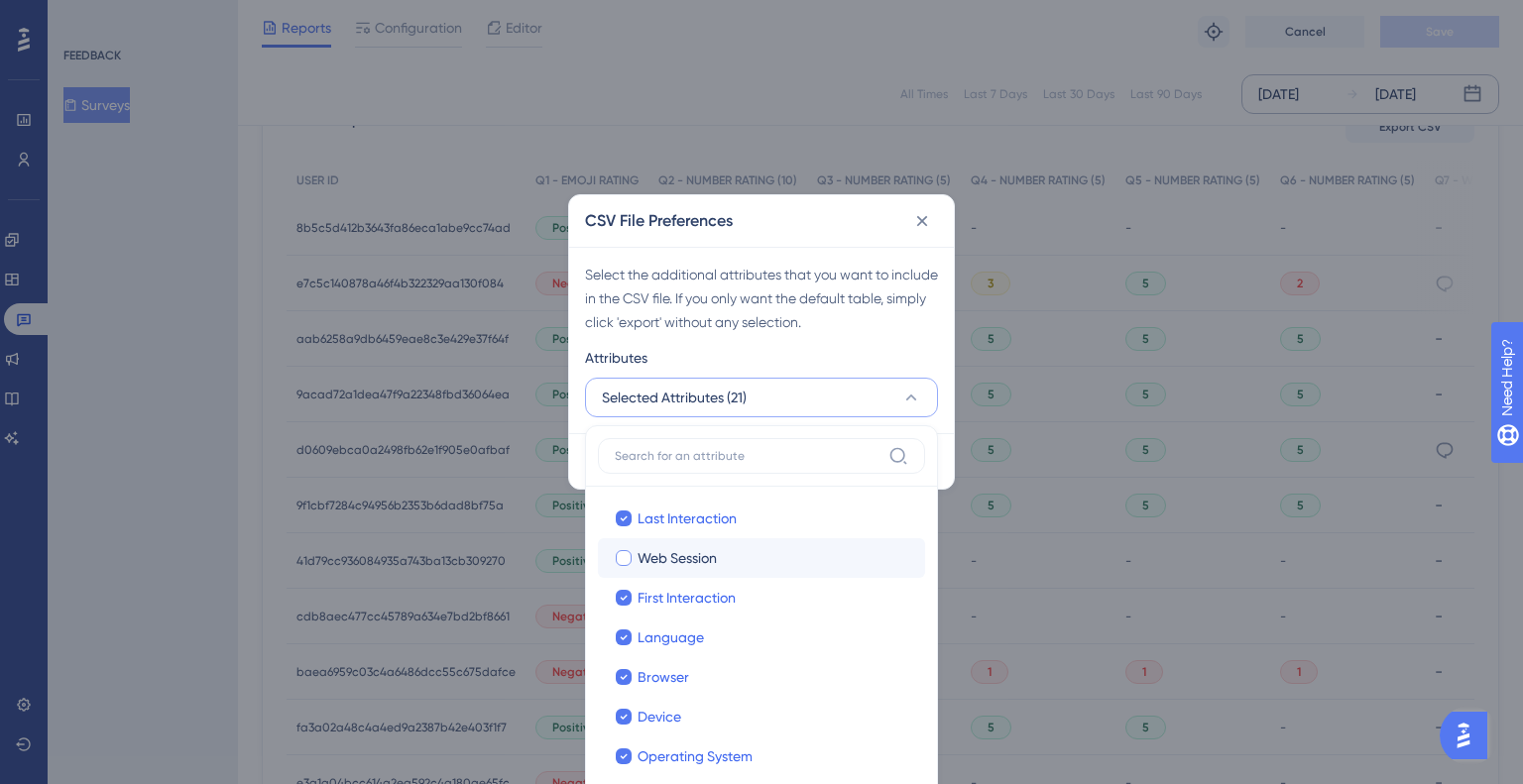 click on "Web Session Web Session" at bounding box center (762, 558) 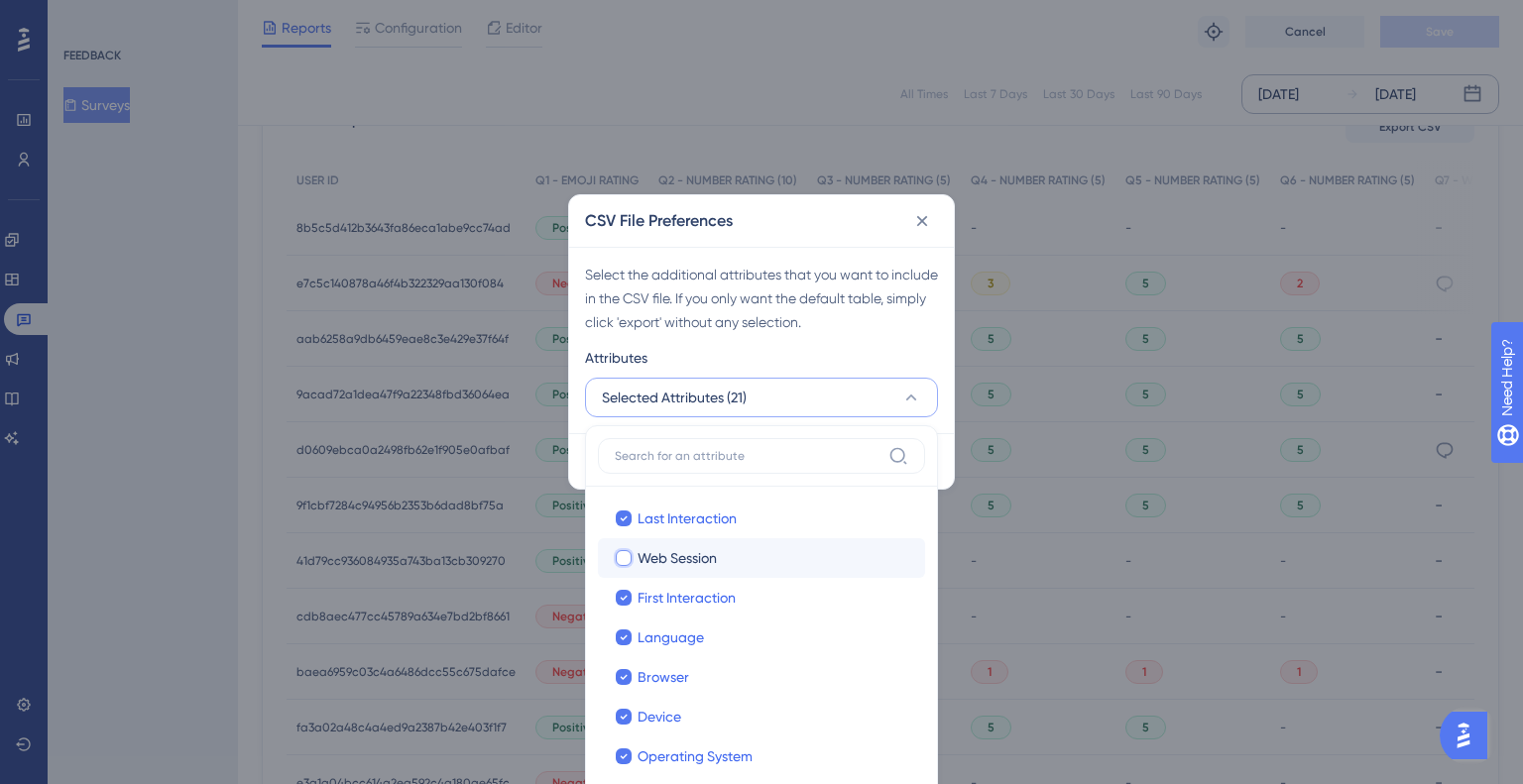 click on "Web Session" at bounding box center [624, 557] 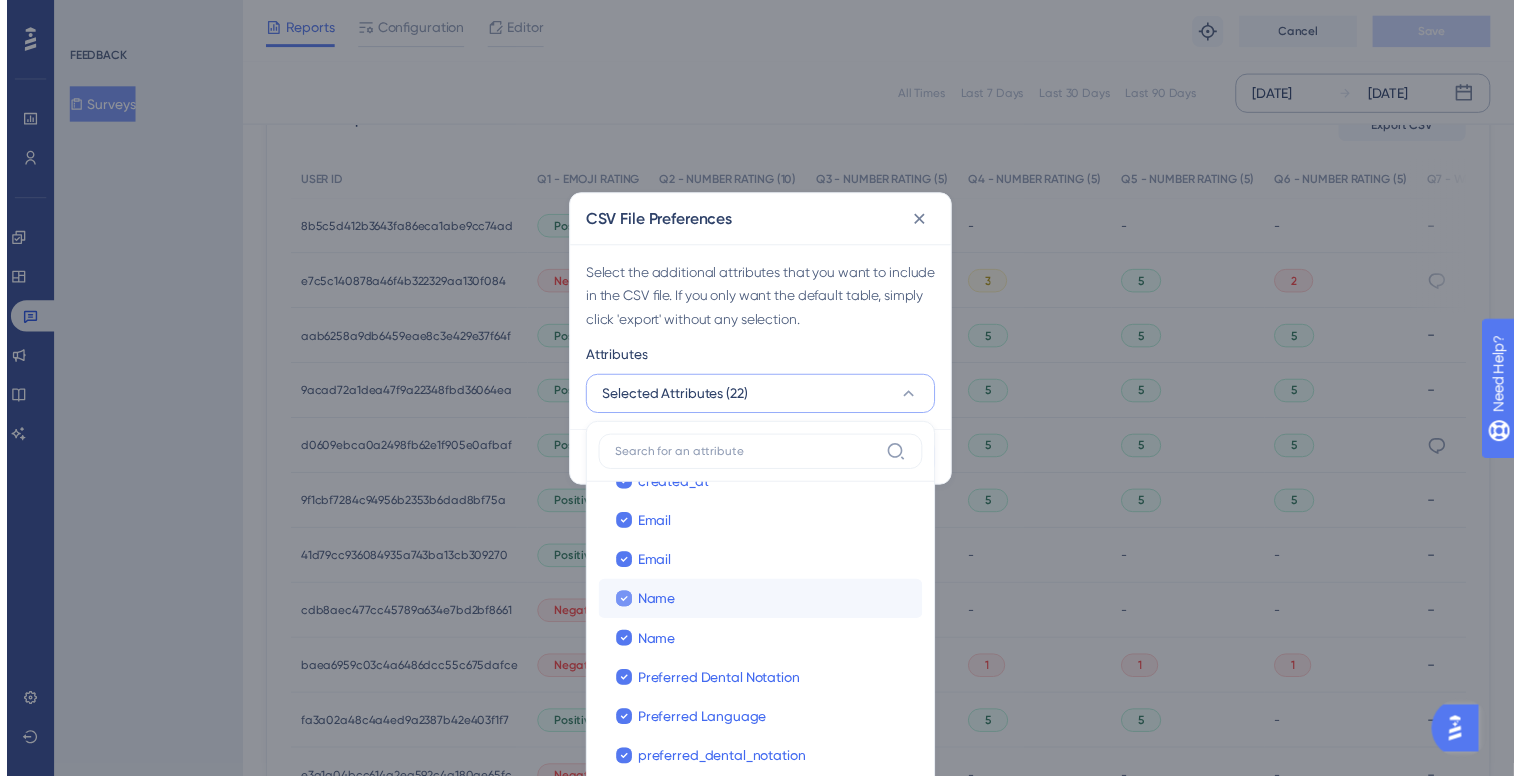 scroll, scrollTop: 576, scrollLeft: 0, axis: vertical 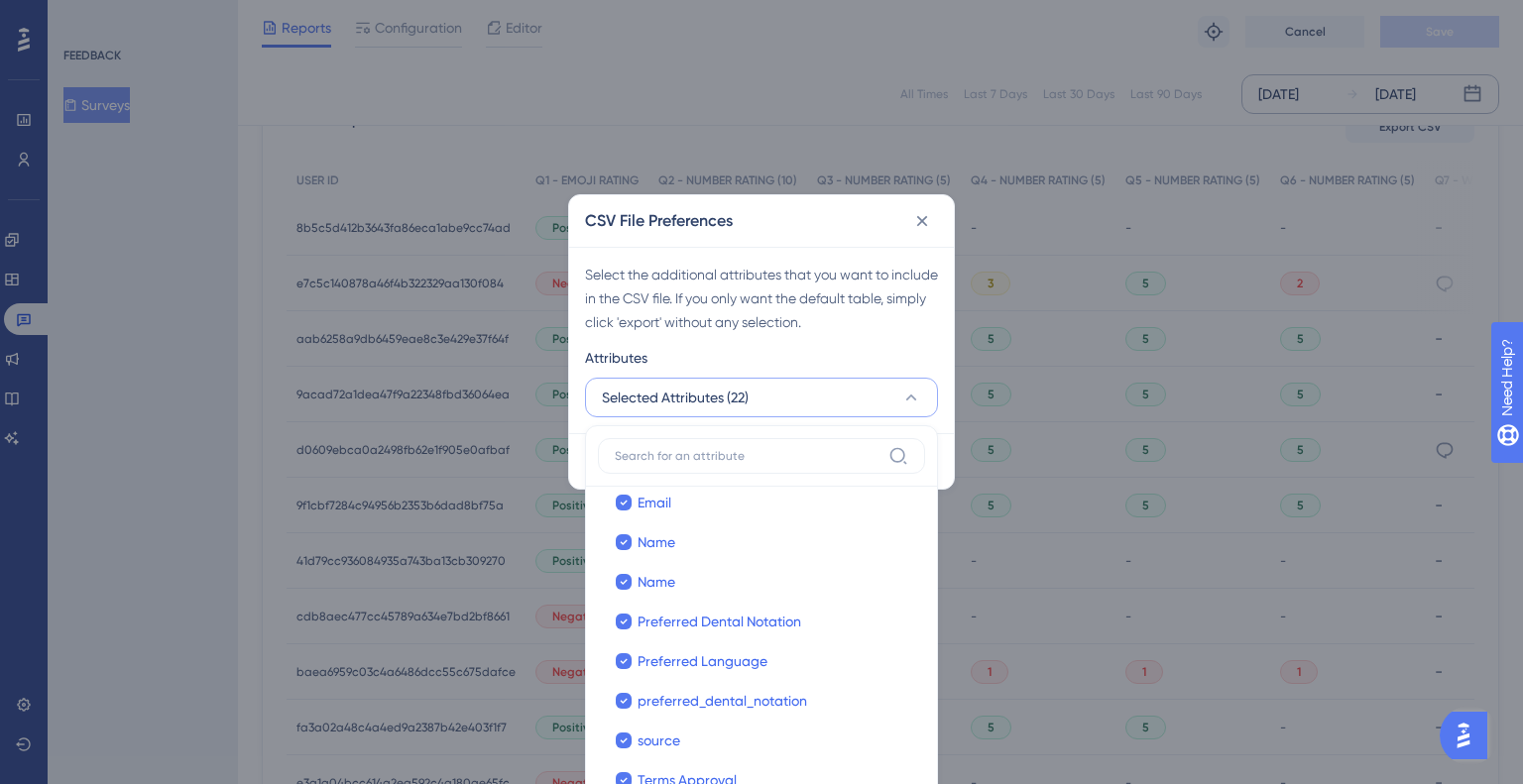 click on "Attributes" at bounding box center (762, 362) 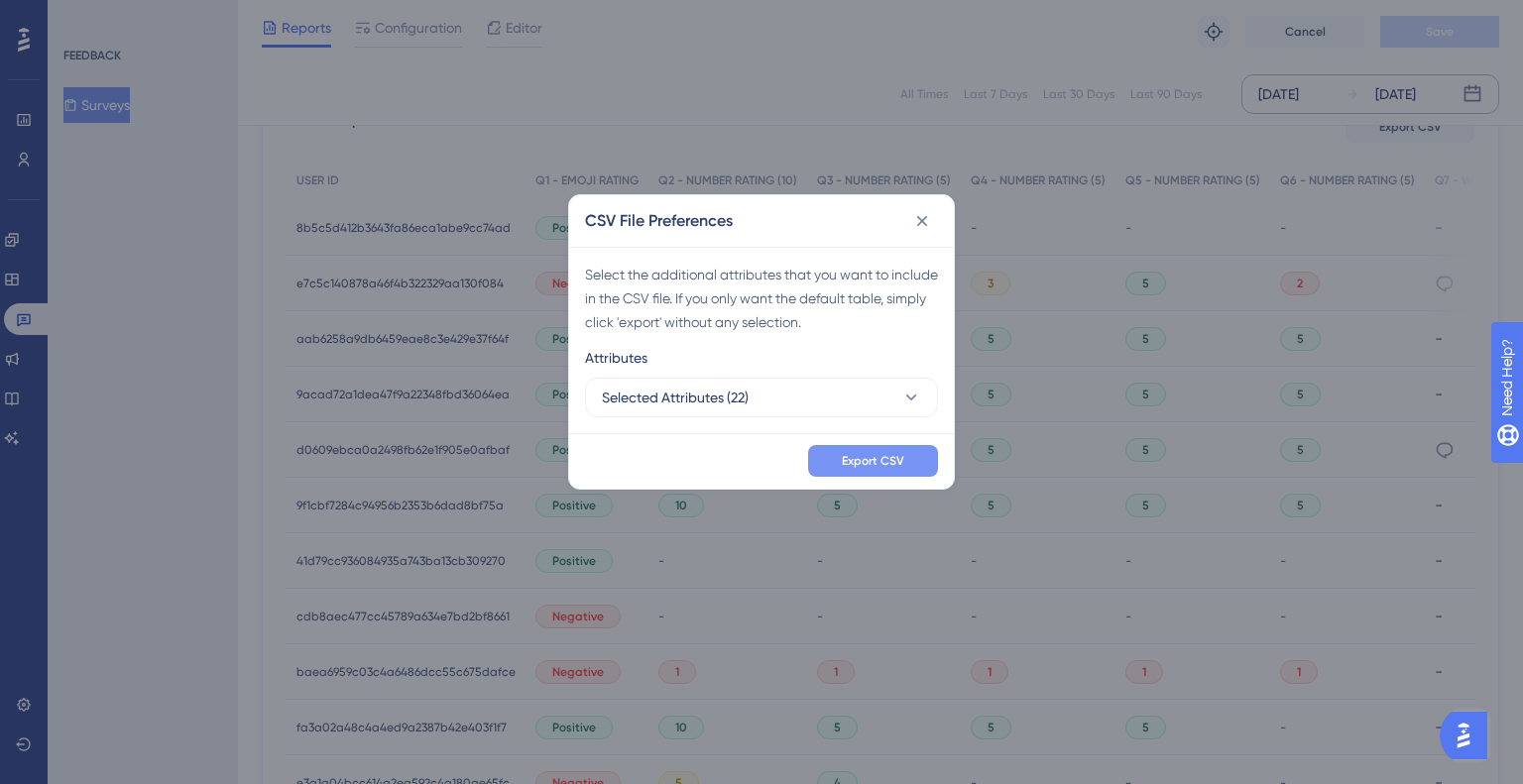 click on "Export CSV" at bounding box center (873, 461) 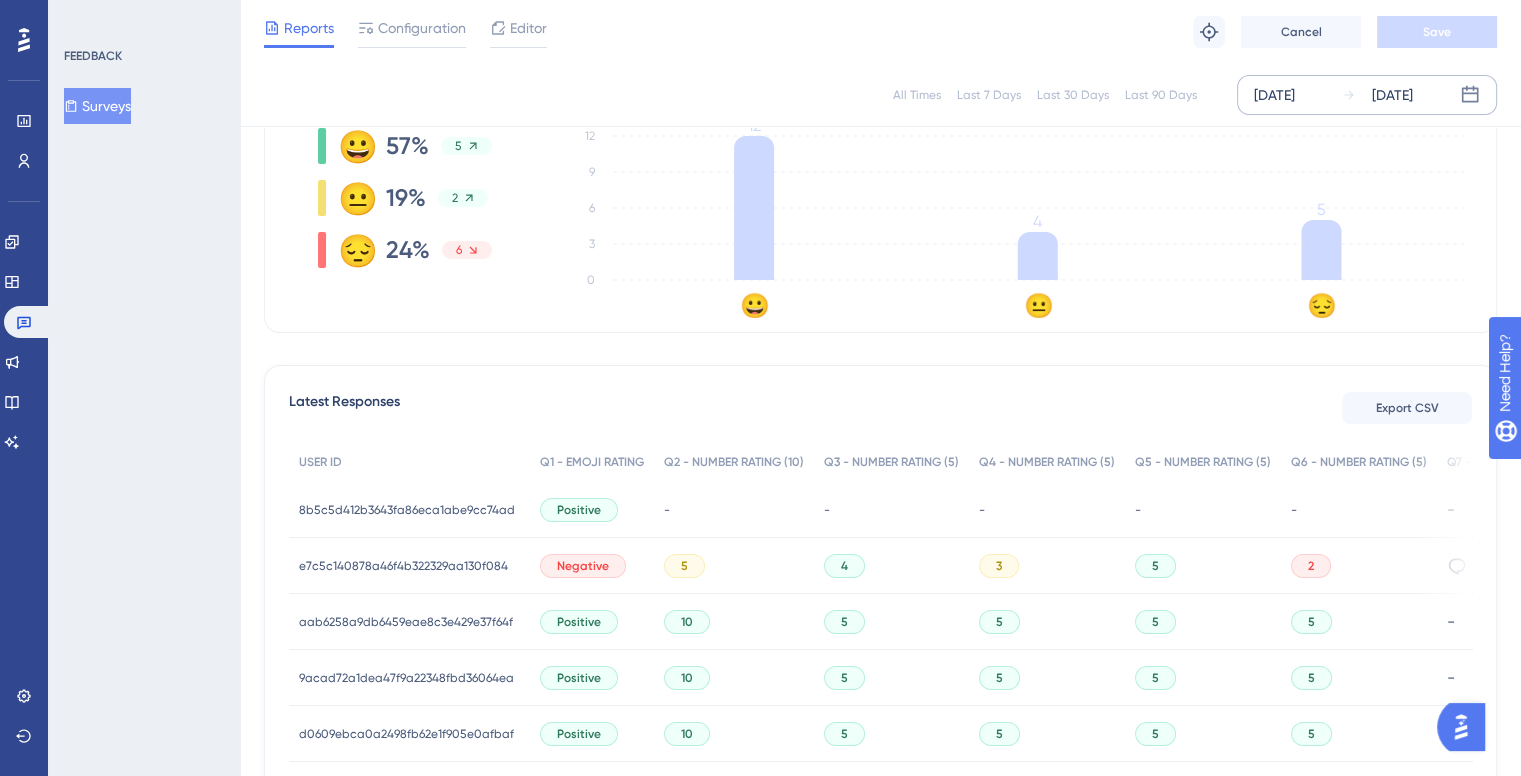 scroll, scrollTop: 0, scrollLeft: 0, axis: both 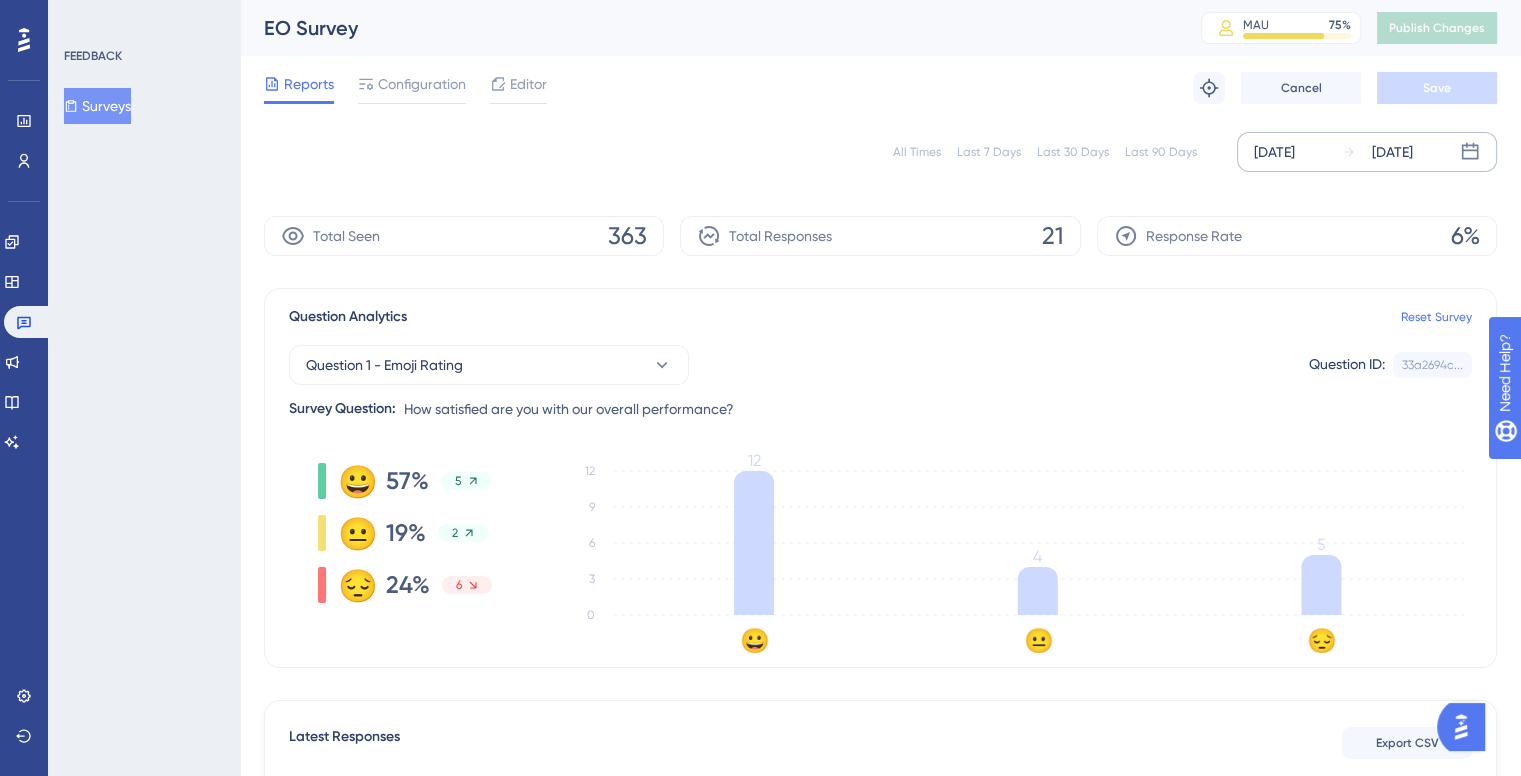 click on "Surveys" at bounding box center (97, 106) 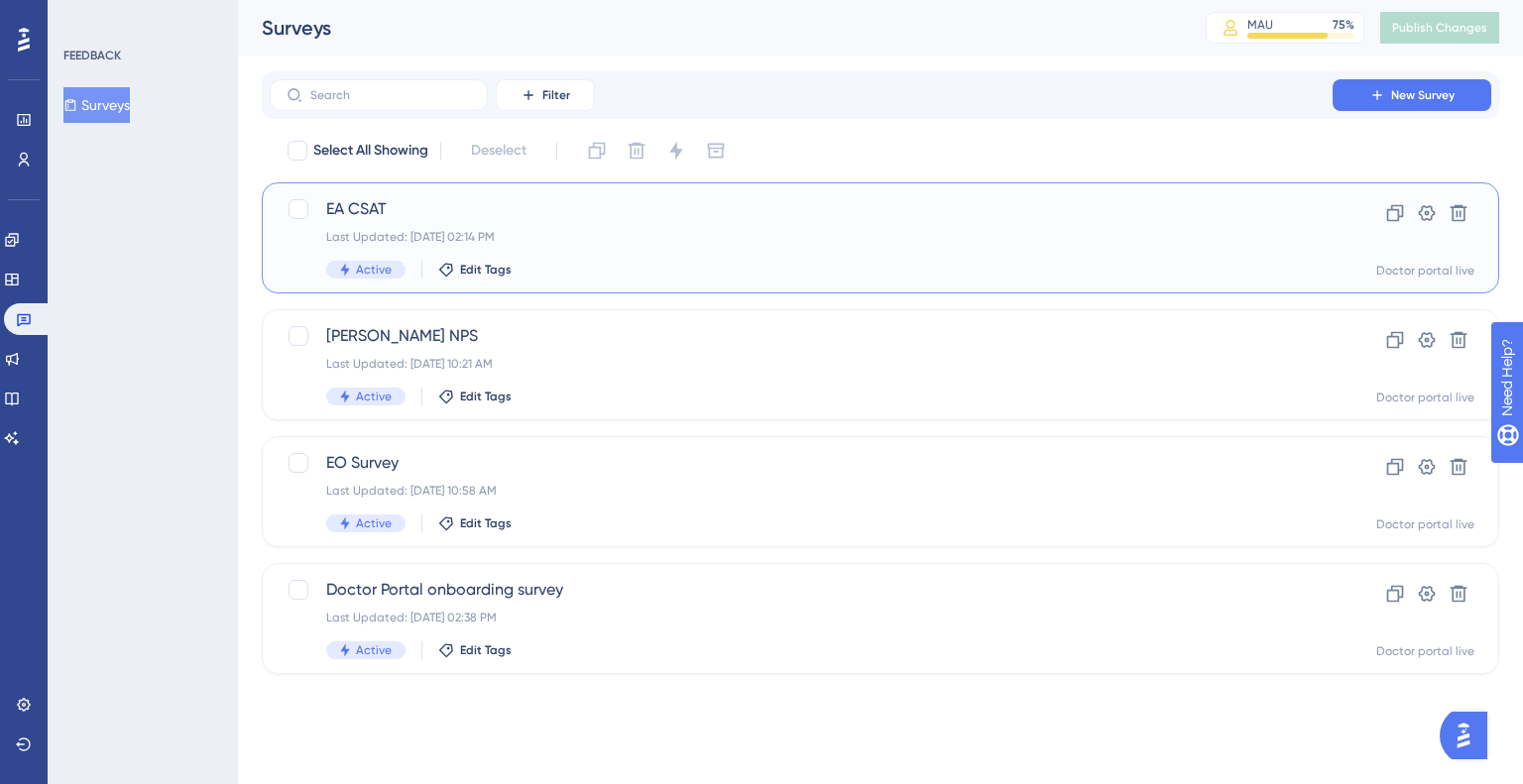 click on "EA CSAT" at bounding box center (801, 209) 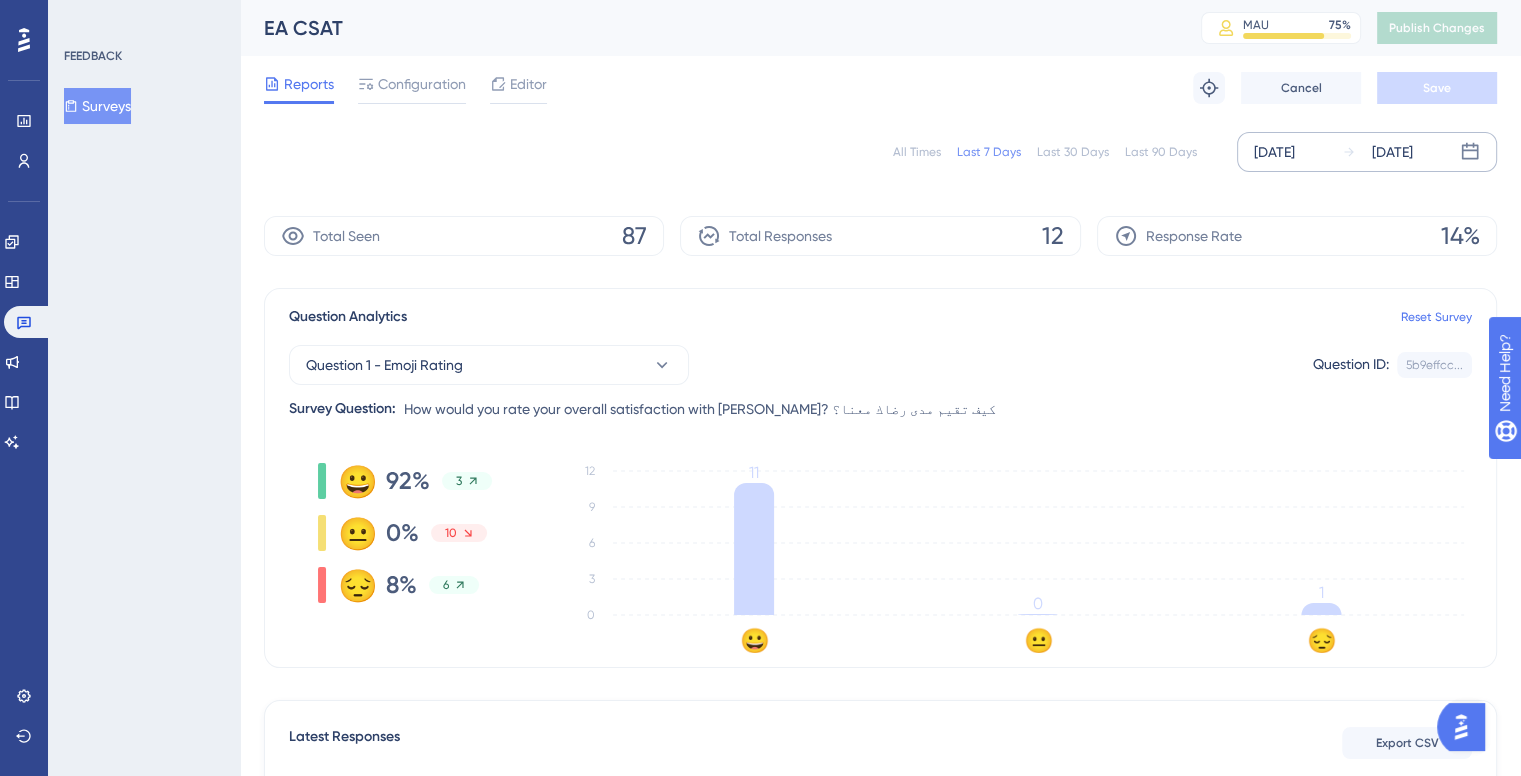 click on "Jul 14 2025" at bounding box center [1274, 152] 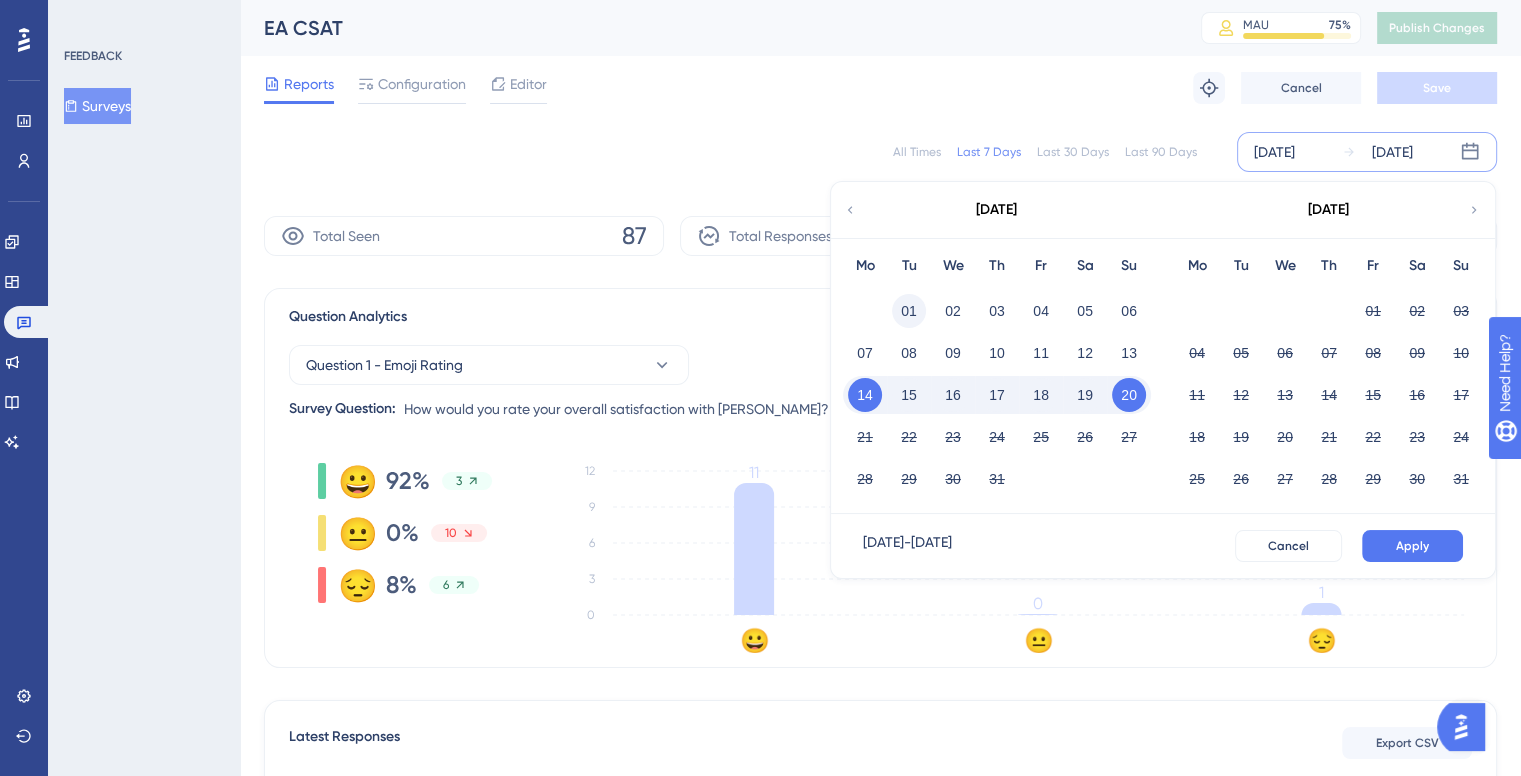 click on "01" at bounding box center (909, 311) 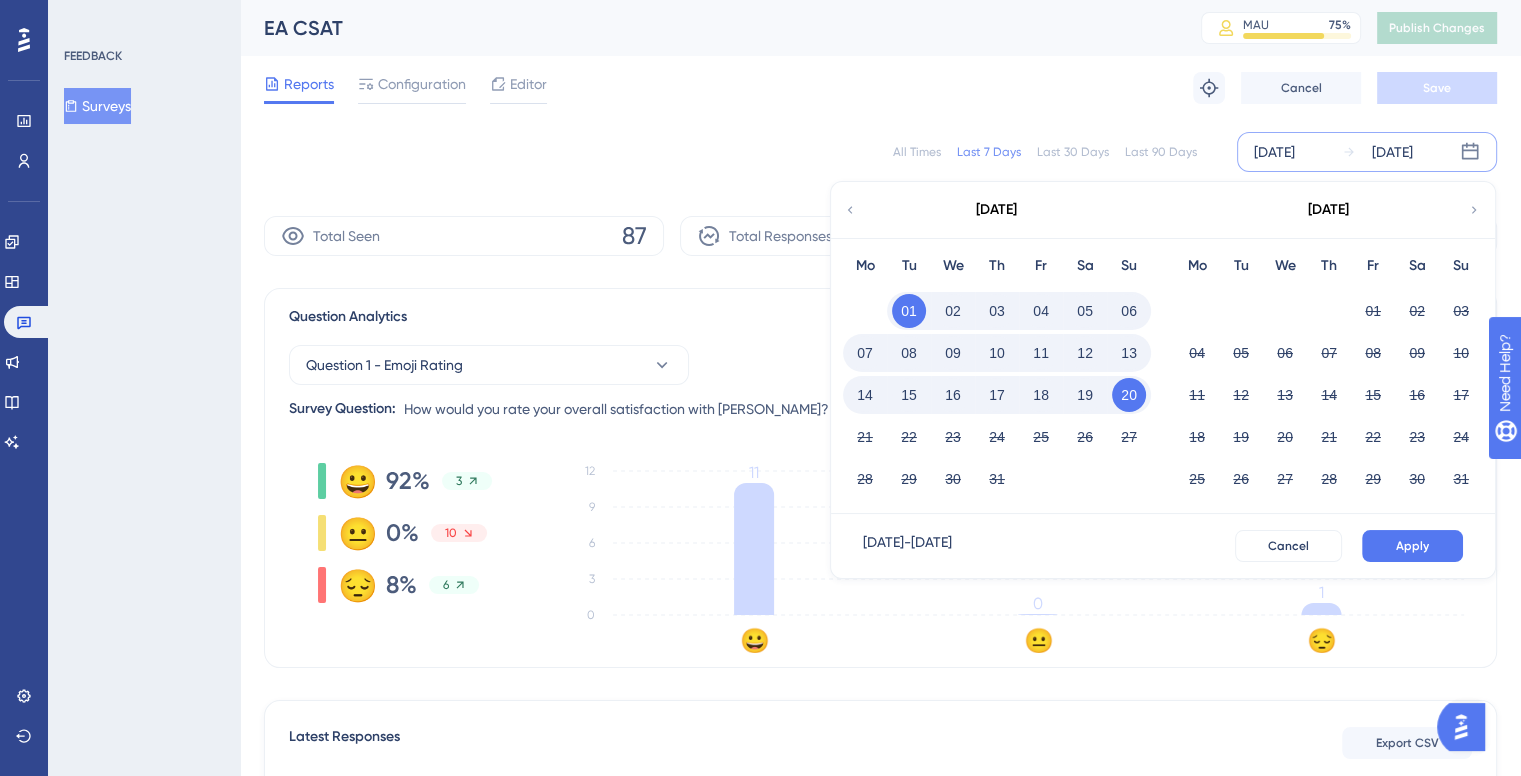 click on "15" at bounding box center (909, 395) 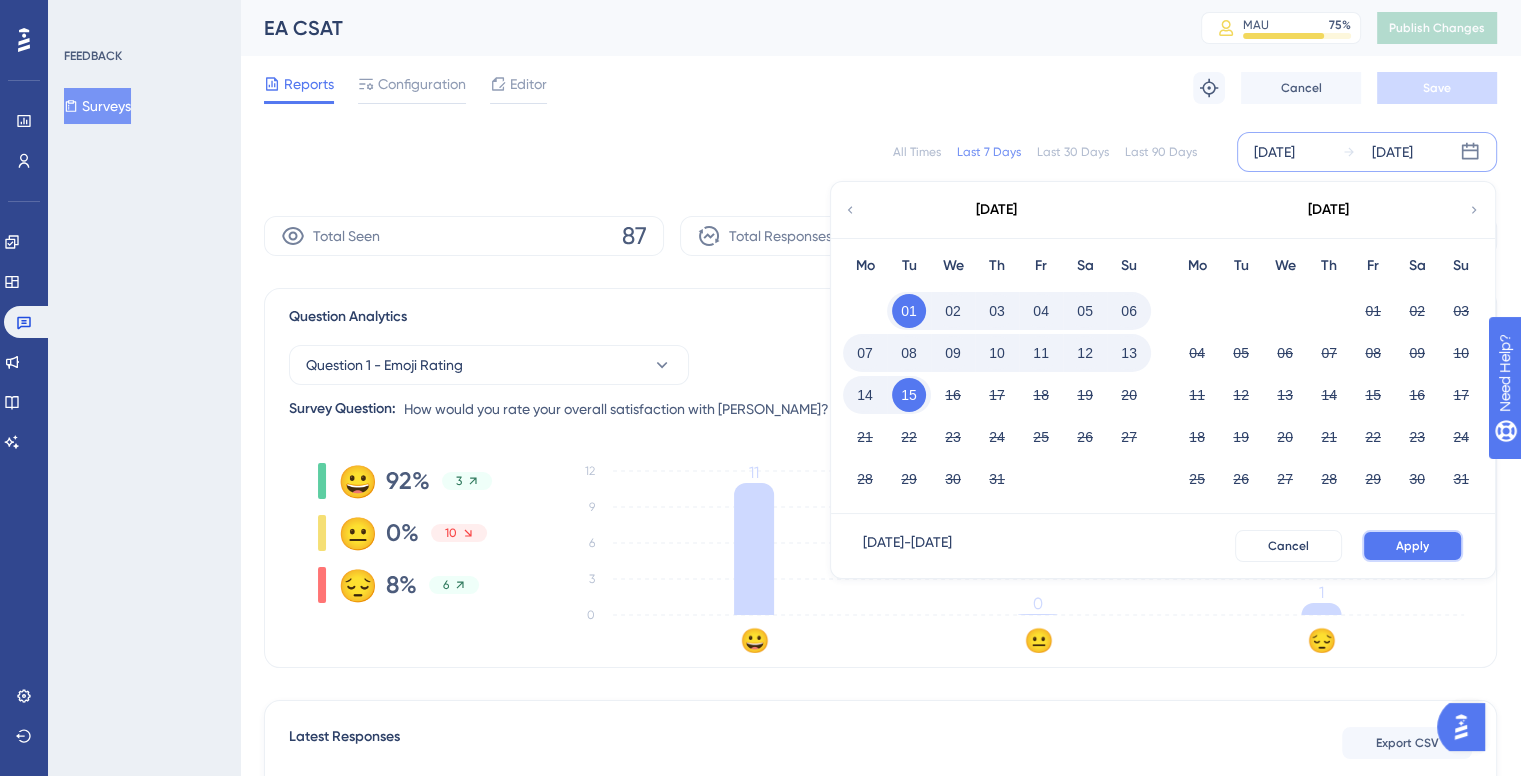 click on "Apply" at bounding box center (1412, 546) 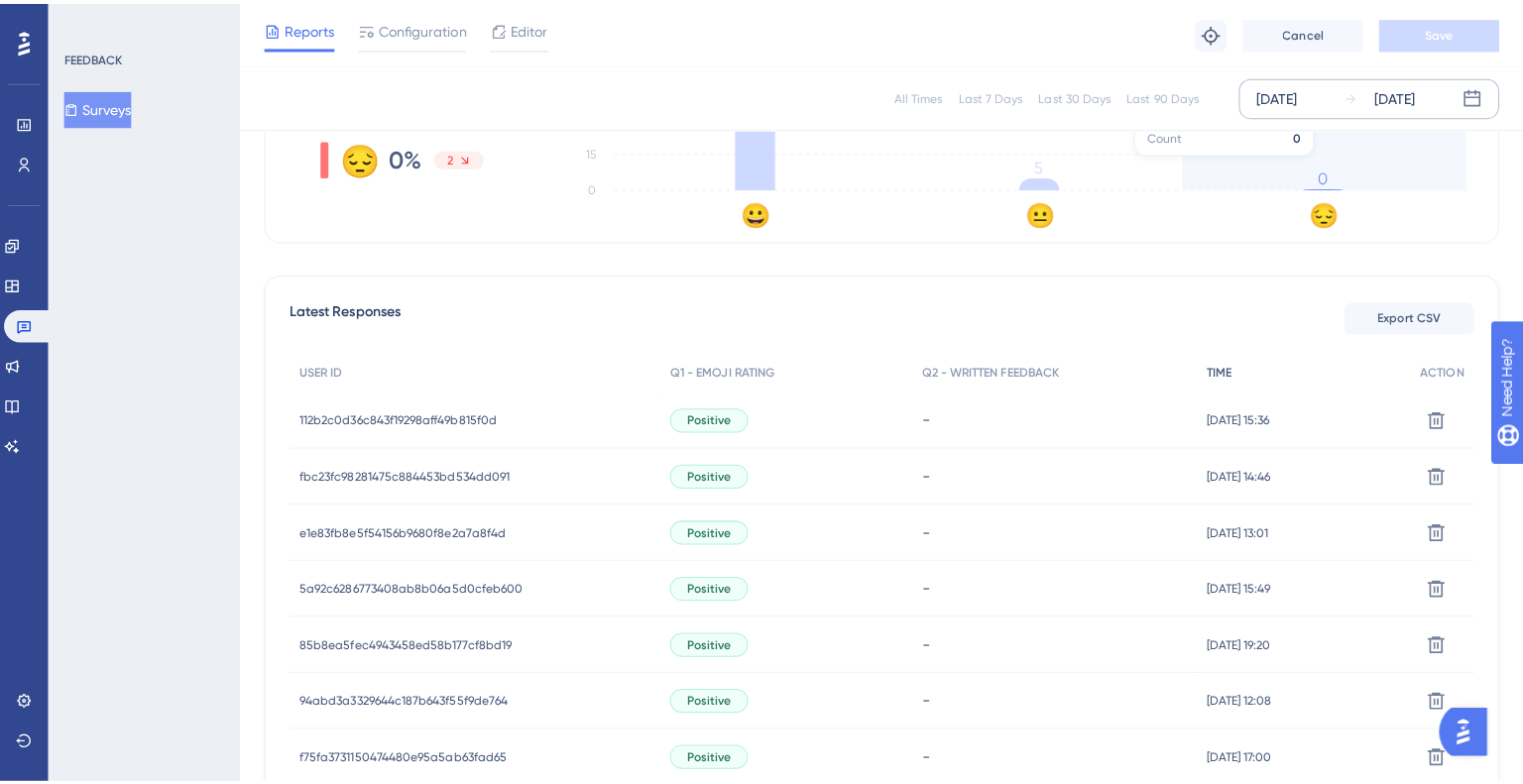 scroll, scrollTop: 496, scrollLeft: 0, axis: vertical 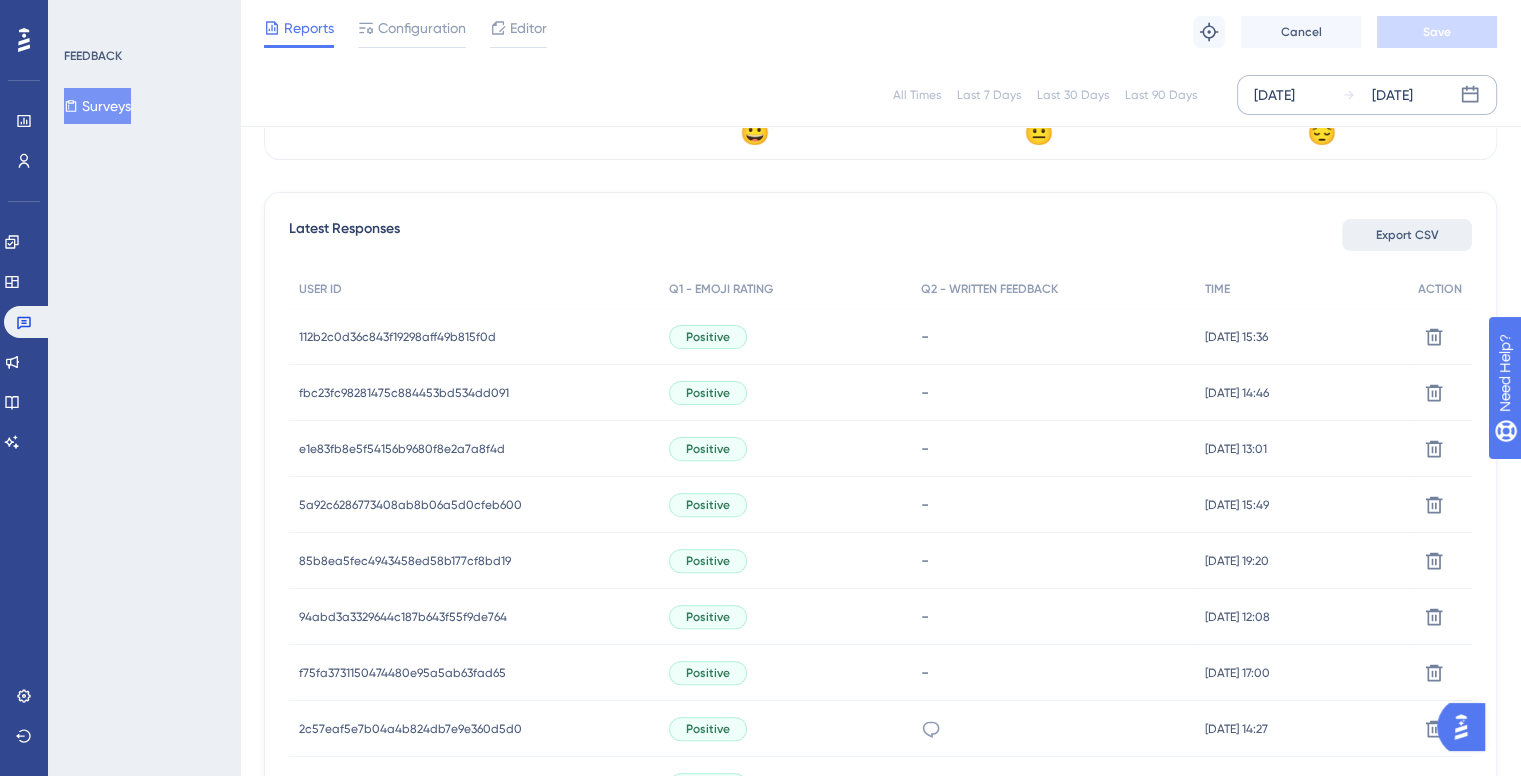 click on "Export CSV" at bounding box center [1407, 235] 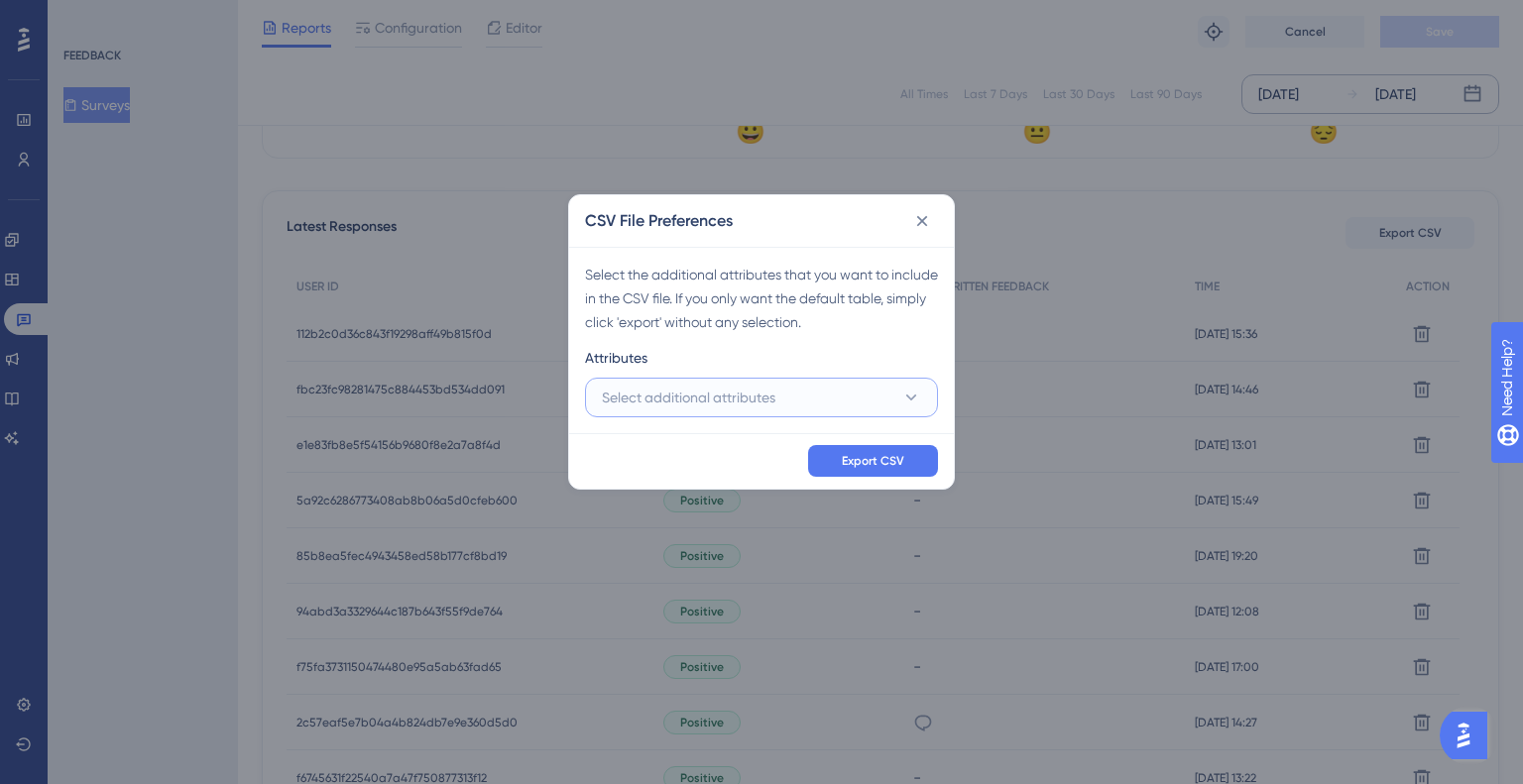 click on "Select additional attributes" at bounding box center (762, 397) 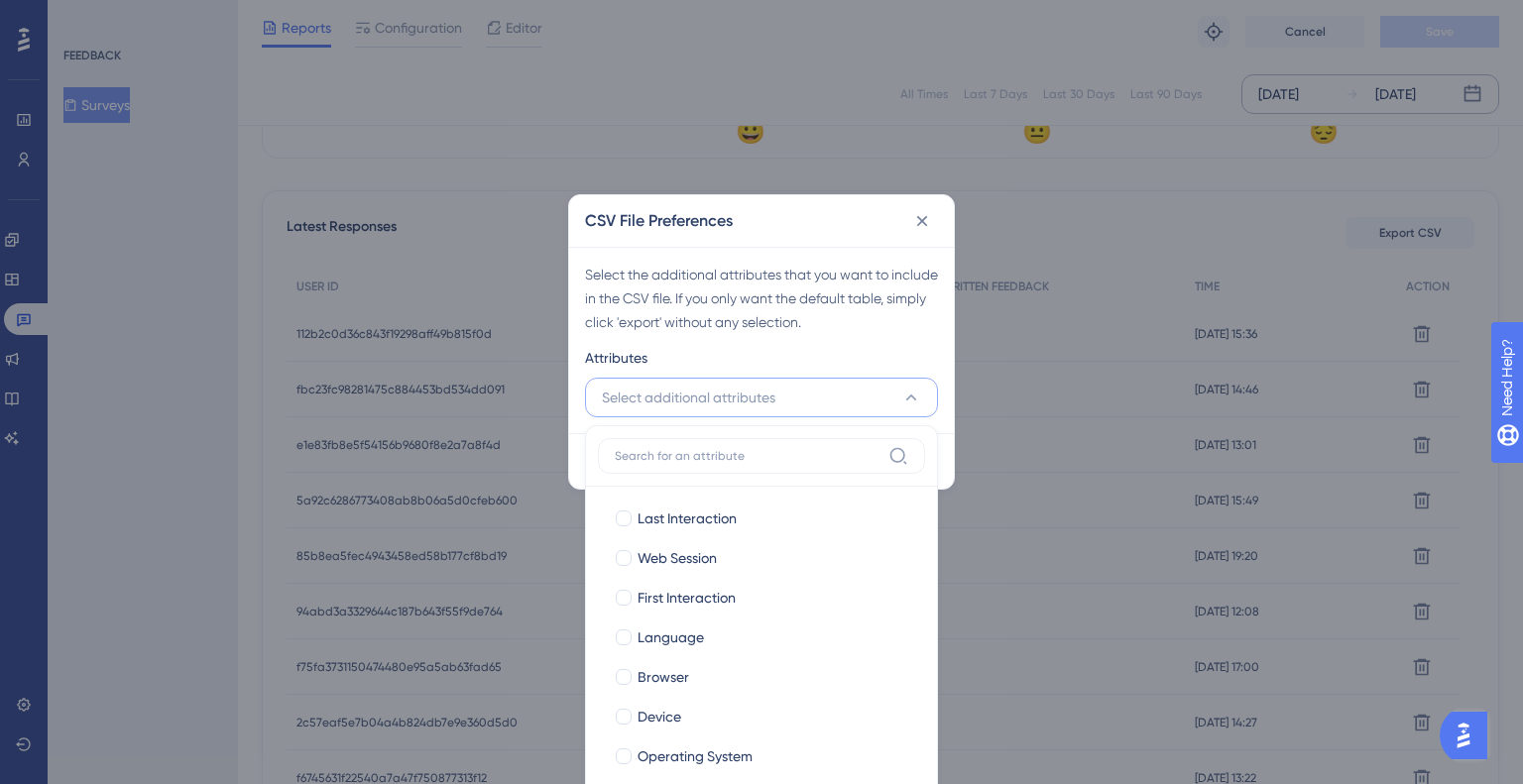 scroll, scrollTop: 548, scrollLeft: 0, axis: vertical 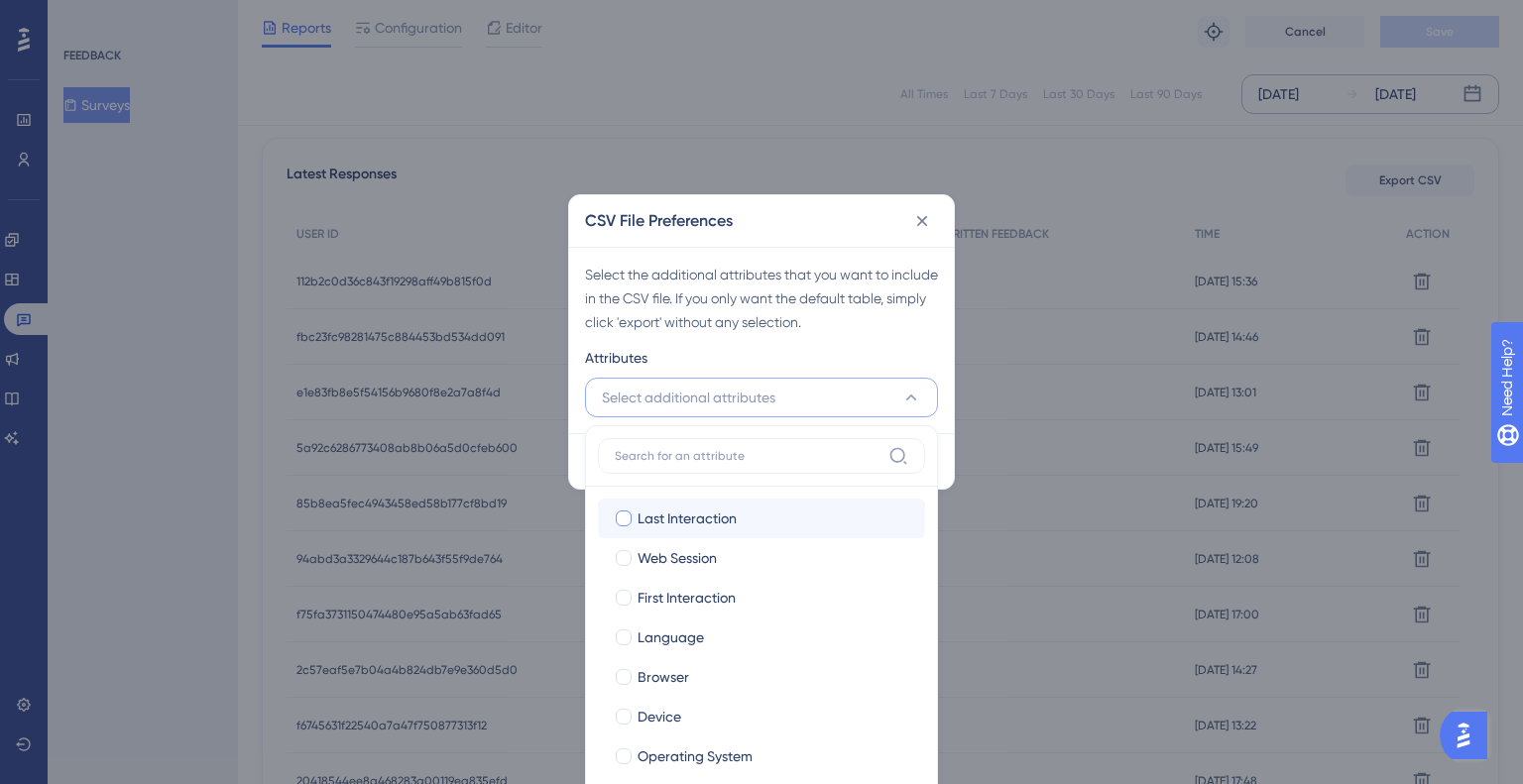click on "Last Interaction Last Interaction" at bounding box center [762, 518] 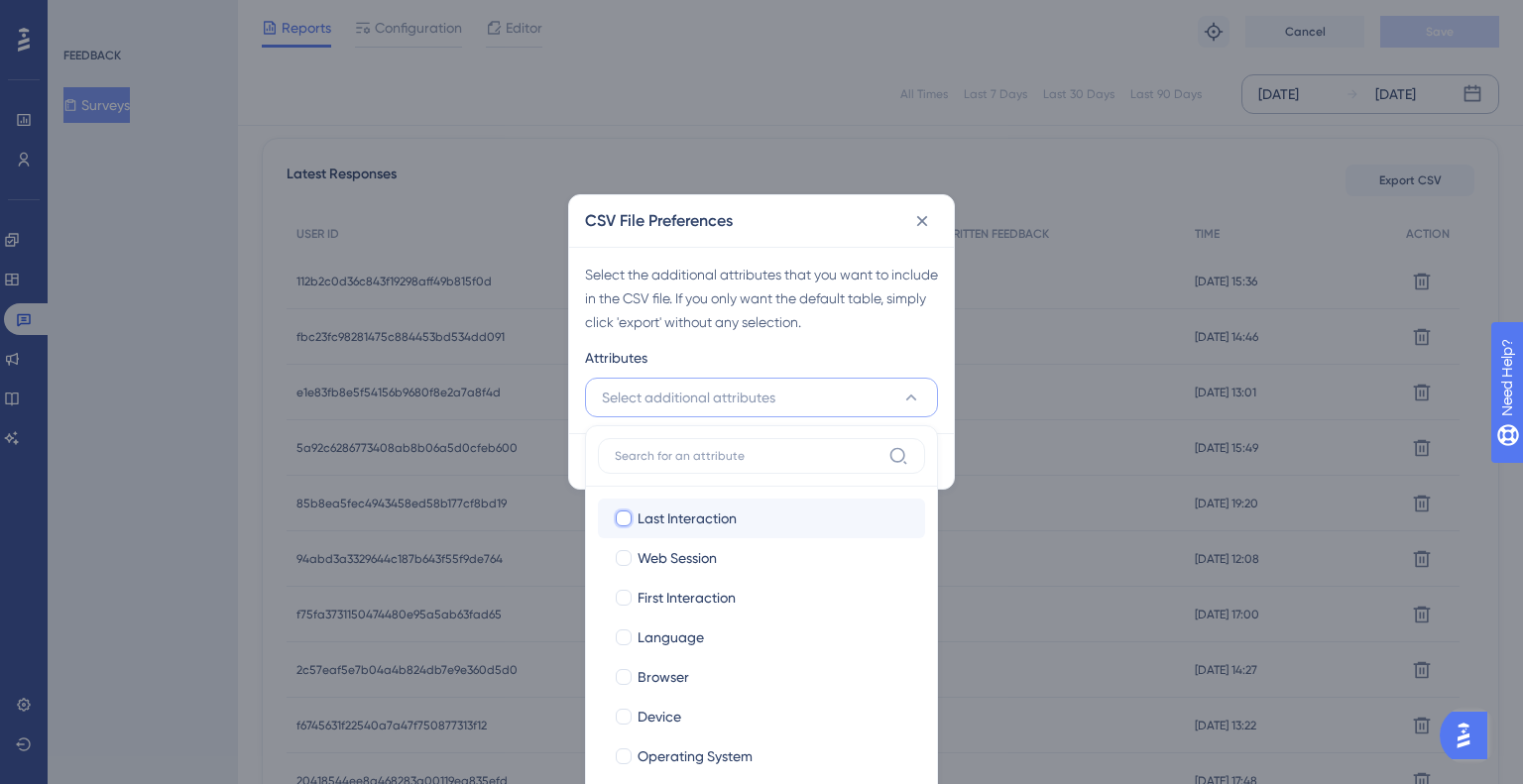 click on "Last Interaction" at bounding box center [624, 517] 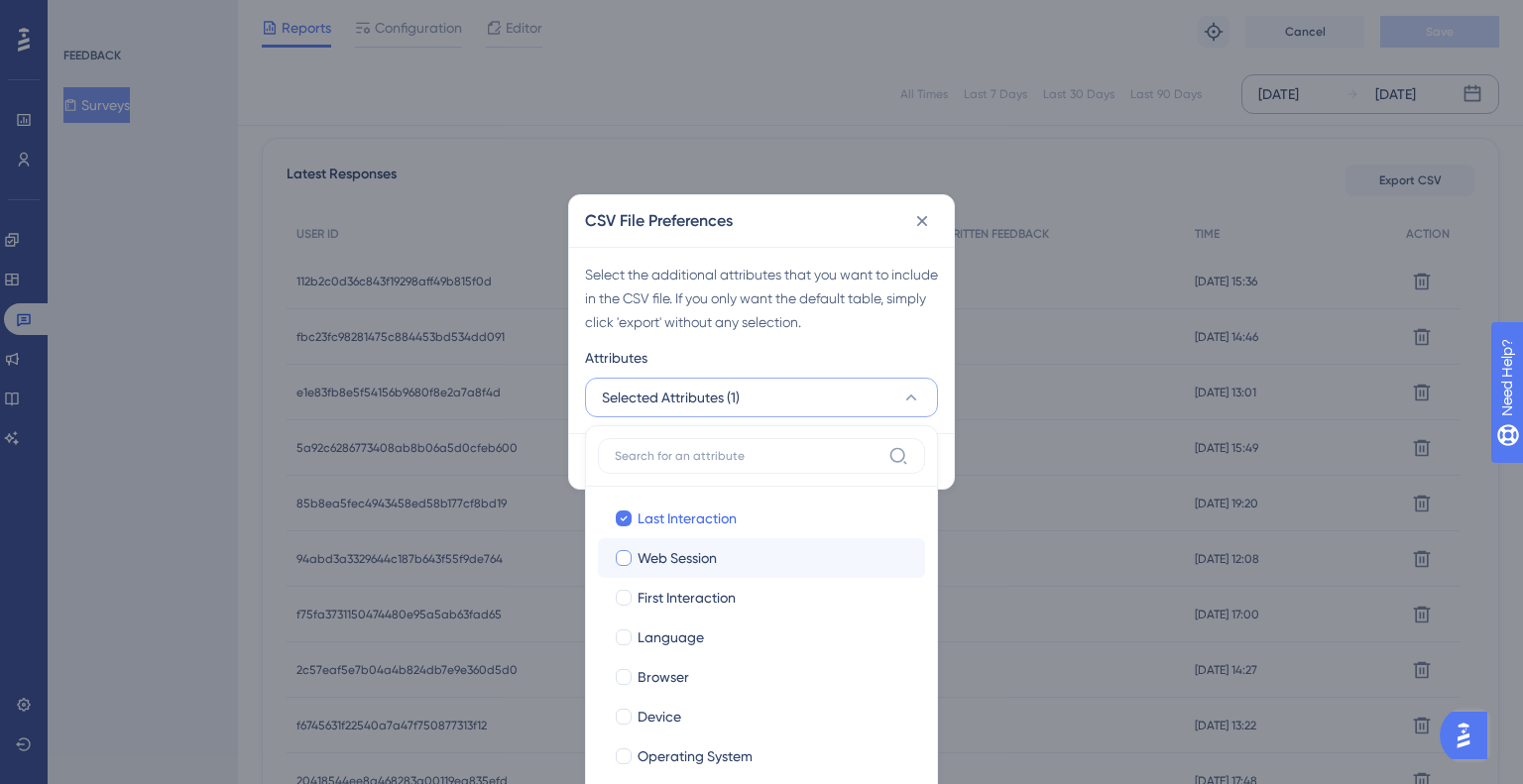 click on "Web Session" at bounding box center [773, 558] 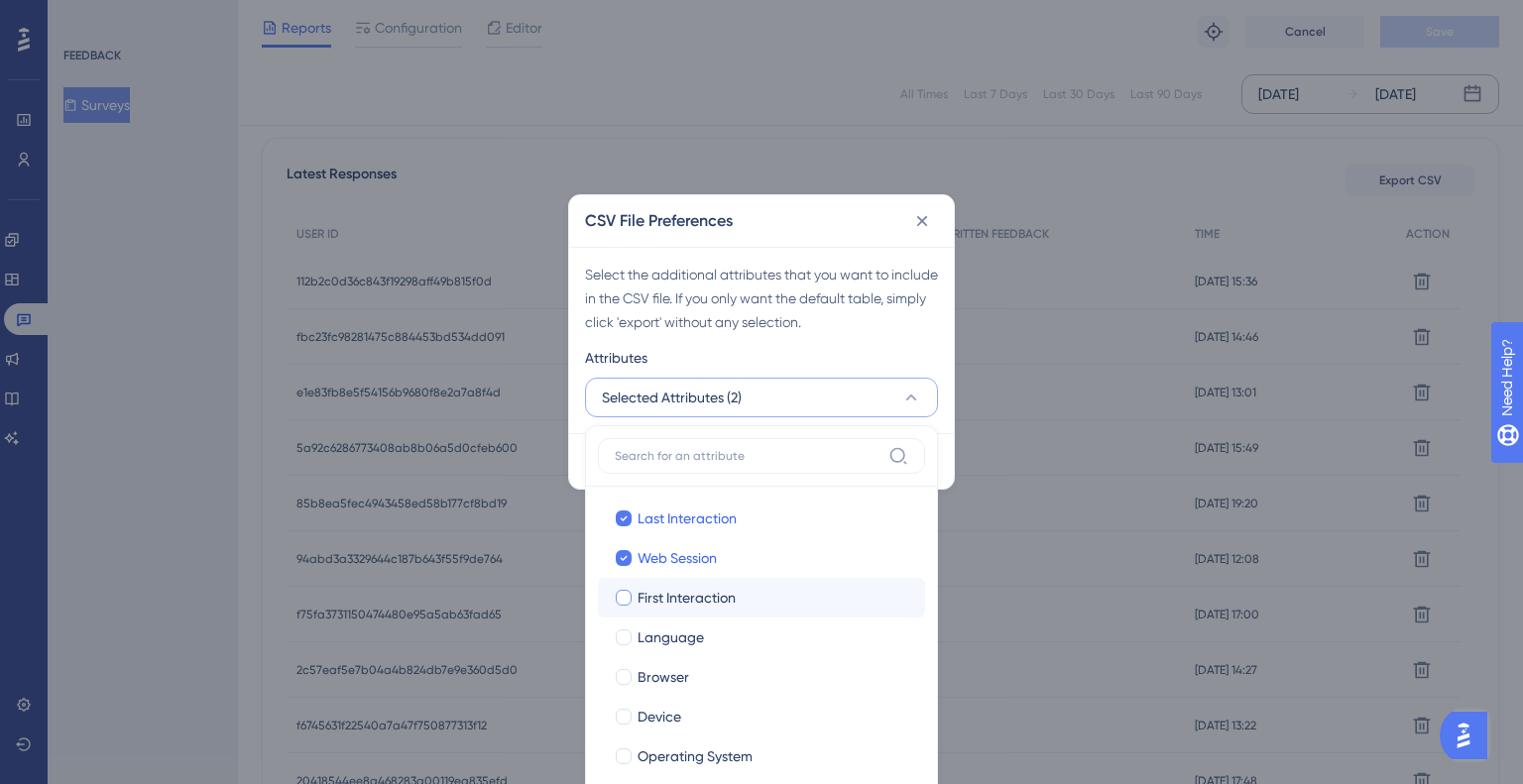 click on "First Interaction" at bounding box center (686, 598) 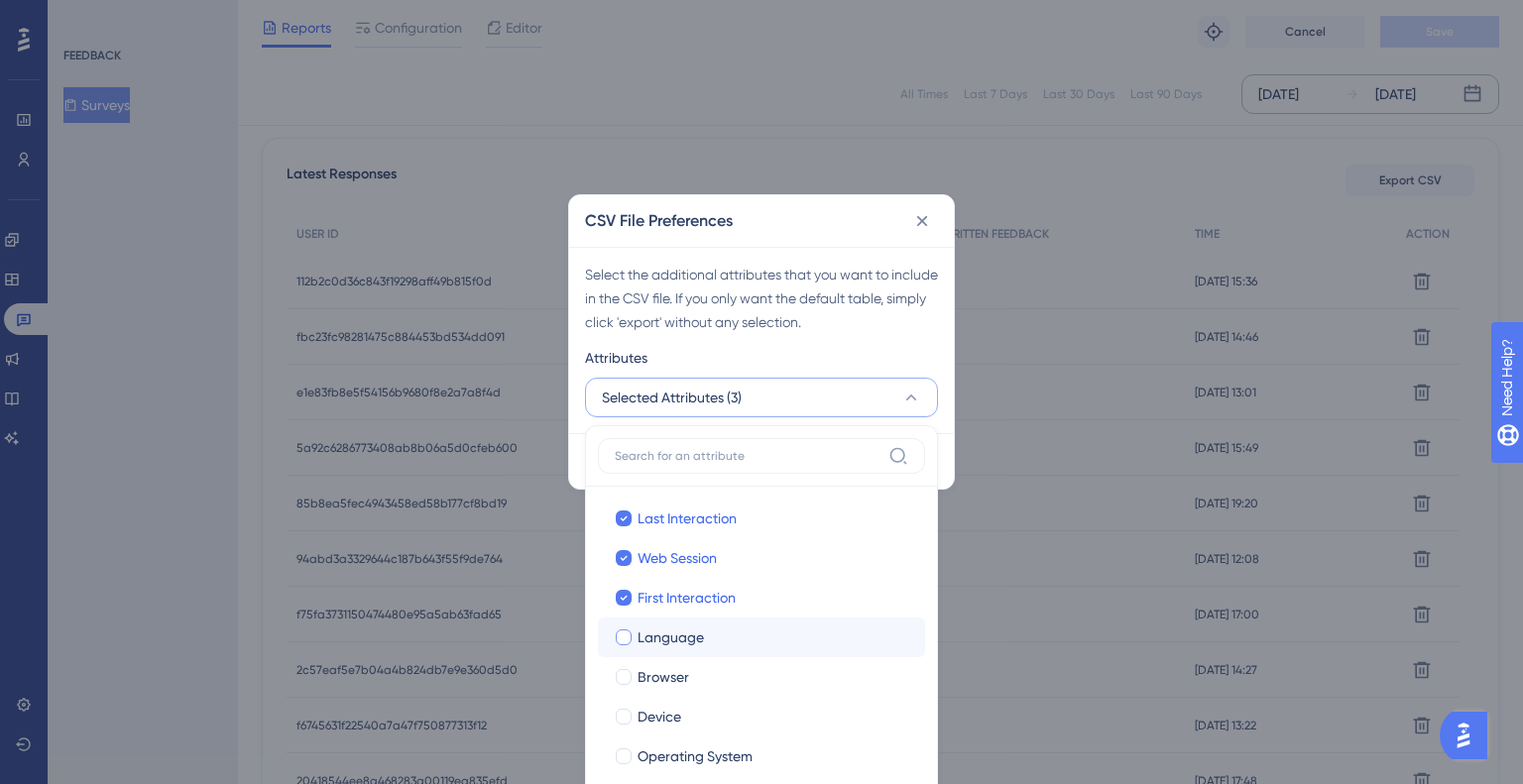 click on "Language" at bounding box center (773, 637) 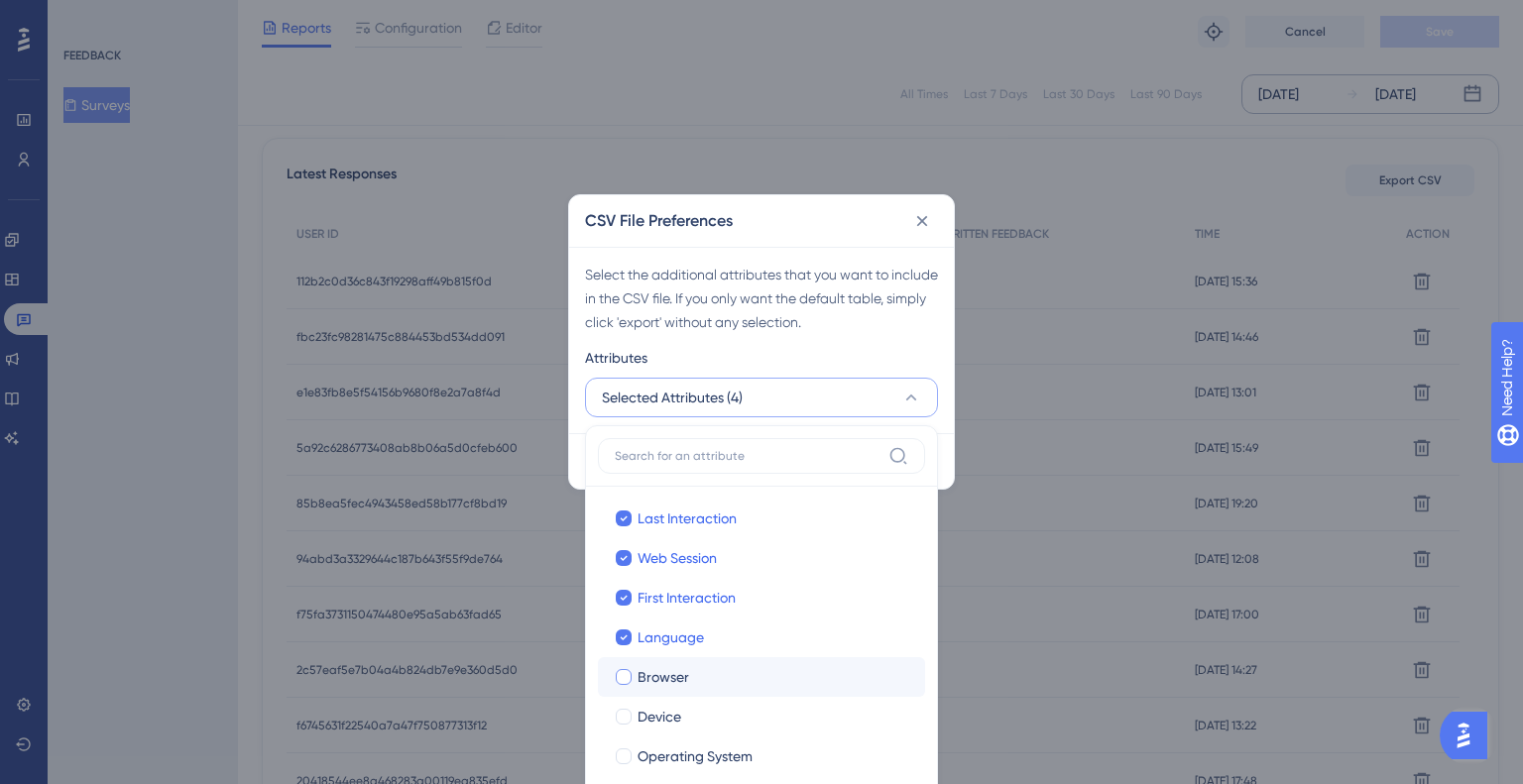 click on "Browser" at bounding box center (773, 677) 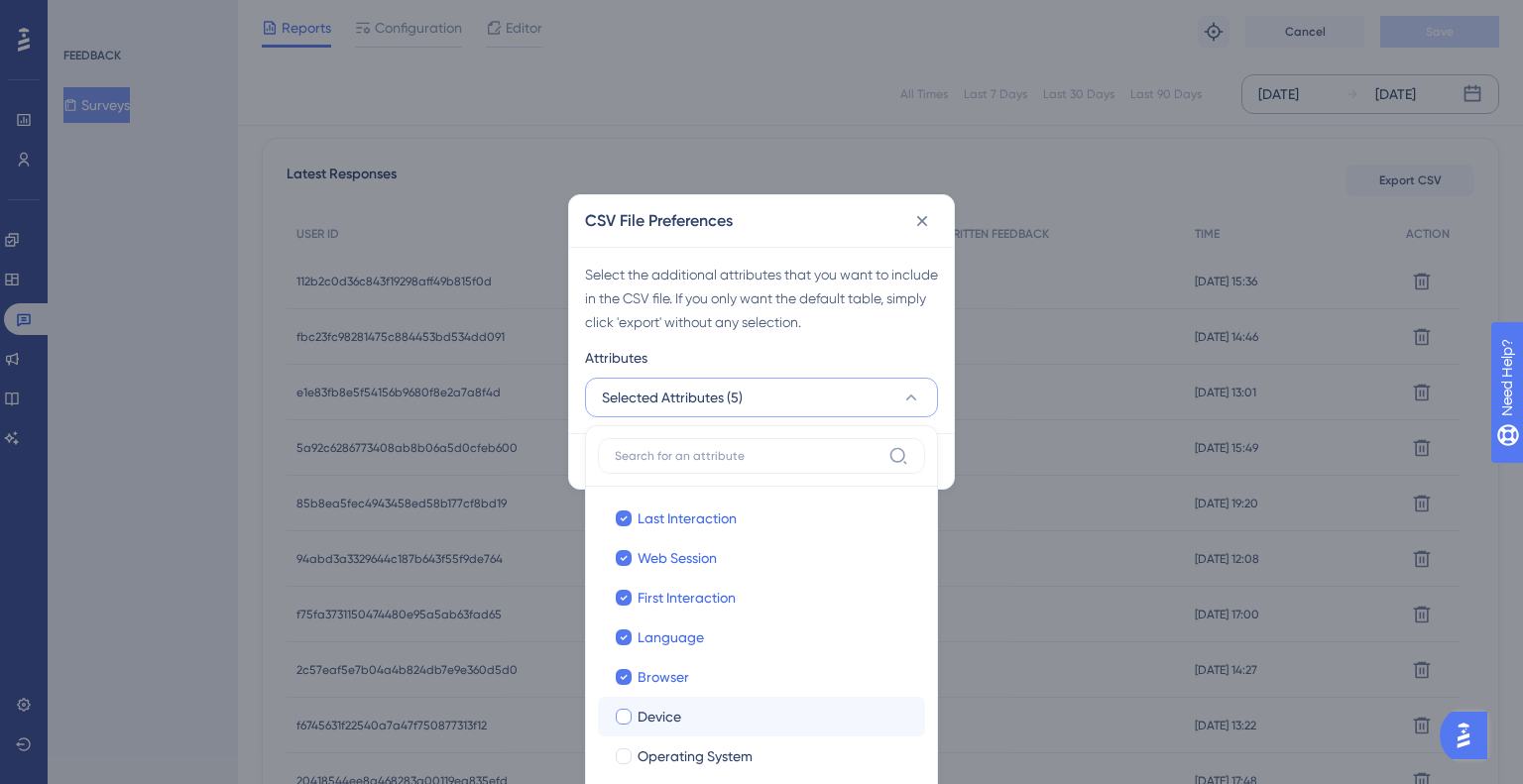 click on "Device" at bounding box center [773, 717] 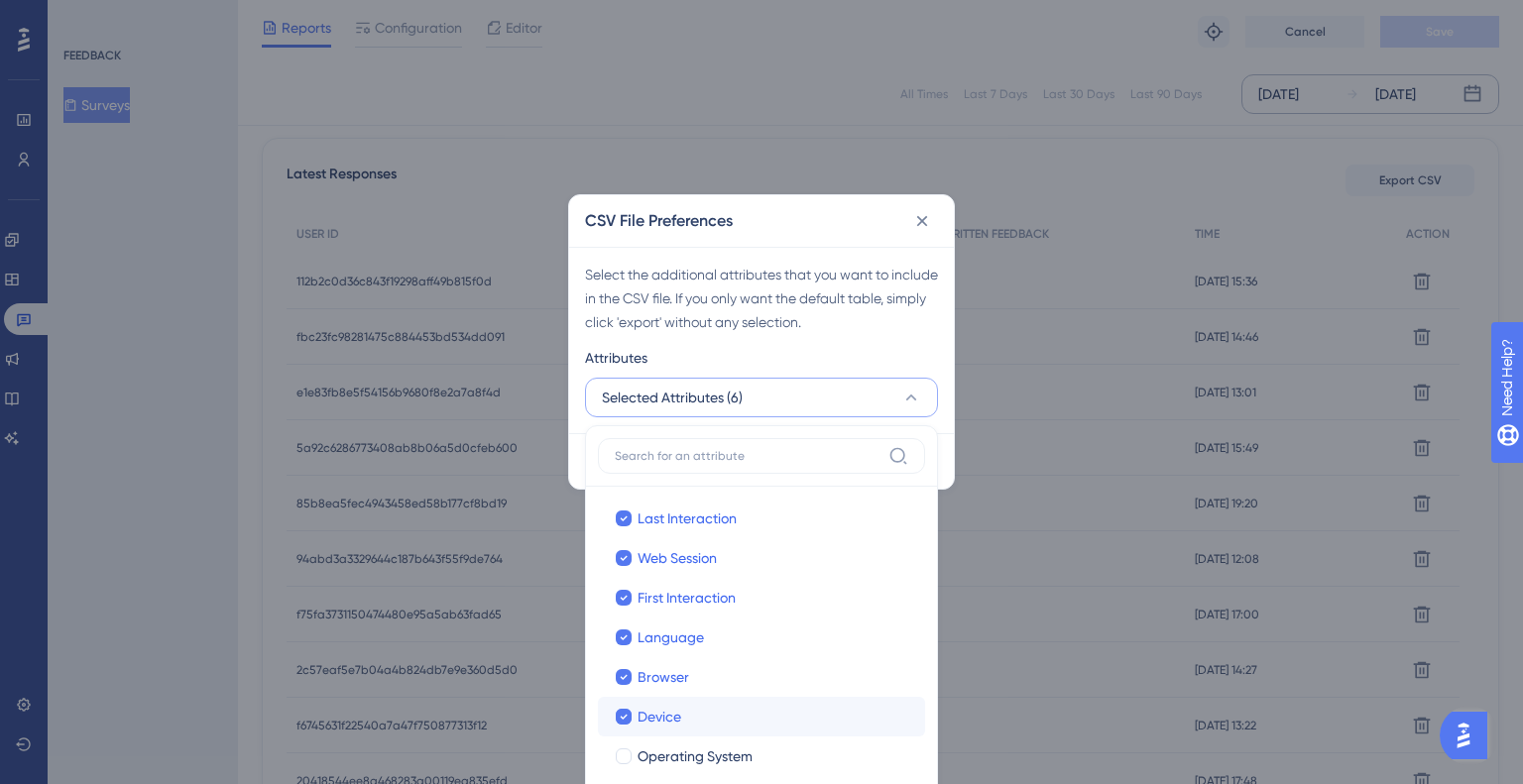 drag, startPoint x: 688, startPoint y: 755, endPoint x: 690, endPoint y: 732, distance: 23.086793 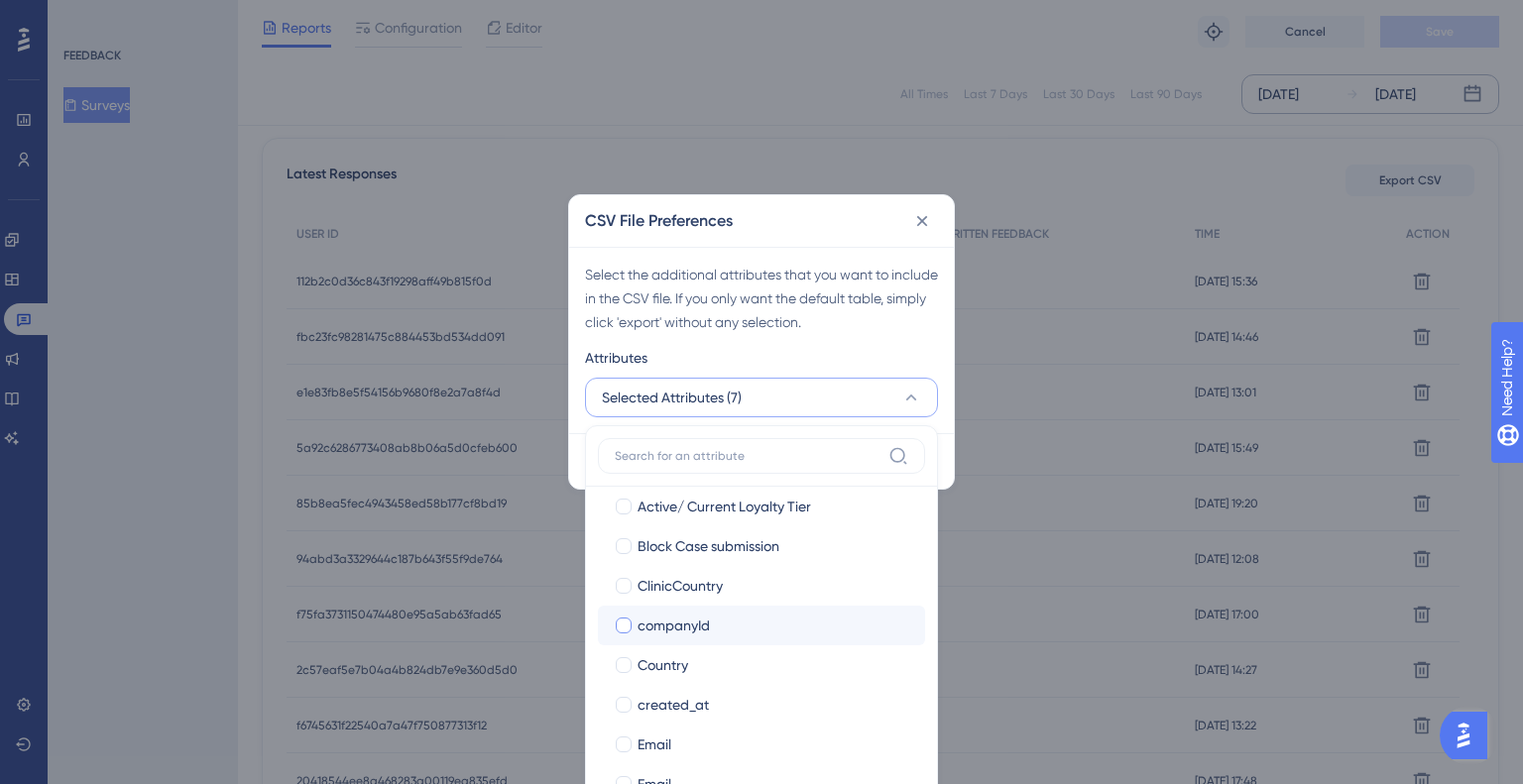 scroll, scrollTop: 297, scrollLeft: 0, axis: vertical 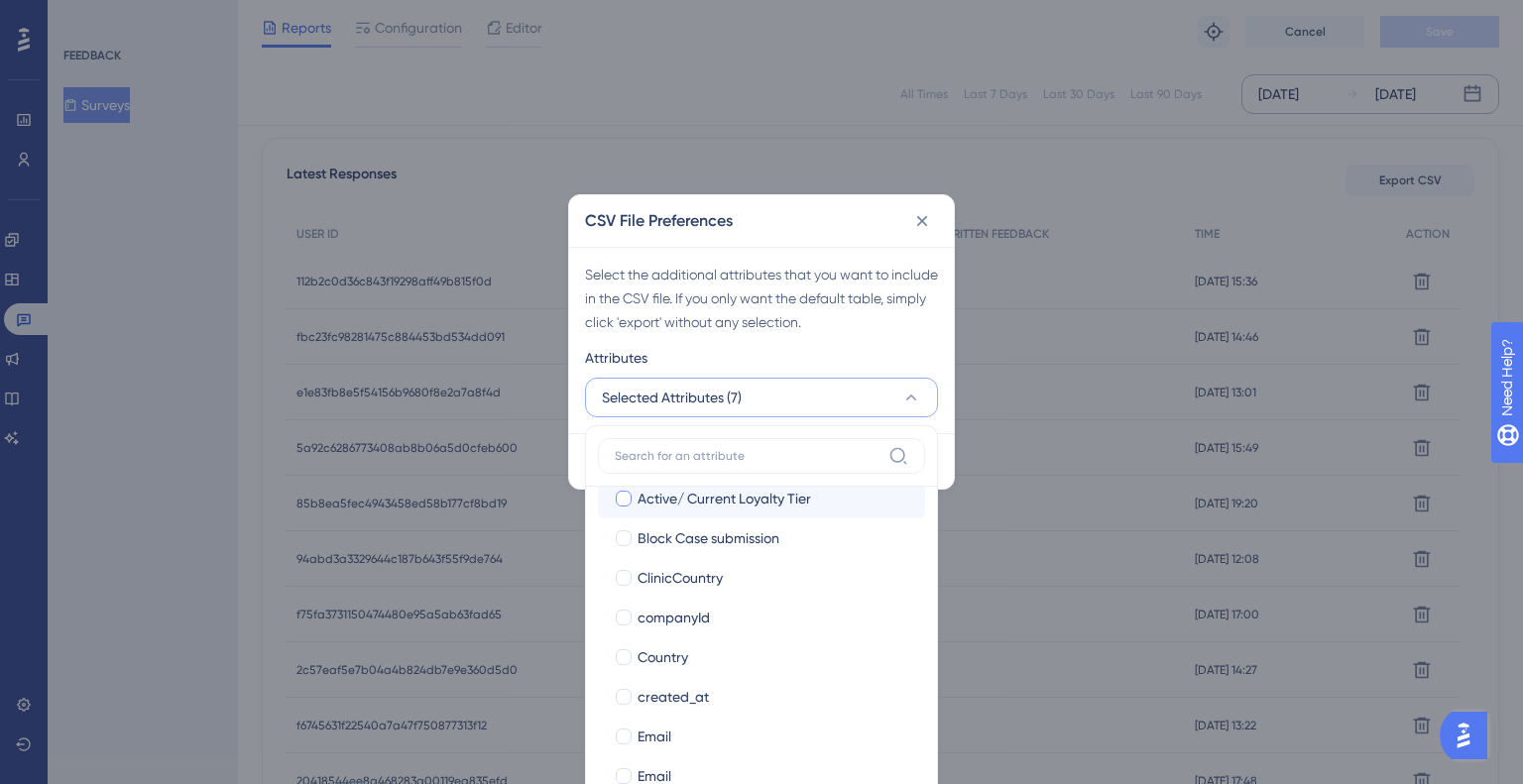click on "Active/ Current Loyalty Tier Active/ Current Loyalty Tier" at bounding box center (762, 499) 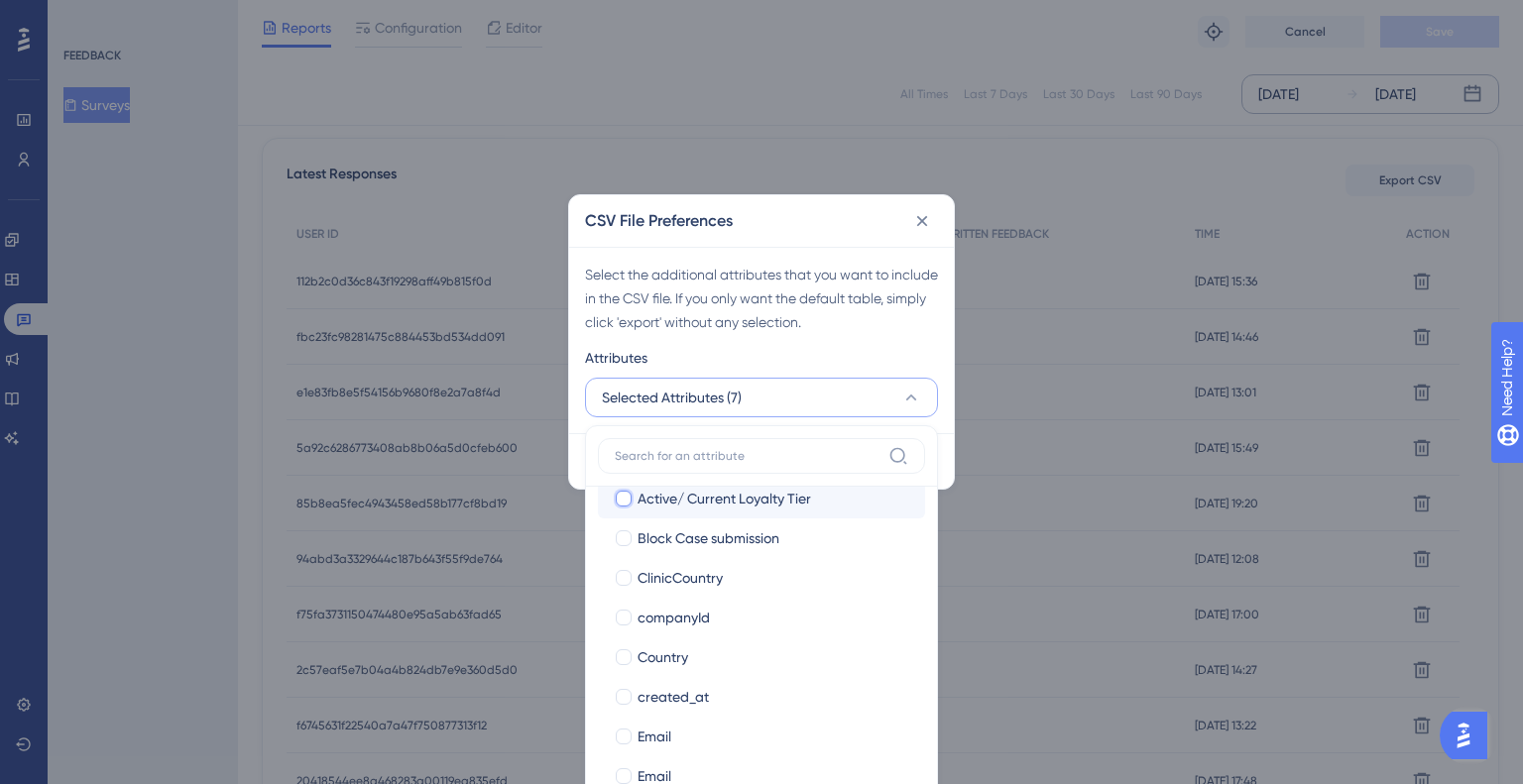 click on "Active/ Current Loyalty Tier" at bounding box center [624, 795] 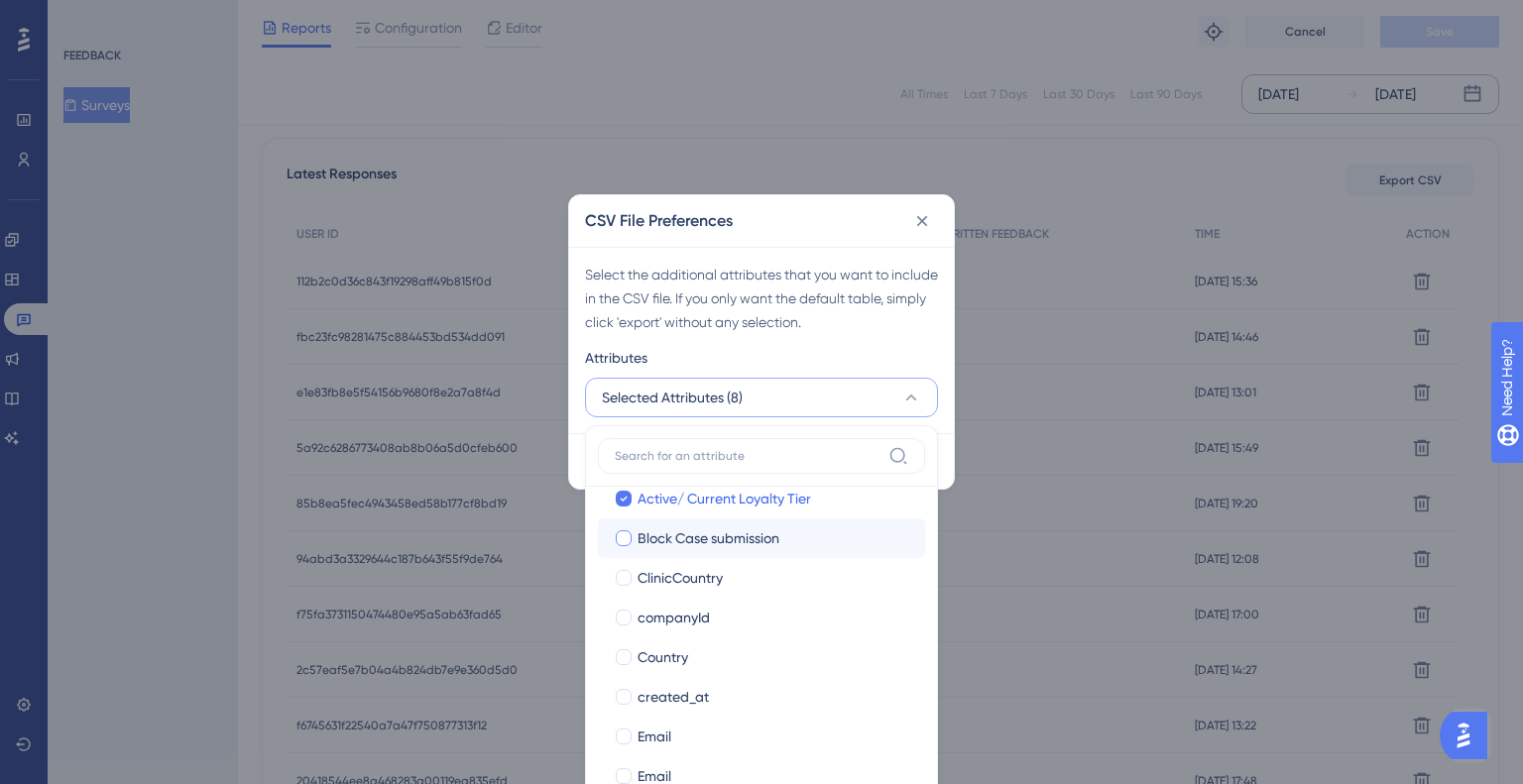 click on "Block Case submission Block Case submission" at bounding box center [762, 538] 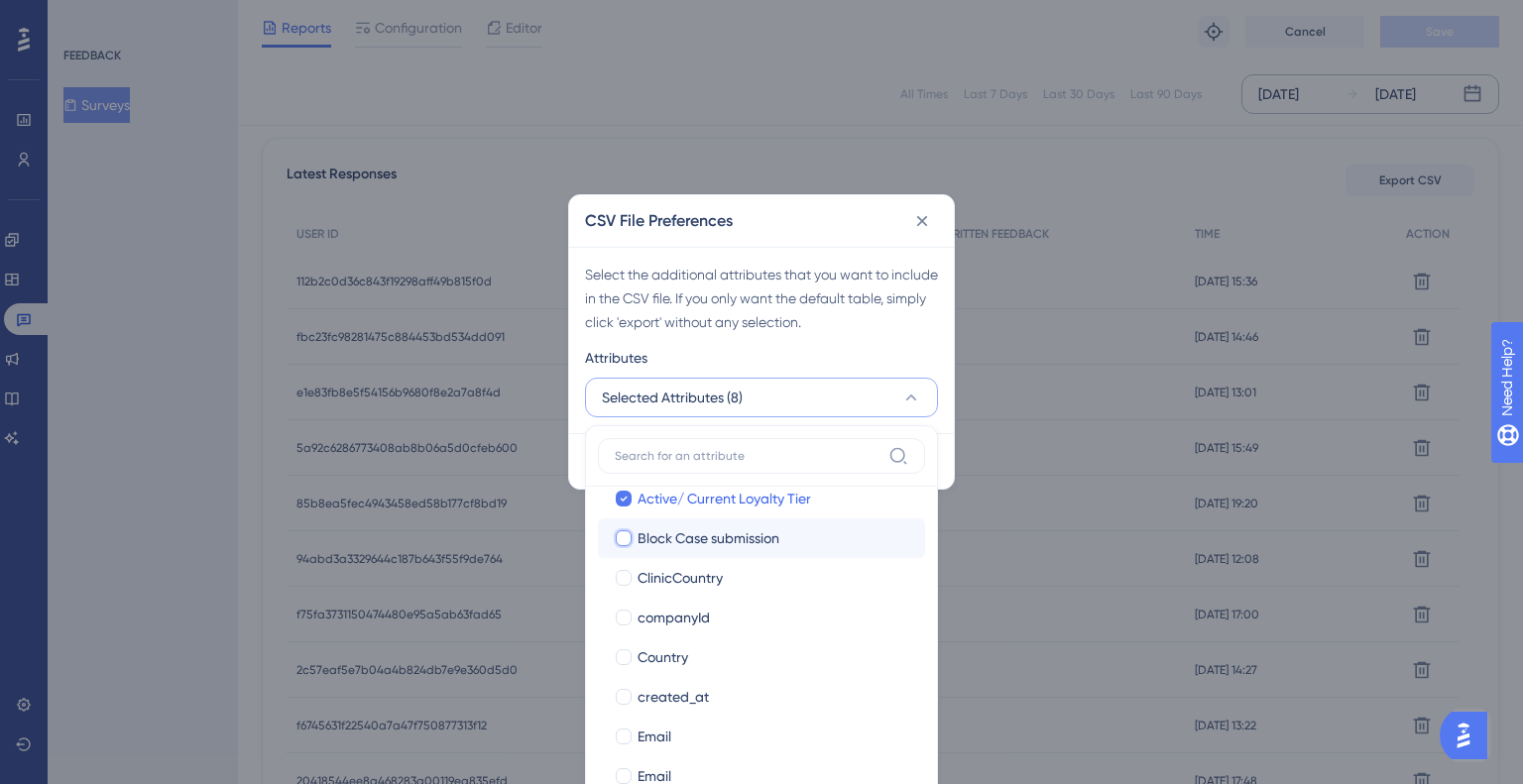 click on "Block Case submission" at bounding box center [624, 835] 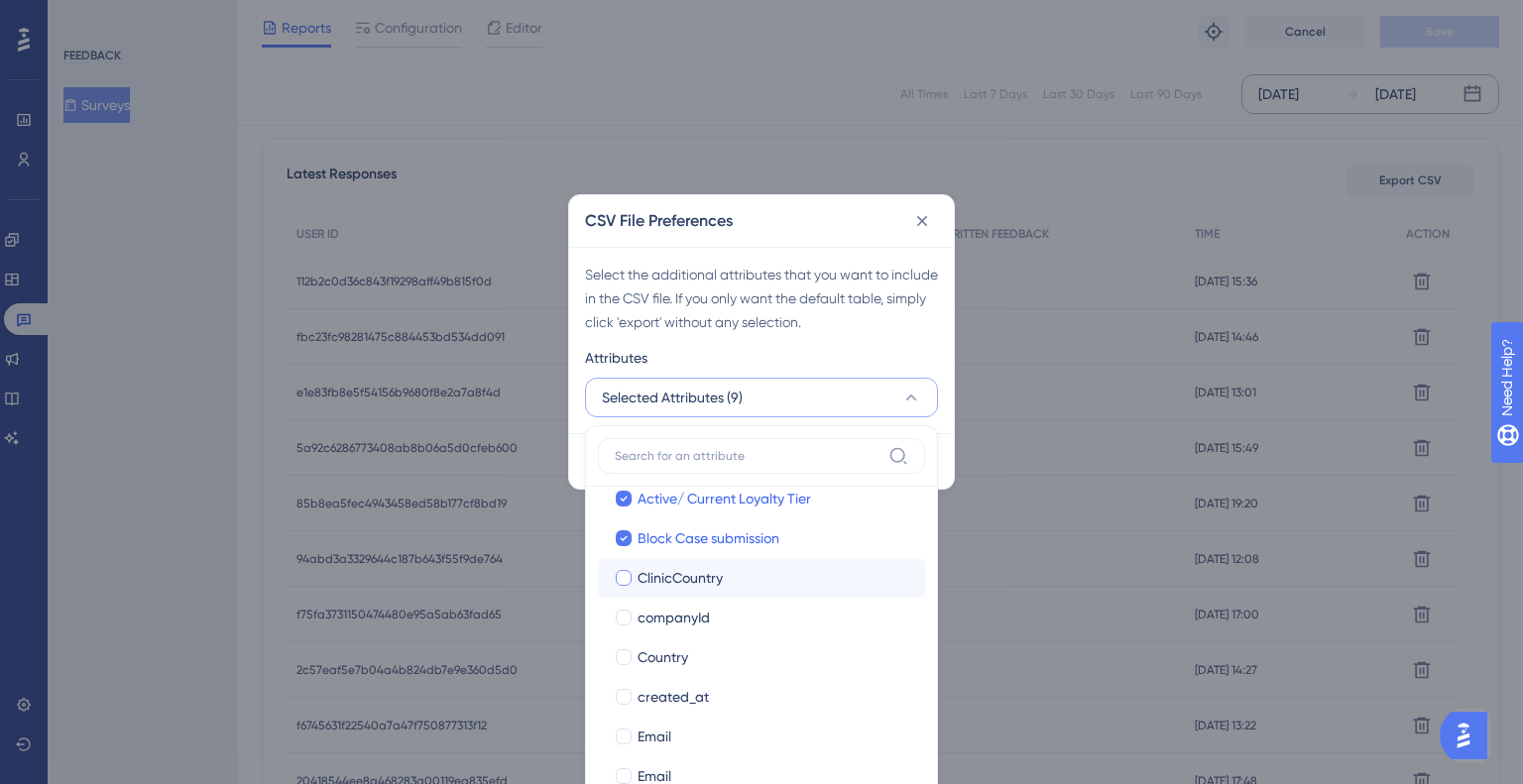 click on "ClinicCountry" at bounding box center [680, 578] 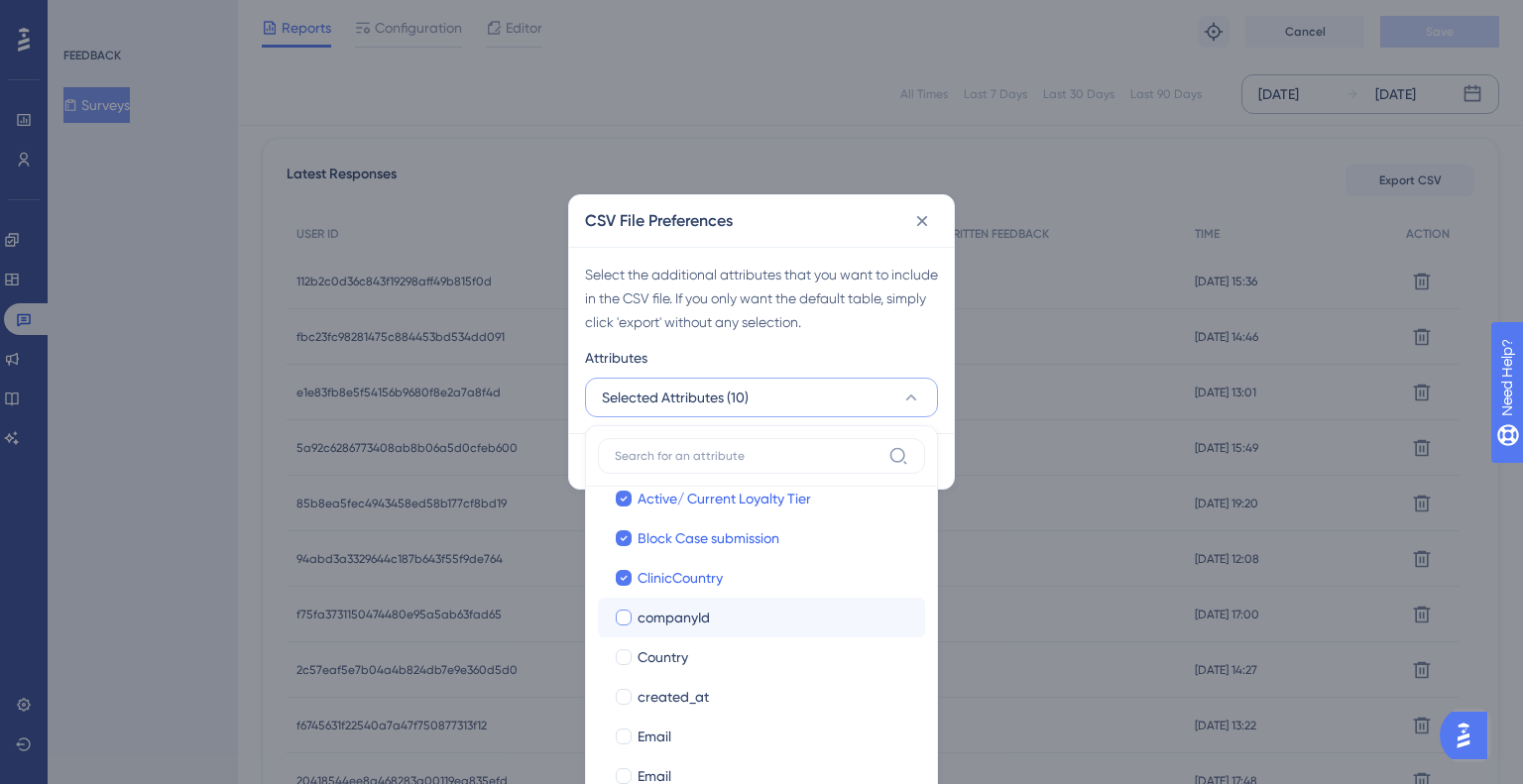click on "companyId" at bounding box center [773, 617] 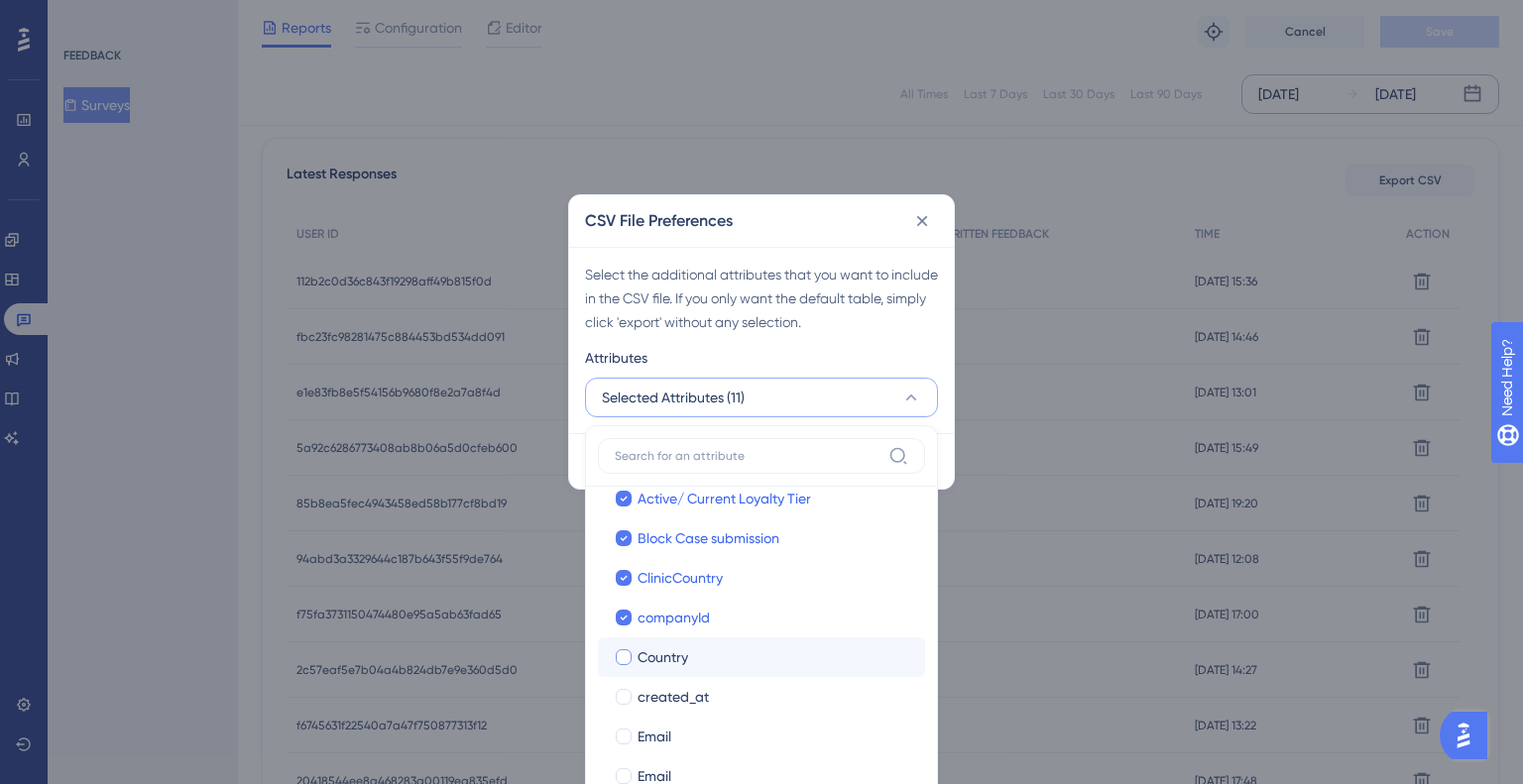 click on "Country" at bounding box center (773, 657) 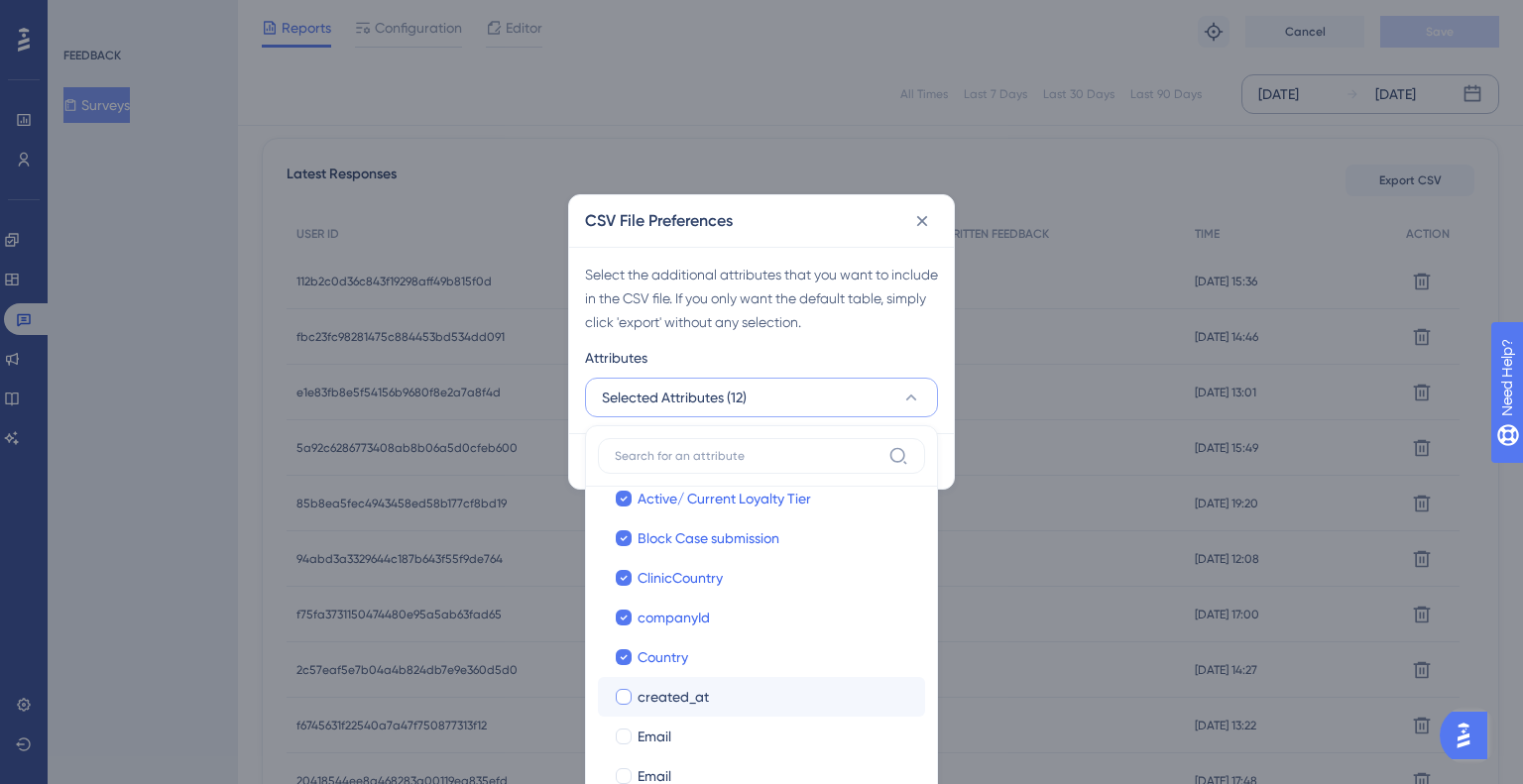 click on "created_at" at bounding box center (673, 697) 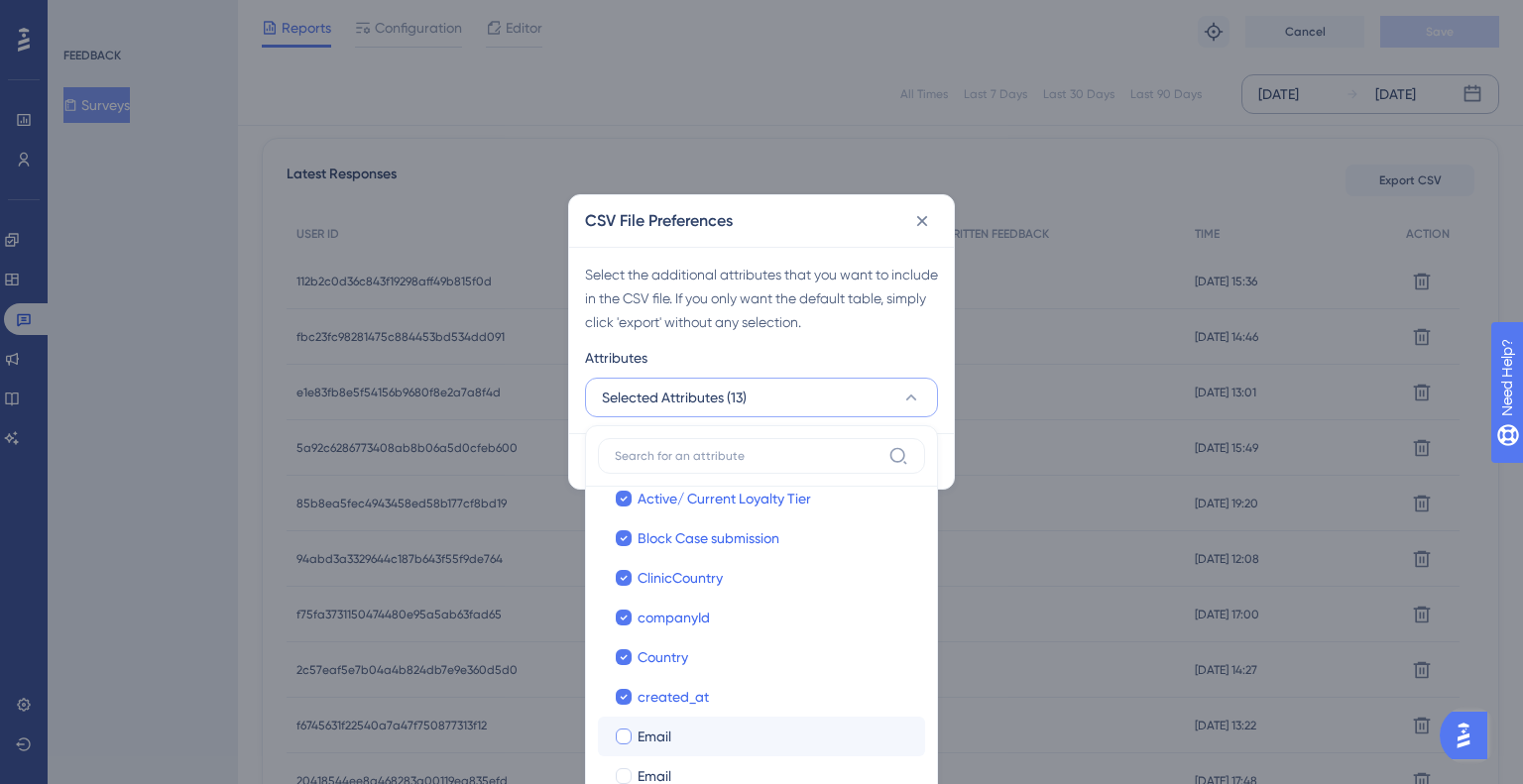 click on "Email" at bounding box center (773, 736) 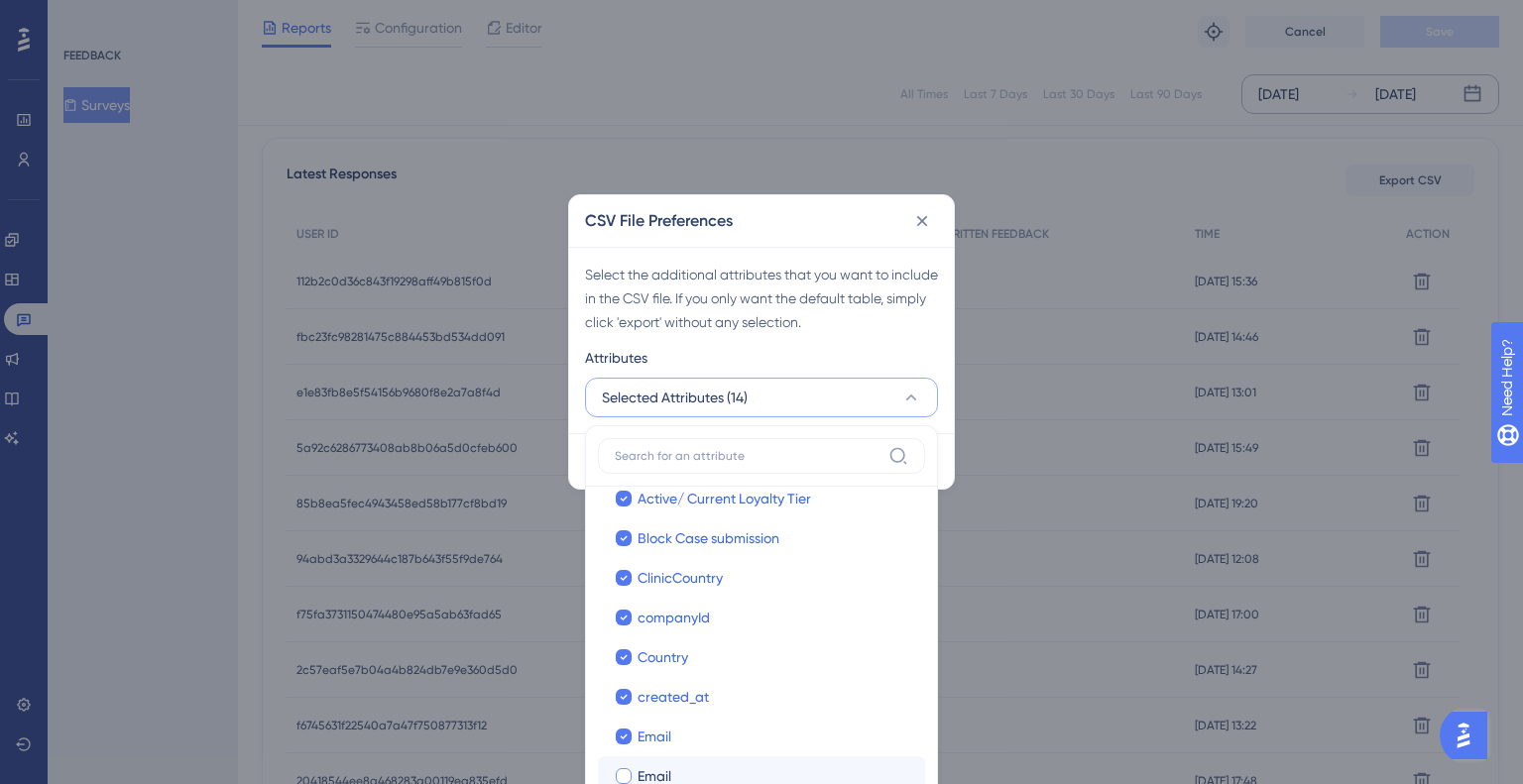 click on "Email" at bounding box center (773, 776) 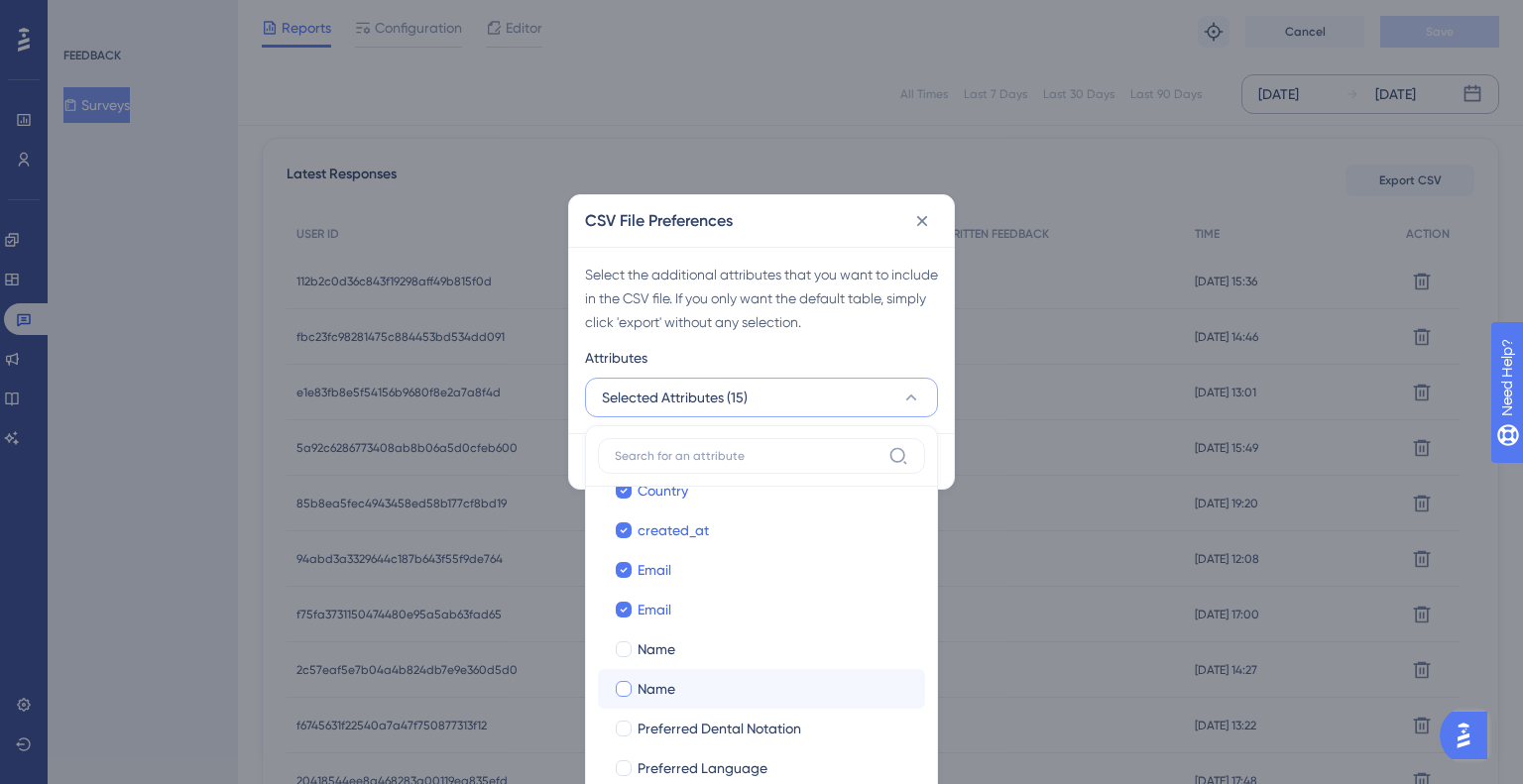 scroll, scrollTop: 496, scrollLeft: 0, axis: vertical 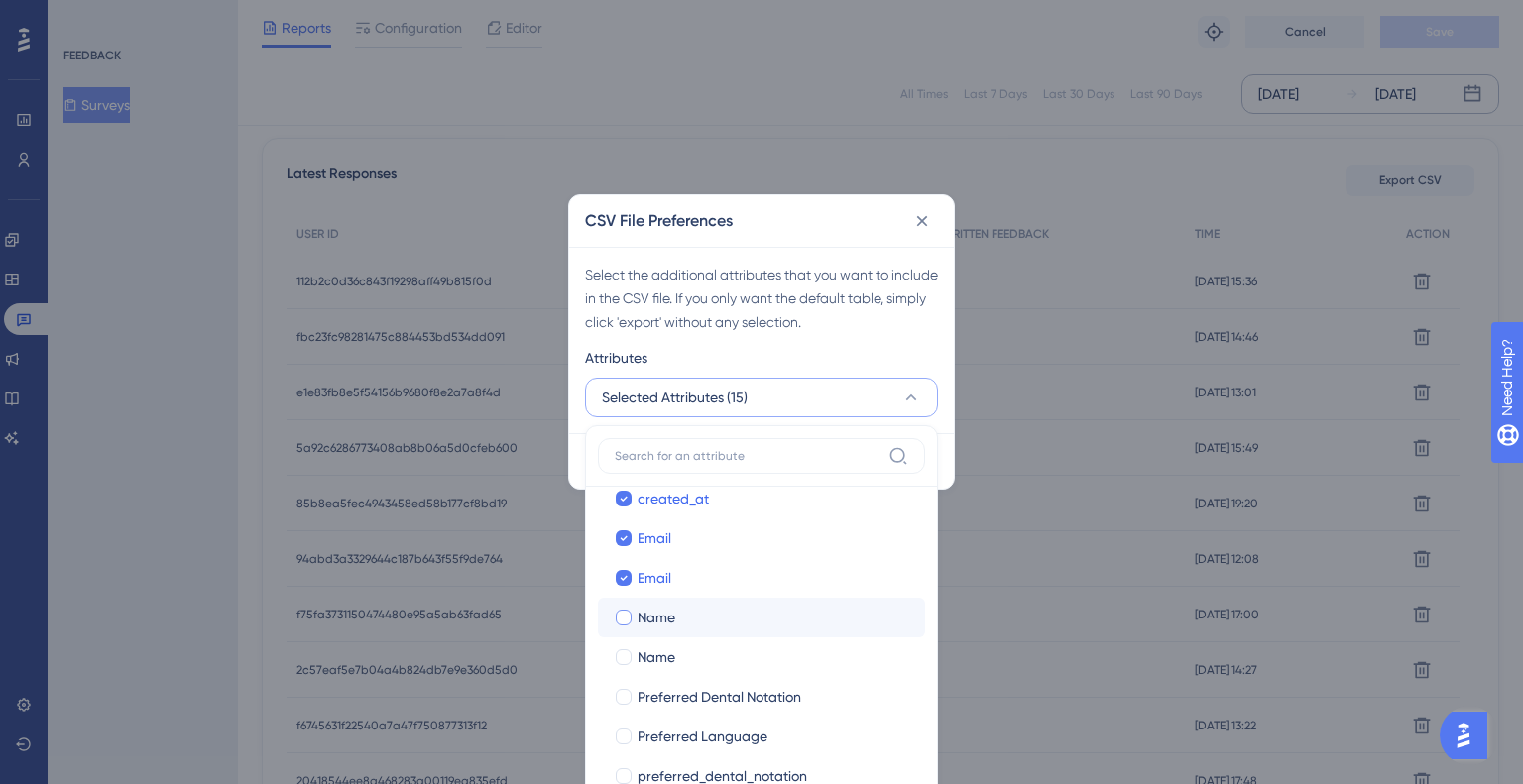 click on "Name" at bounding box center (773, 617) 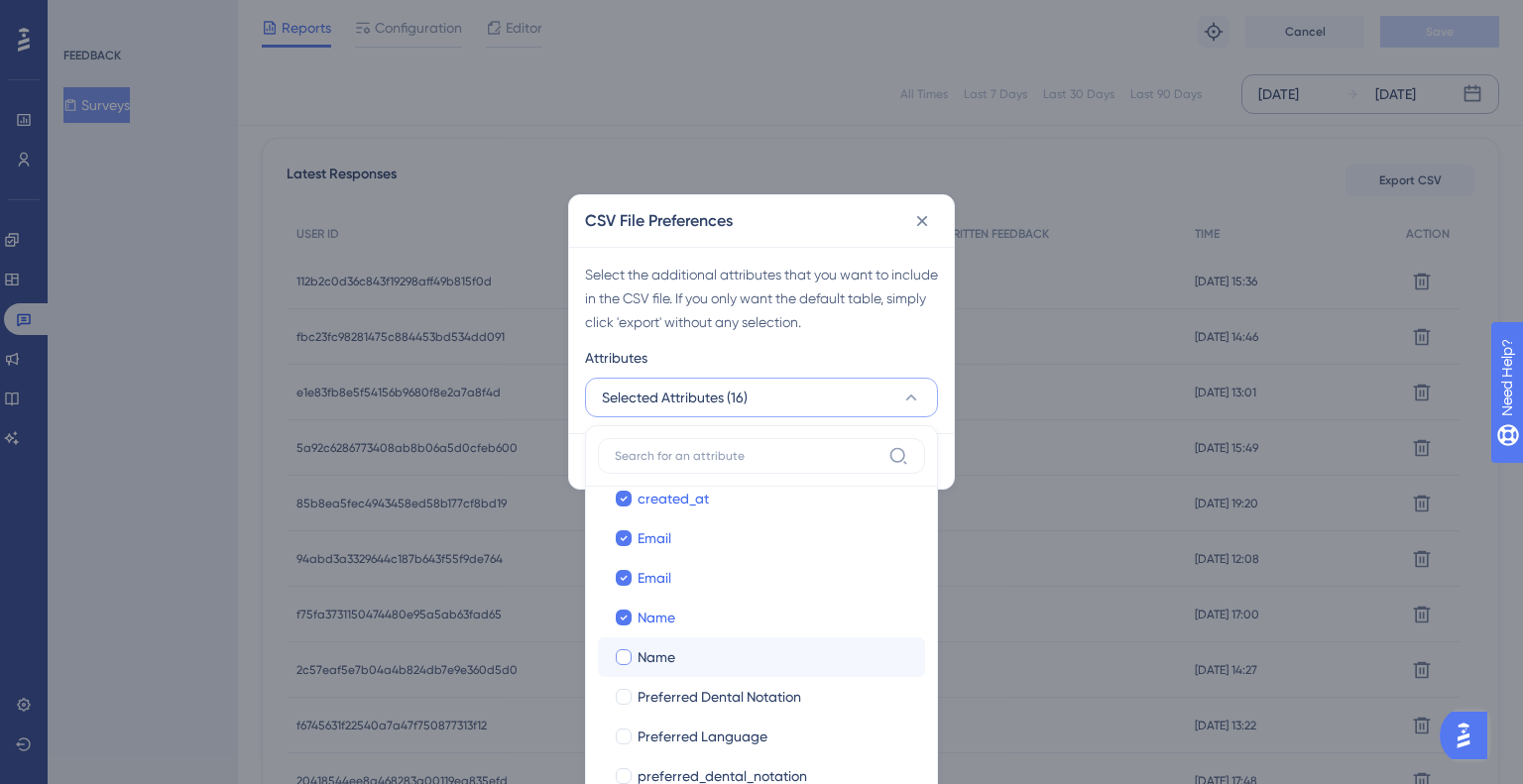 click on "Name" at bounding box center [773, 657] 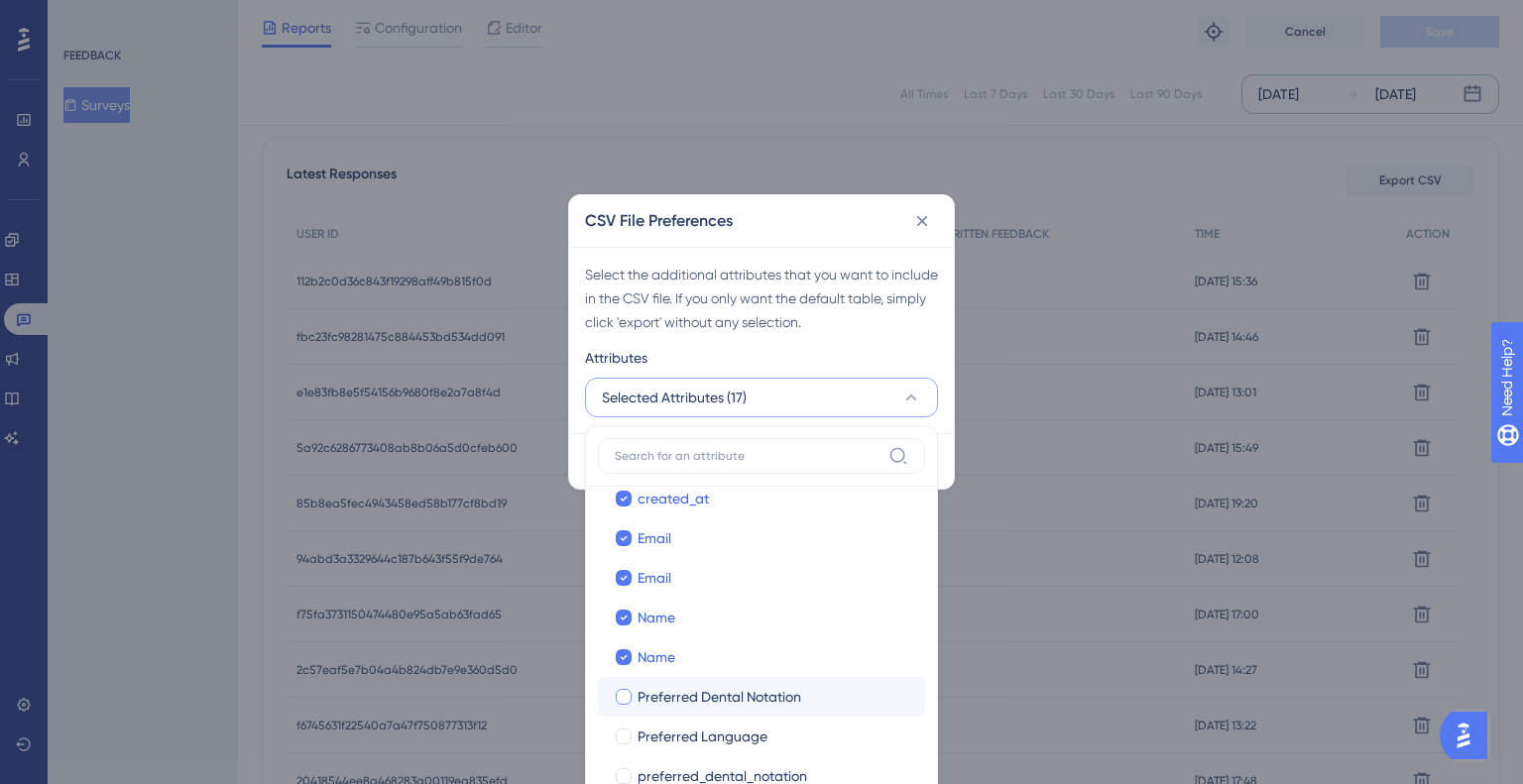 click on "Preferred Dental Notation Preferred Dental Notation" at bounding box center (762, 697) 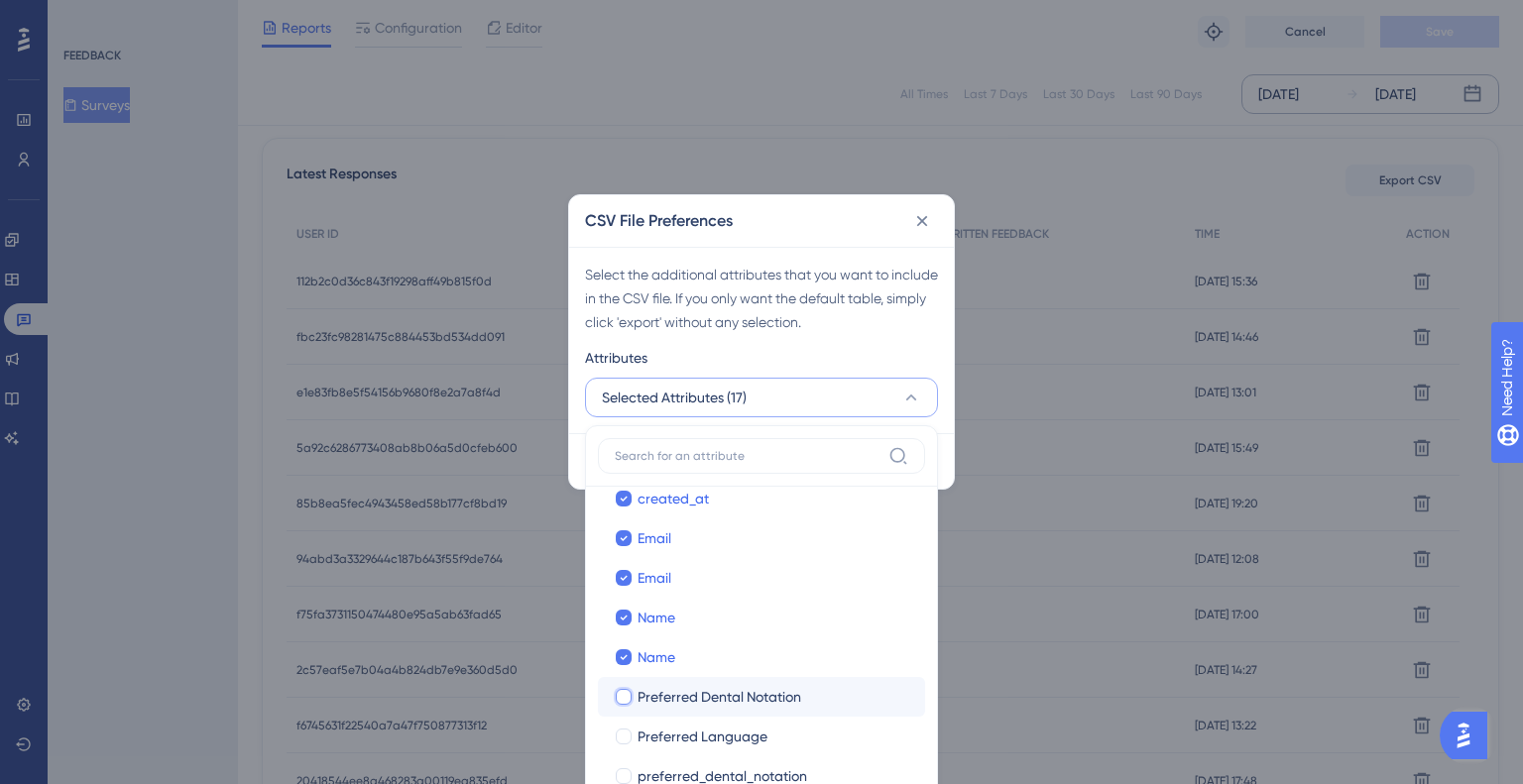 click on "Preferred Dental Notation" at bounding box center (624, 1191) 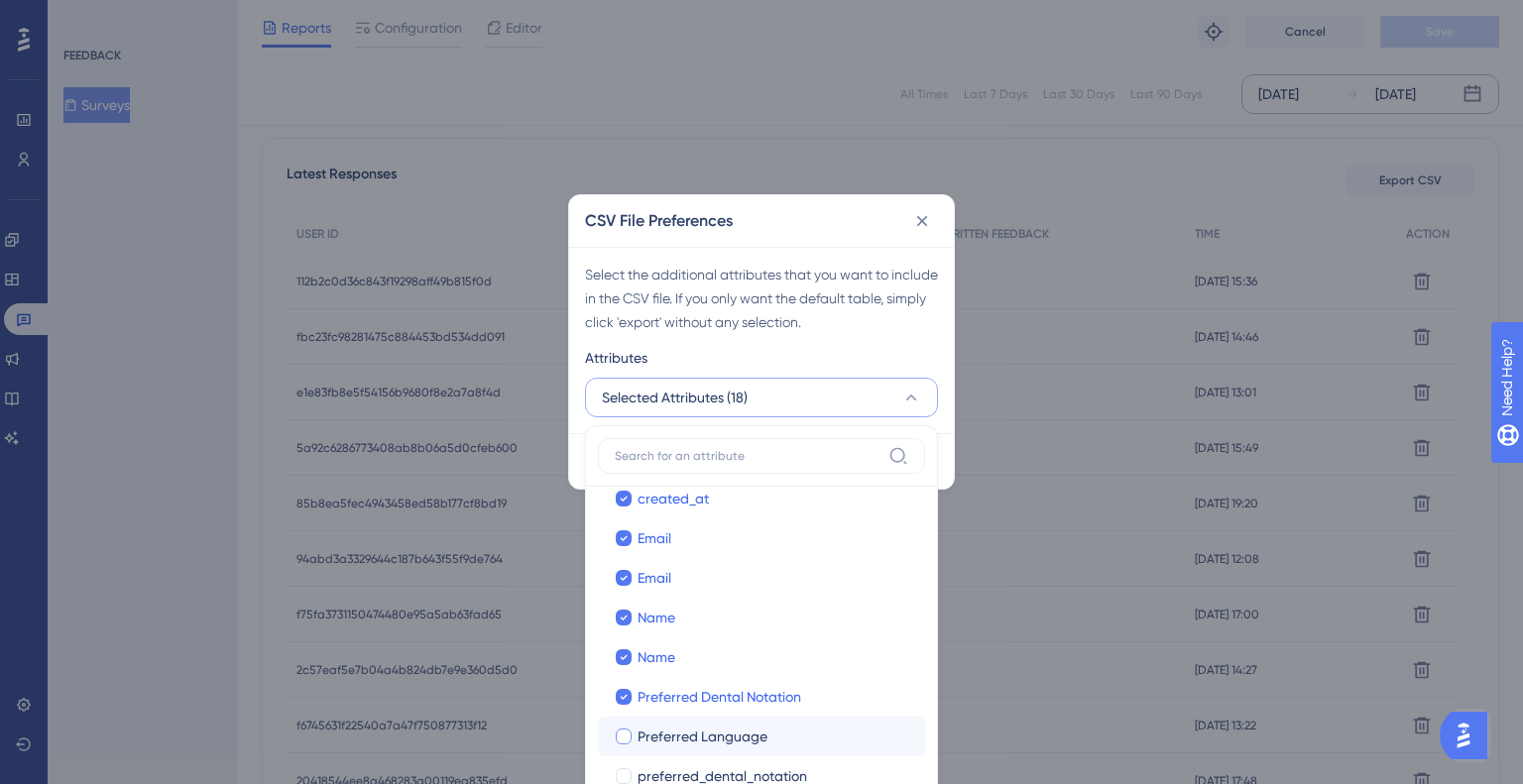 click on "Preferred Language" at bounding box center [702, 736] 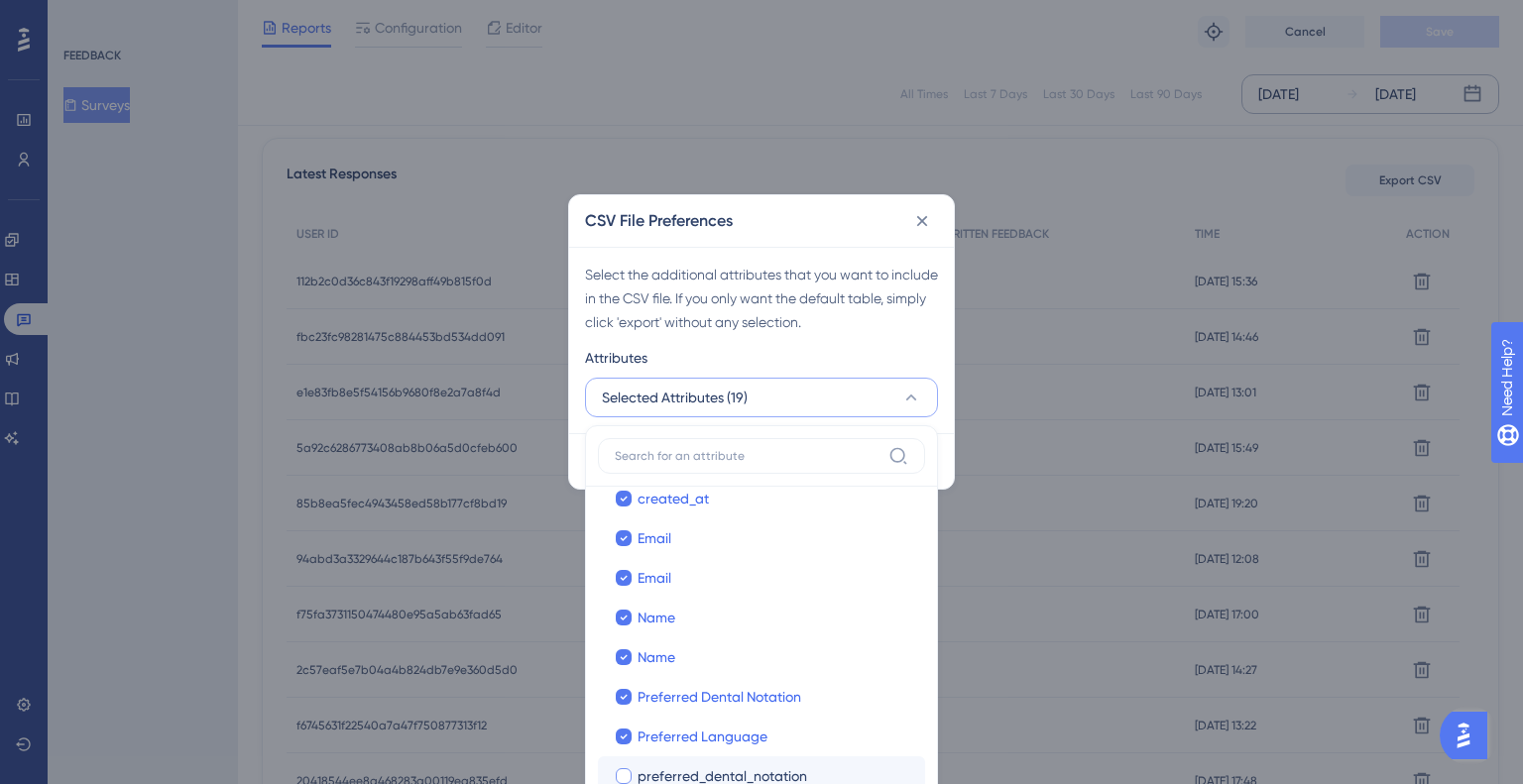 click on "preferred_dental_notation" at bounding box center (722, 776) 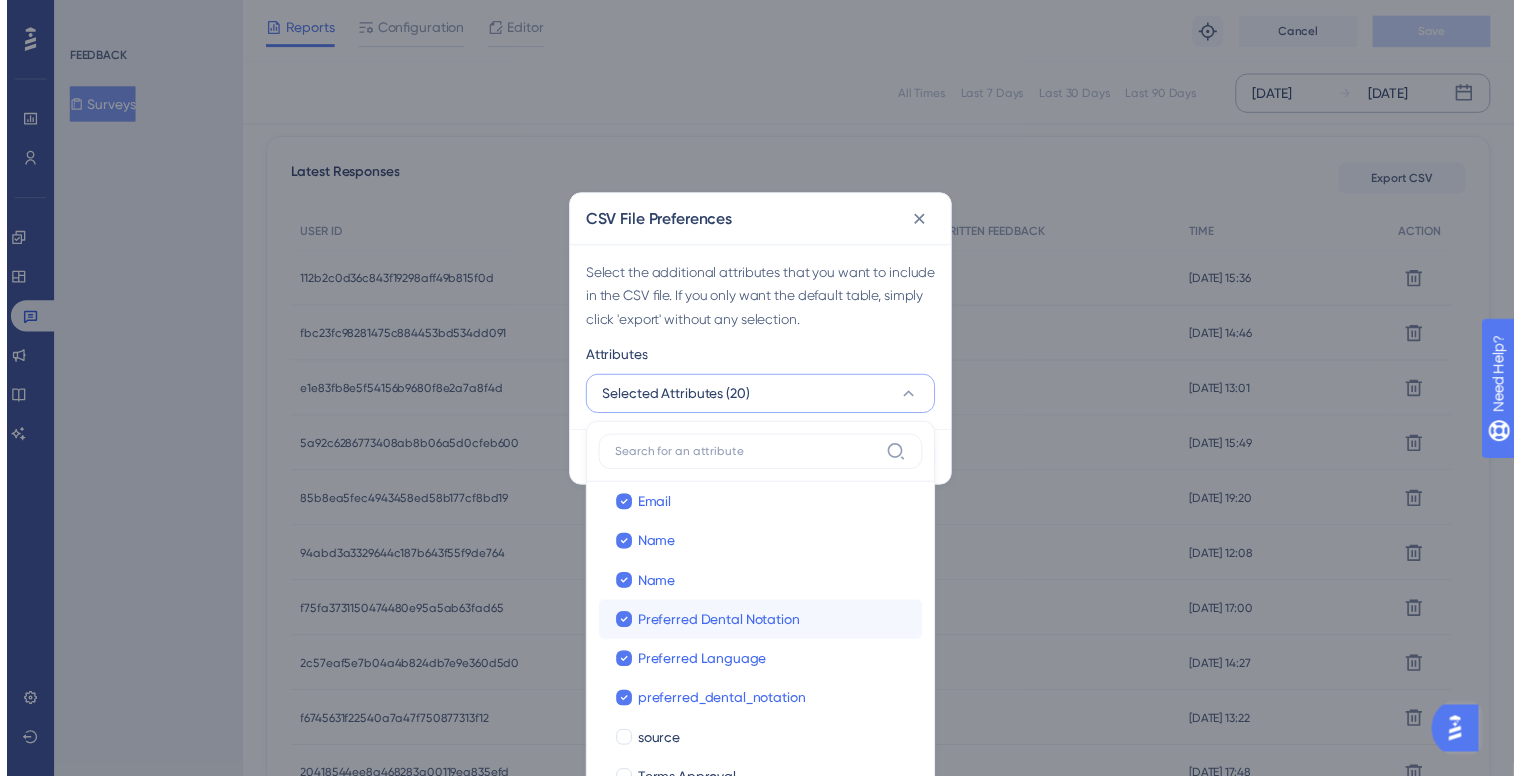 scroll, scrollTop: 576, scrollLeft: 0, axis: vertical 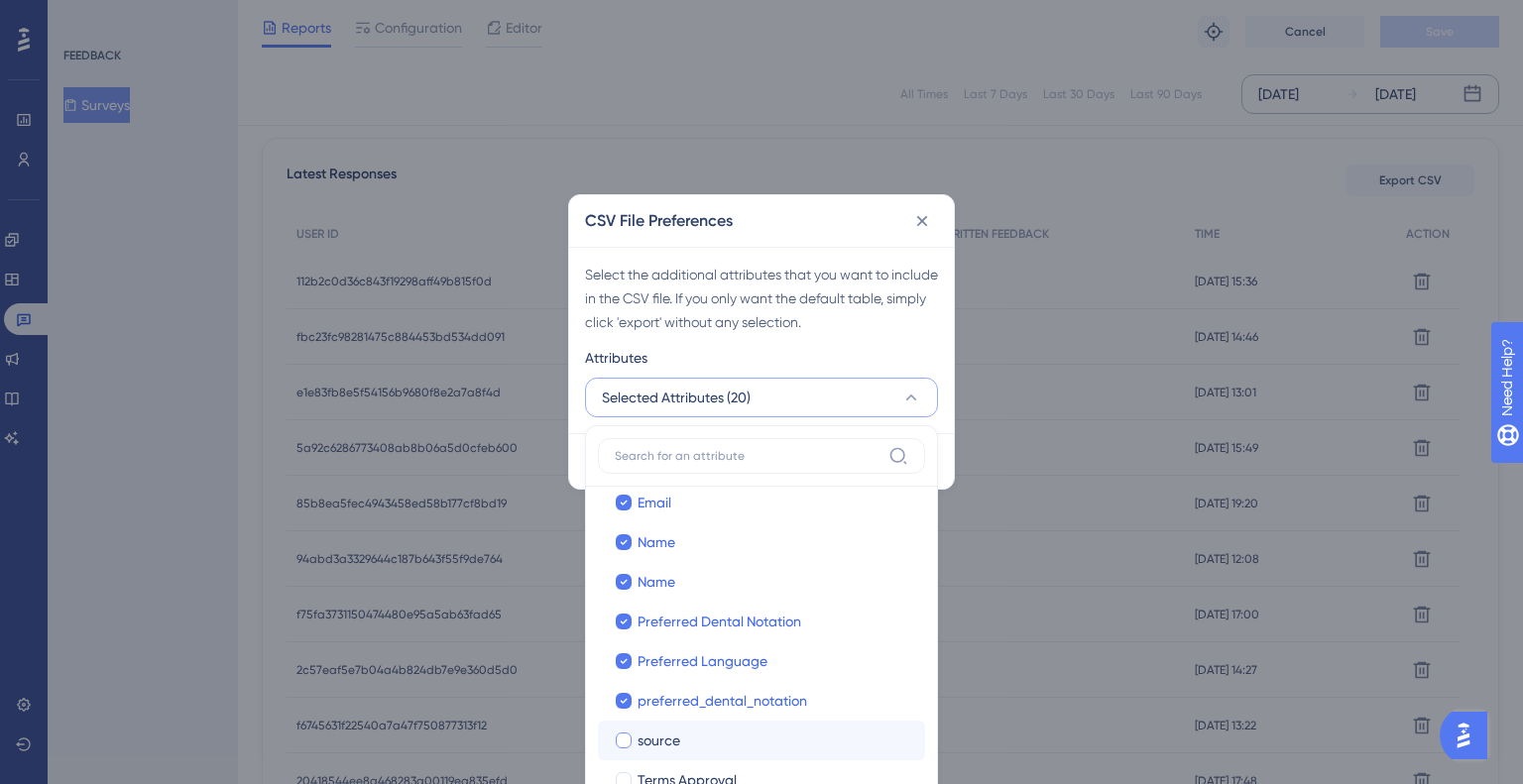 click on "source" at bounding box center (773, 740) 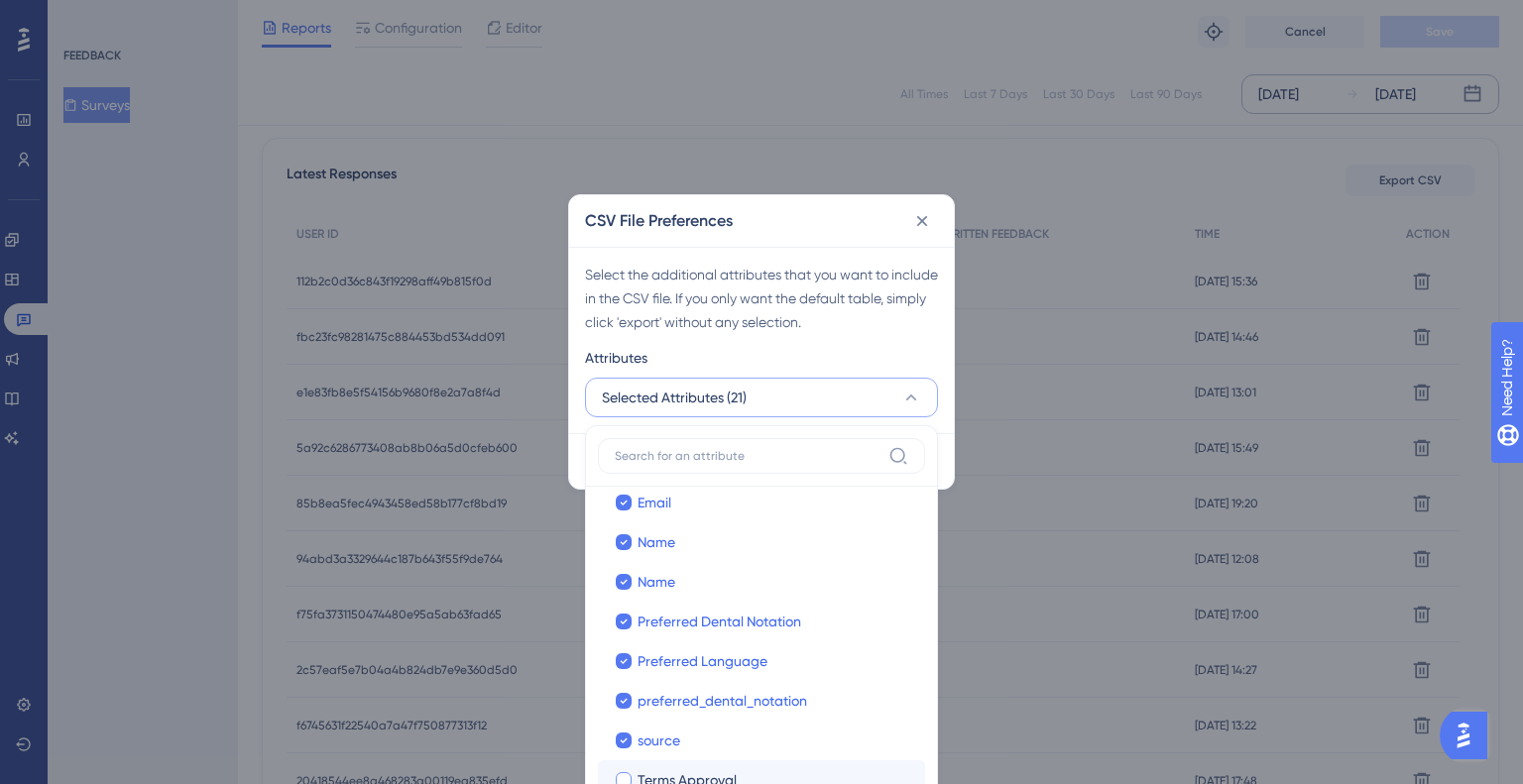 click on "Terms Approval Terms Approval" at bounding box center [762, 780] 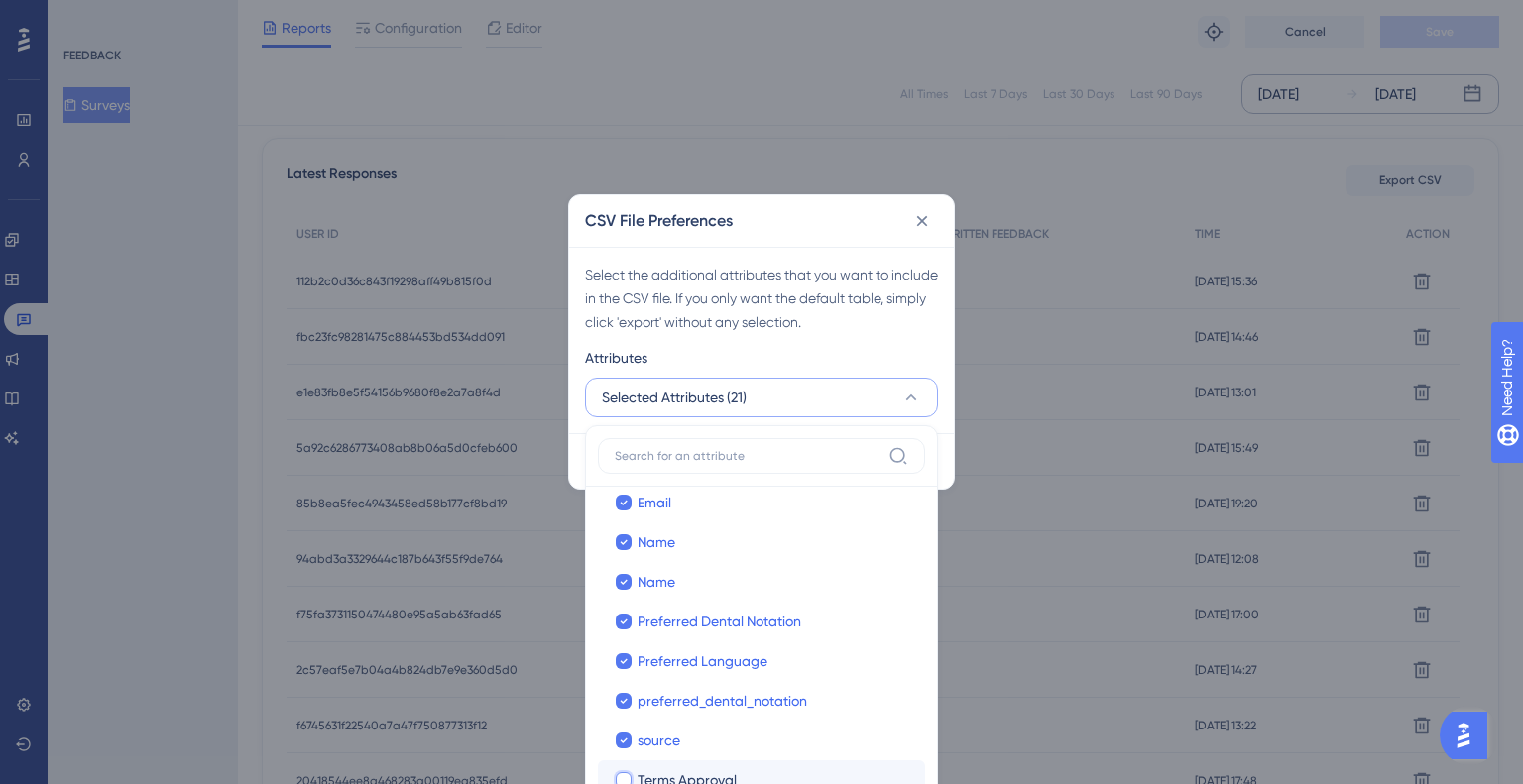 checkbox on "false" 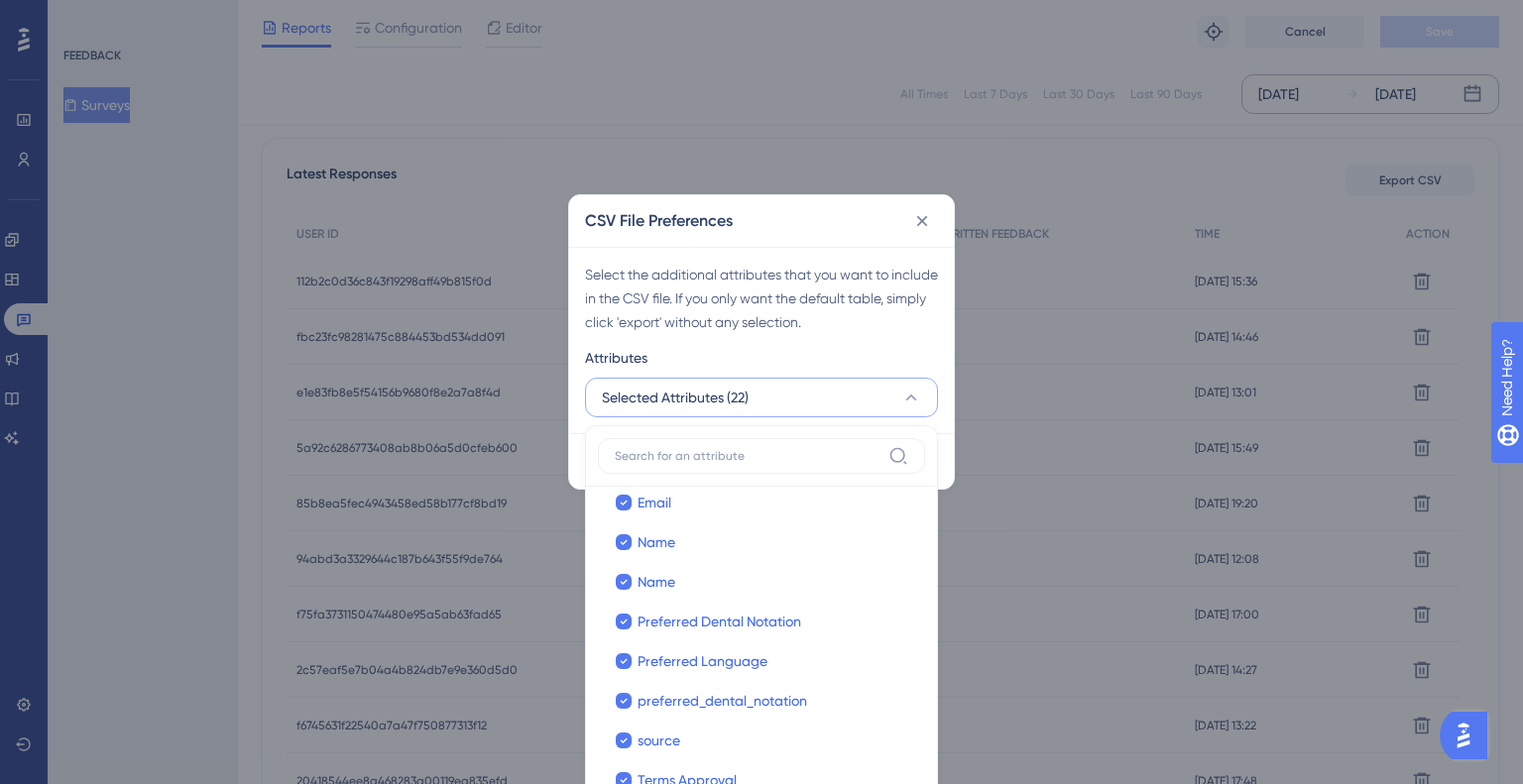 click 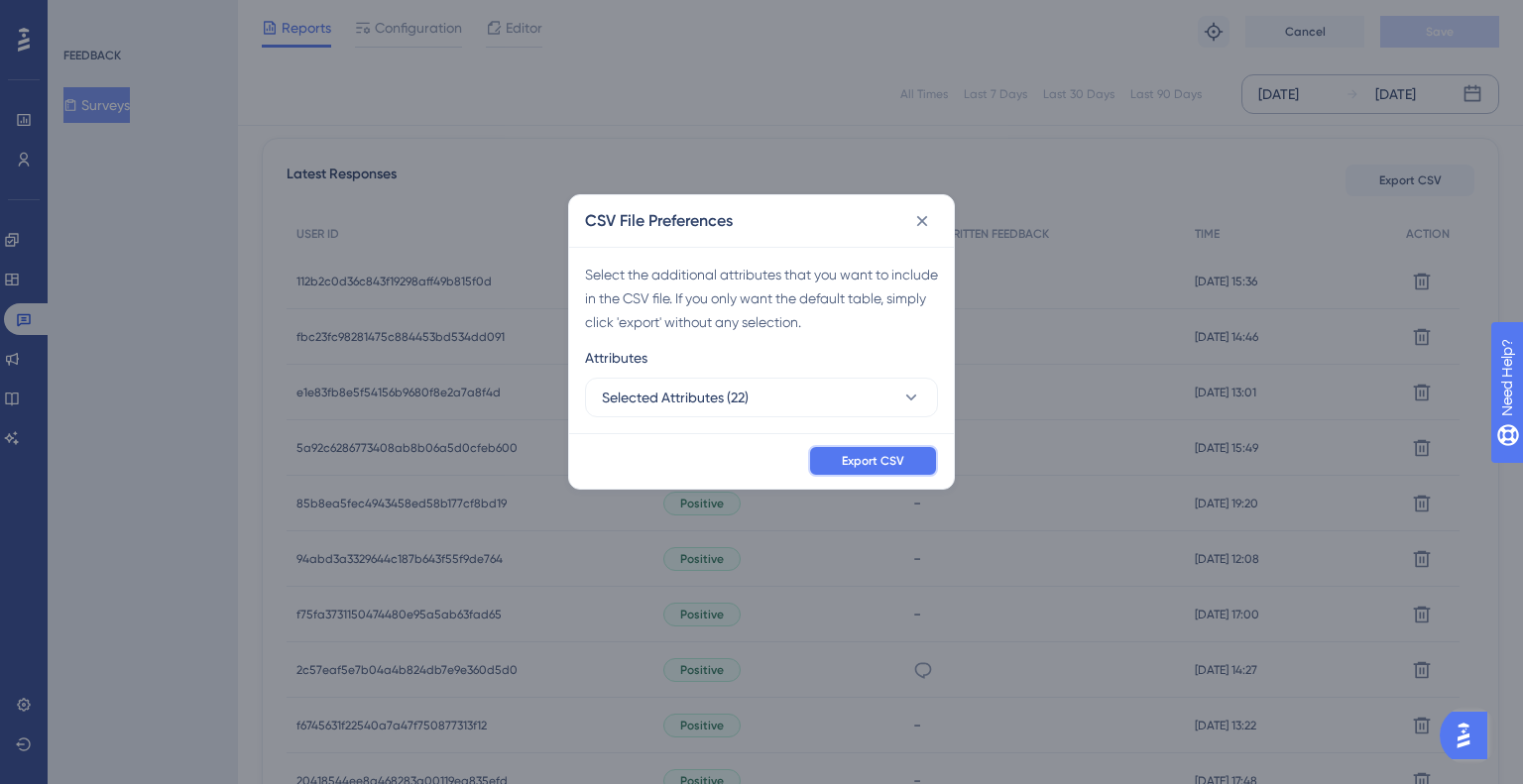 click on "Export CSV" at bounding box center (873, 461) 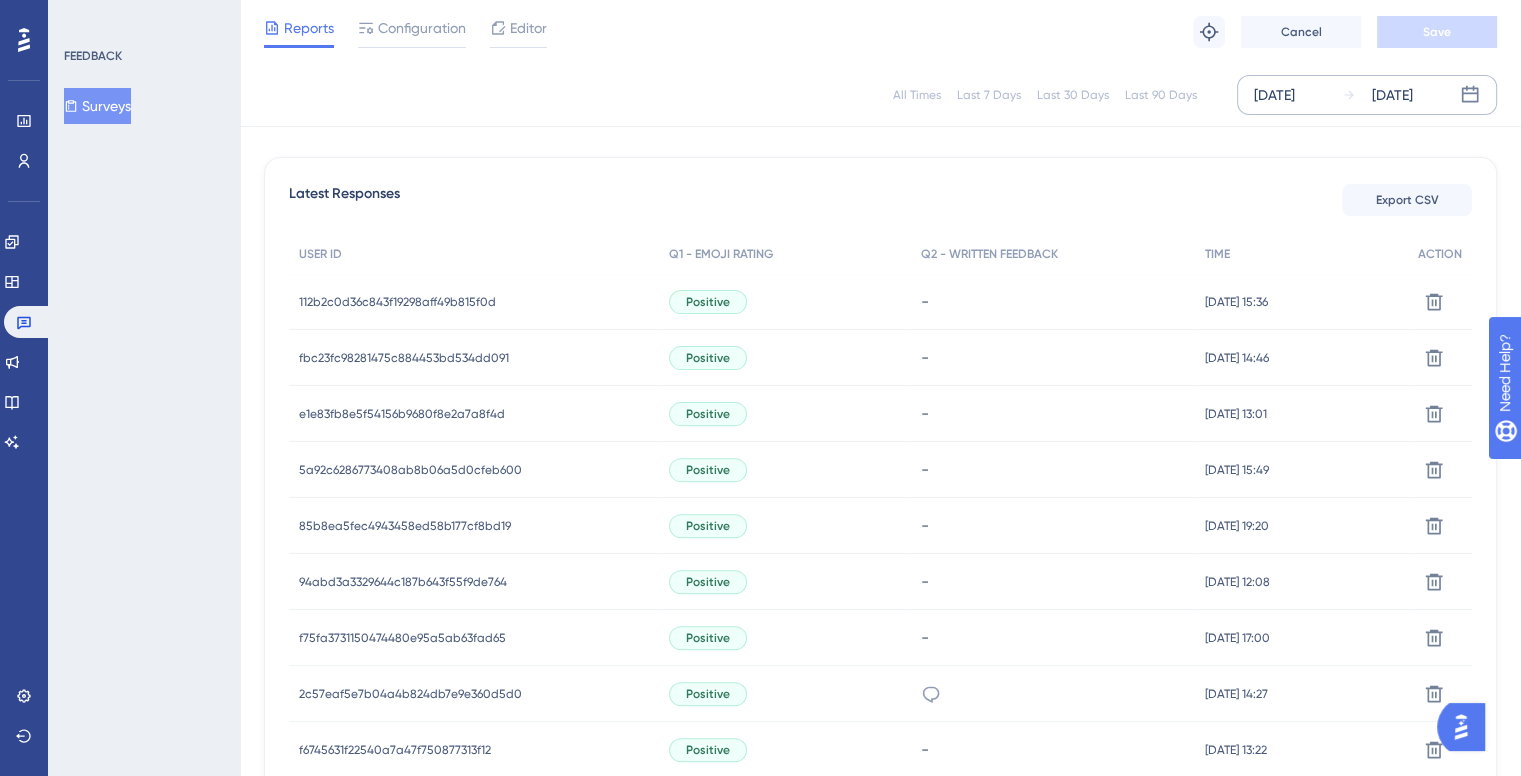scroll, scrollTop: 0, scrollLeft: 0, axis: both 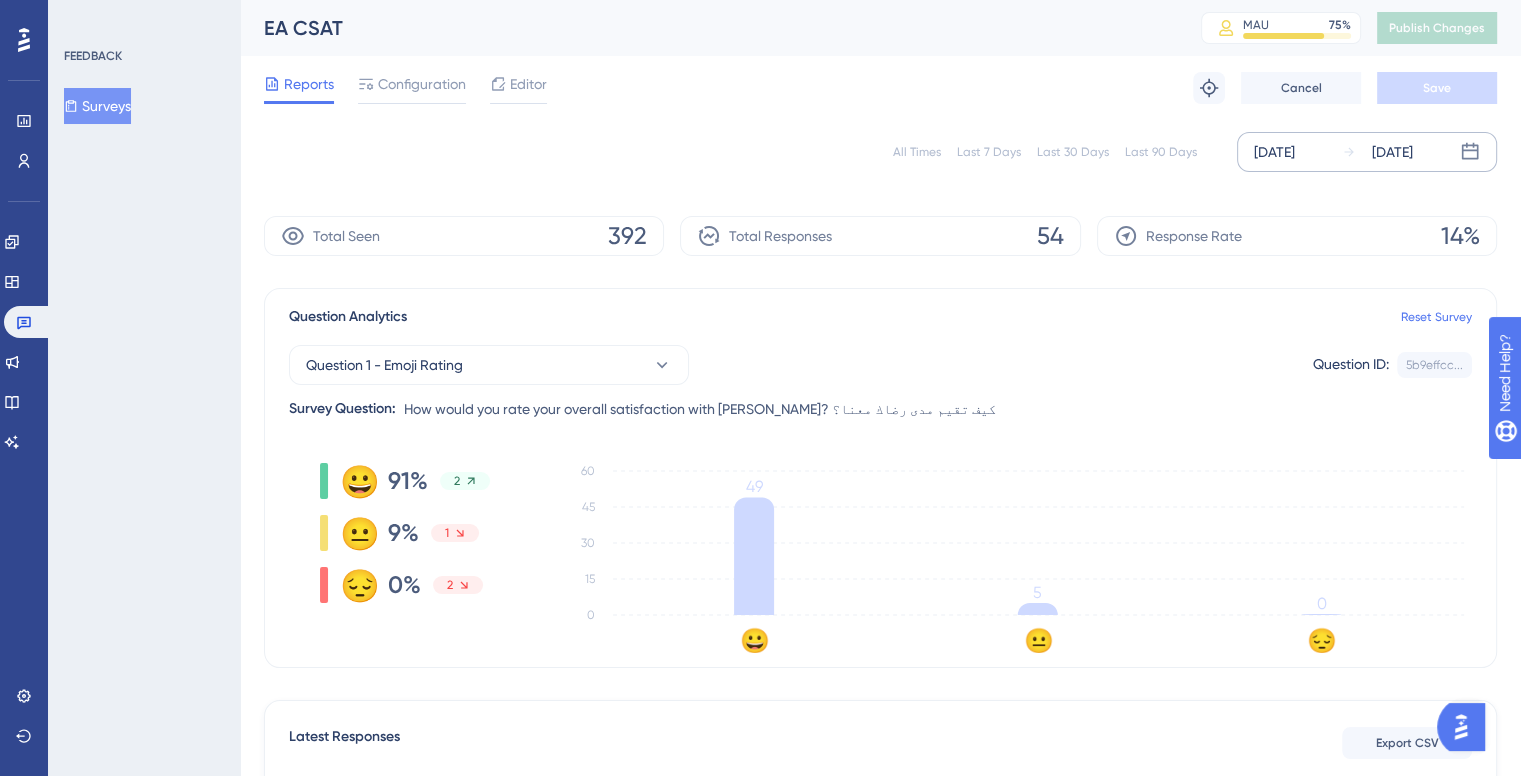 click on "EA CSAT MAU 75 % Click to see add-on and upgrade options Publish Changes" at bounding box center [880, 28] 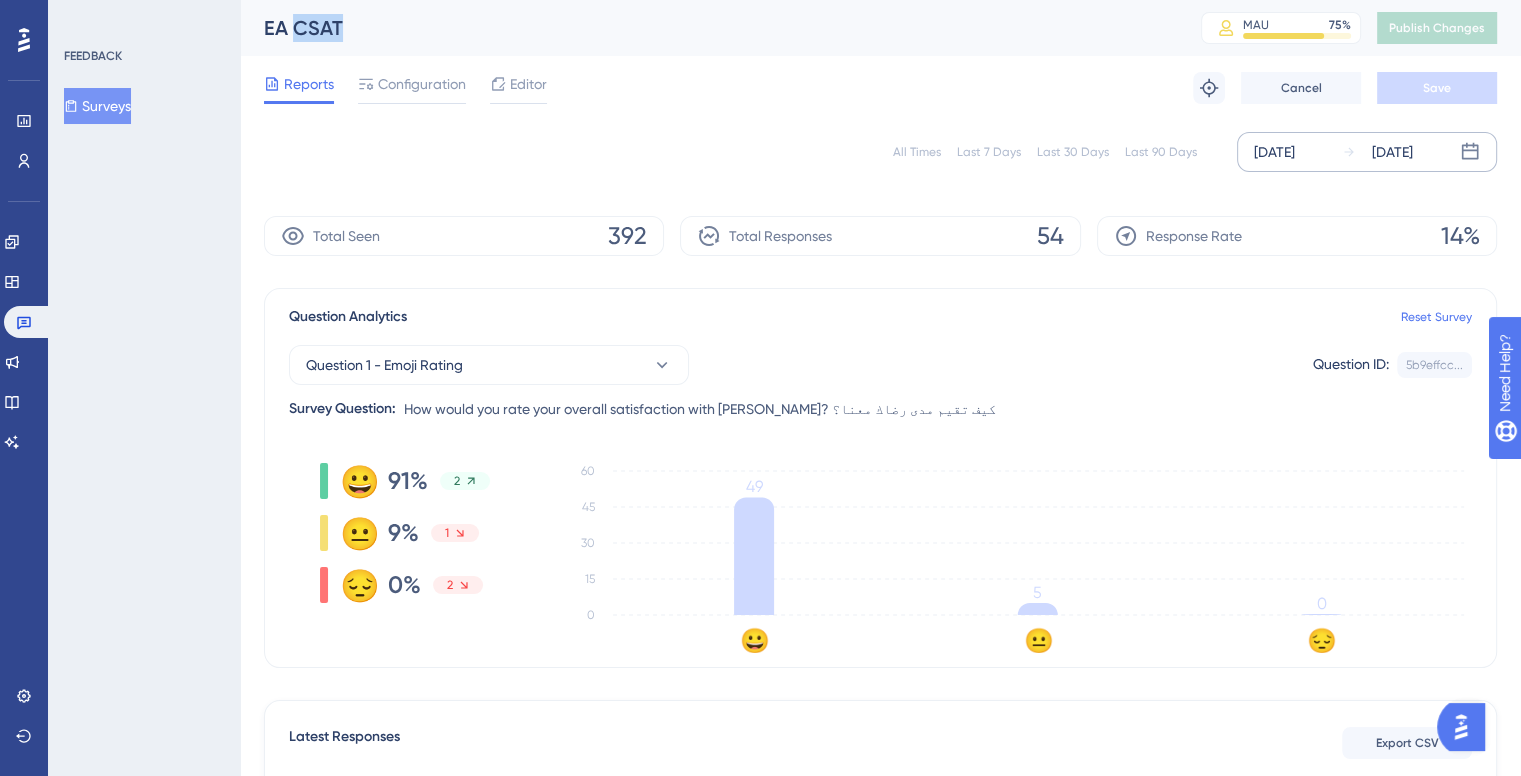 click on "EA CSAT MAU 75 % Click to see add-on and upgrade options Publish Changes" at bounding box center (880, 28) 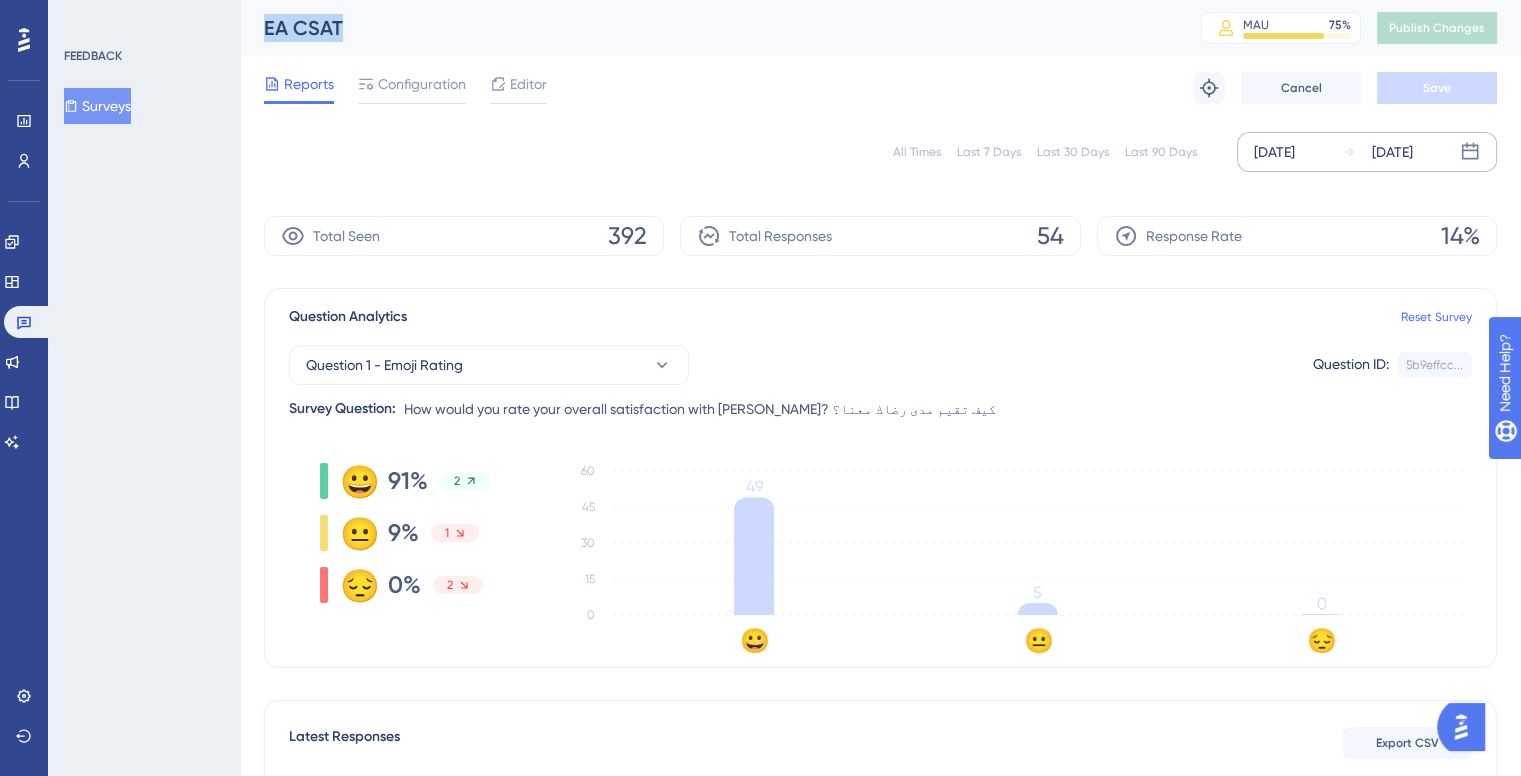 click on "EA CSAT MAU 75 % Click to see add-on and upgrade options Publish Changes" at bounding box center (880, 28) 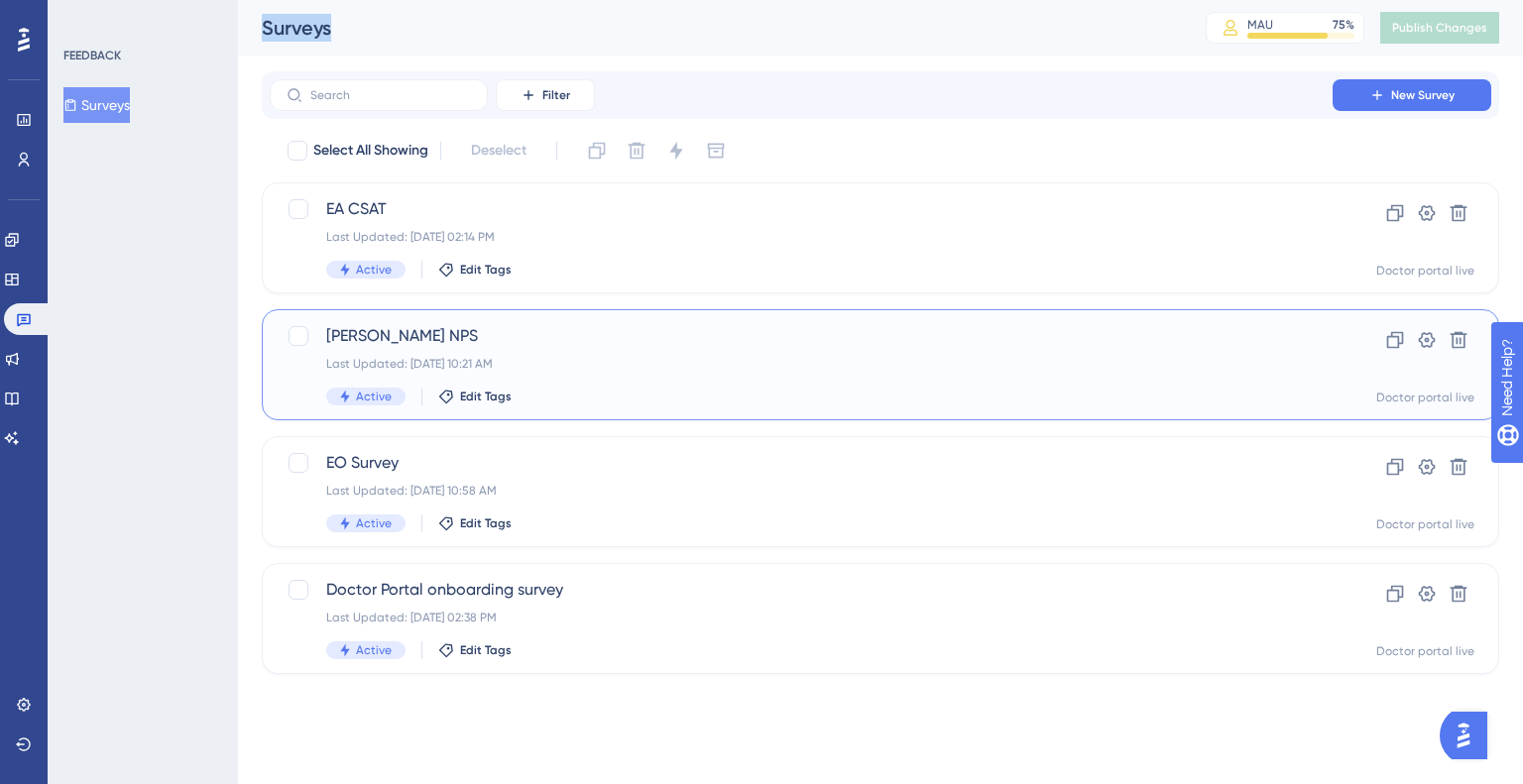 click on "Eon Aligner NPS" at bounding box center [801, 336] 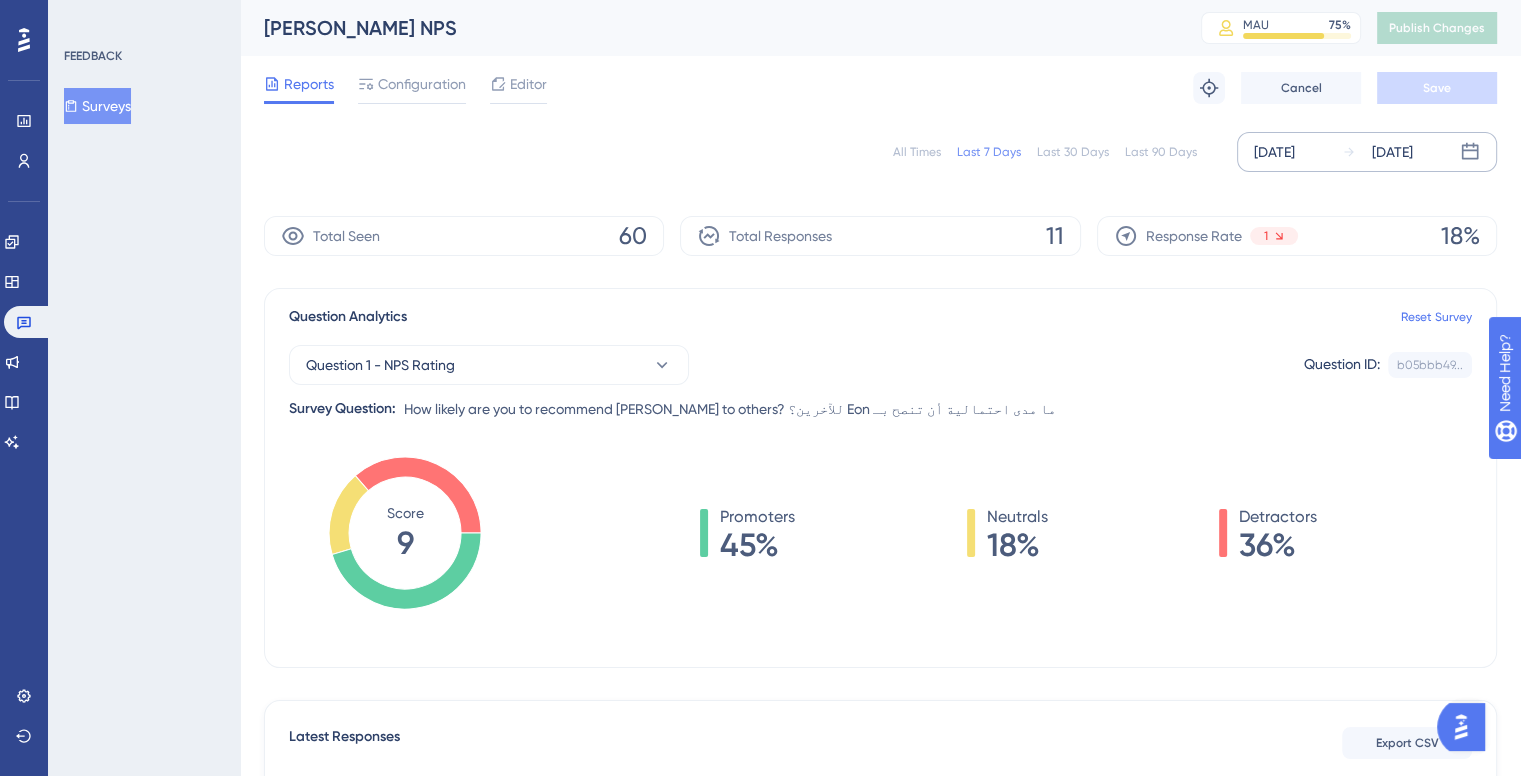 click on "Jul 14 2025" at bounding box center (1274, 152) 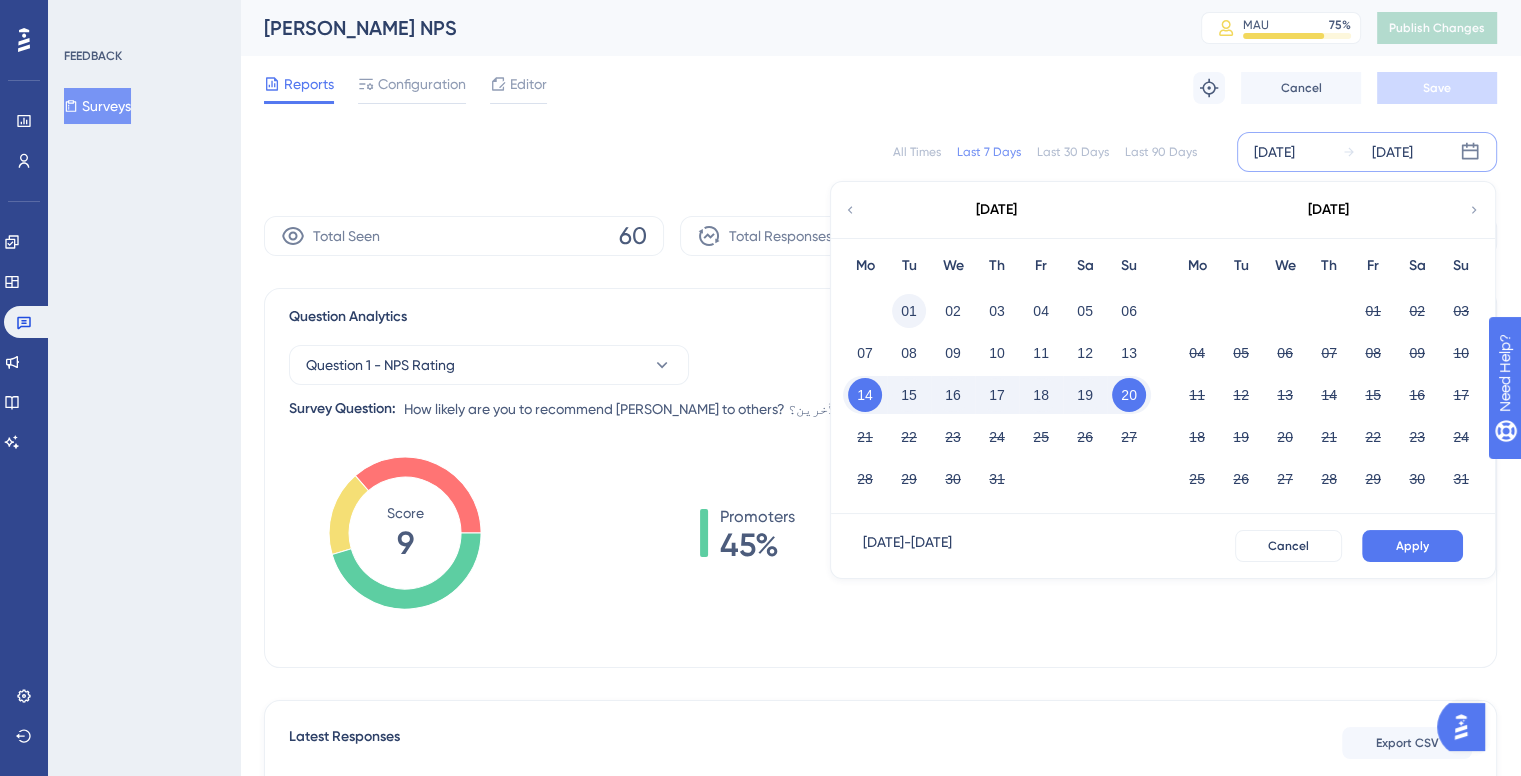click on "01" at bounding box center [909, 311] 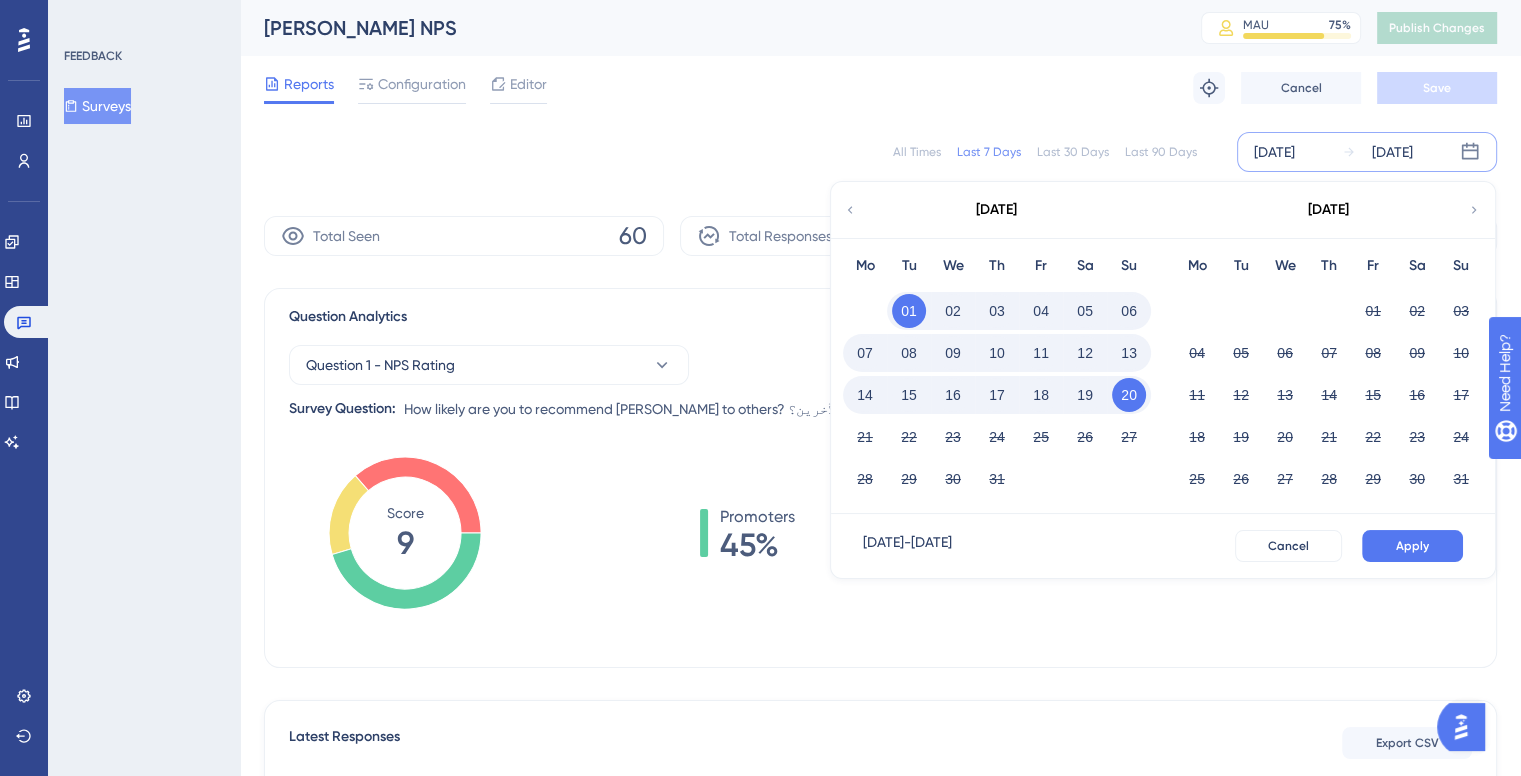click on "15" at bounding box center [909, 395] 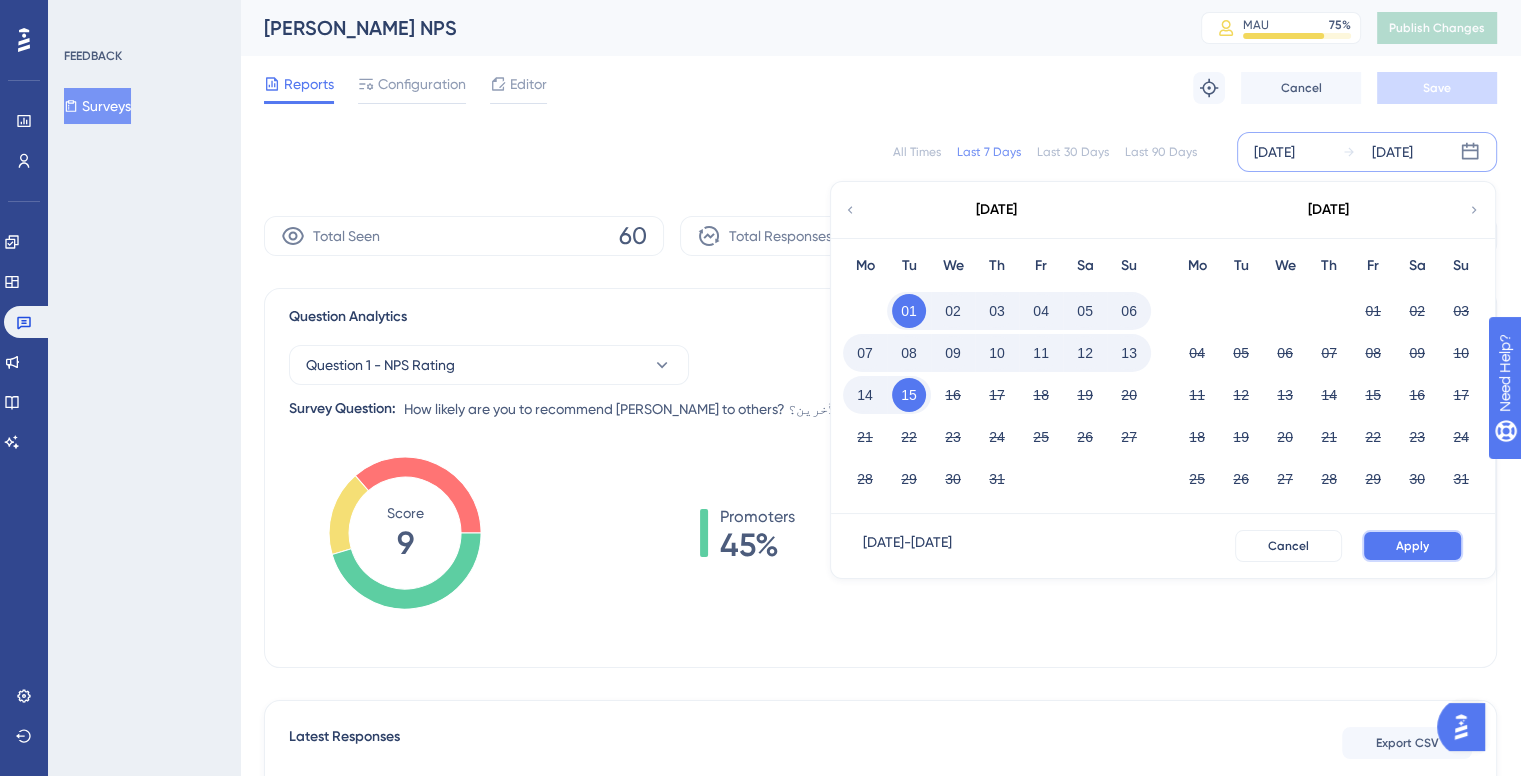 click on "Apply" at bounding box center [1412, 546] 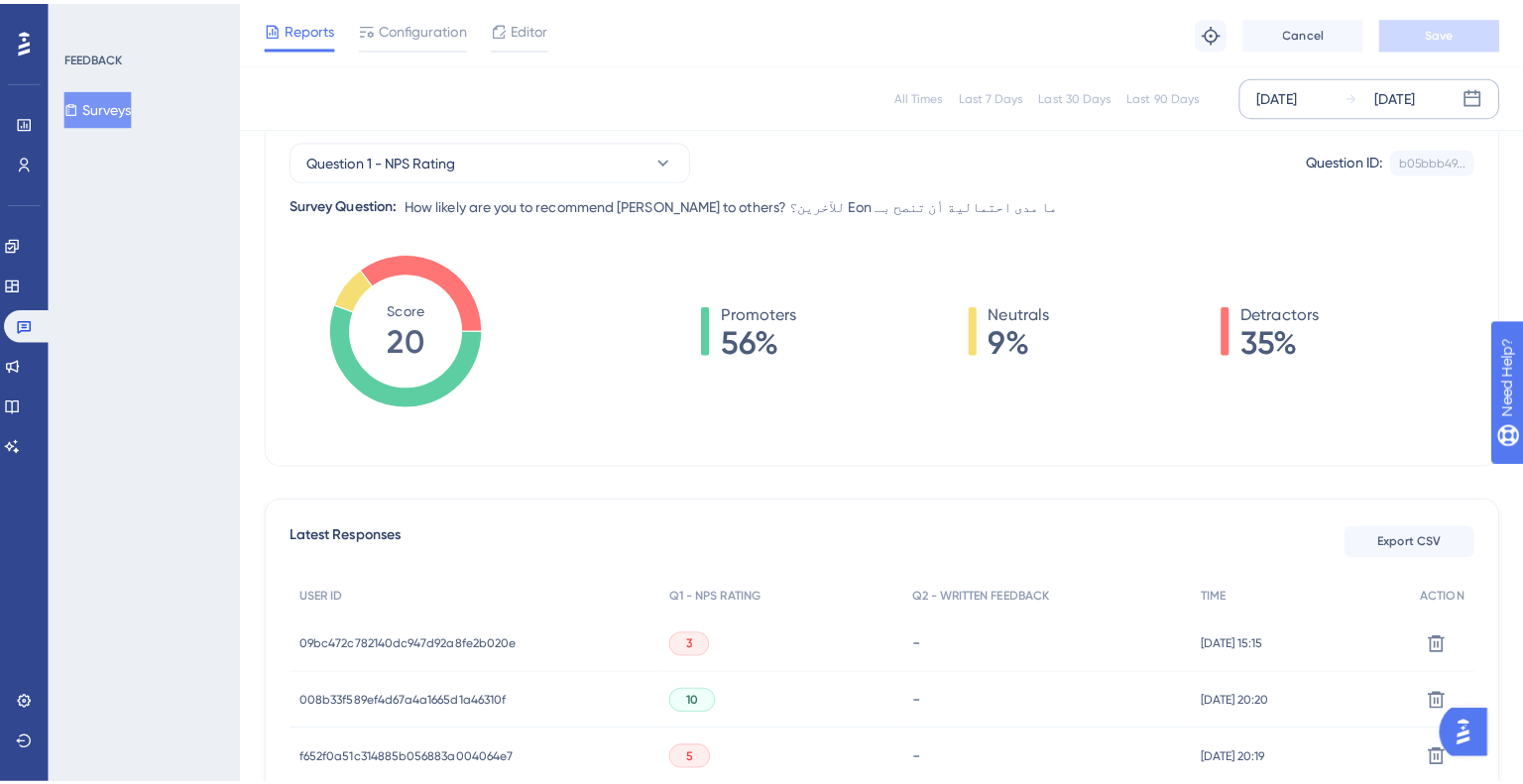 scroll, scrollTop: 198, scrollLeft: 0, axis: vertical 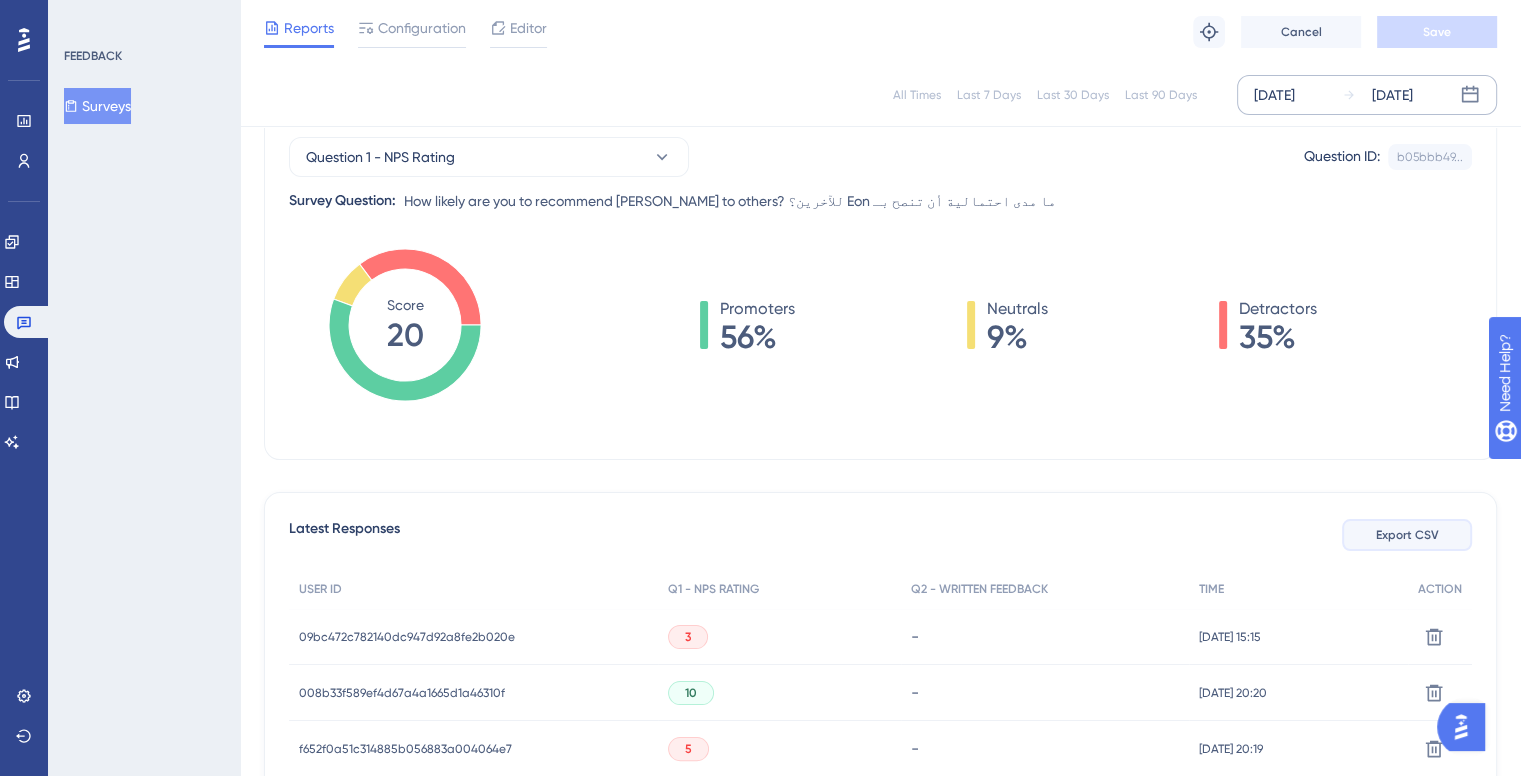 click on "Export CSV" at bounding box center (1407, 535) 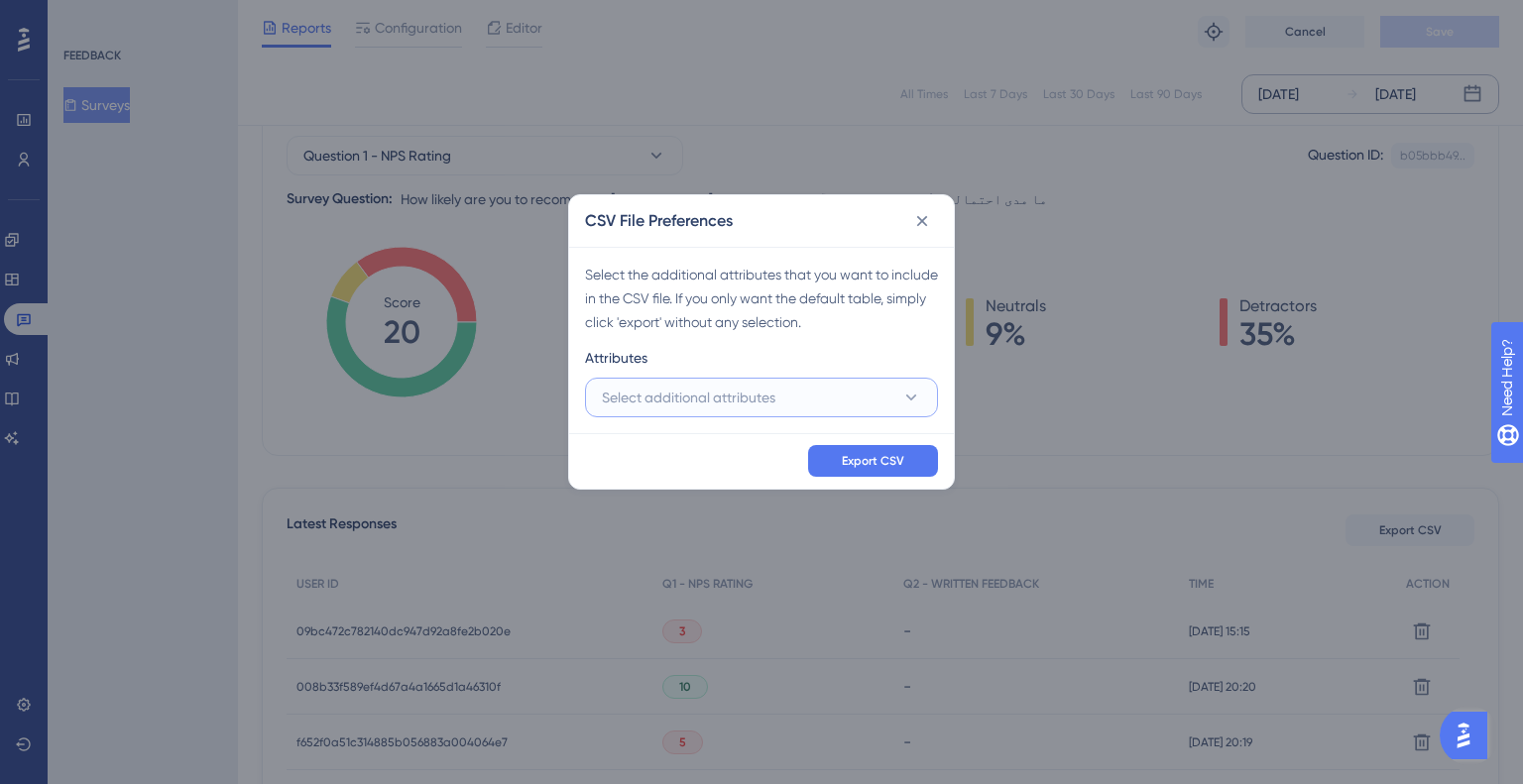 click on "Select additional attributes" at bounding box center [688, 397] 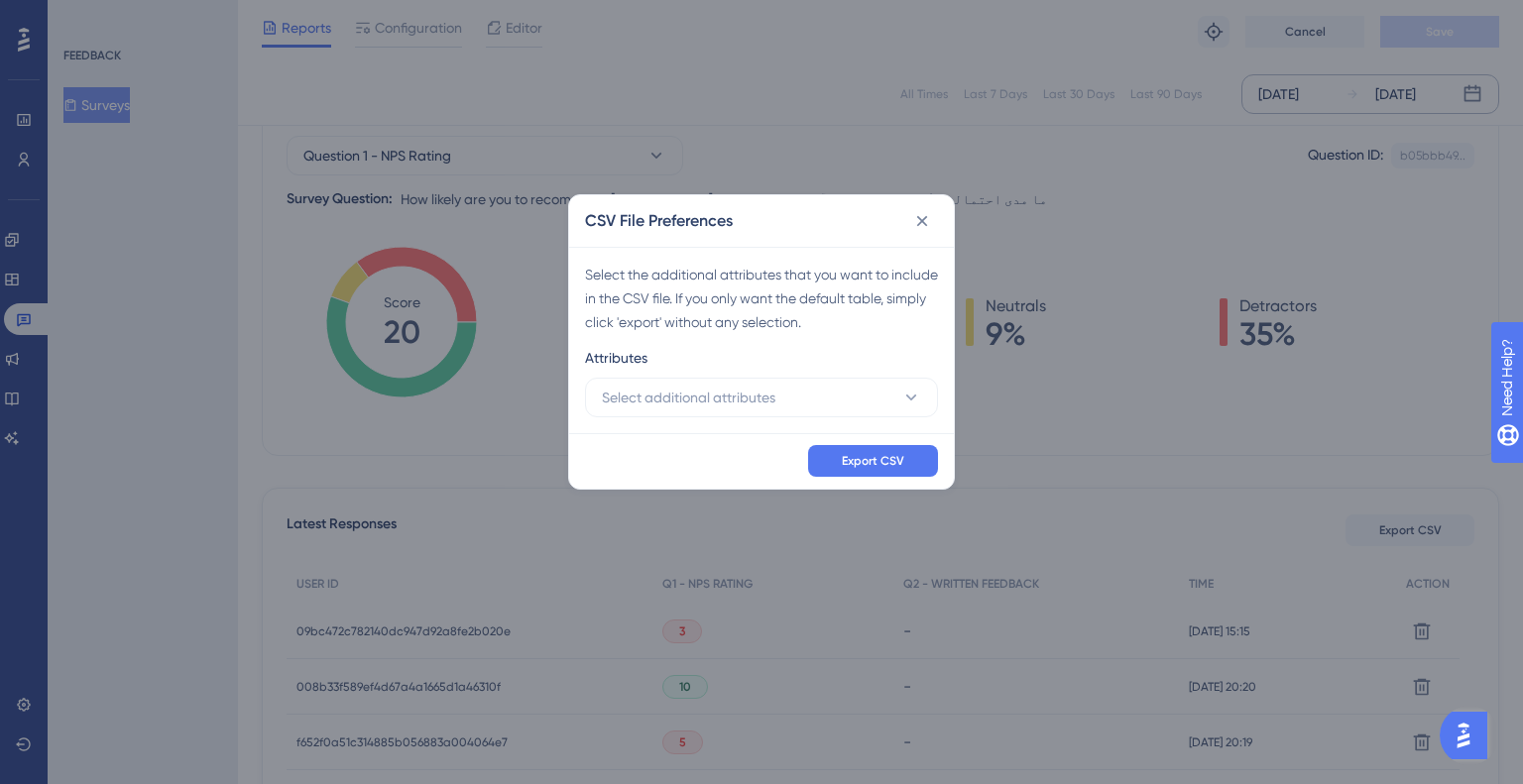 scroll, scrollTop: 251, scrollLeft: 0, axis: vertical 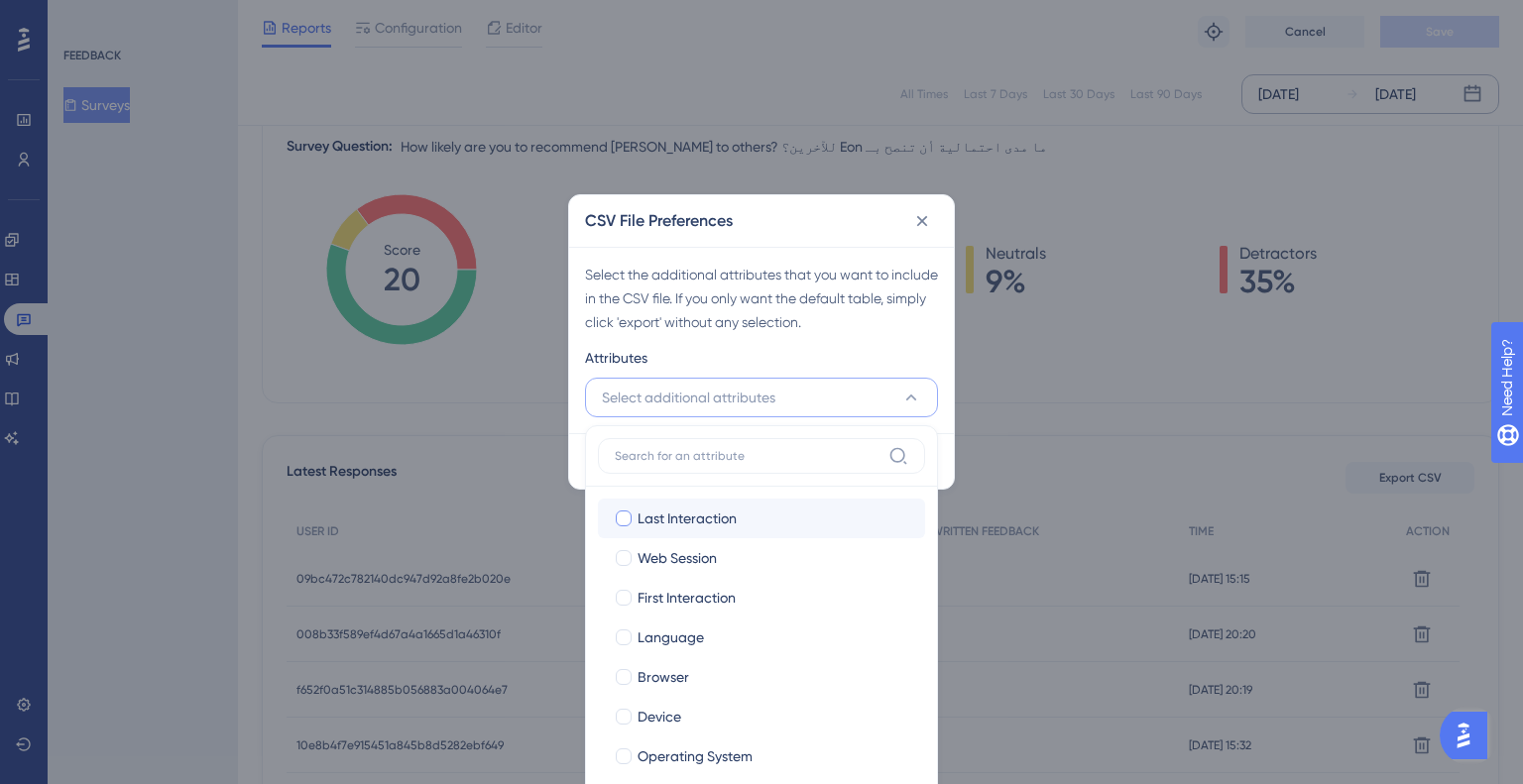 click on "Last Interaction" at bounding box center [687, 518] 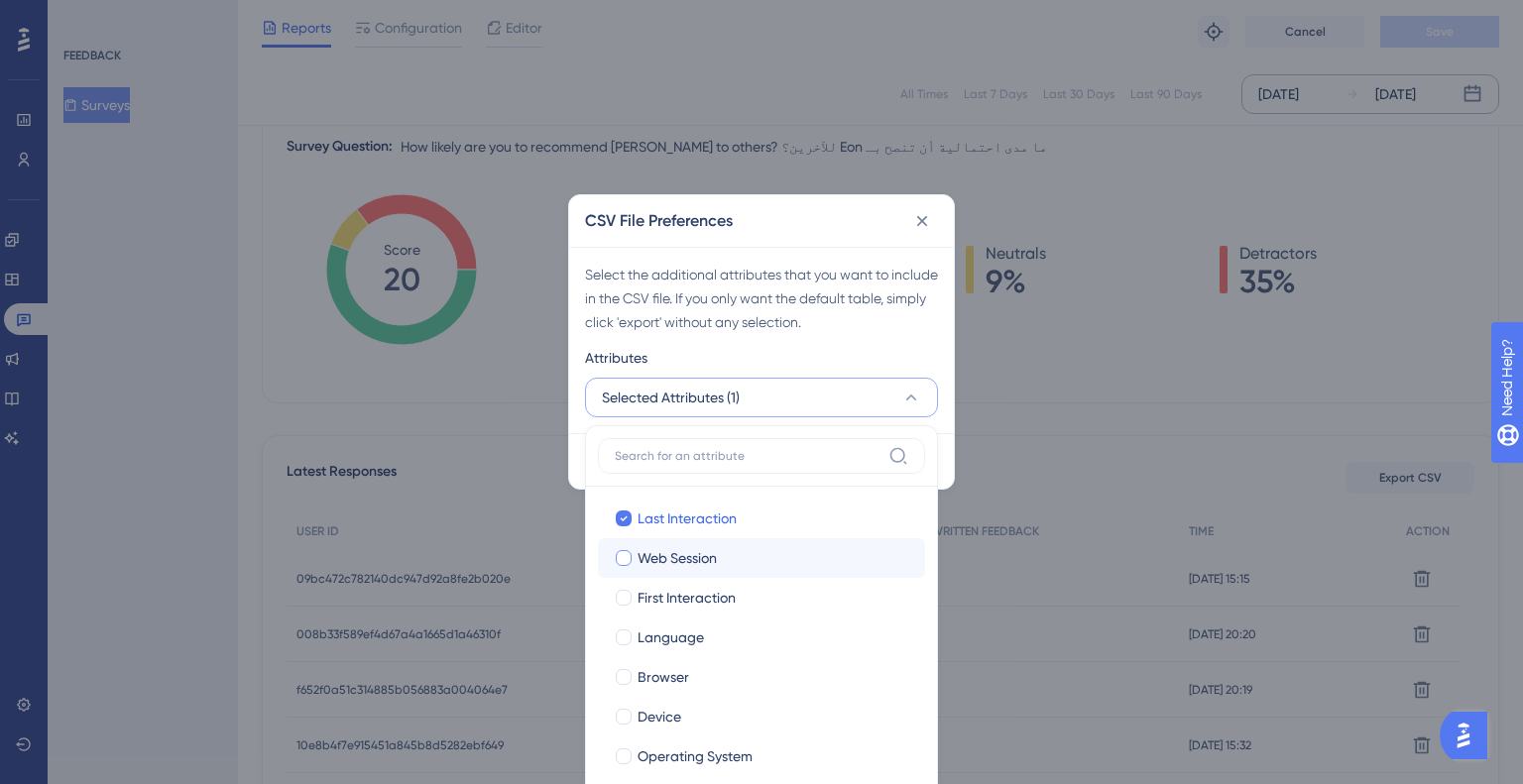 click on "Web Session" at bounding box center [677, 558] 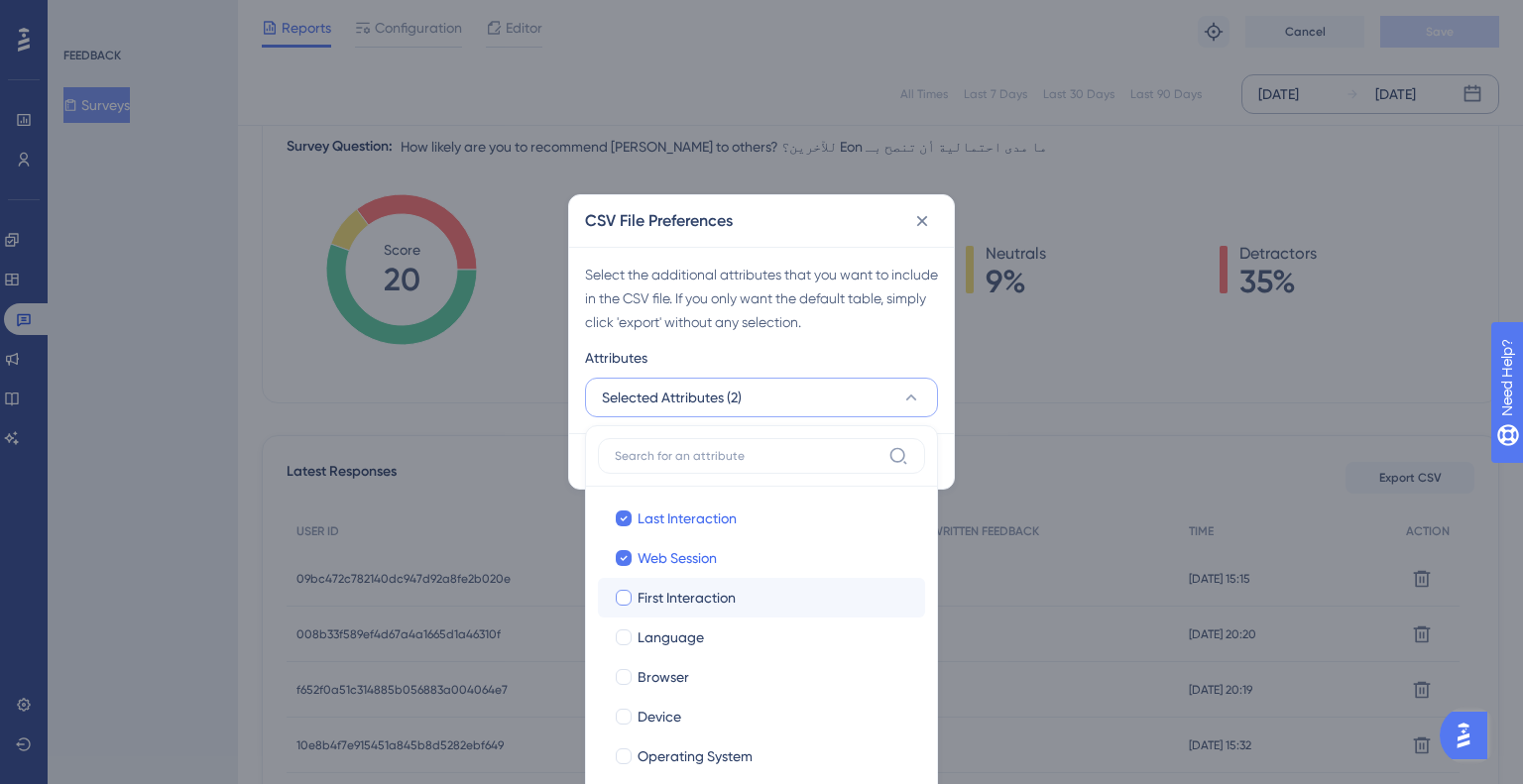 click on "First Interaction" at bounding box center [686, 598] 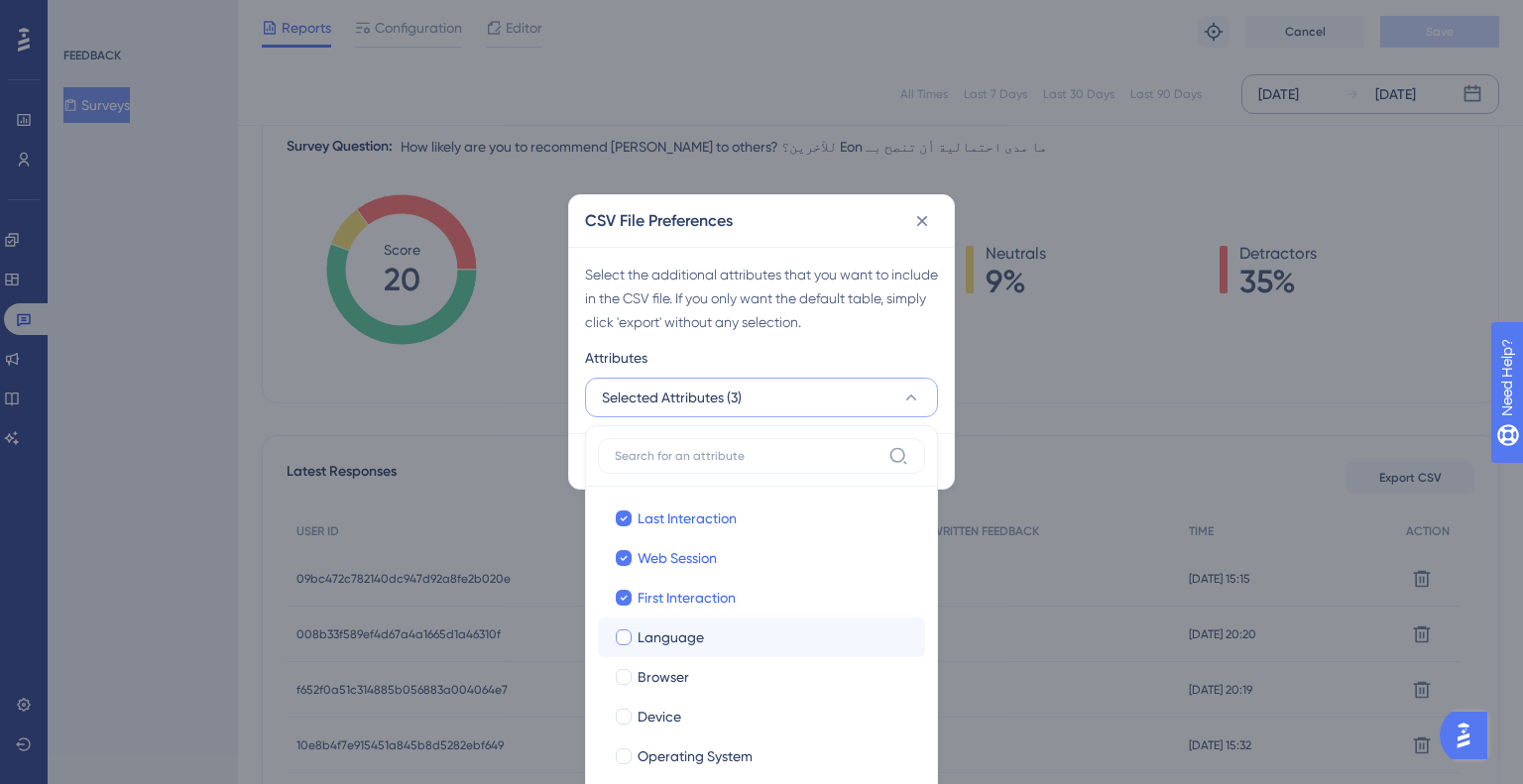 click on "Language" at bounding box center [670, 637] 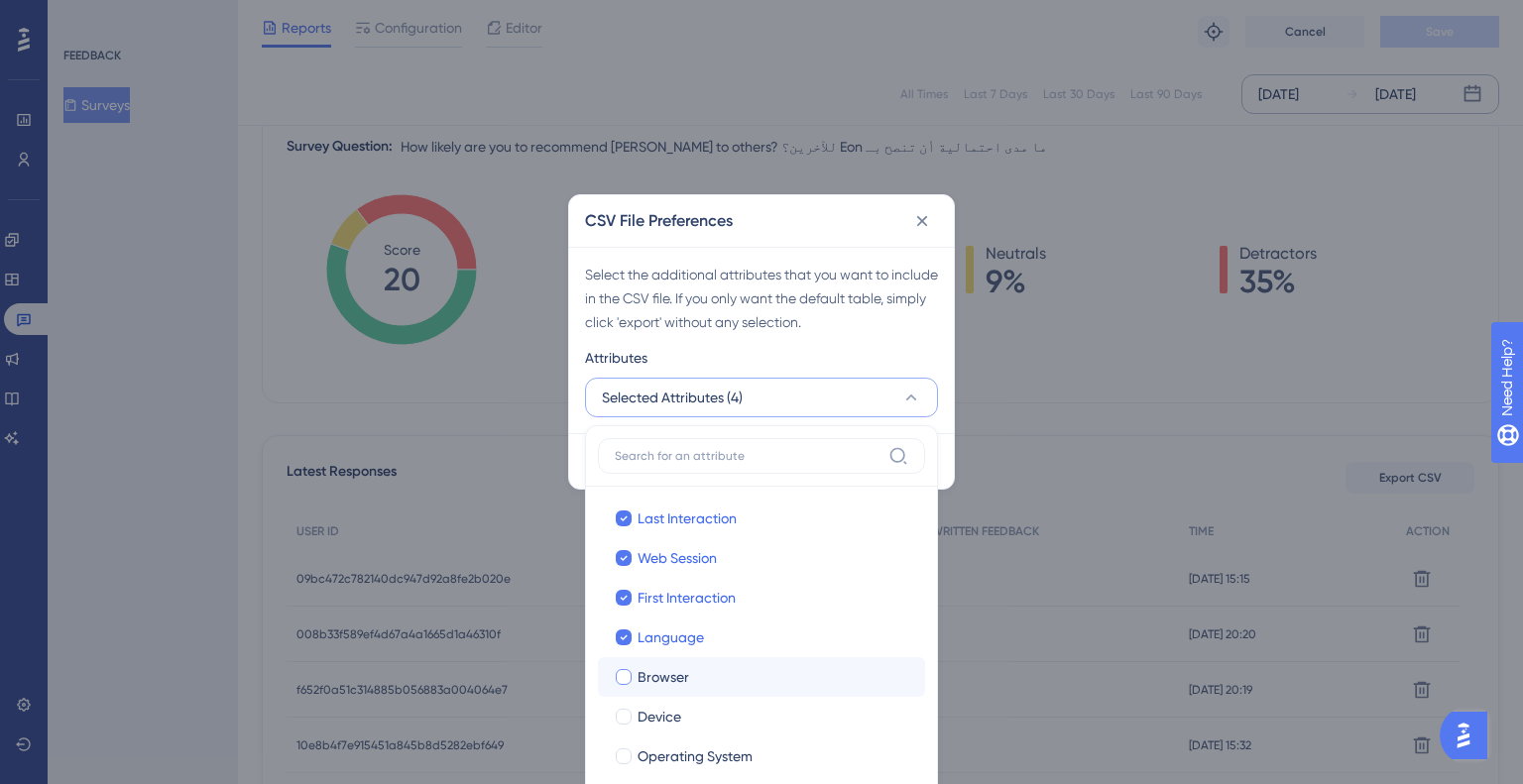 click on "Browser" at bounding box center [773, 677] 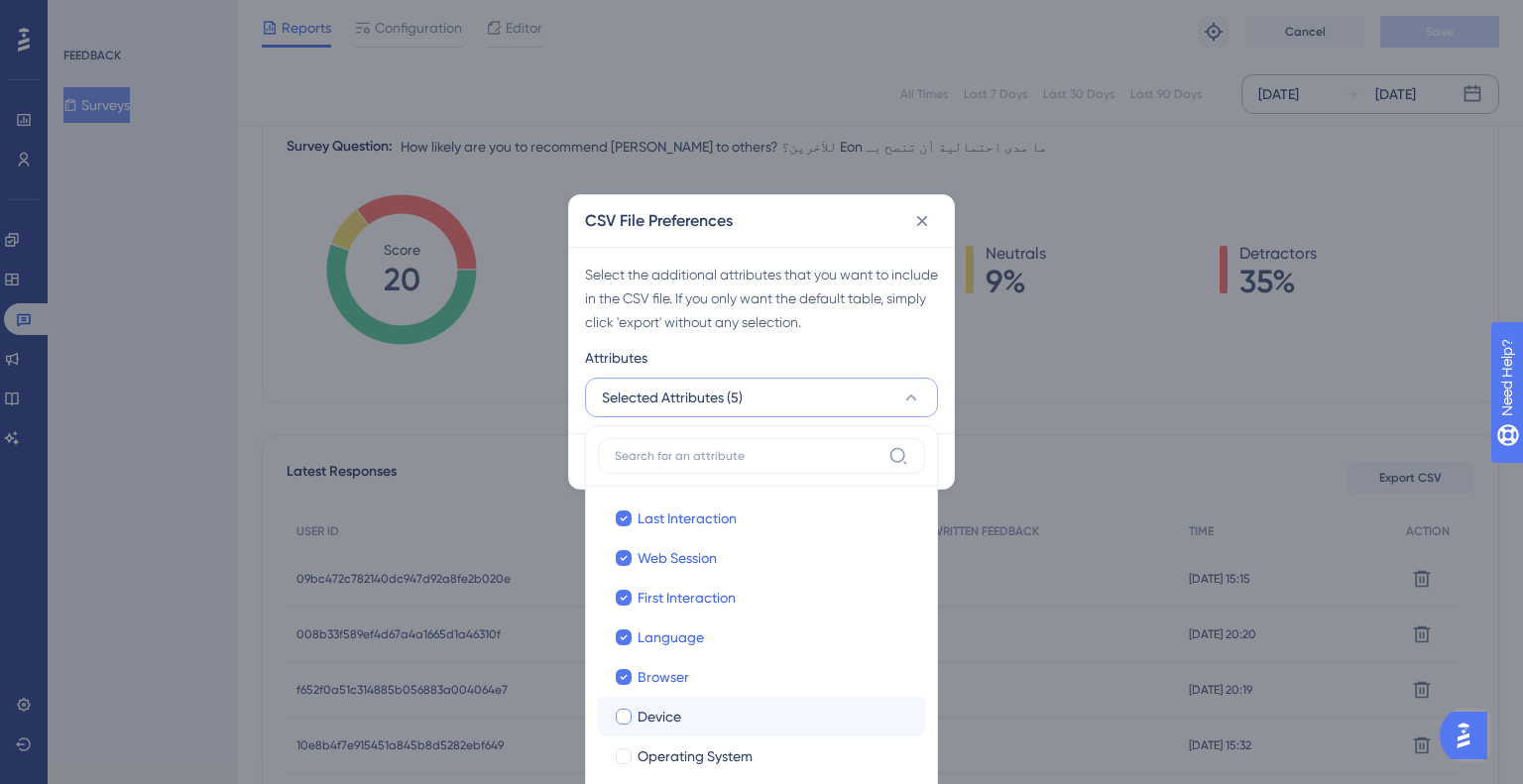 click on "Device" at bounding box center (773, 717) 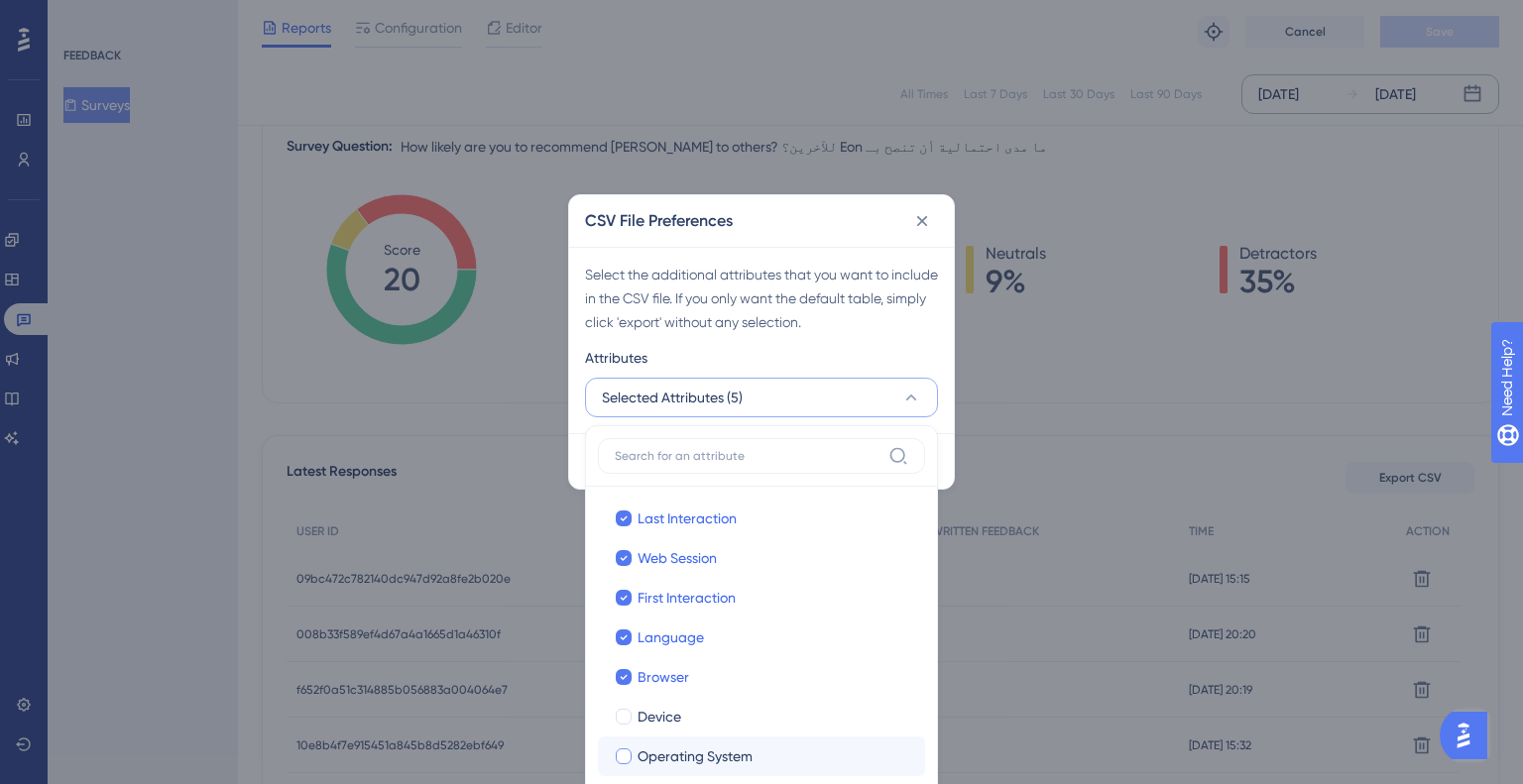 checkbox on "true" 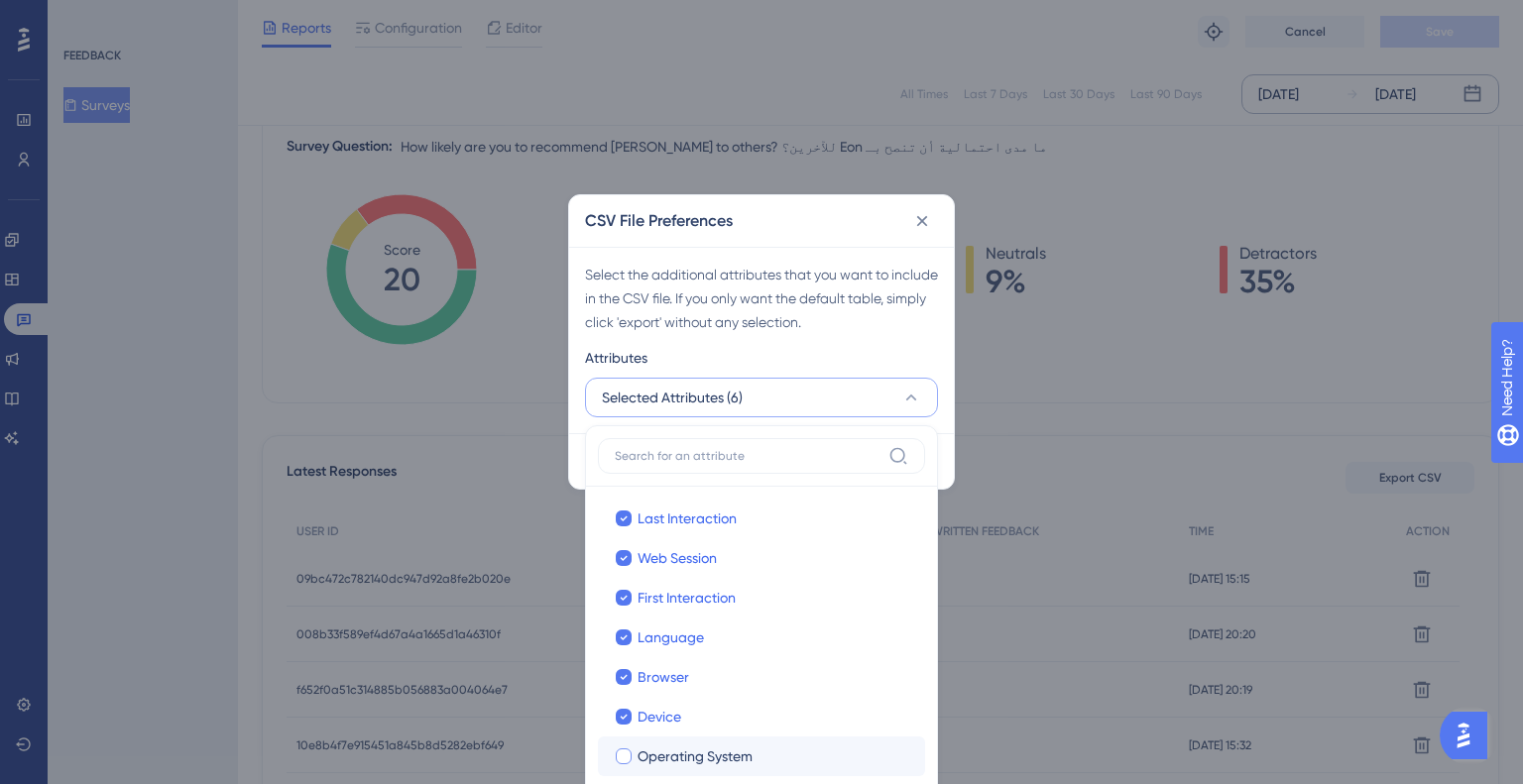 click on "Operating System" at bounding box center [695, 756] 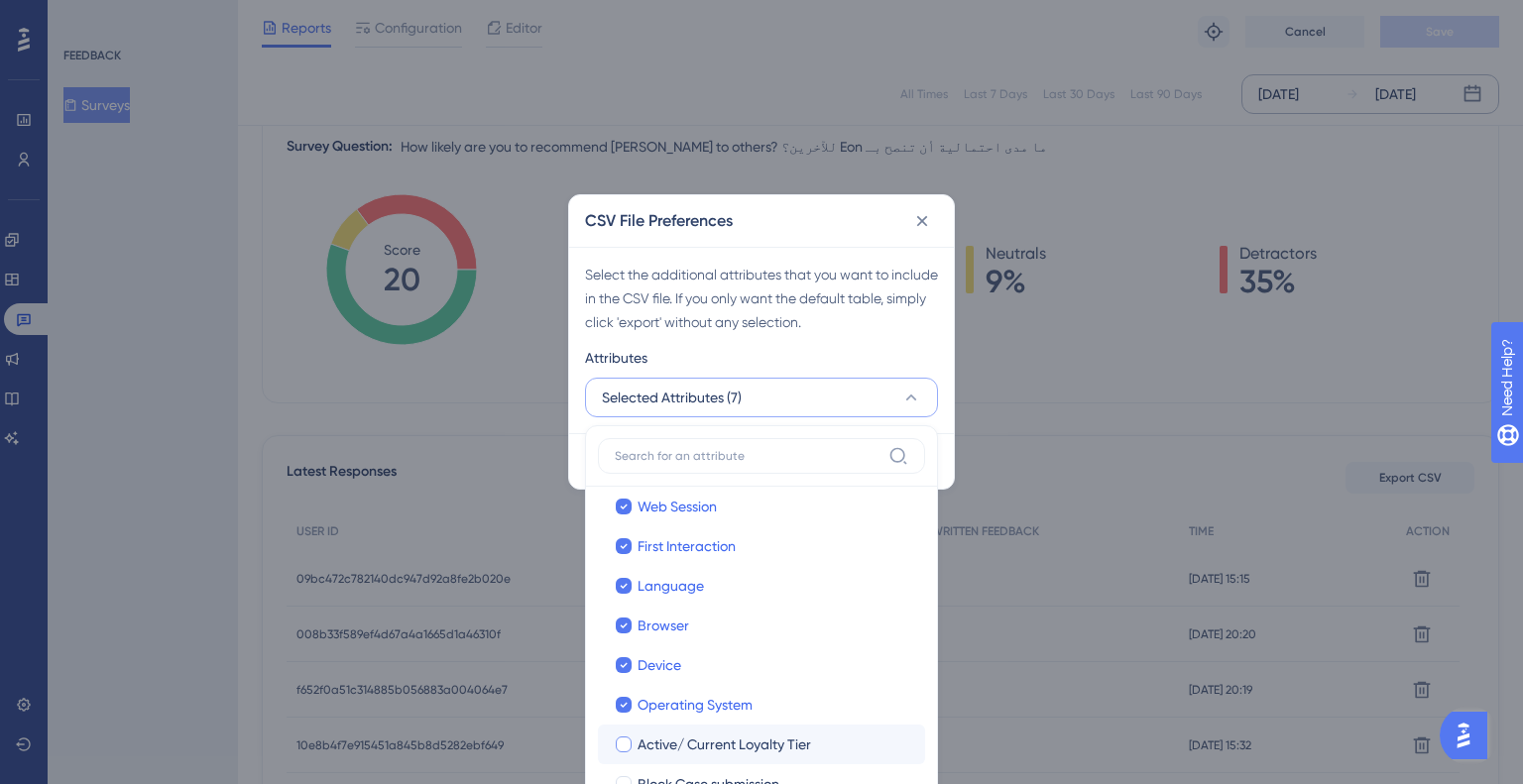 scroll, scrollTop: 198, scrollLeft: 0, axis: vertical 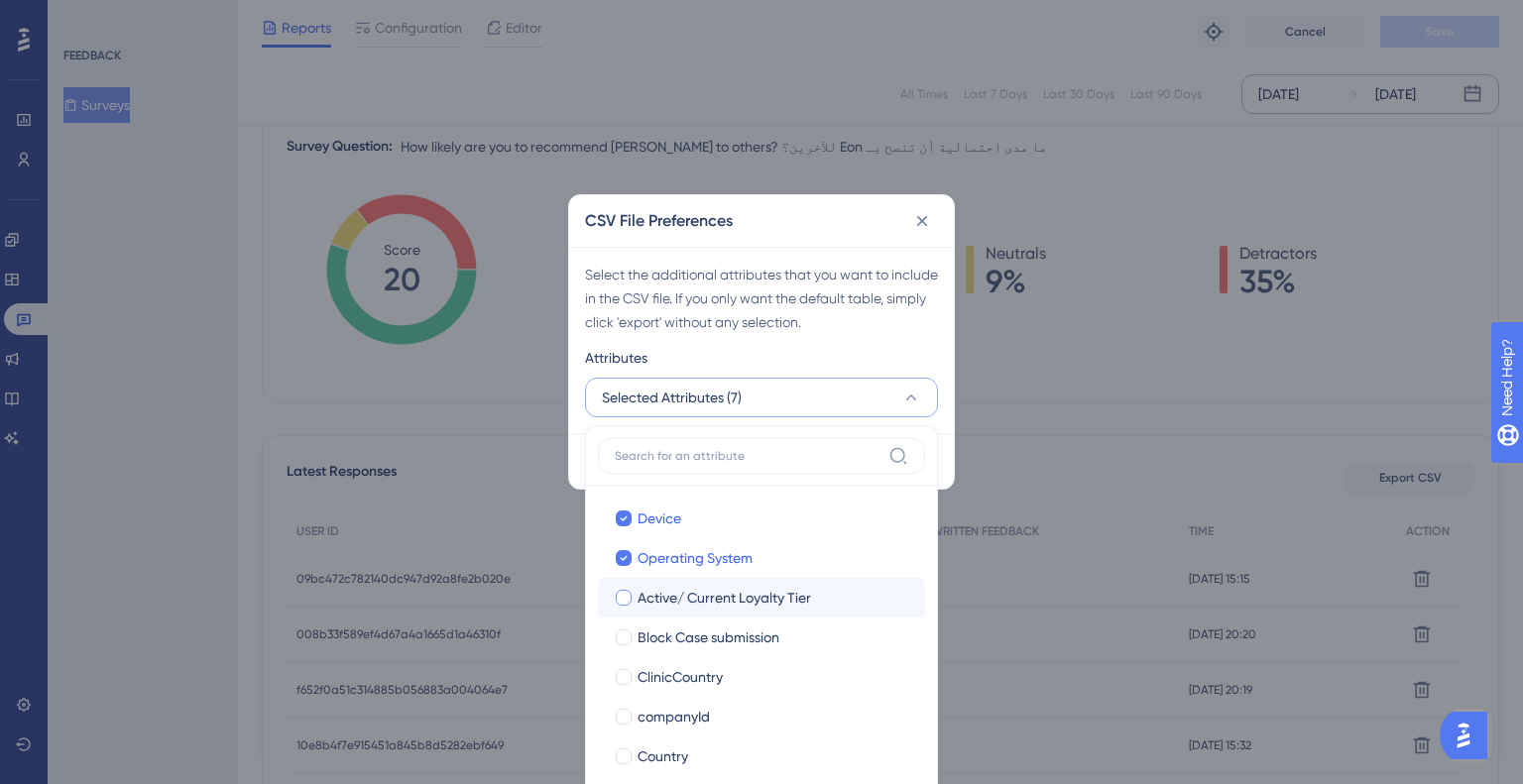 click on "Active/ Current Loyalty Tier" at bounding box center [724, 598] 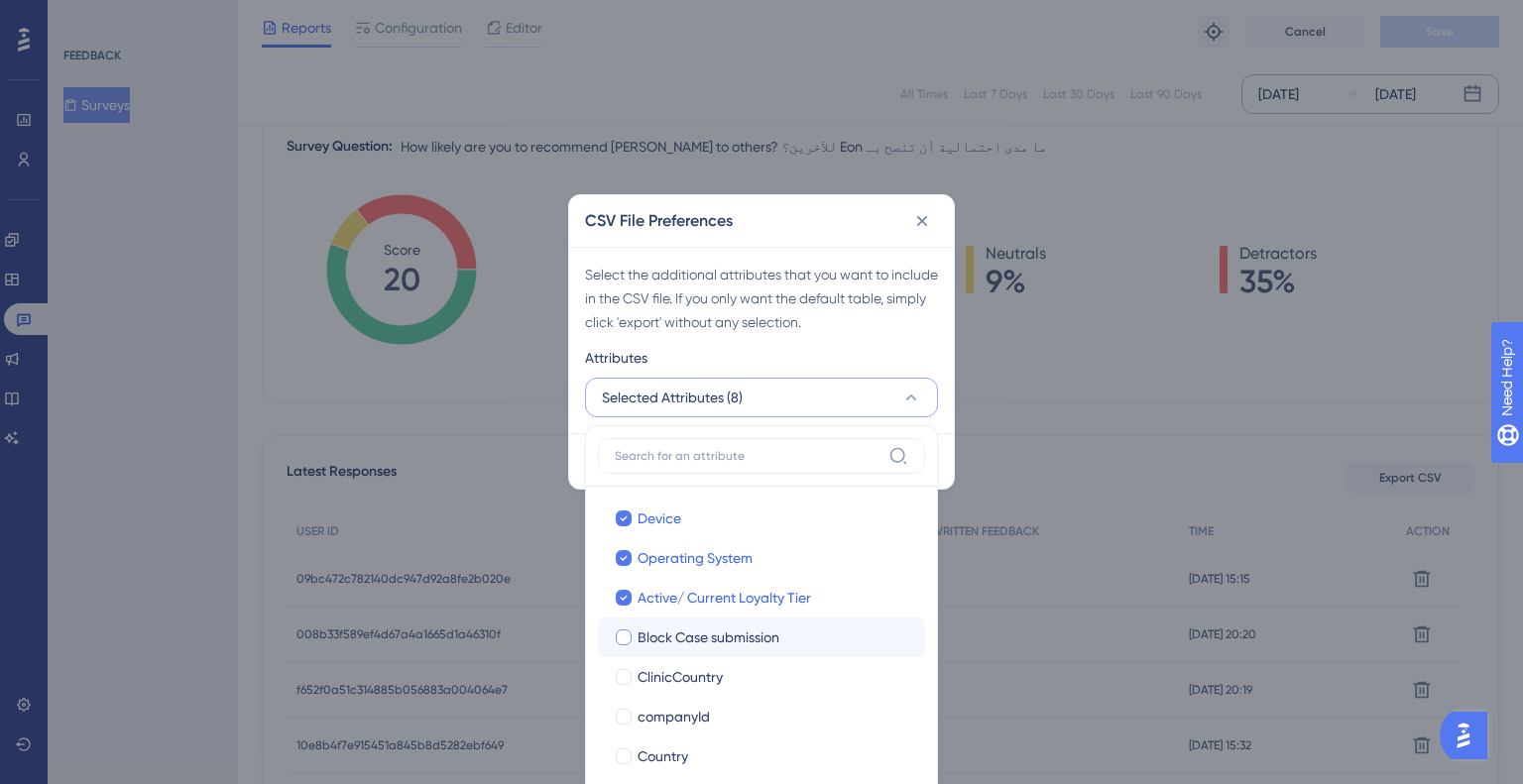 click on "Block Case submission" at bounding box center [708, 637] 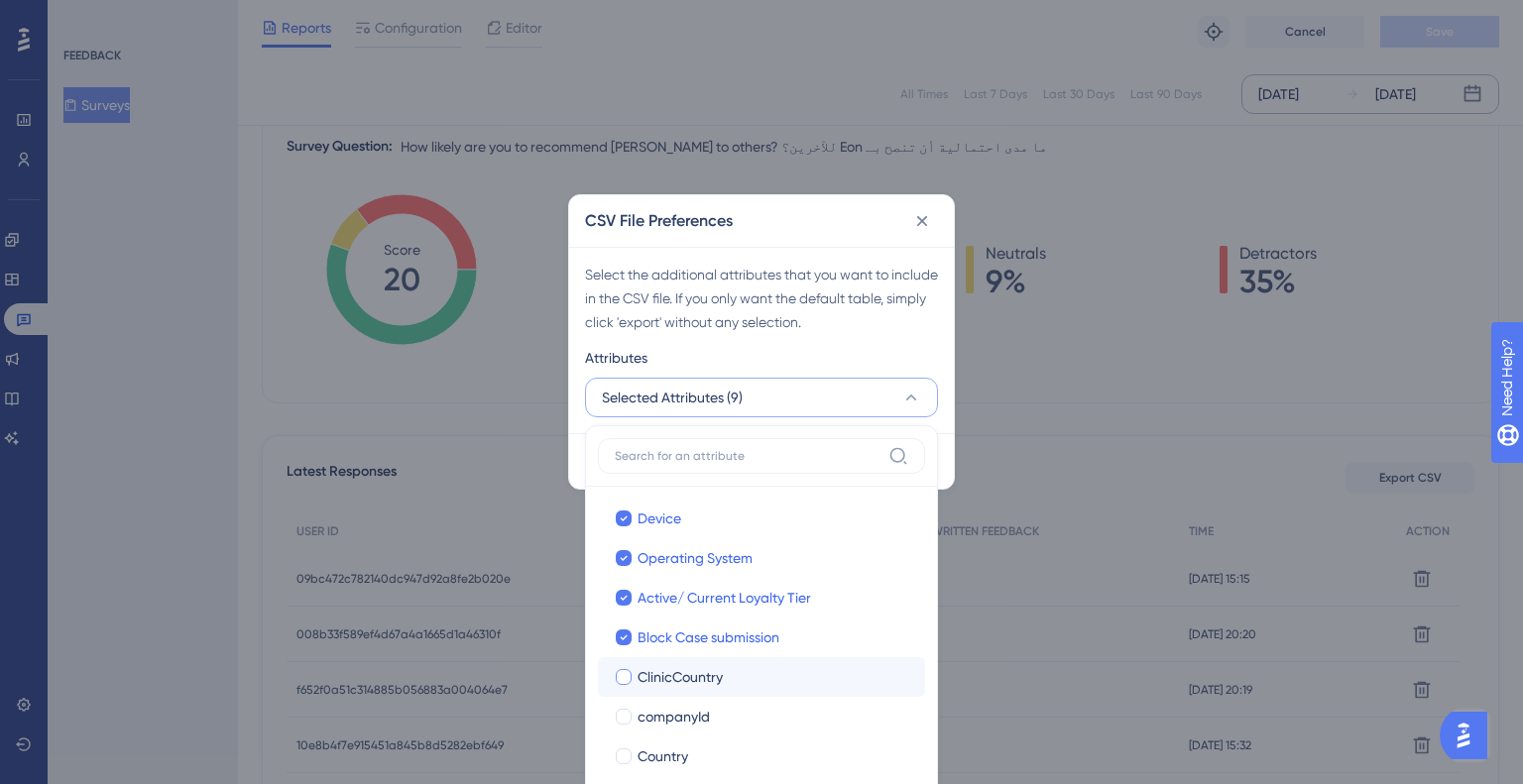 click on "ClinicCountry" at bounding box center (680, 677) 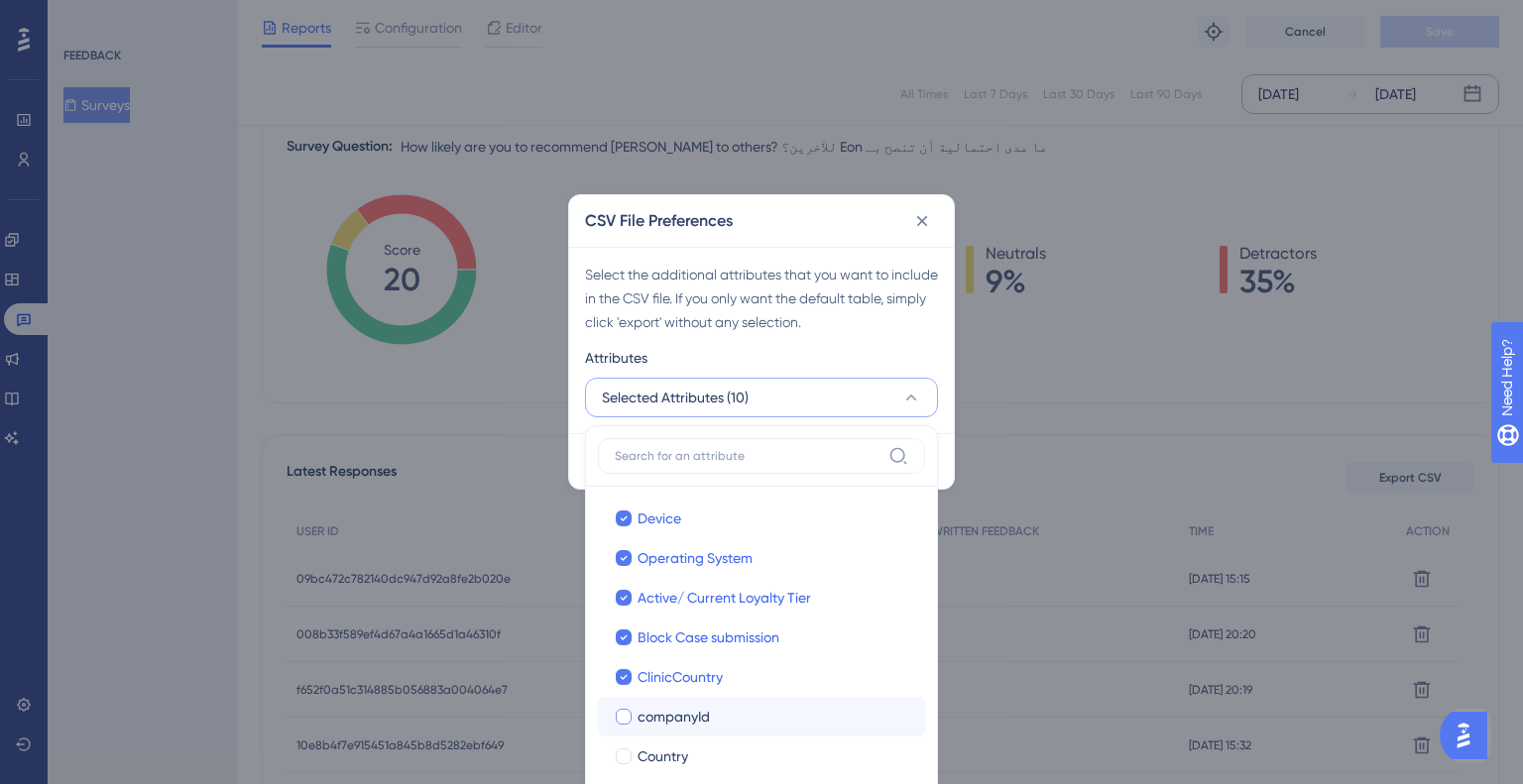 click on "companyId" at bounding box center (673, 717) 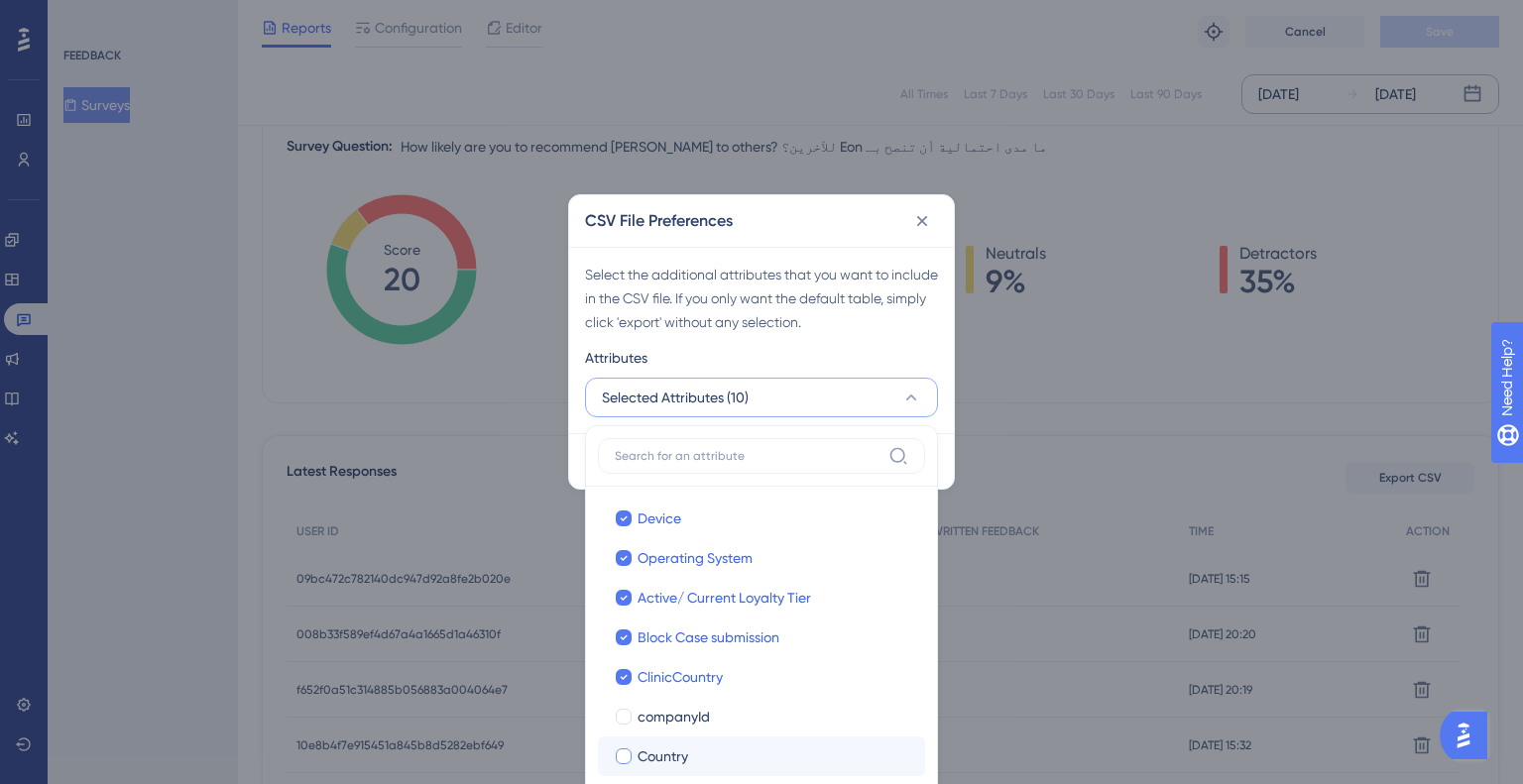 checkbox on "true" 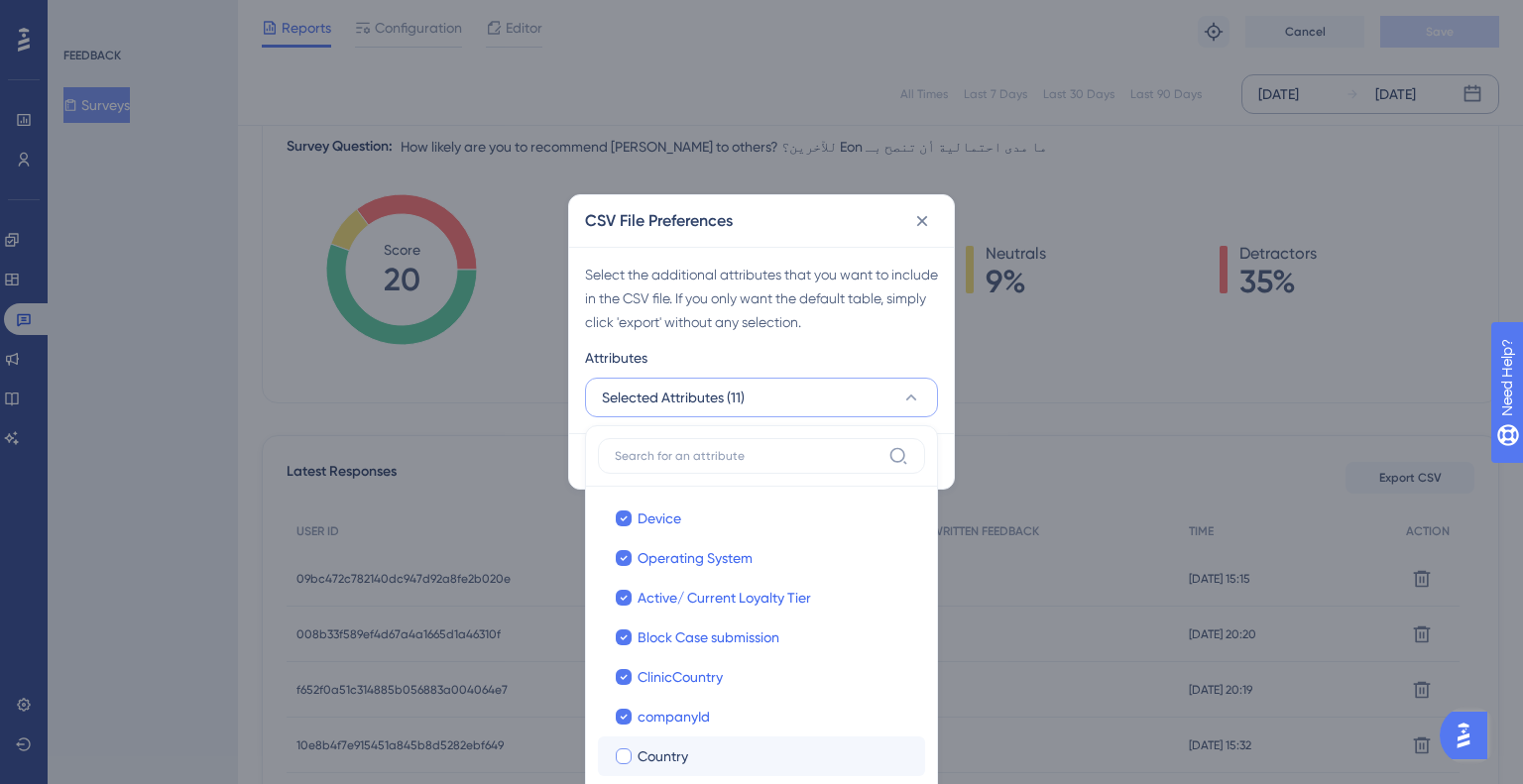 click on "Country Country" at bounding box center [762, 756] 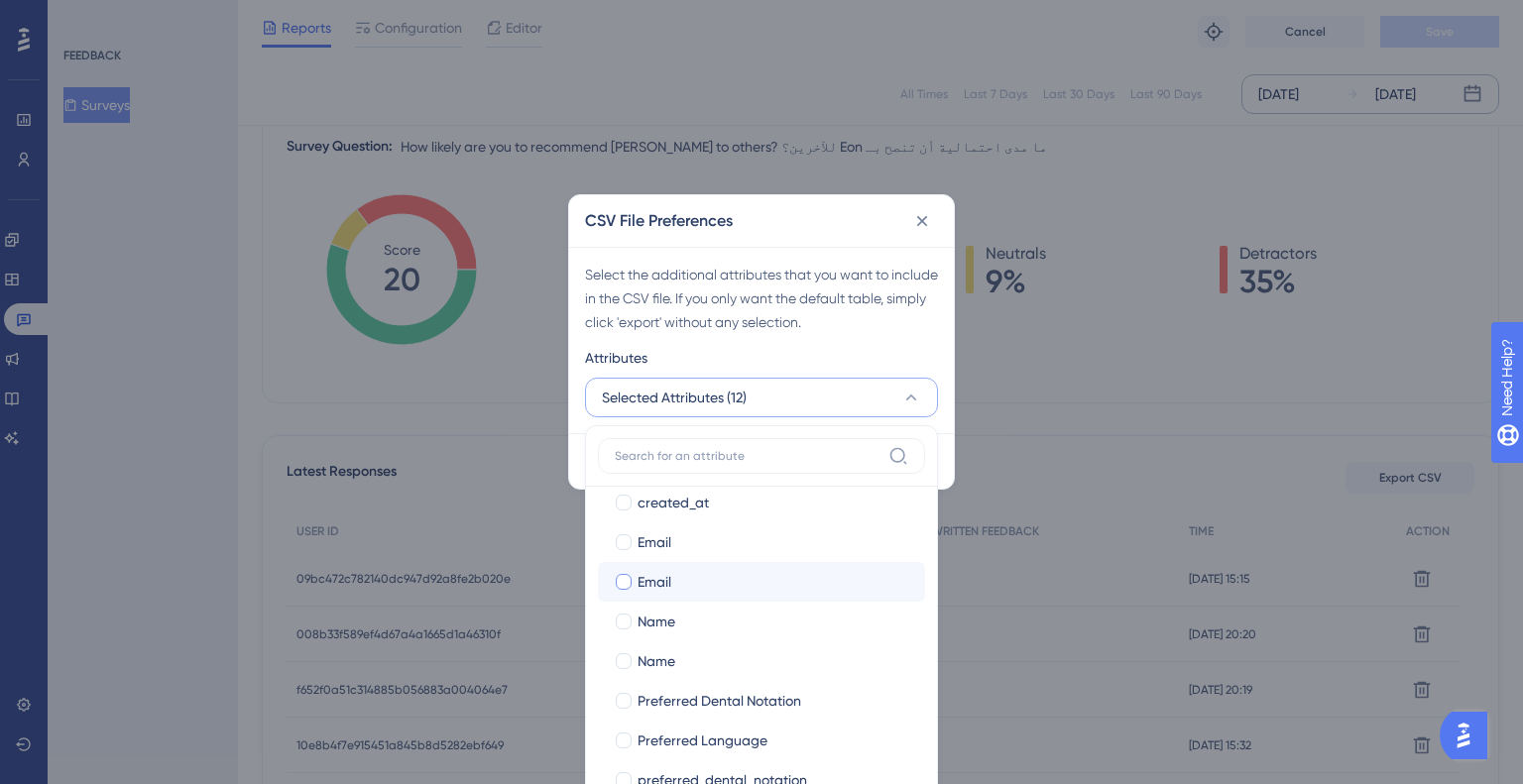 scroll, scrollTop: 496, scrollLeft: 0, axis: vertical 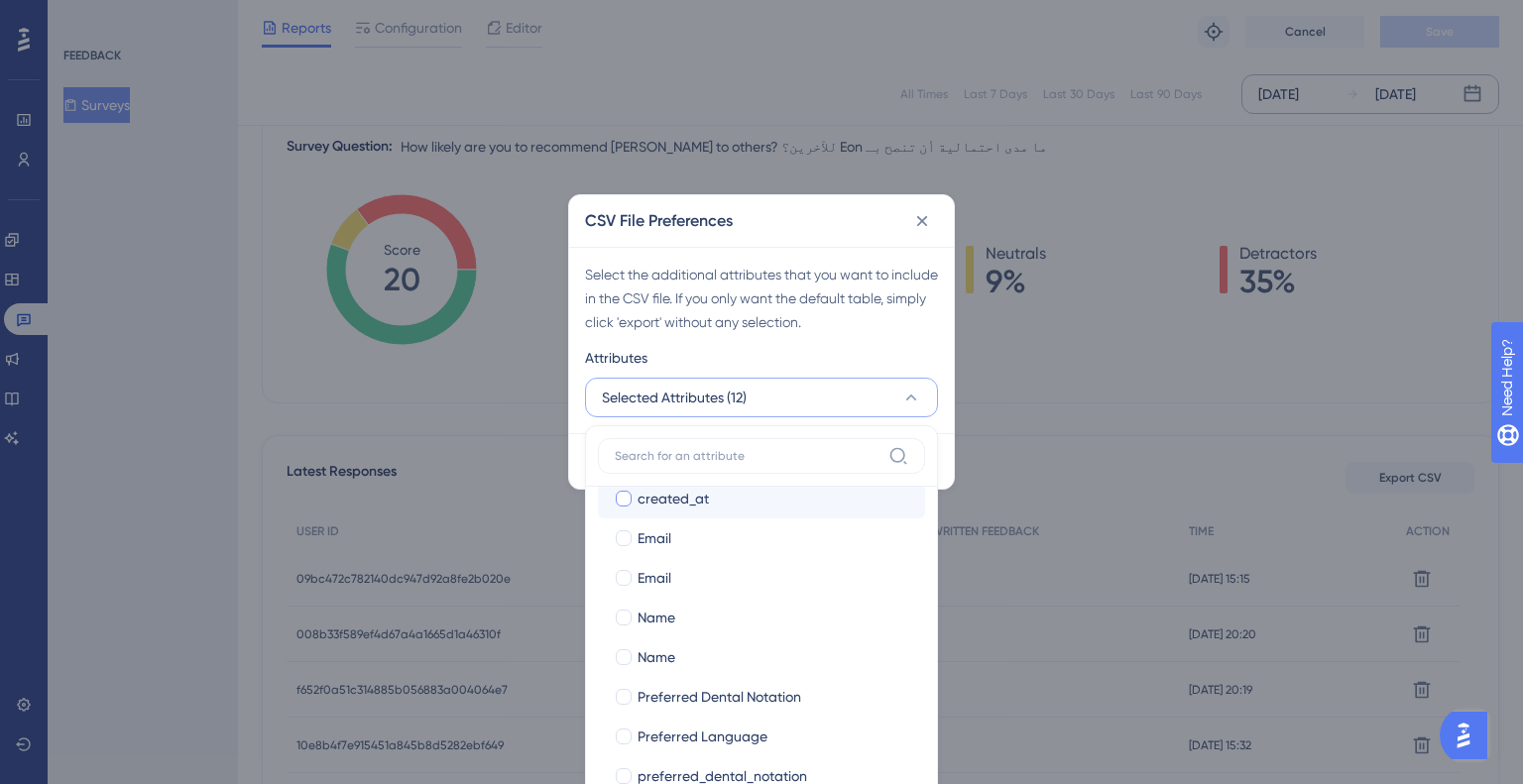 click on "created_at" at bounding box center [773, 499] 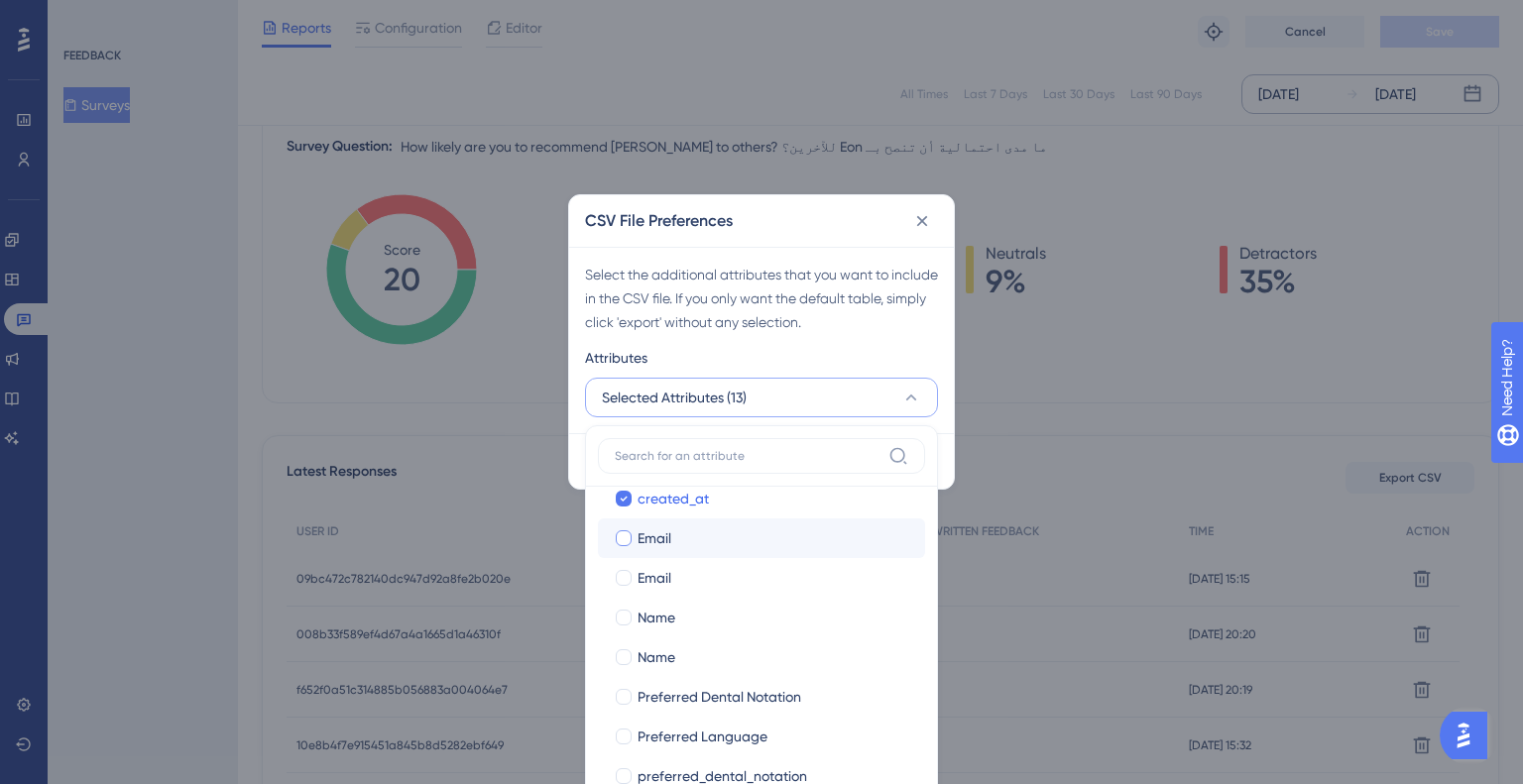 click on "Email" at bounding box center (773, 538) 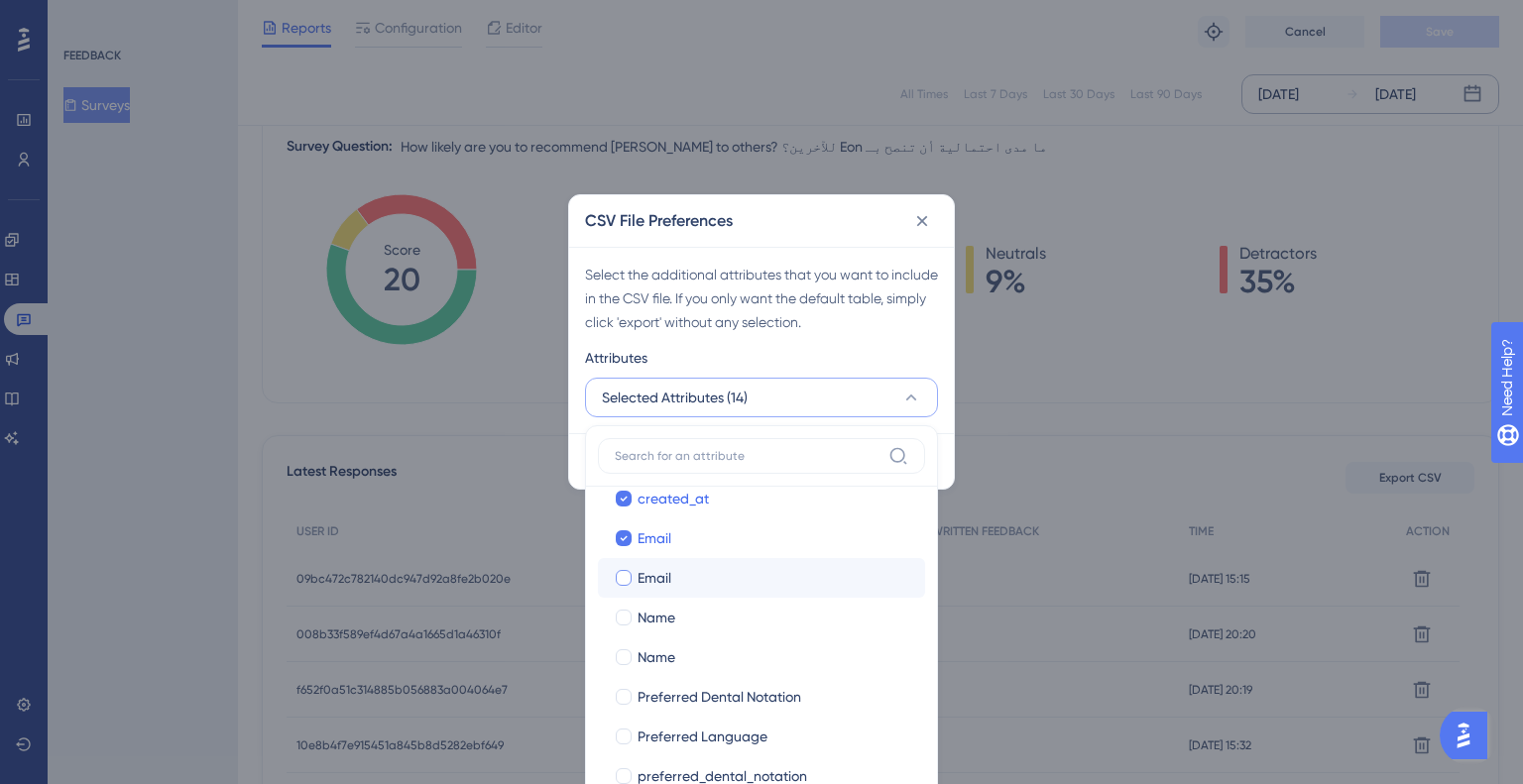click on "Email" at bounding box center [773, 578] 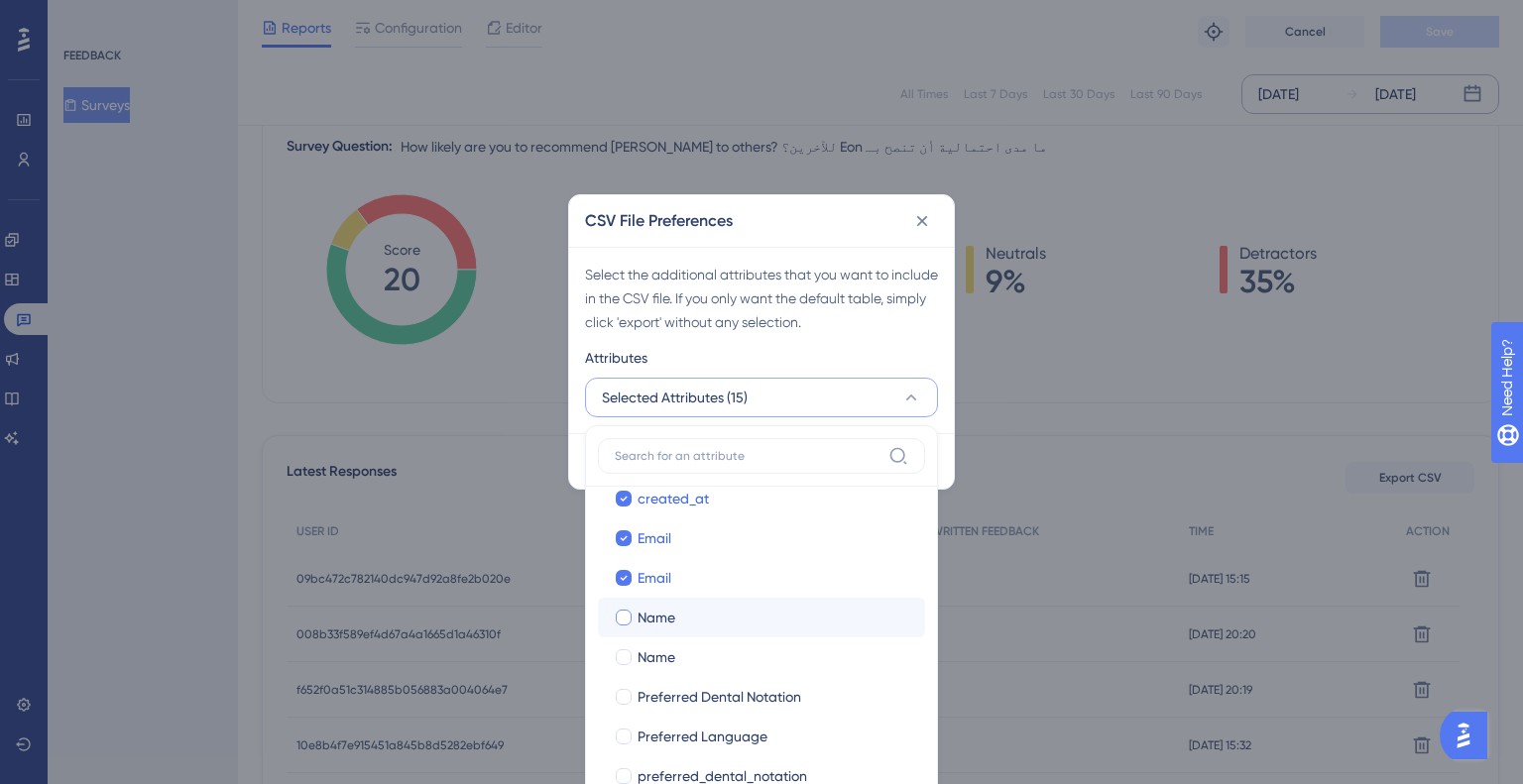 click on "Name" at bounding box center [773, 617] 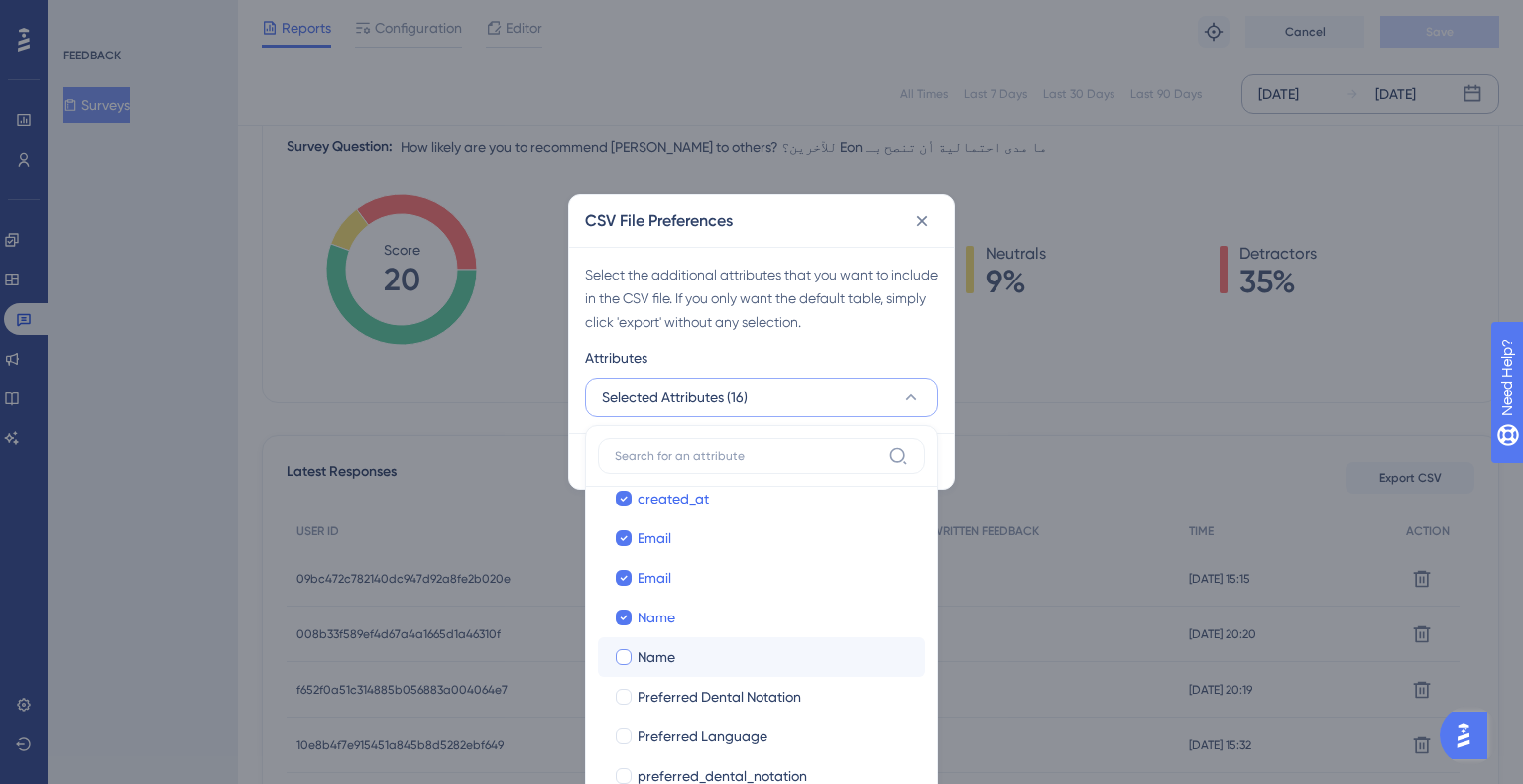 click on "Name" at bounding box center (773, 657) 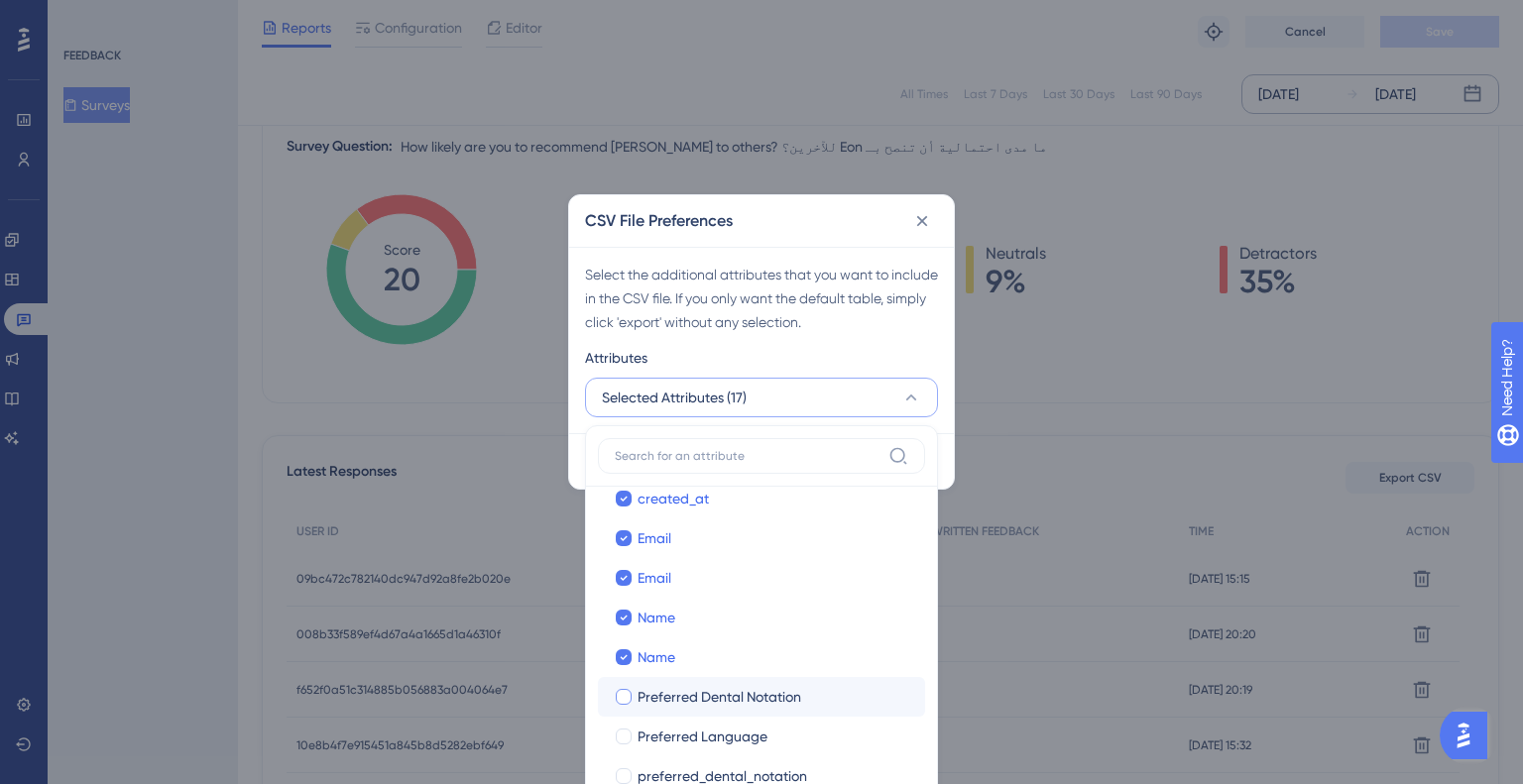 click on "Preferred Dental Notation" at bounding box center [719, 697] 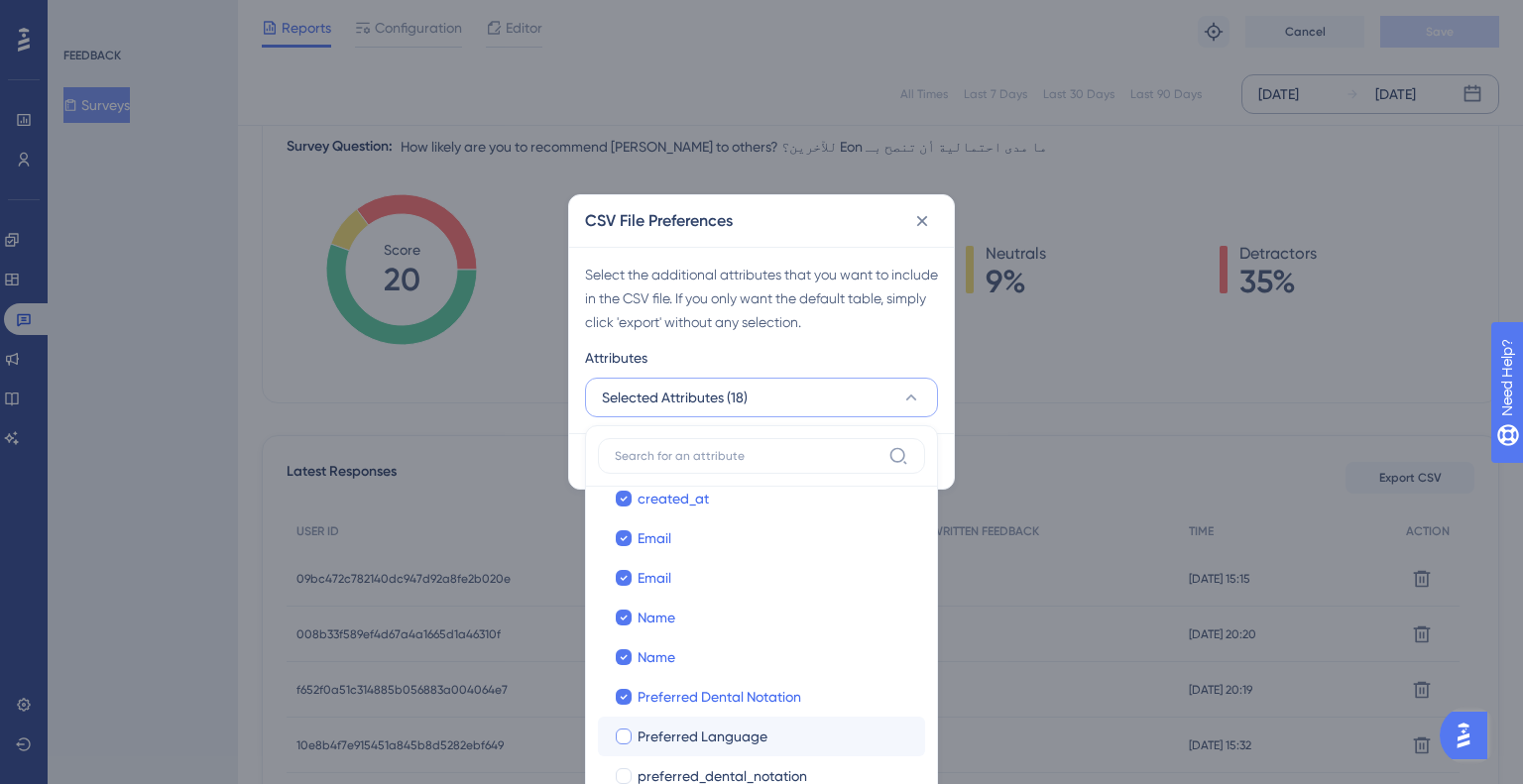 drag, startPoint x: 714, startPoint y: 723, endPoint x: 715, endPoint y: 743, distance: 20.024984 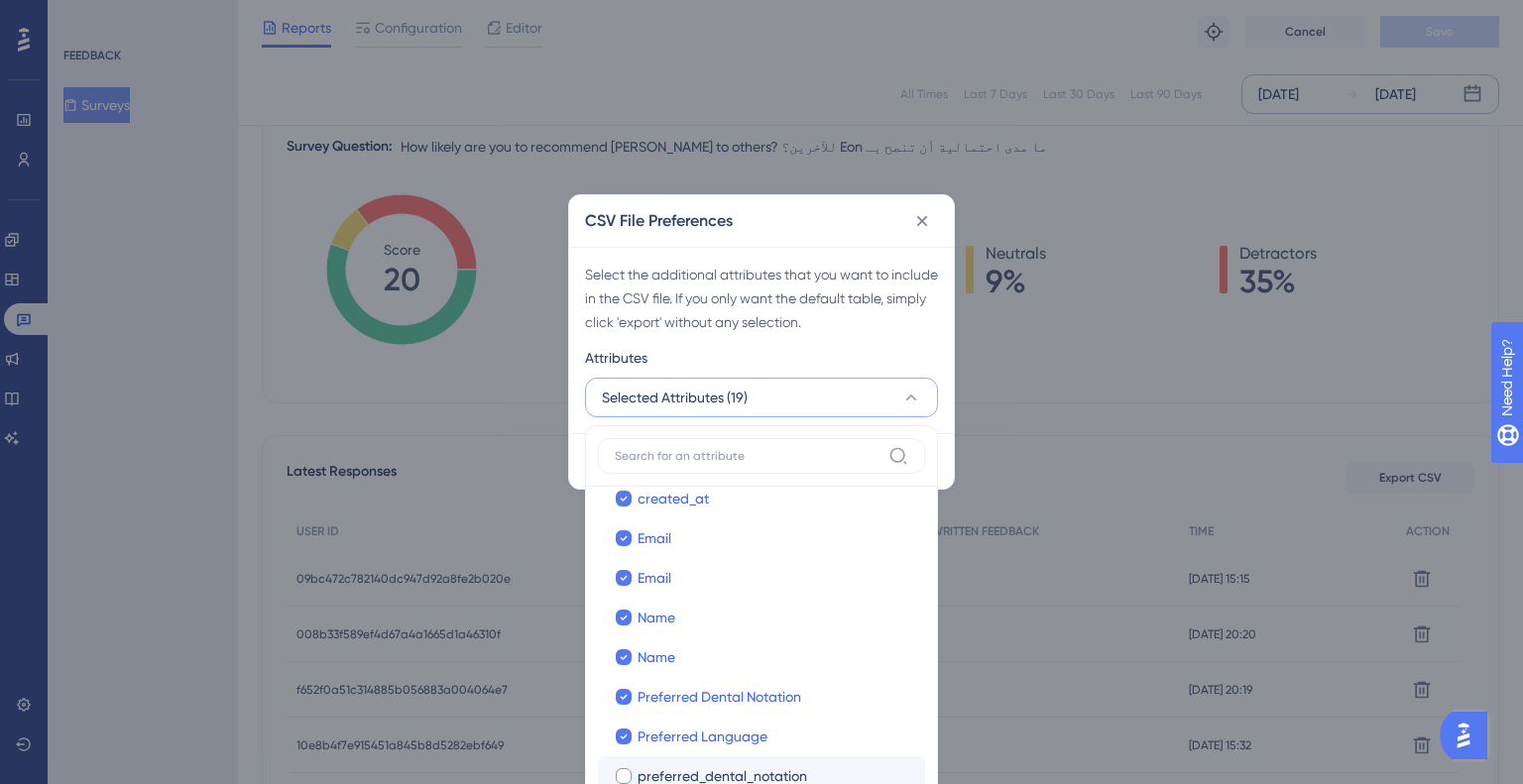 click on "preferred_dental_notation" at bounding box center [722, 776] 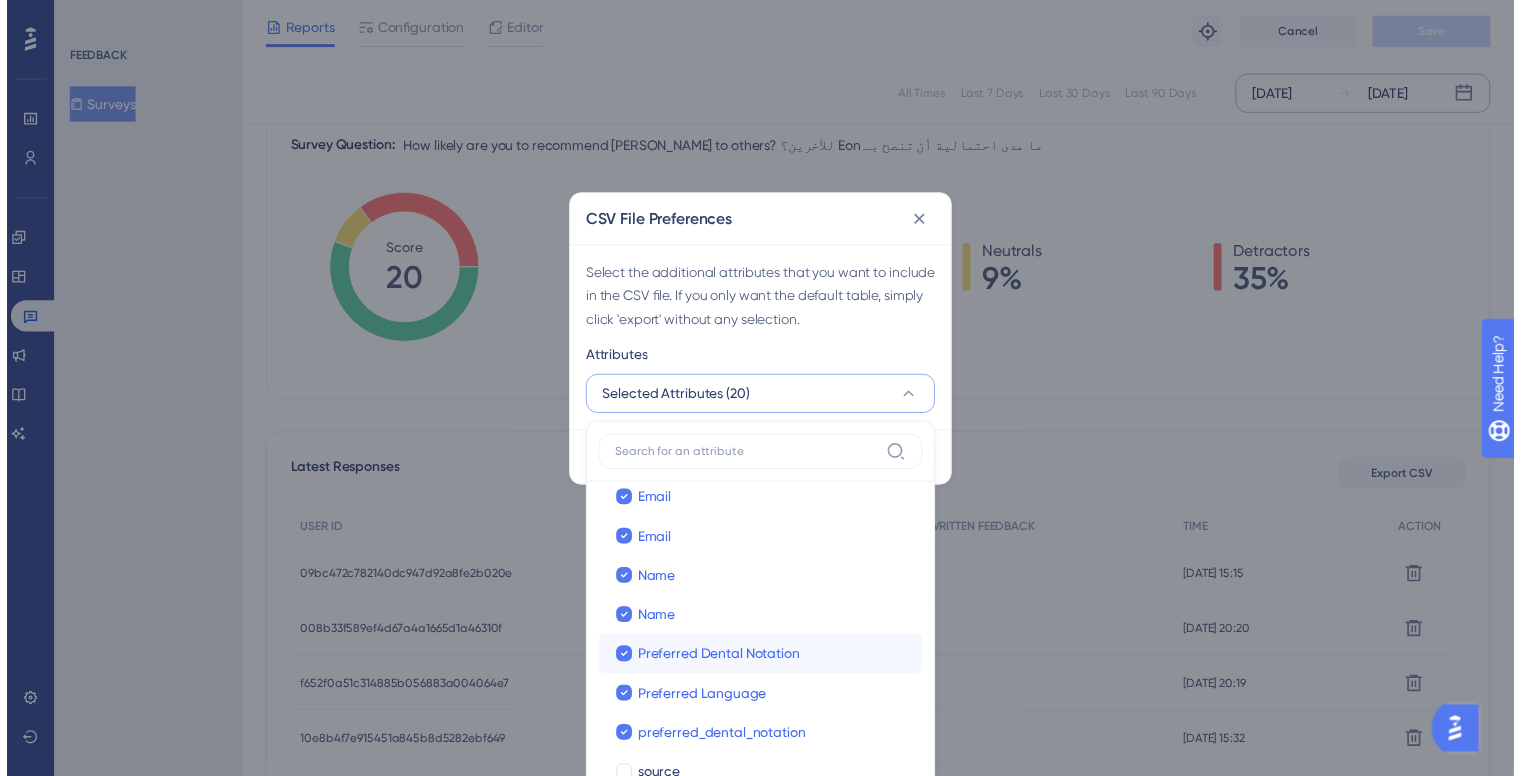 scroll, scrollTop: 576, scrollLeft: 0, axis: vertical 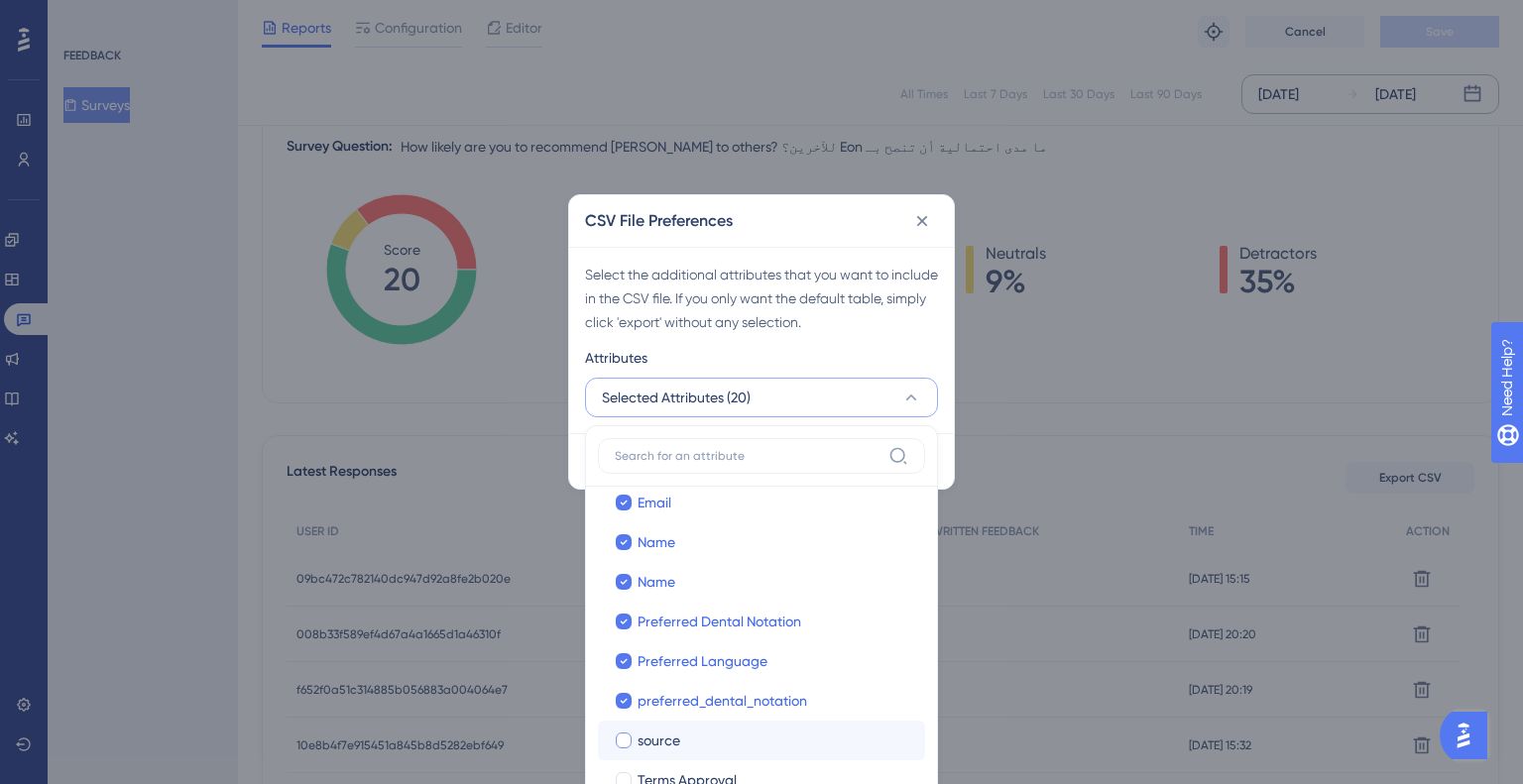 click on "source source" at bounding box center [762, 740] 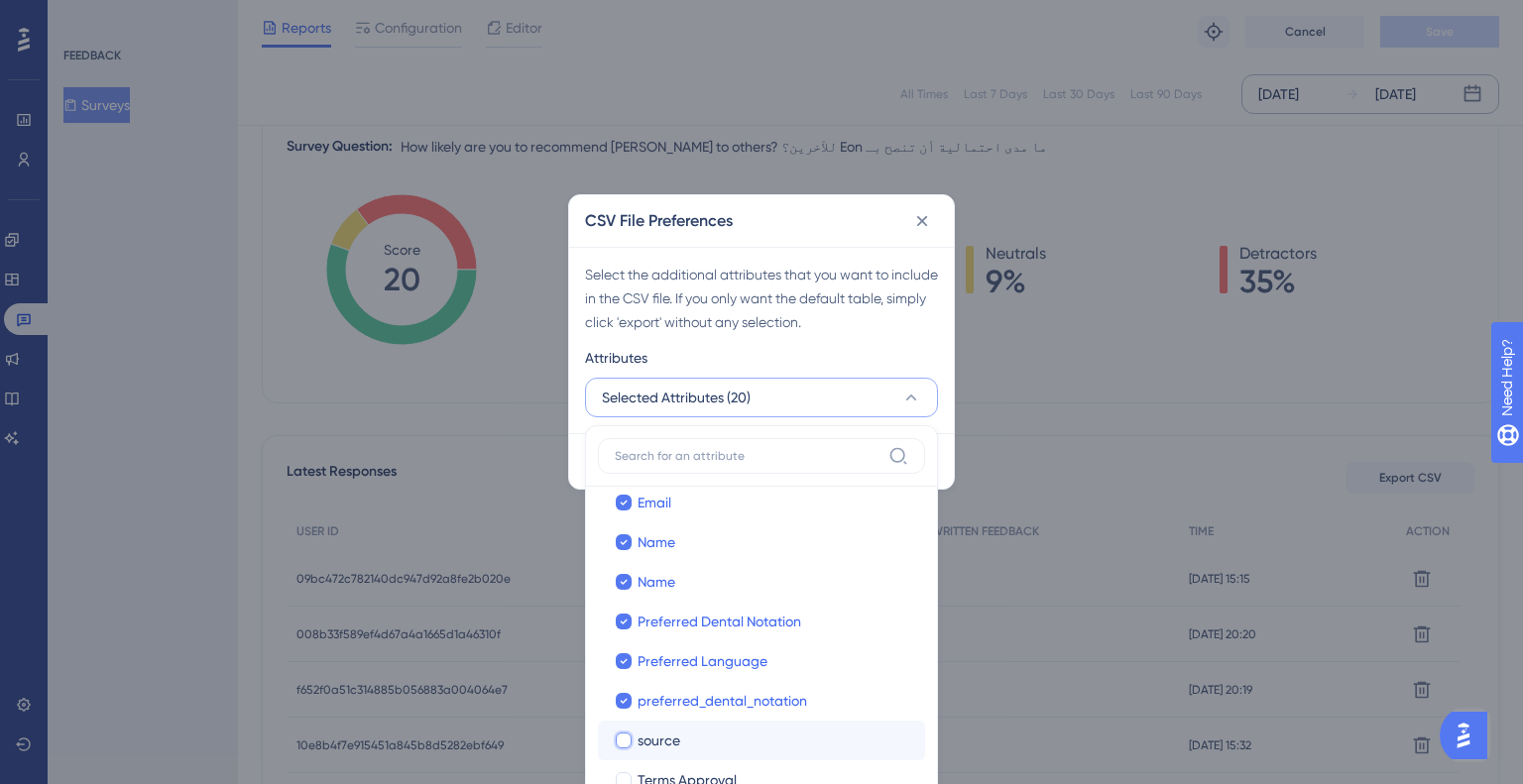 click on "source" at bounding box center [624, 1310] 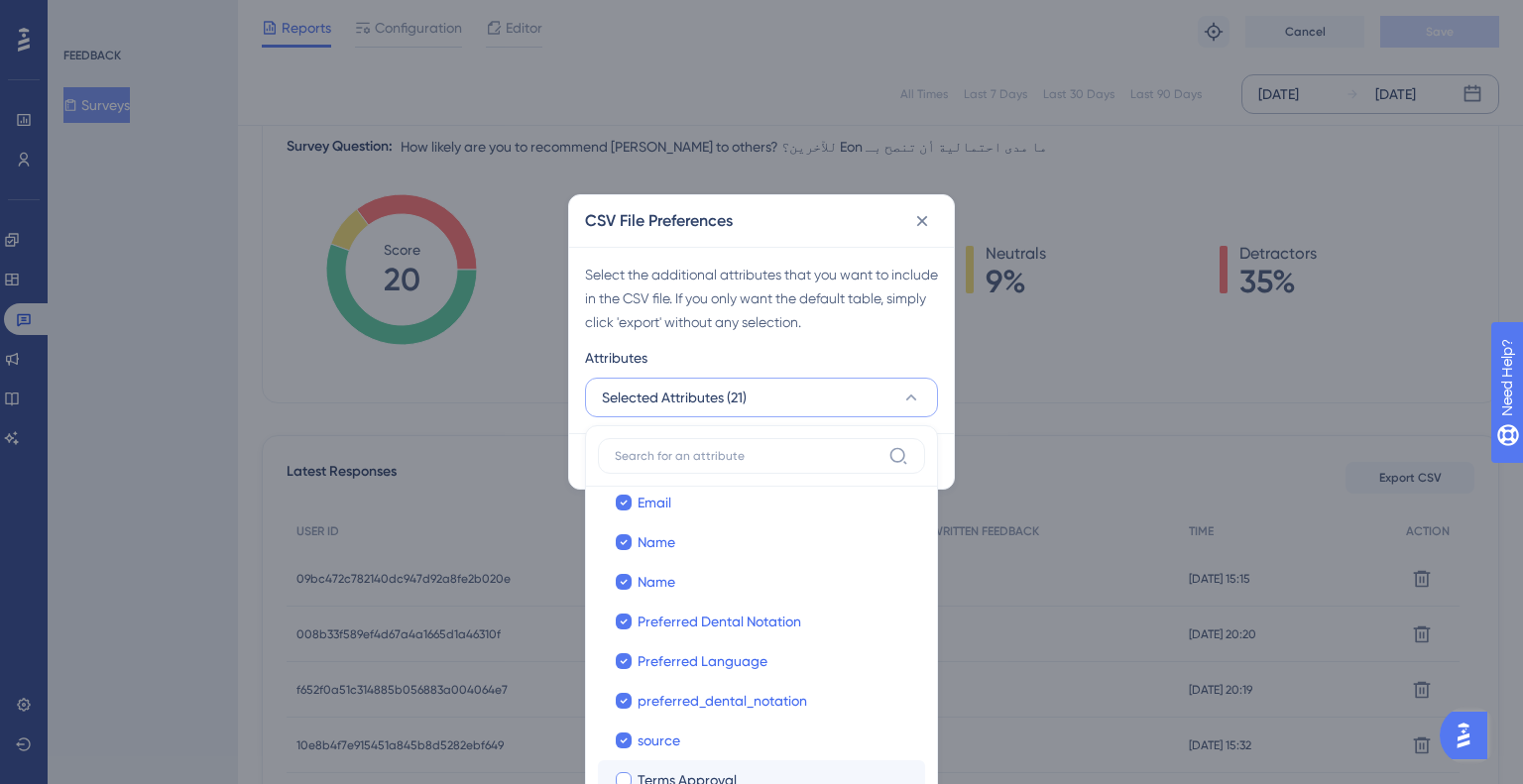click on "Terms Approval" at bounding box center [773, 780] 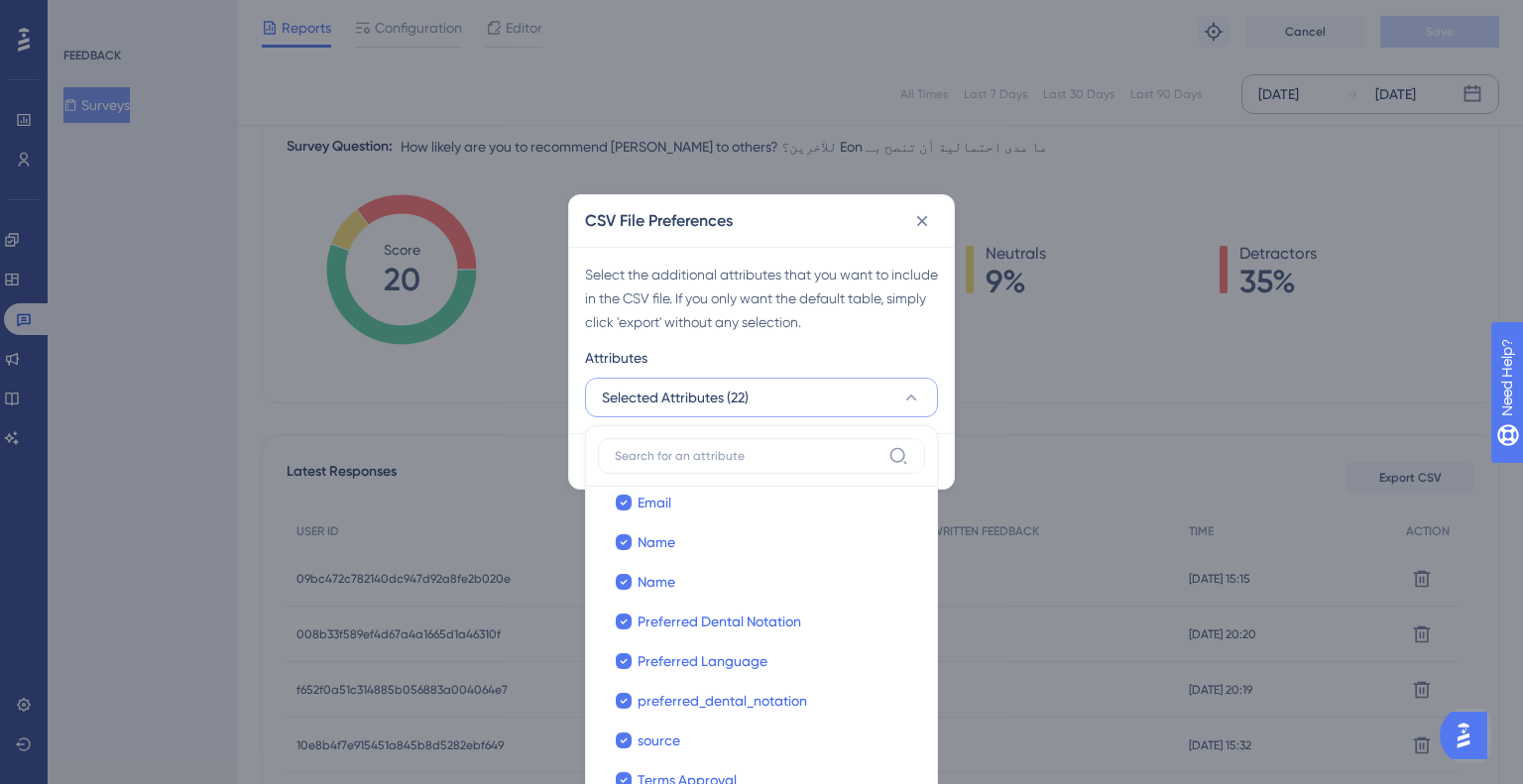 click on "Selected Attributes (22)" at bounding box center [762, 397] 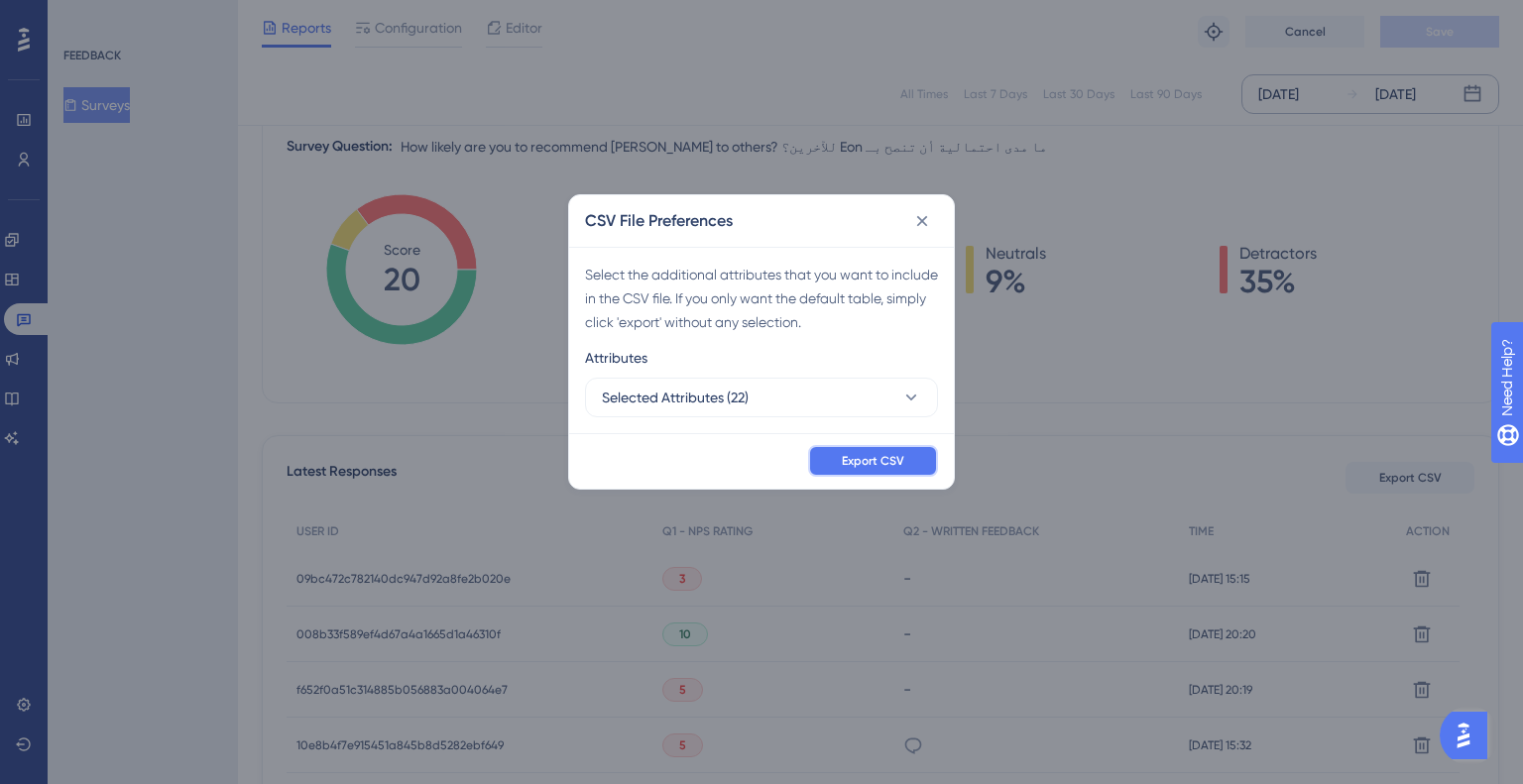 click on "Export CSV" at bounding box center [873, 461] 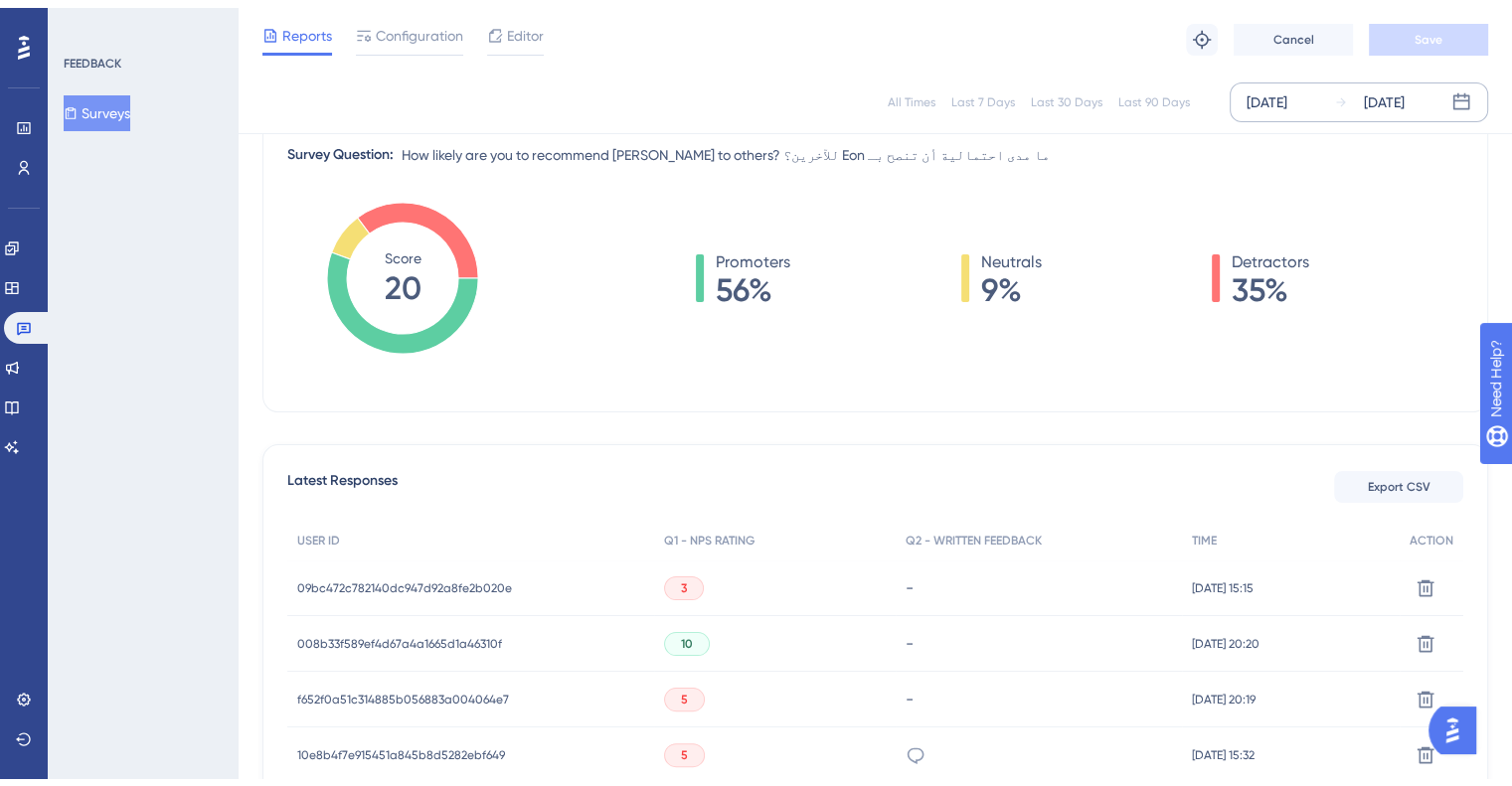 scroll, scrollTop: 0, scrollLeft: 0, axis: both 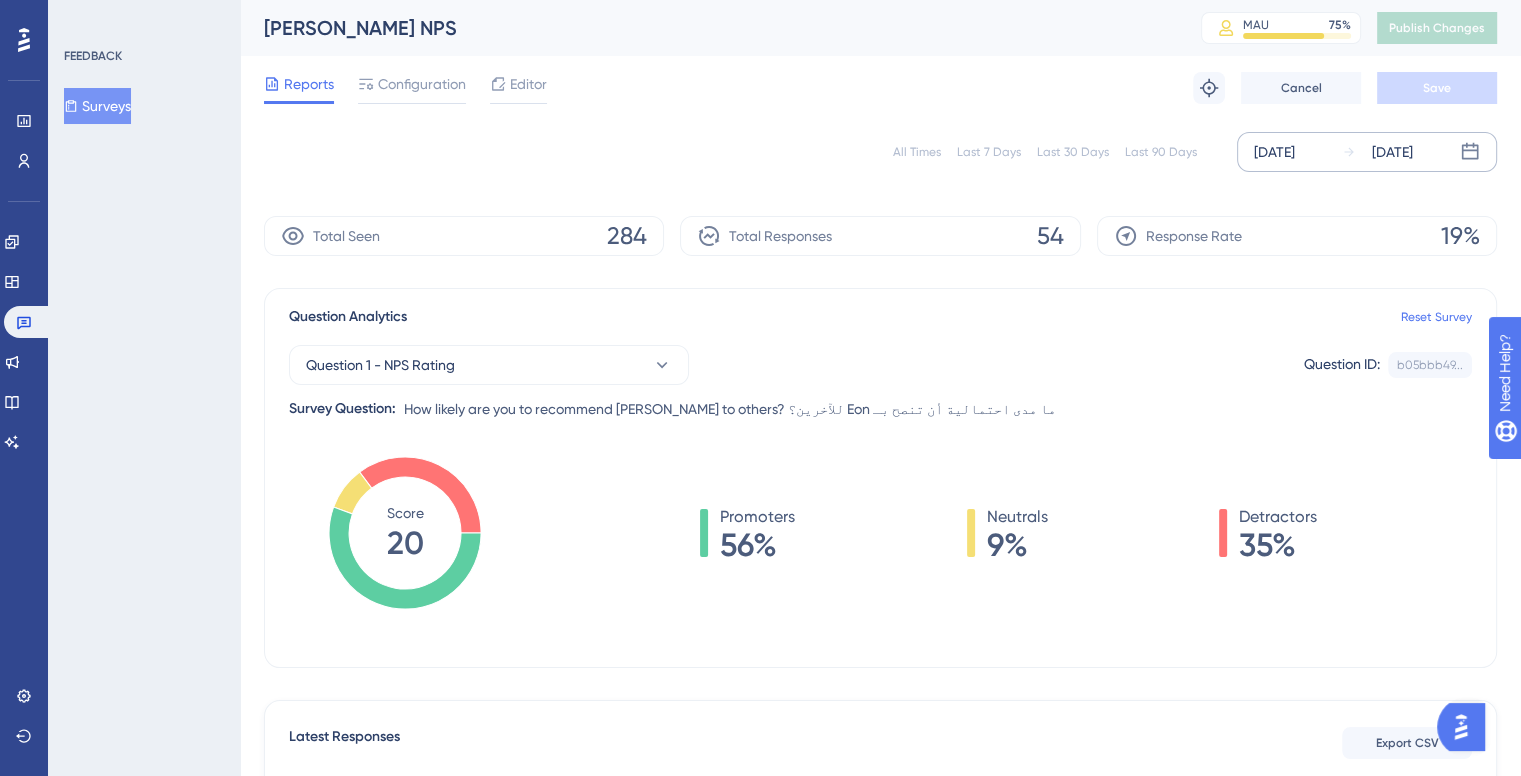 click on "Eon Aligner NPS" at bounding box center [707, 28] 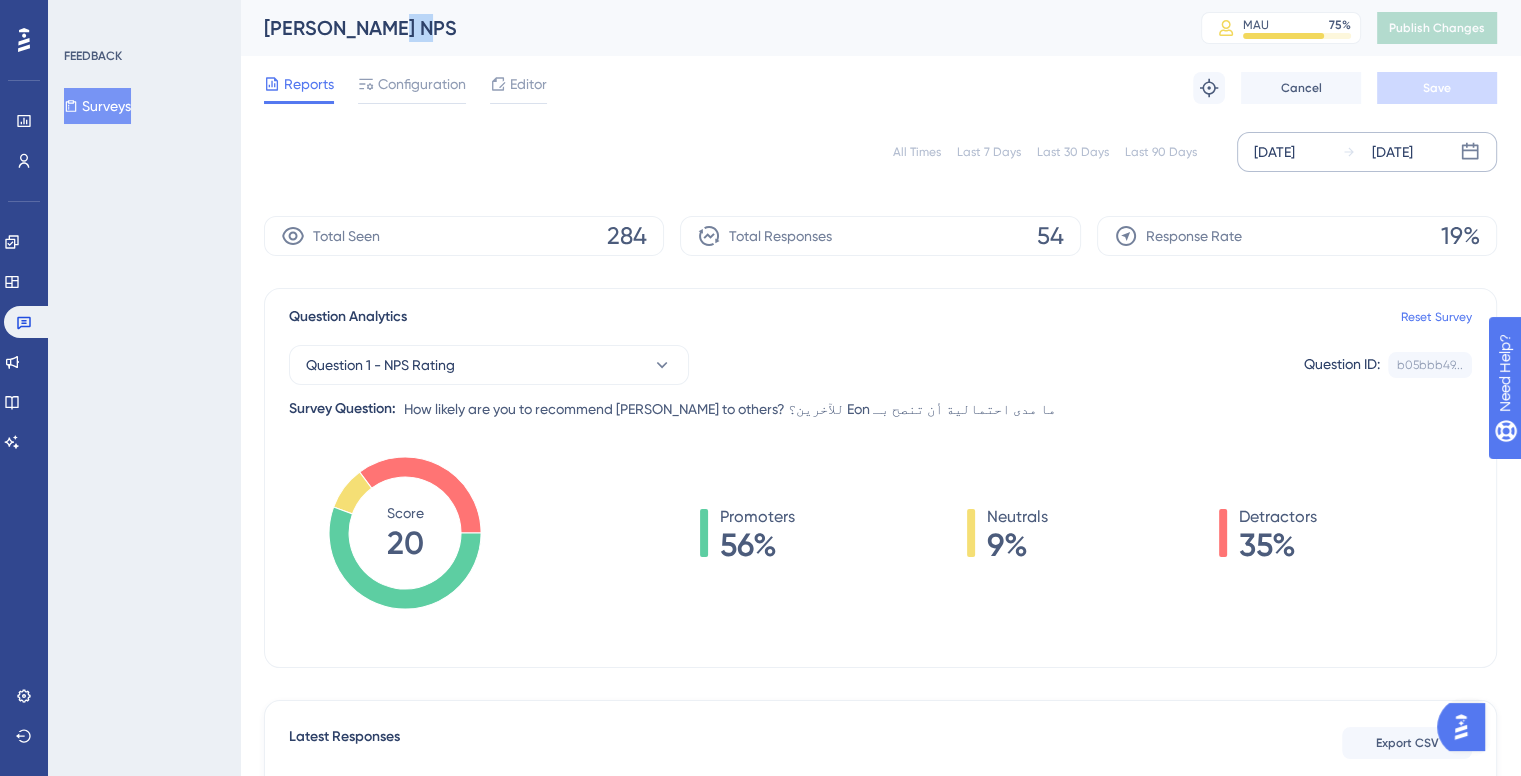 click on "Eon Aligner NPS" at bounding box center [707, 28] 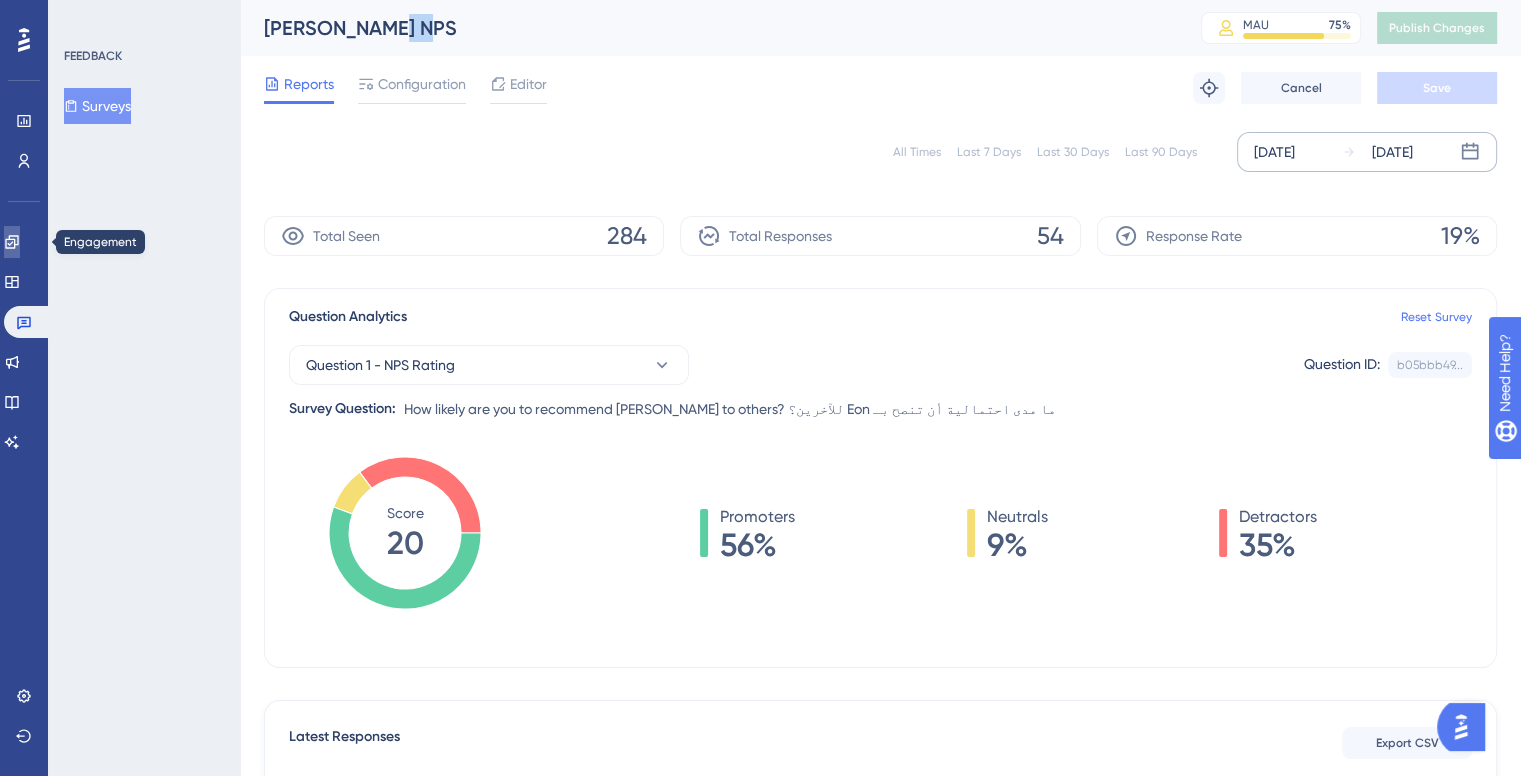 click at bounding box center (12, 242) 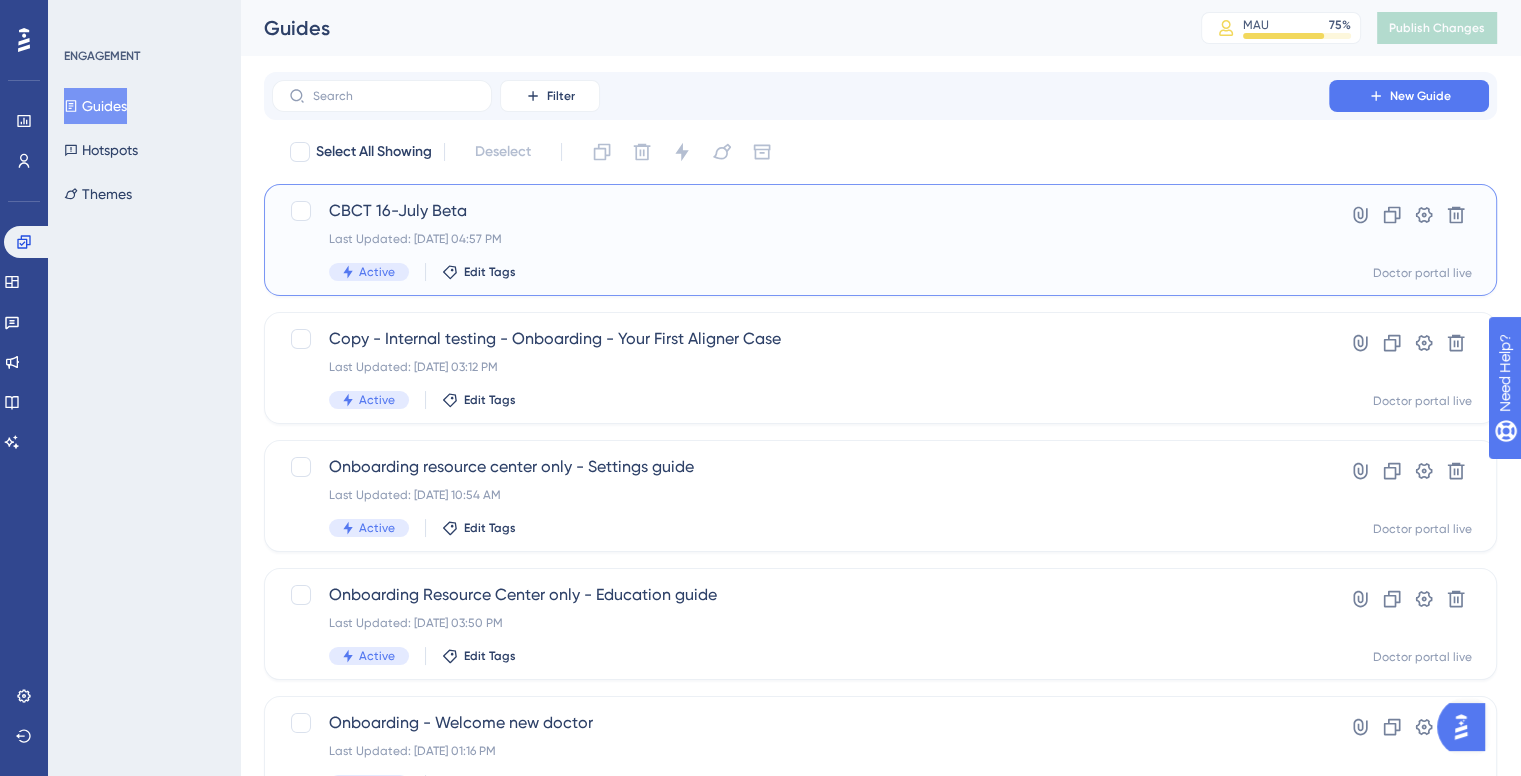 click on "CBCT 16-July Beta" at bounding box center (800, 211) 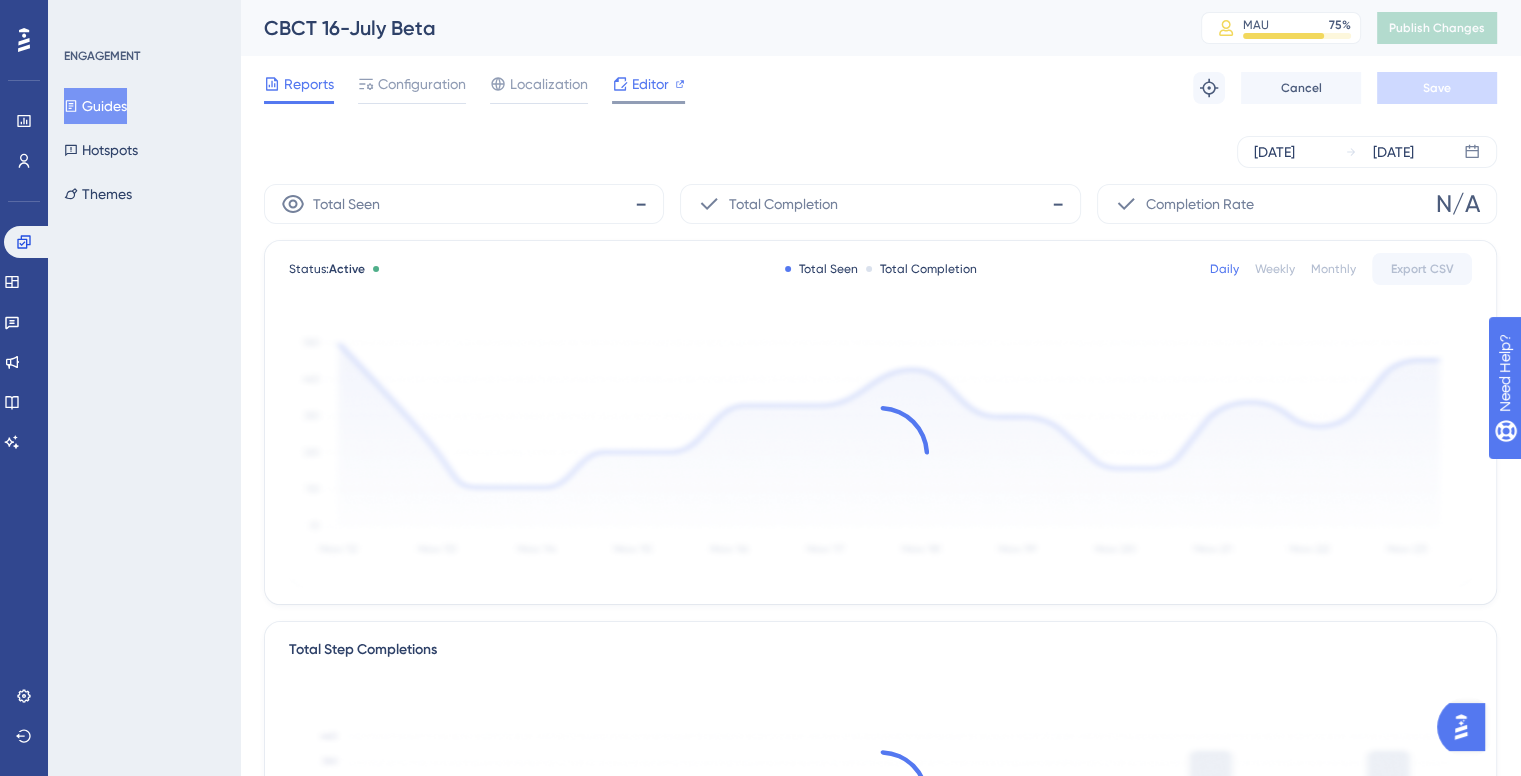click on "Editor" at bounding box center [648, 84] 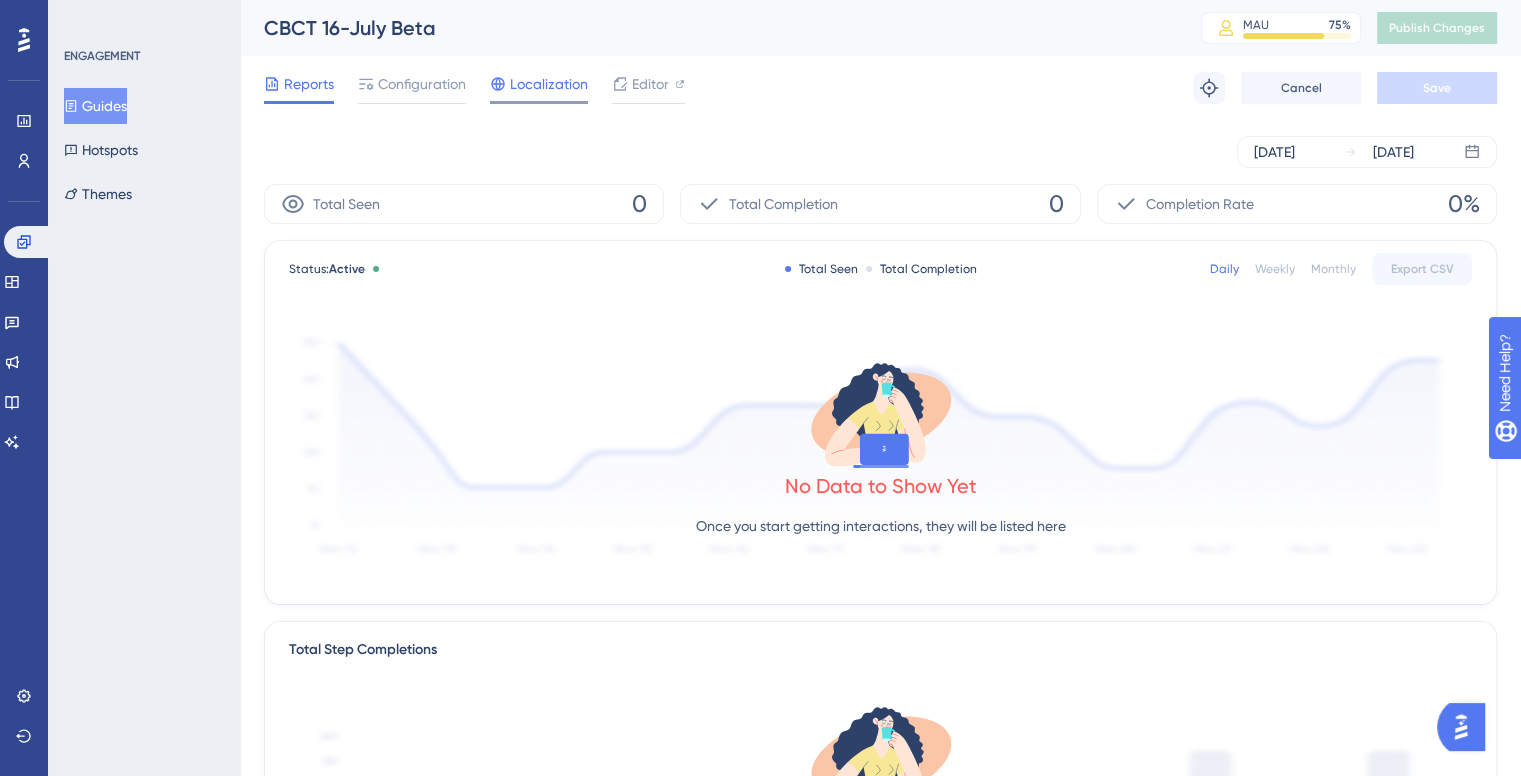 click on "Localization" at bounding box center (549, 84) 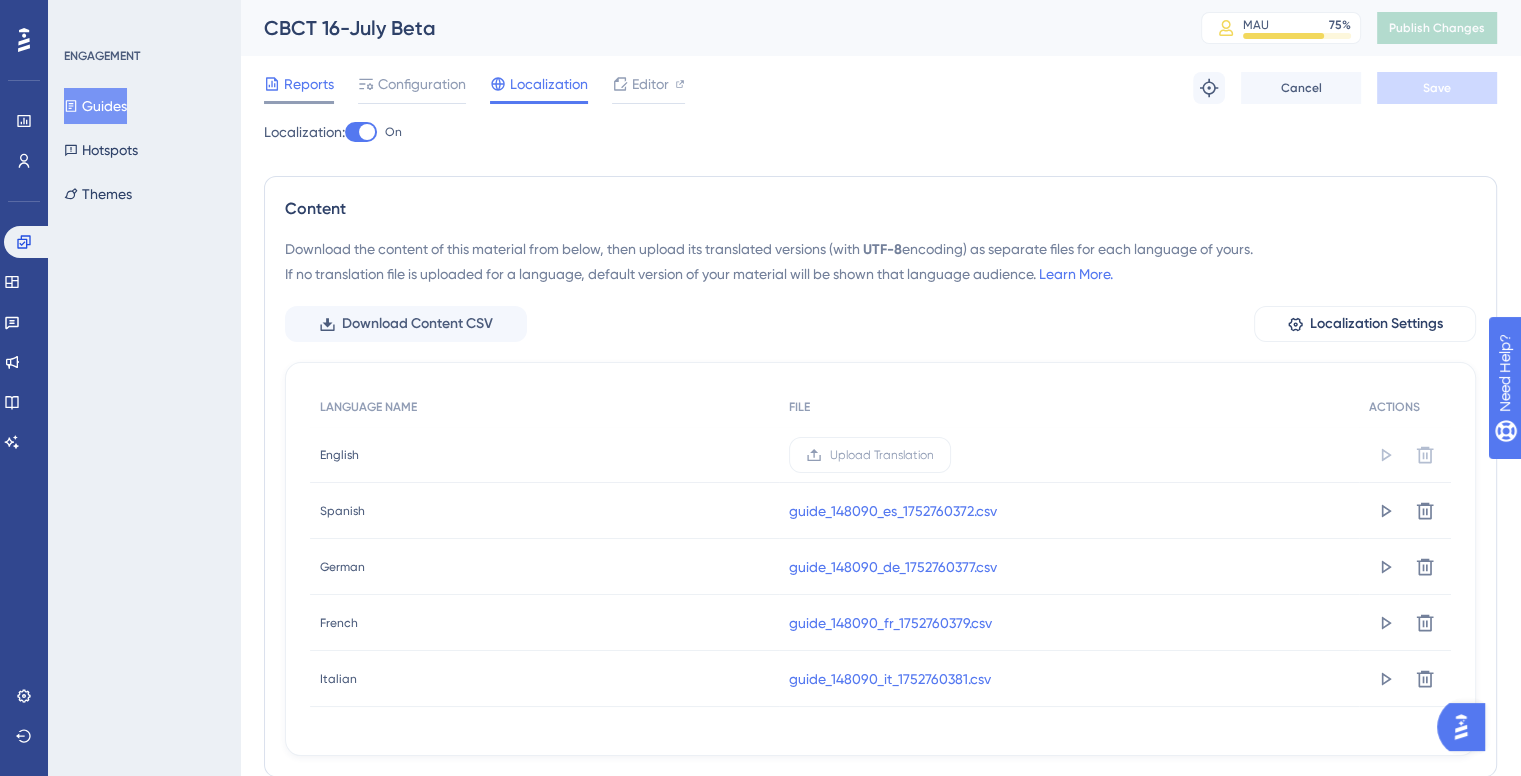 click on "Reports" at bounding box center [309, 84] 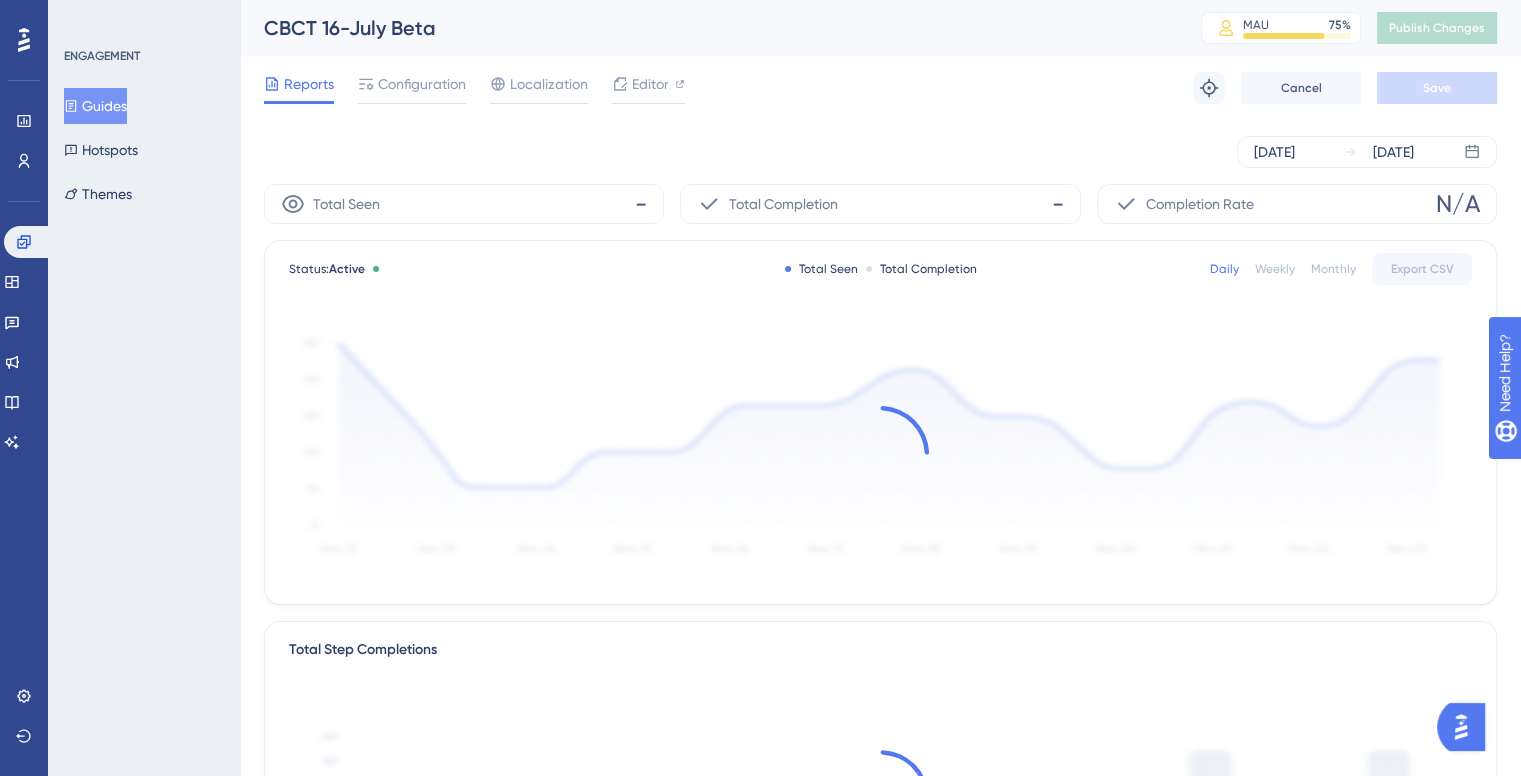 click on "Reports Configuration Localization Editor" at bounding box center [474, 88] 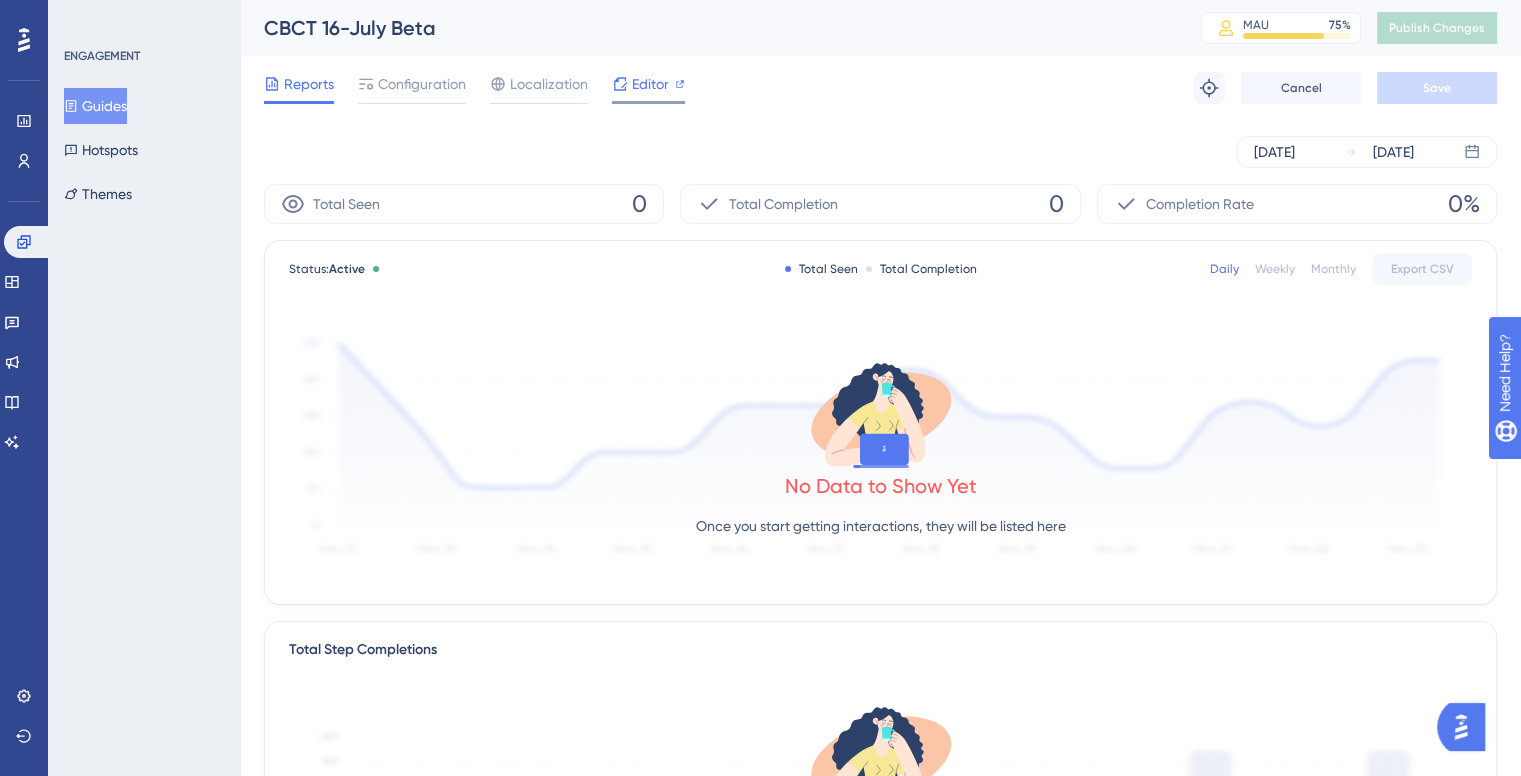 click at bounding box center [620, 84] 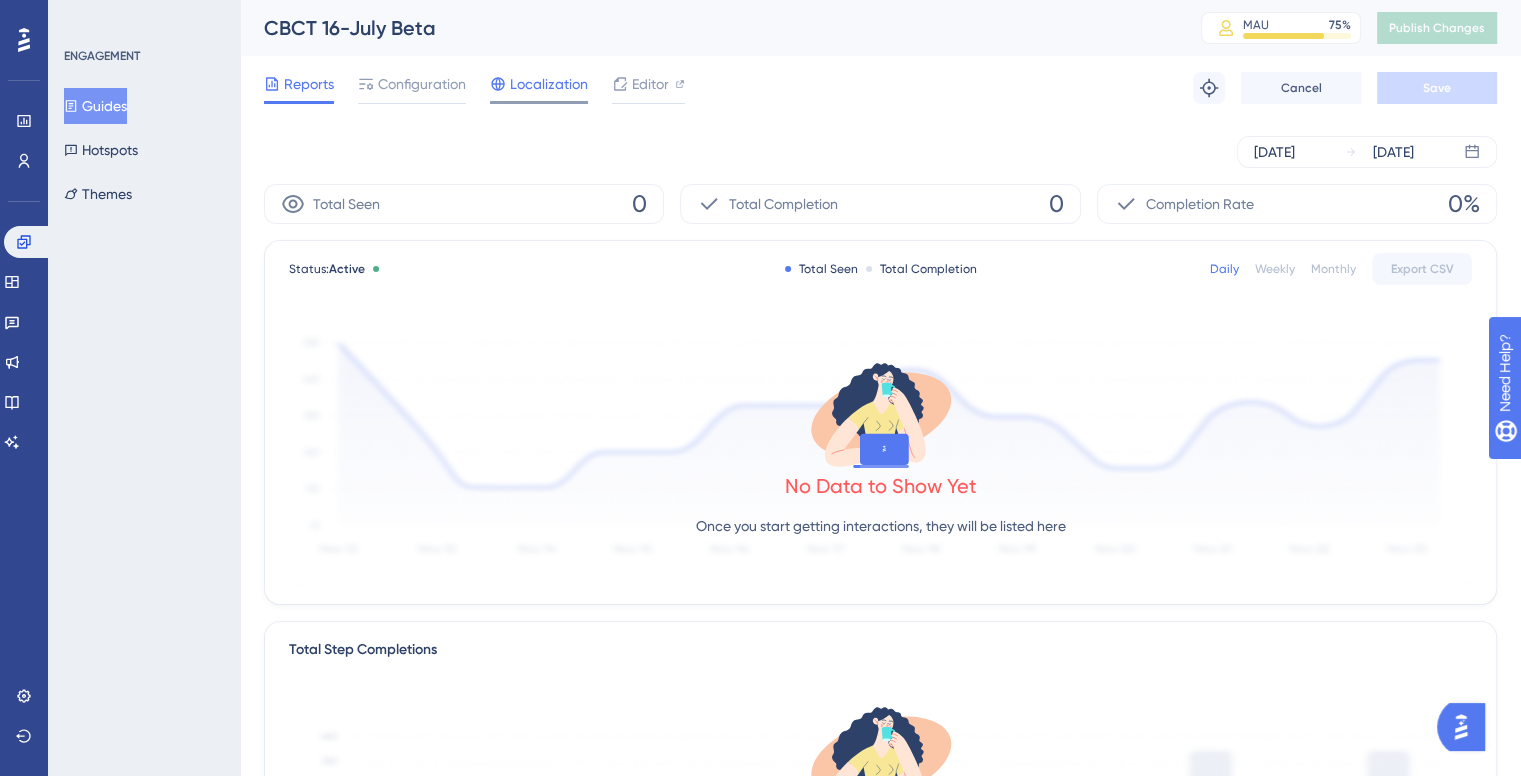 click on "Localization" at bounding box center [549, 84] 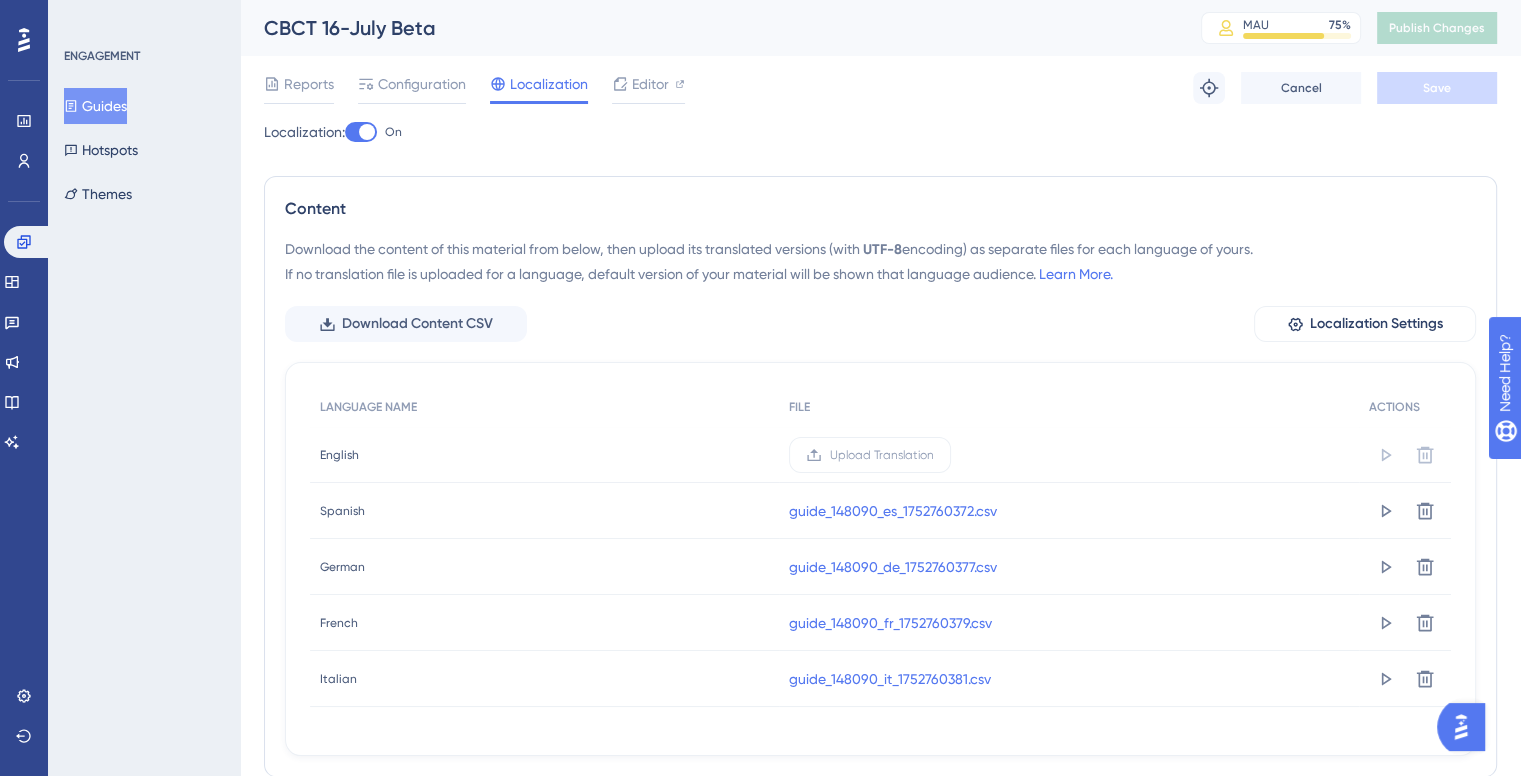 click at bounding box center [361, 132] 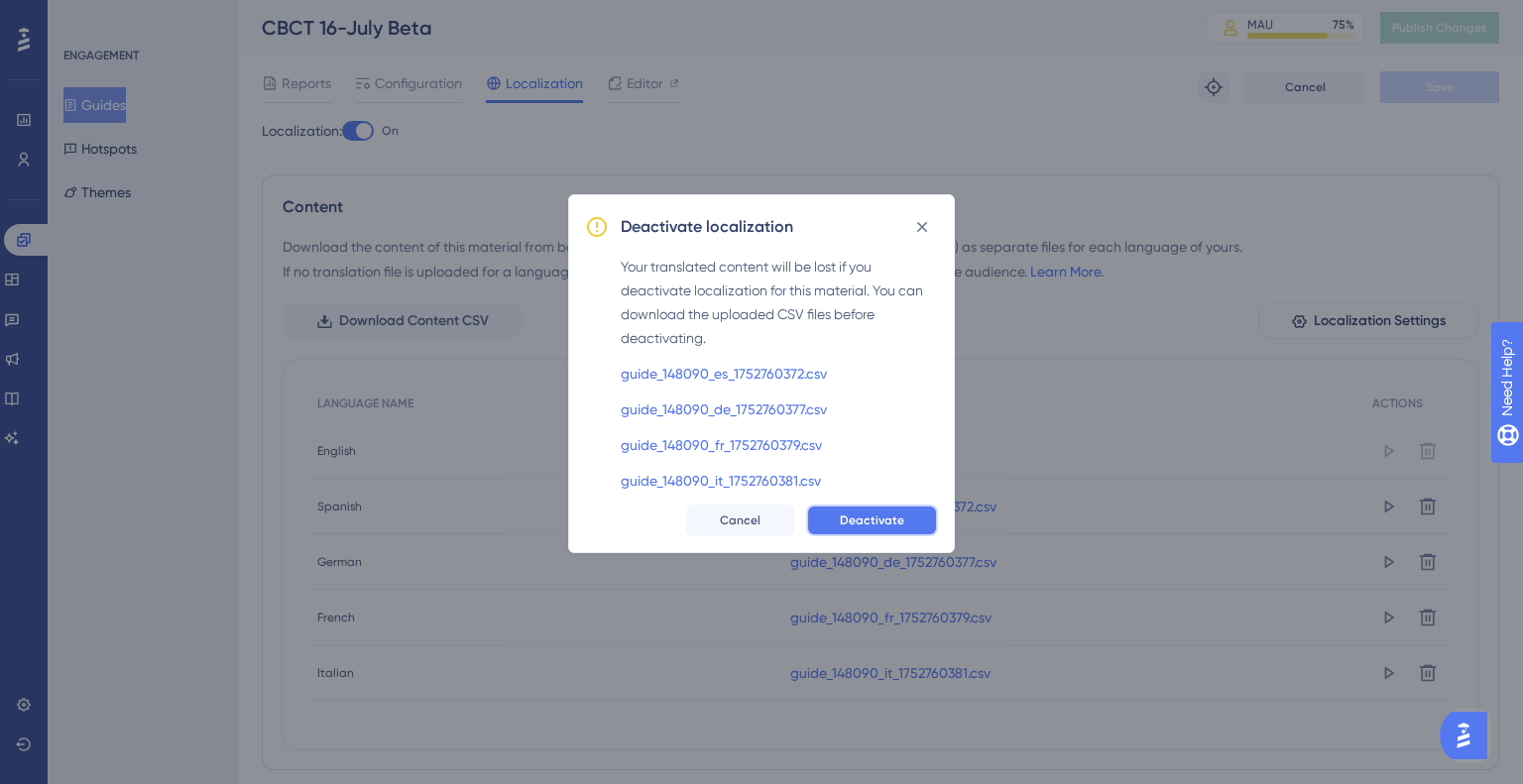 click on "Deactivate" at bounding box center [872, 520] 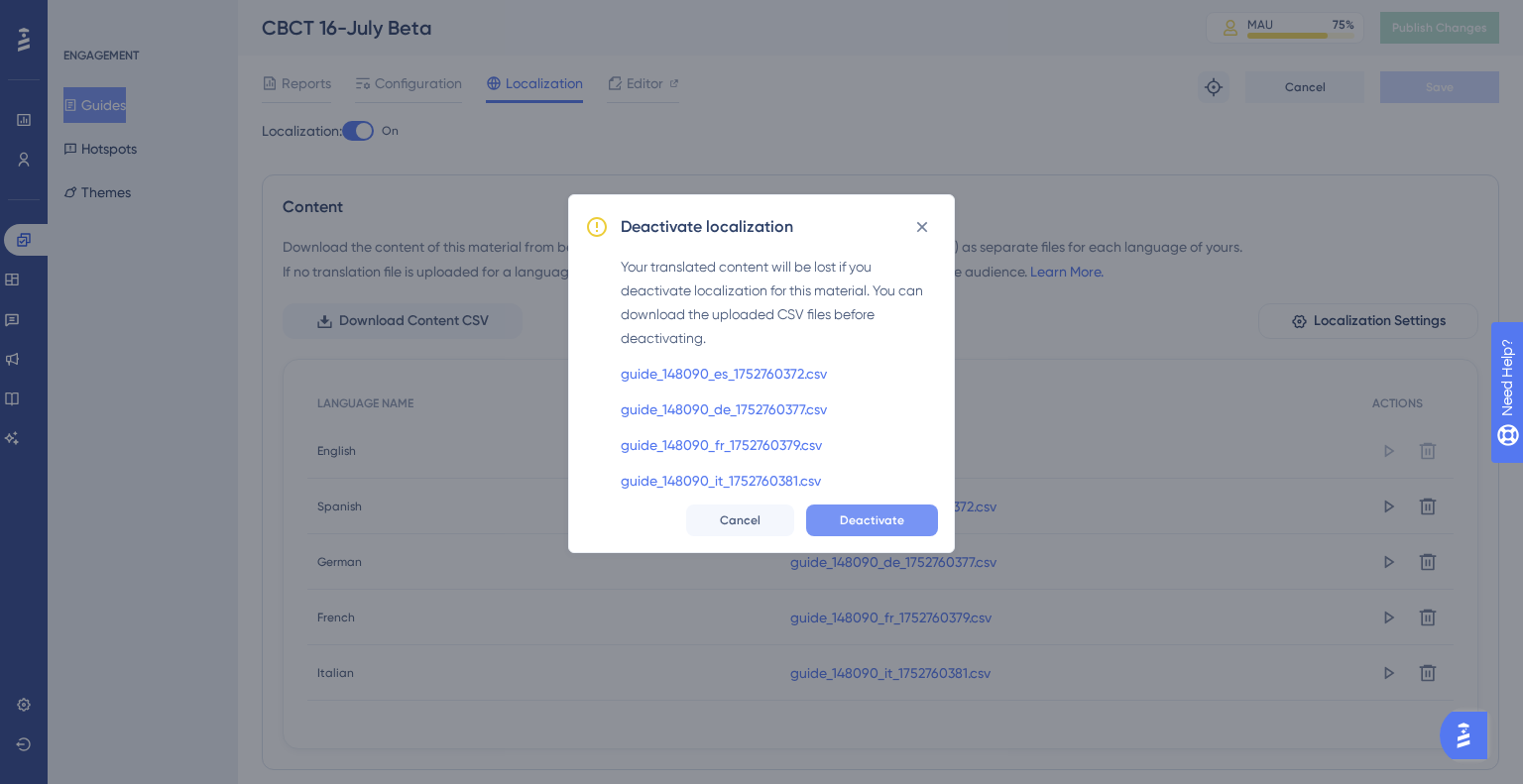 checkbox on "false" 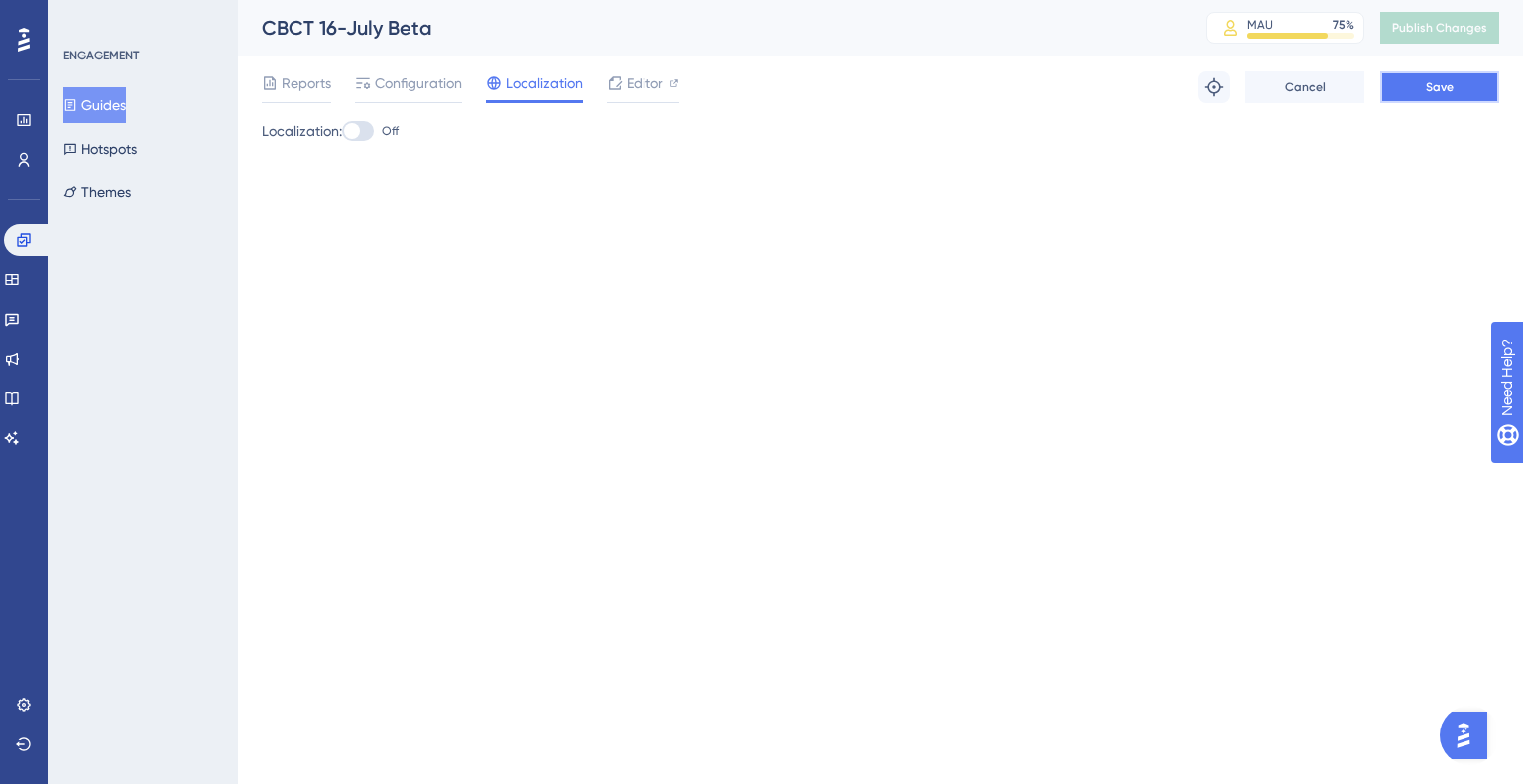 click on "Save" at bounding box center (1440, 87) 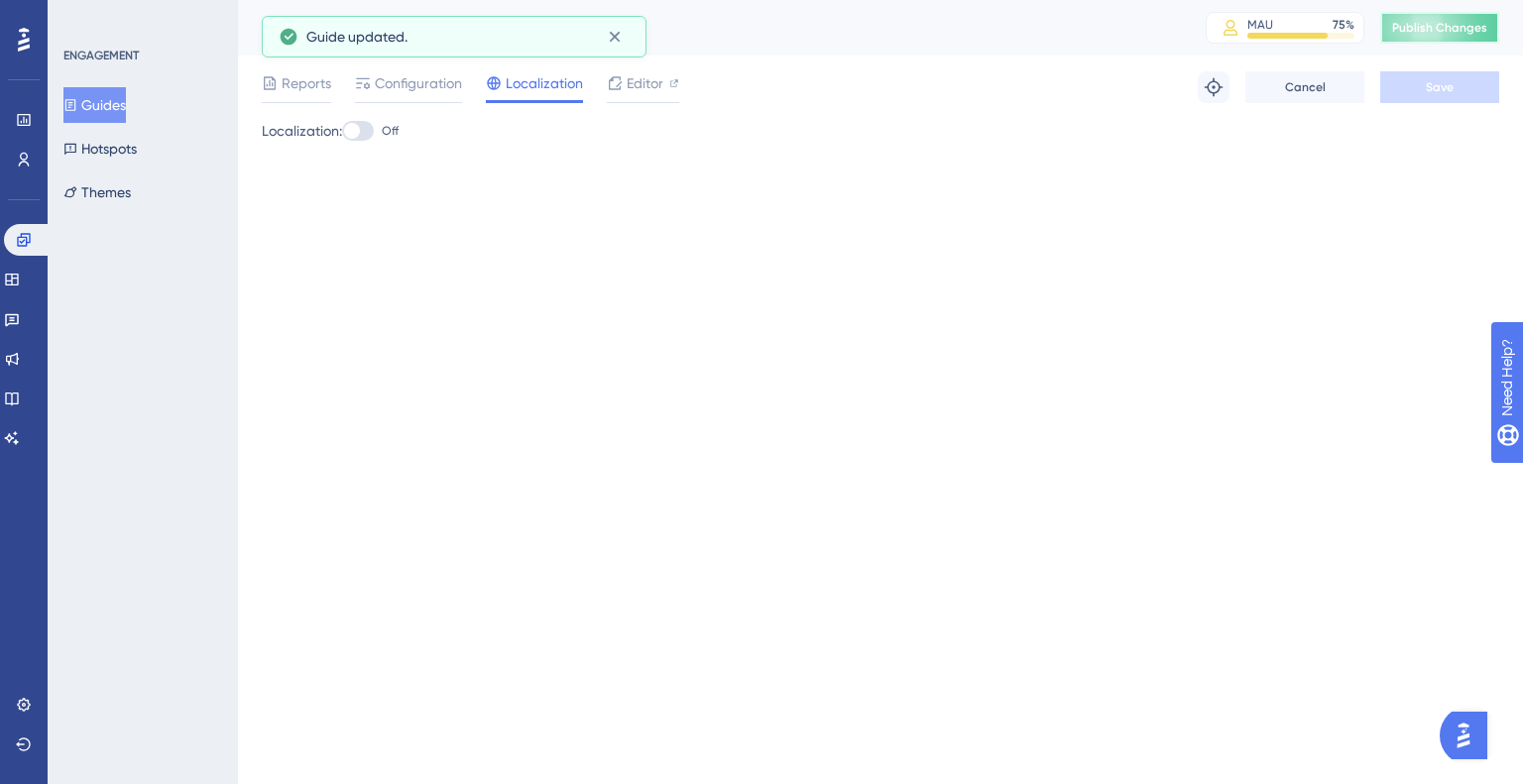 click on "Publish Changes" at bounding box center [1440, 28] 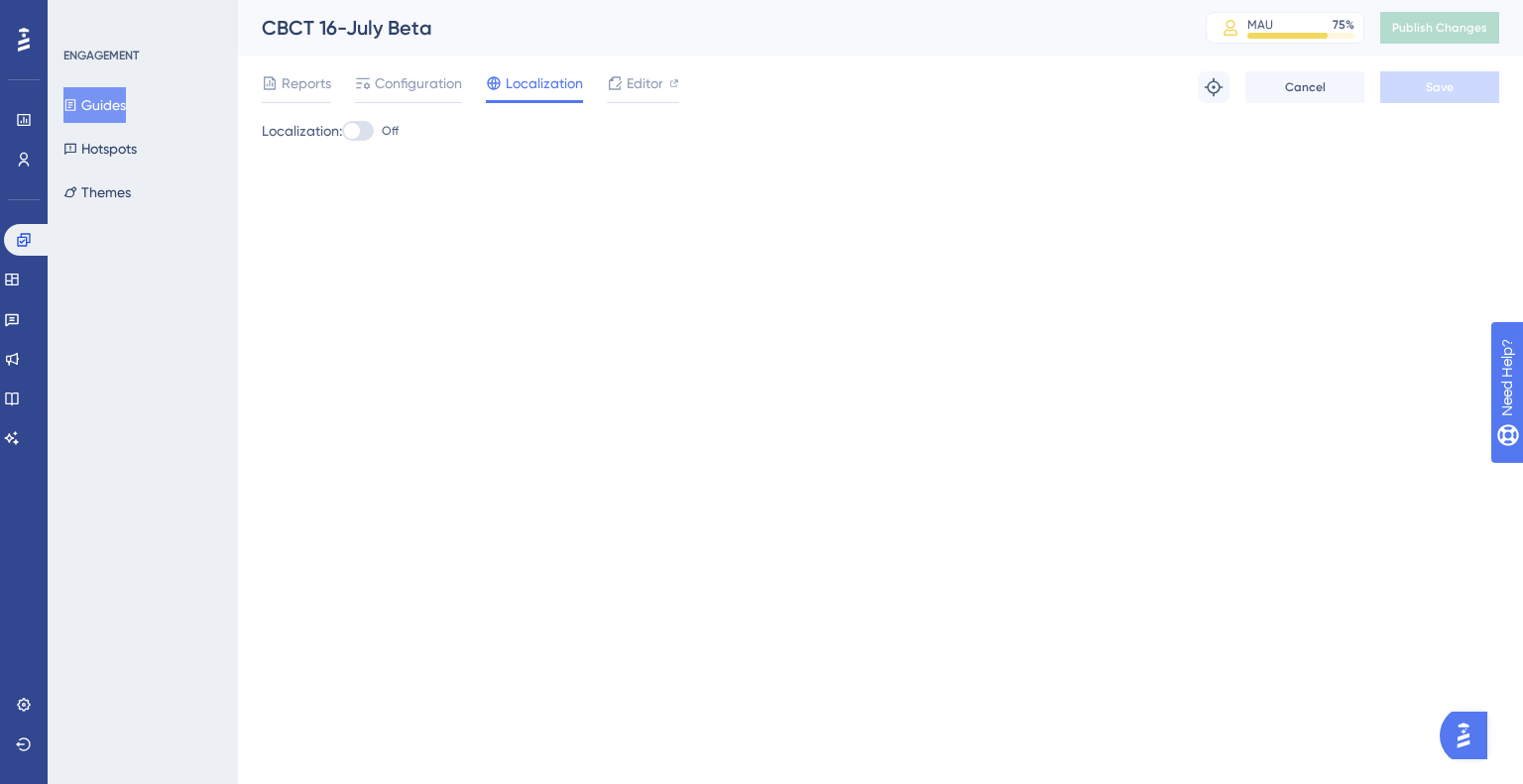 click at bounding box center (24, 40) 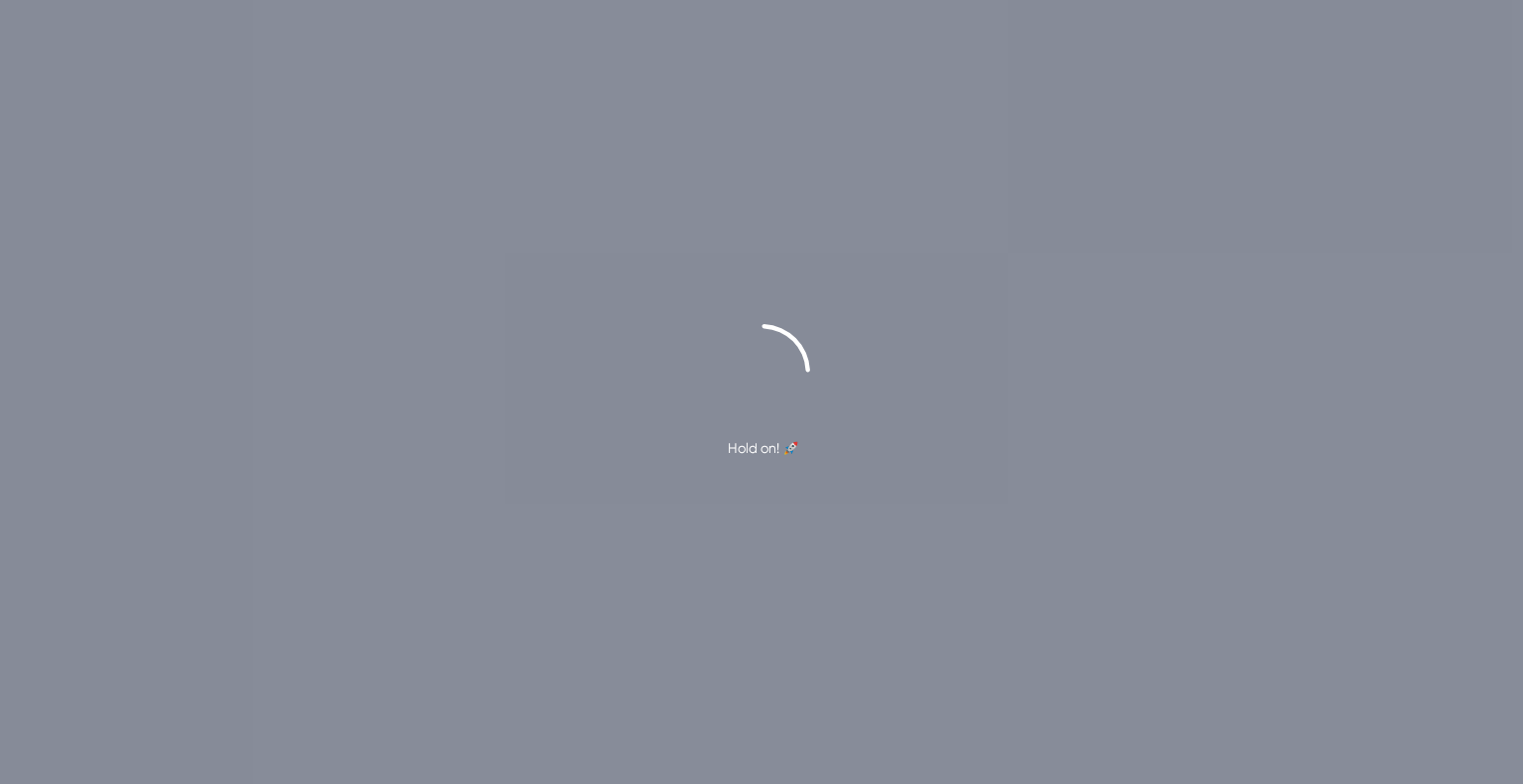 scroll, scrollTop: 0, scrollLeft: 0, axis: both 